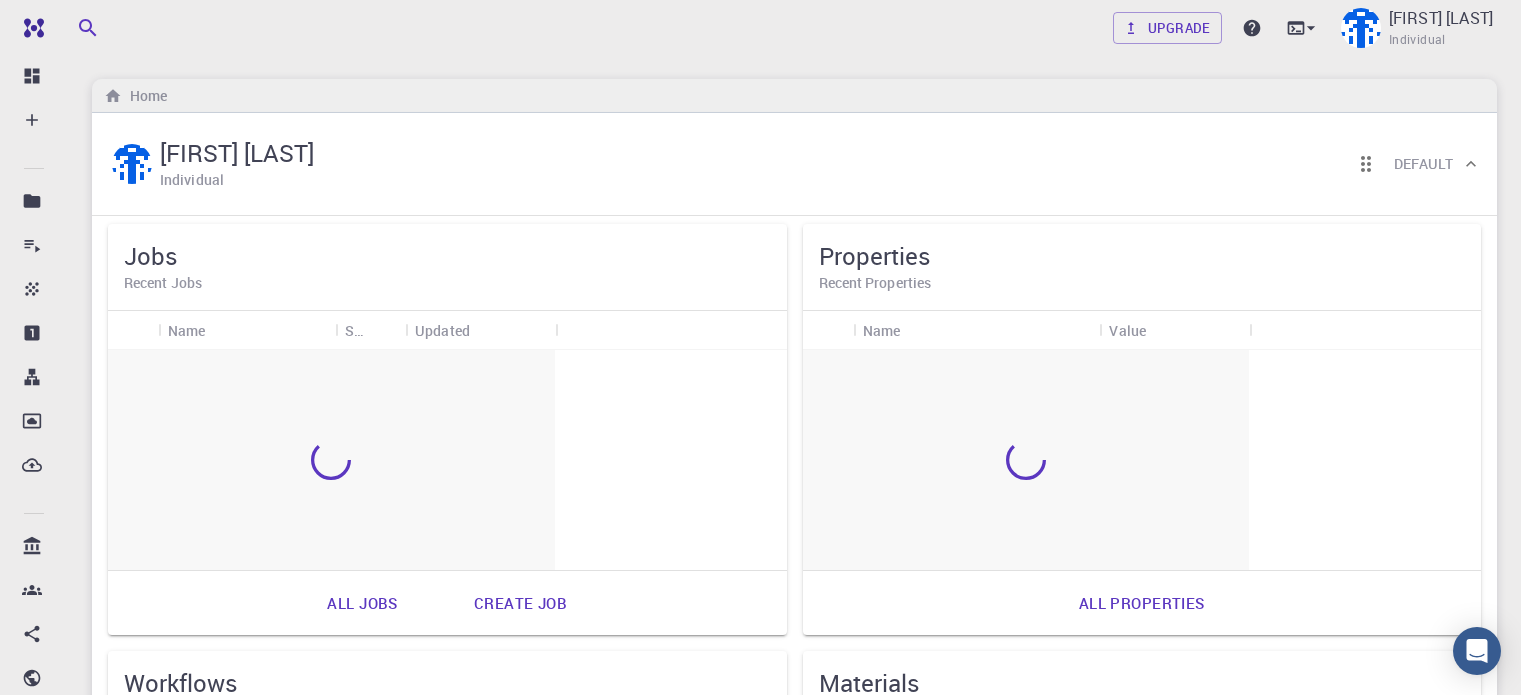 scroll, scrollTop: 0, scrollLeft: 0, axis: both 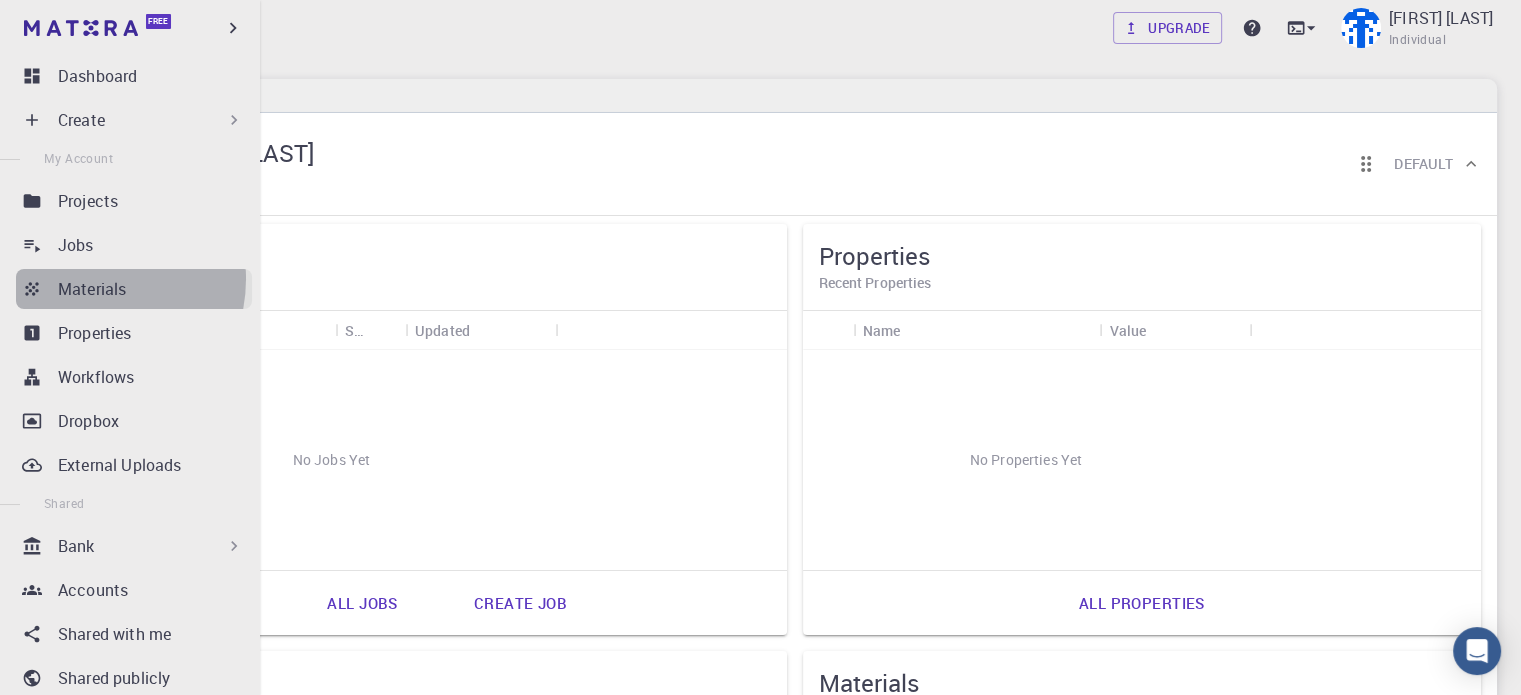click on "Materials" at bounding box center (92, 289) 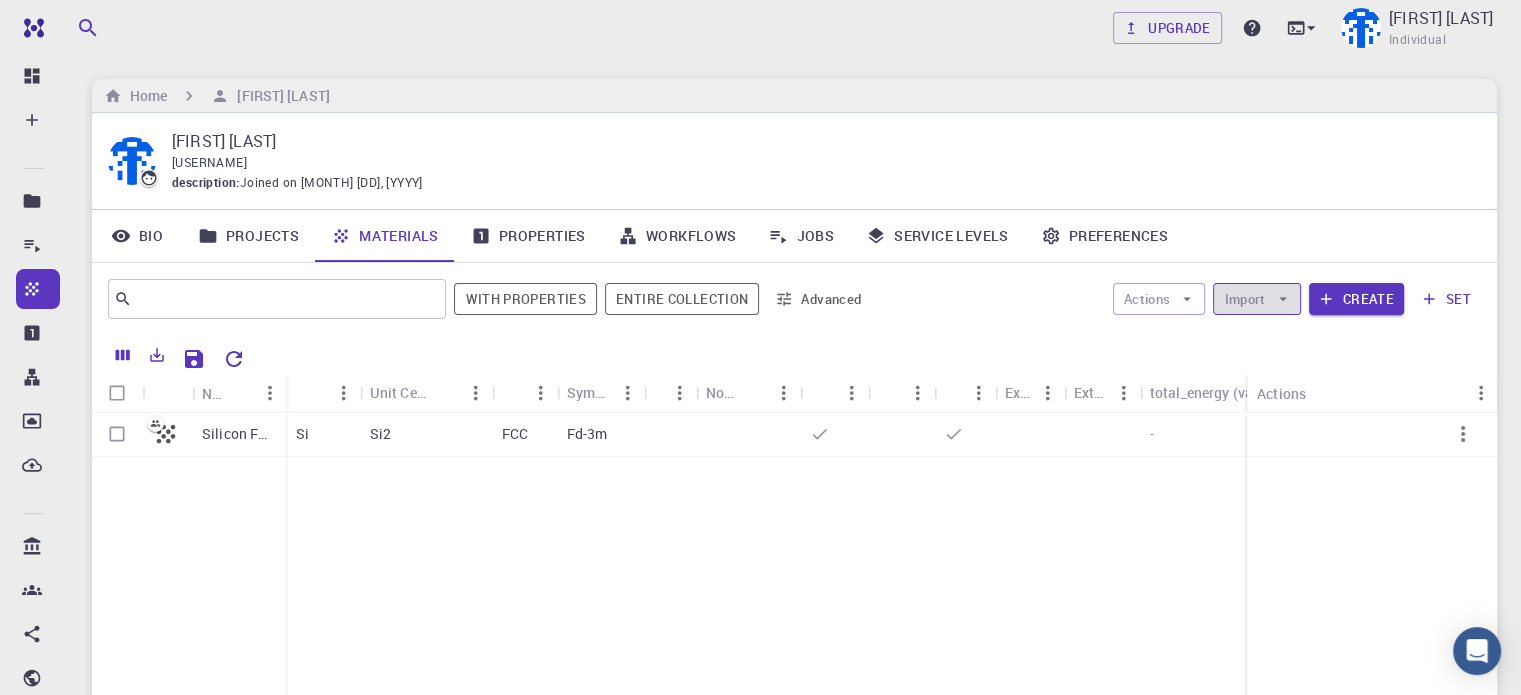 click 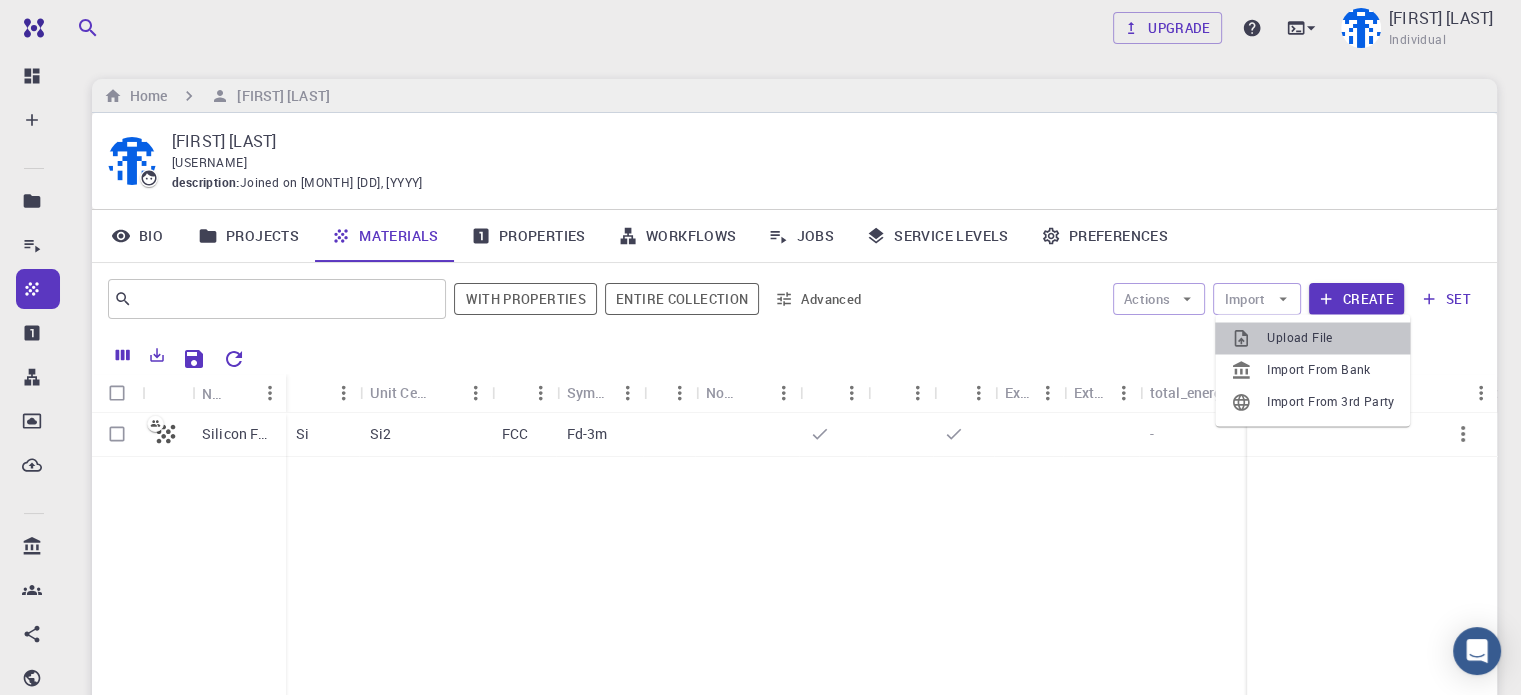 click on "Upload File" at bounding box center (1330, 338) 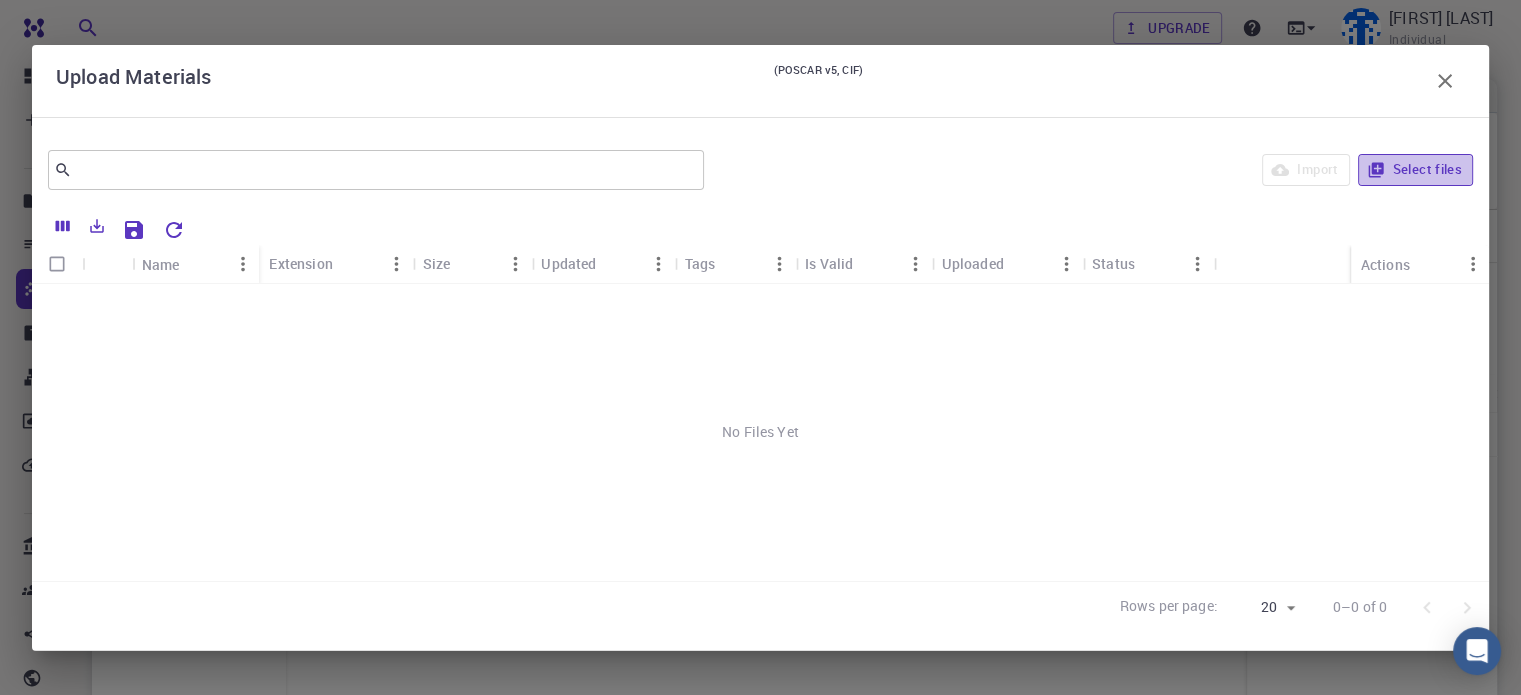 click 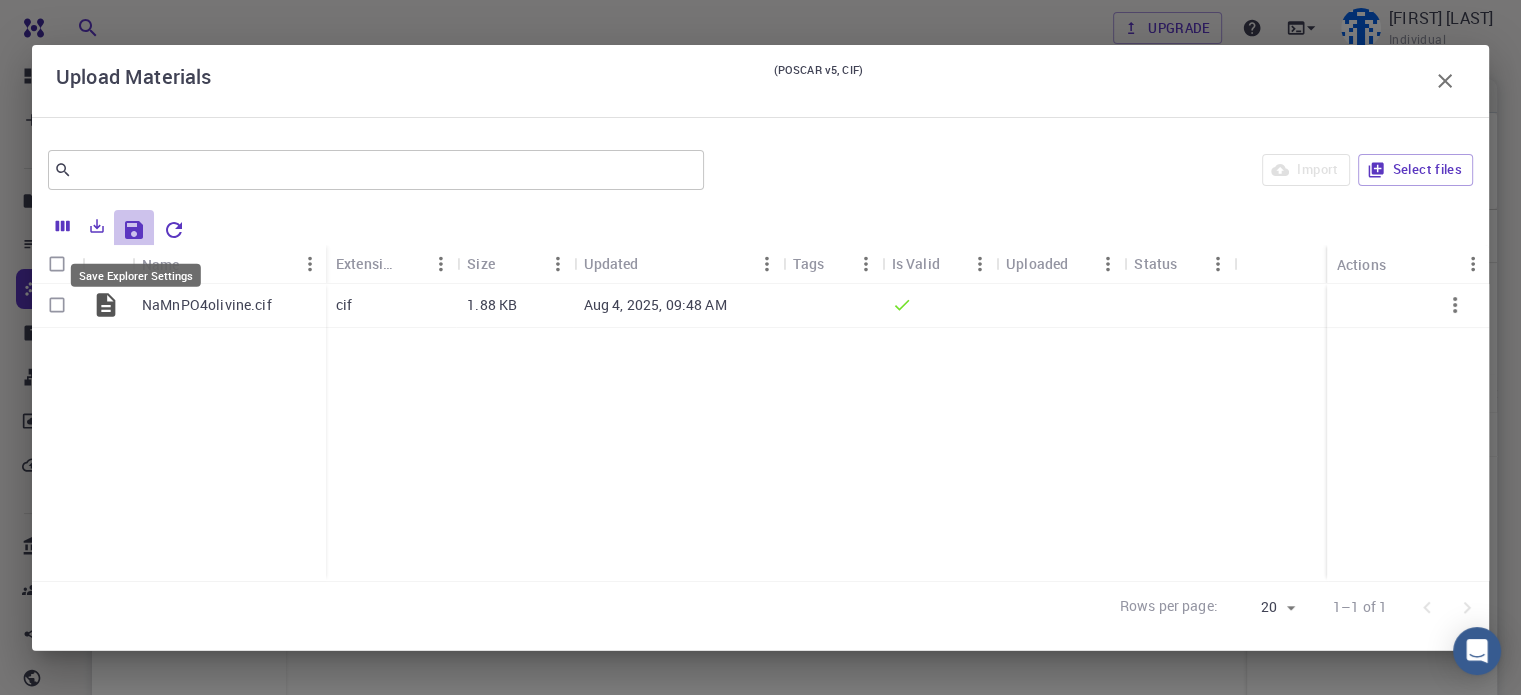 click 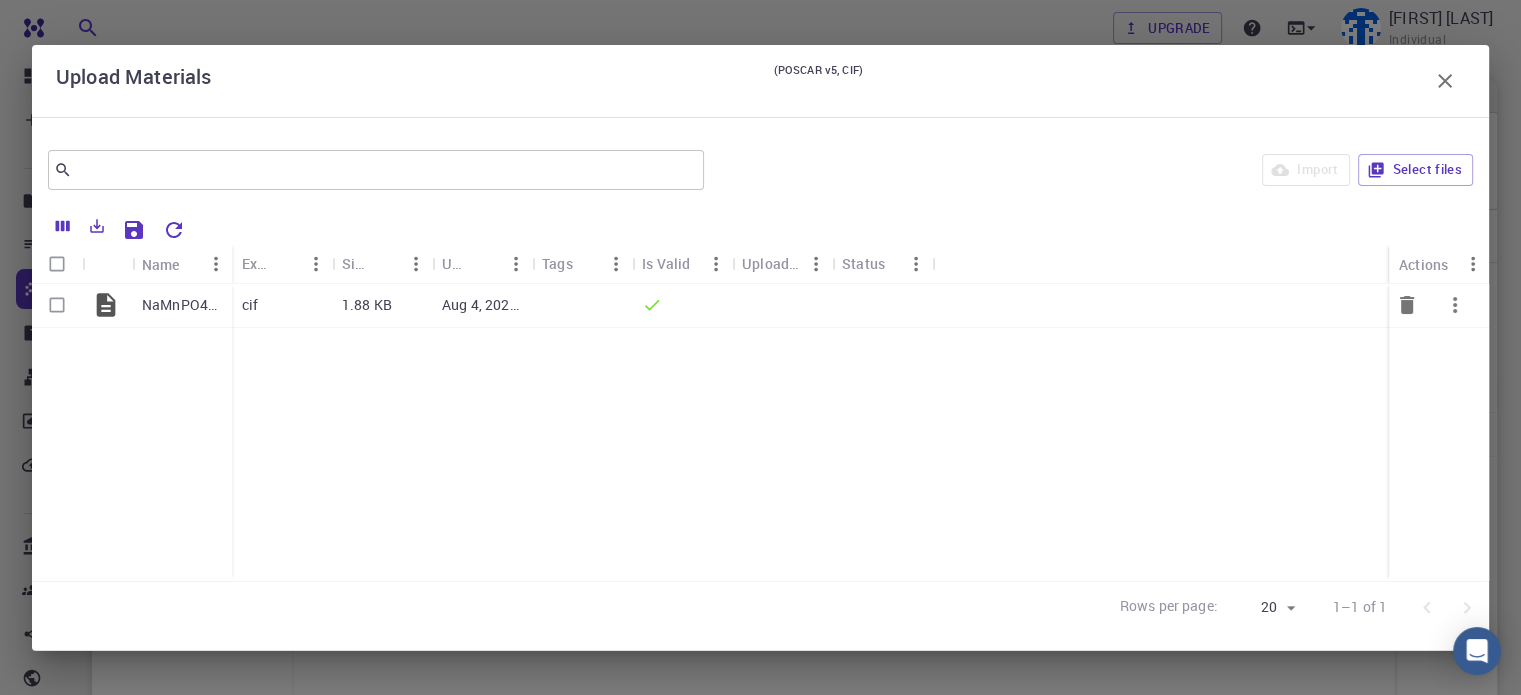 click on "1.88 KB" at bounding box center [367, 305] 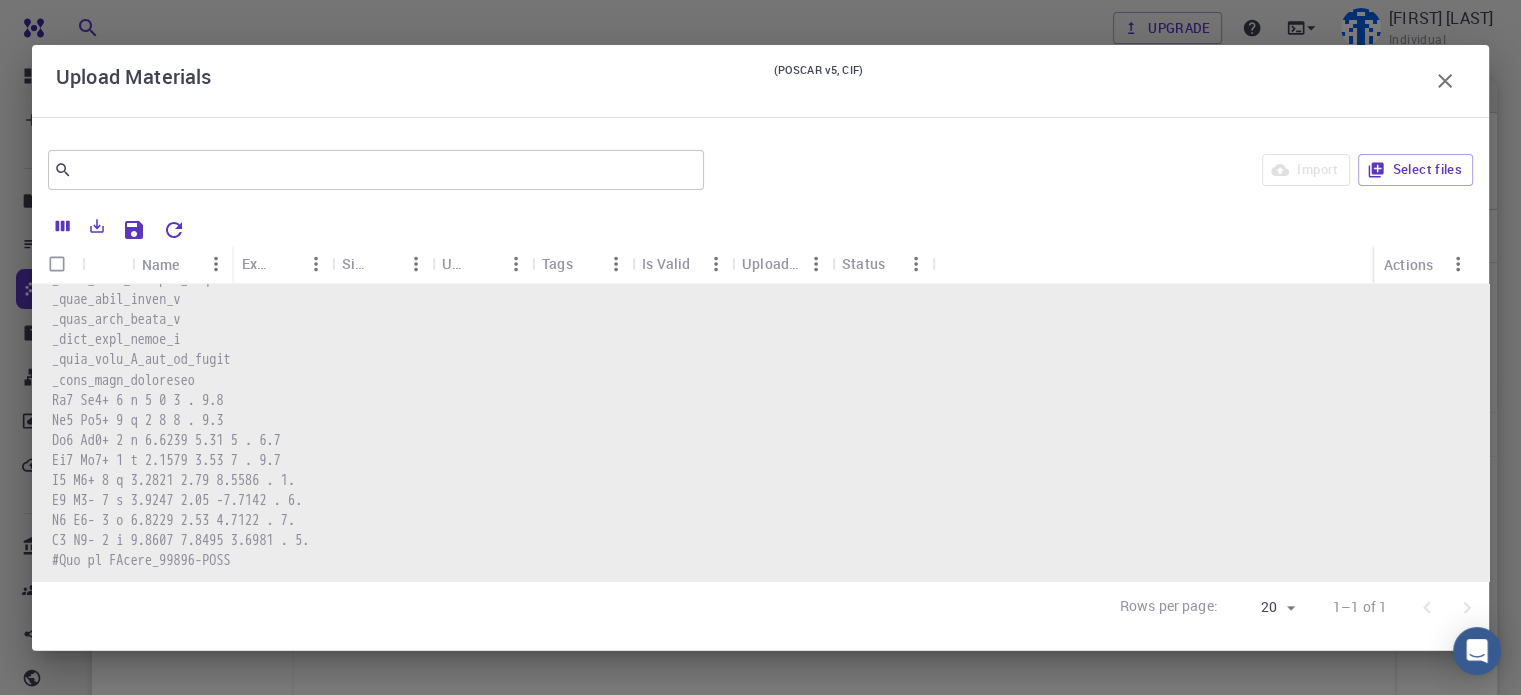 scroll, scrollTop: 1315, scrollLeft: 0, axis: vertical 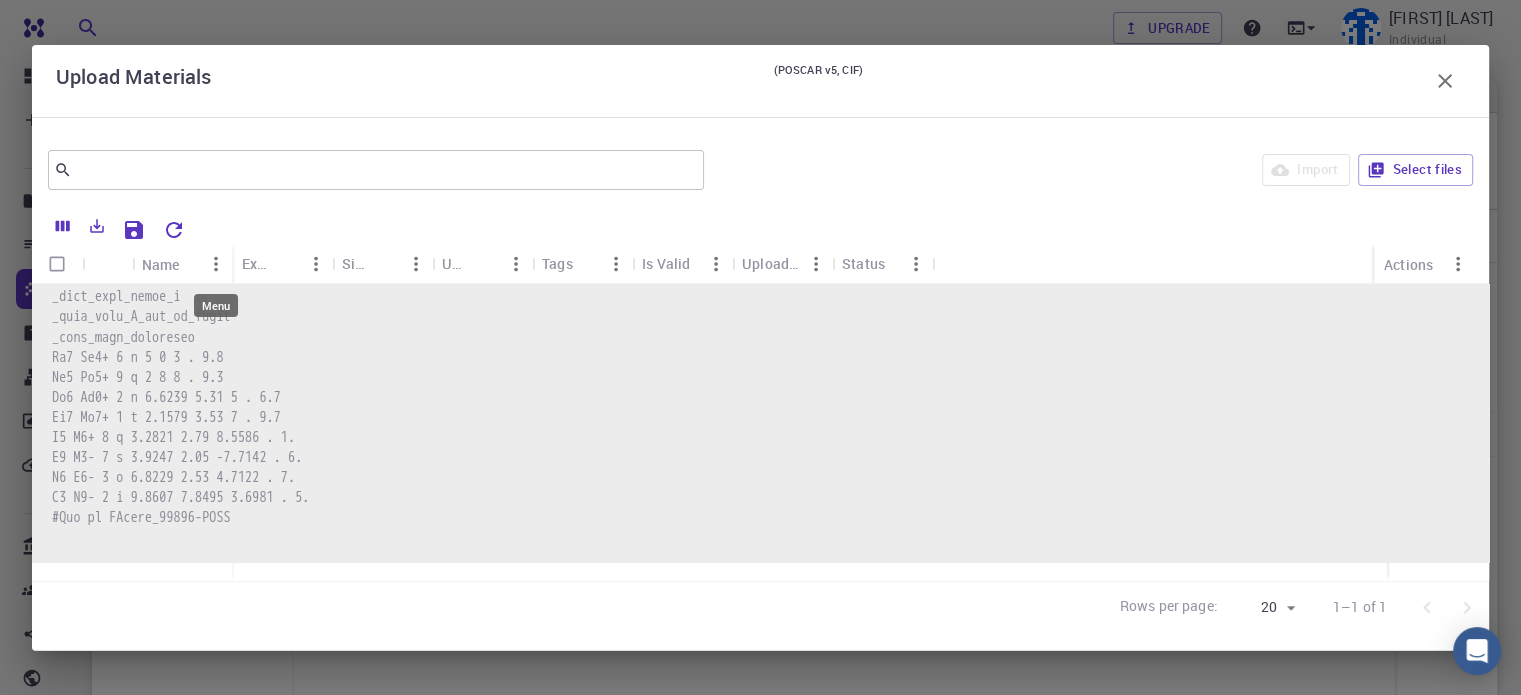 click 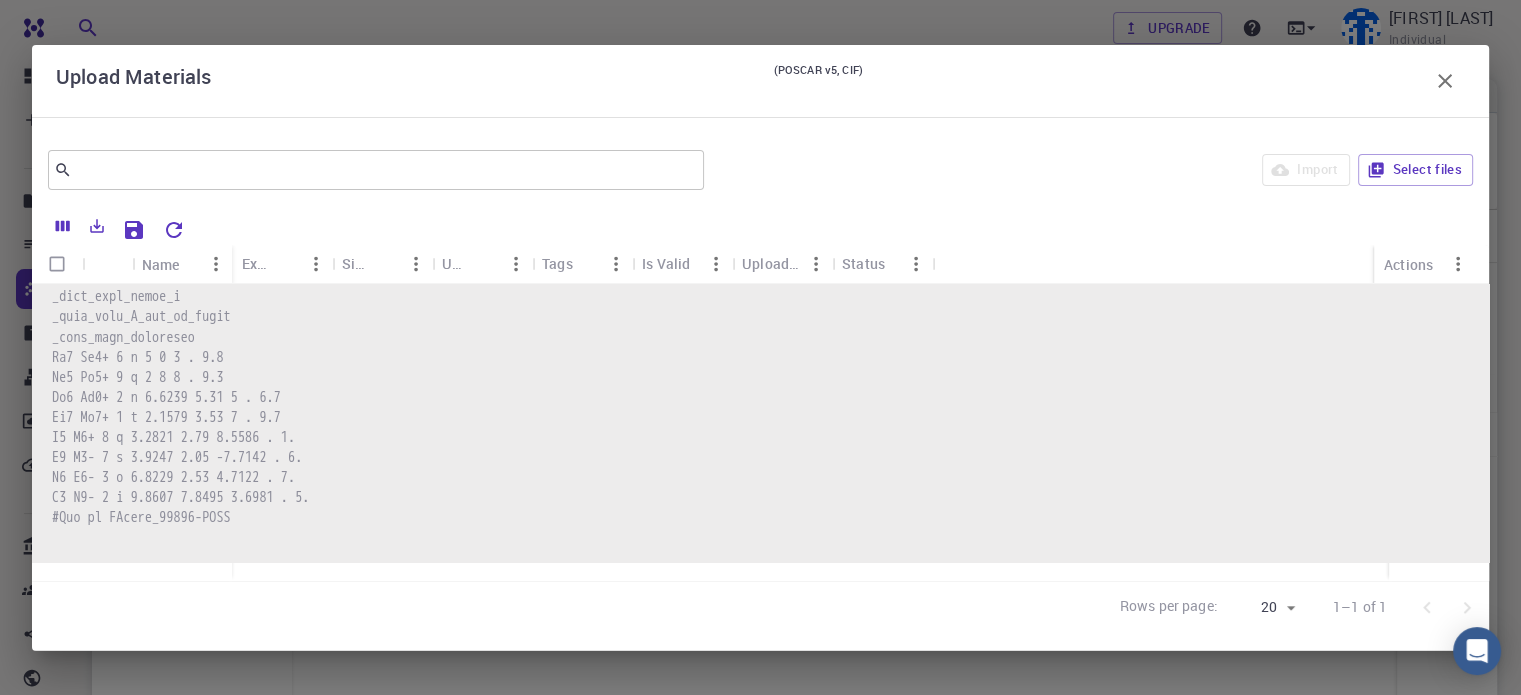click on "Name" at bounding box center [161, 264] 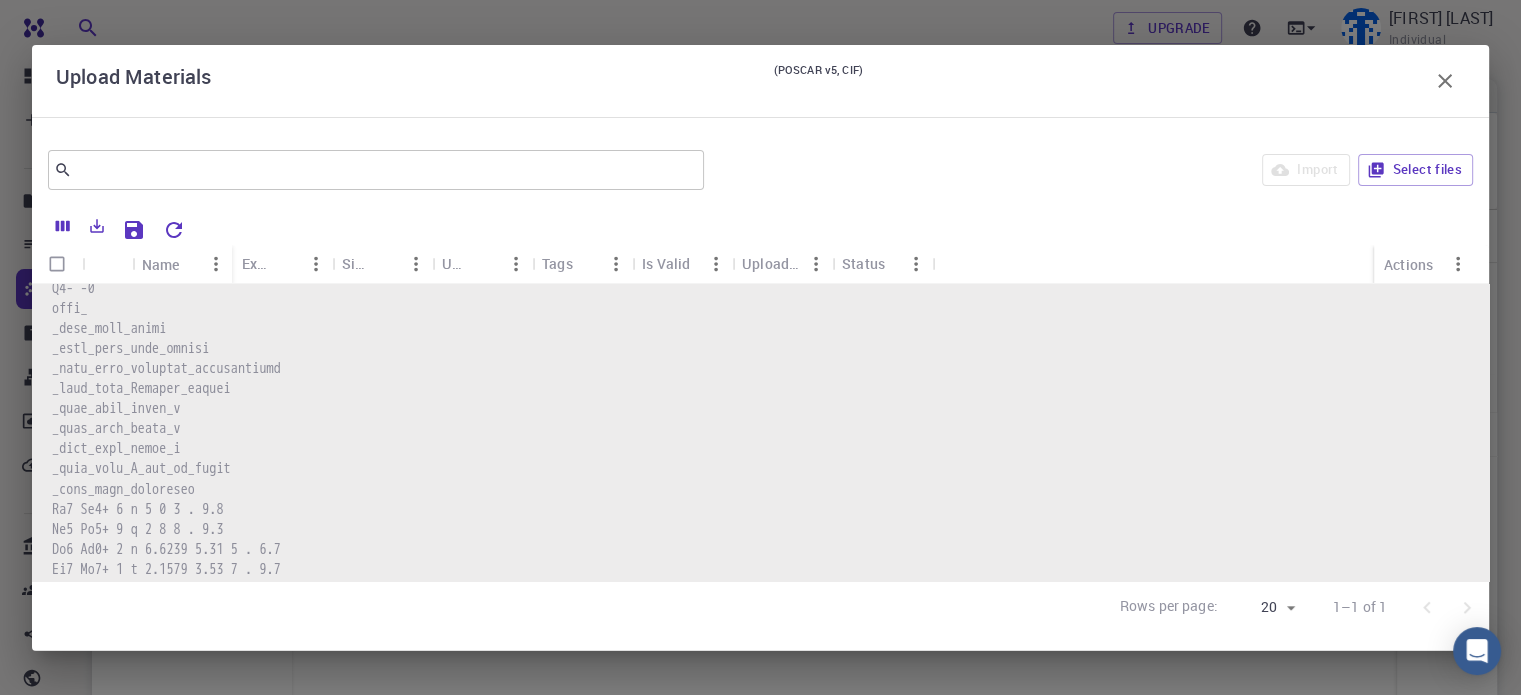 scroll, scrollTop: 1015, scrollLeft: 0, axis: vertical 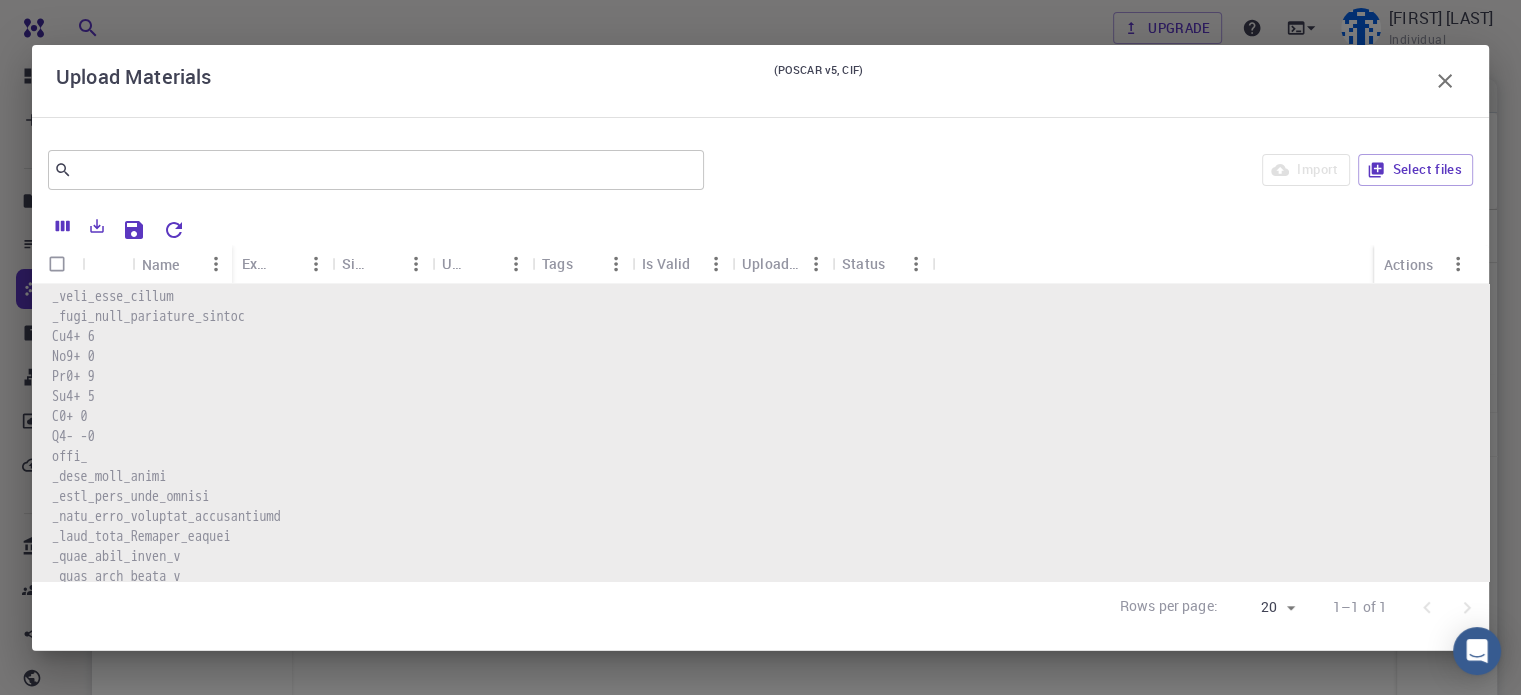 click at bounding box center [57, 264] 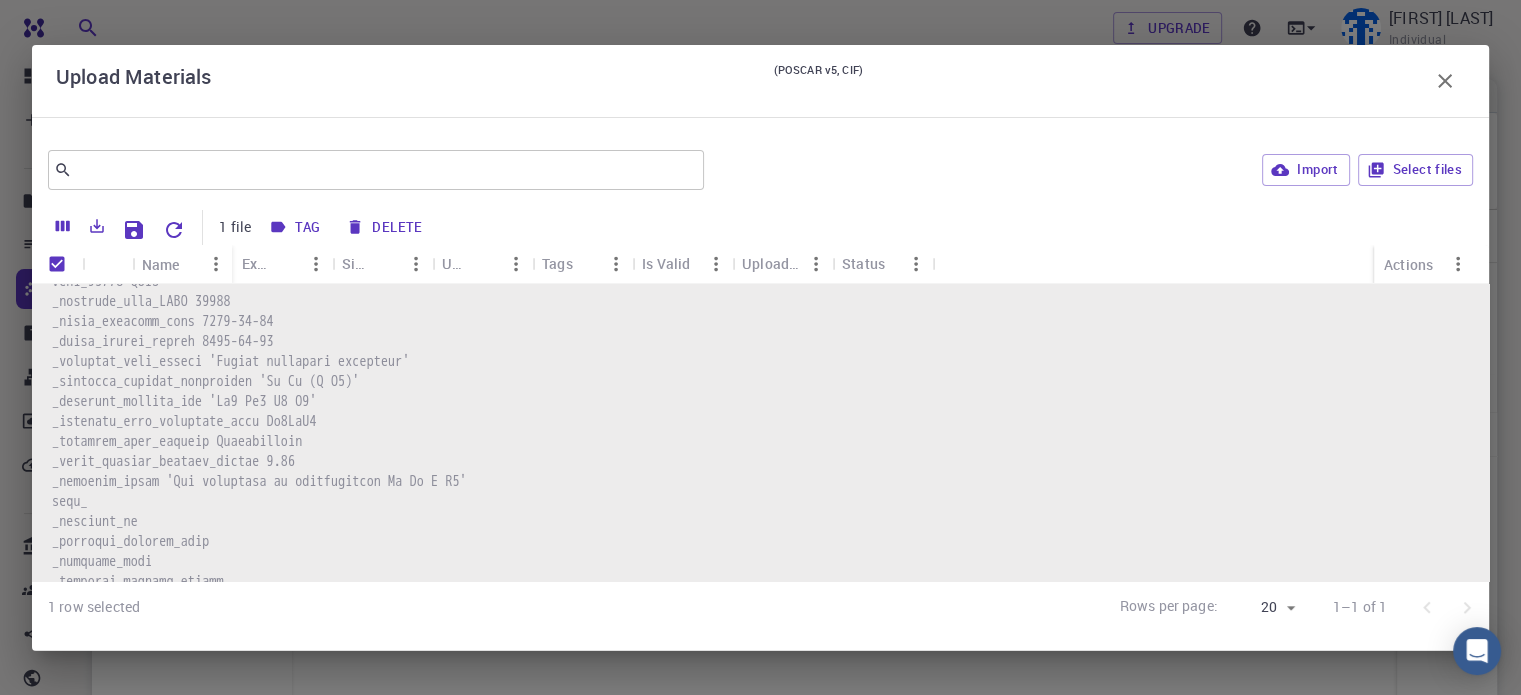 scroll, scrollTop: 0, scrollLeft: 0, axis: both 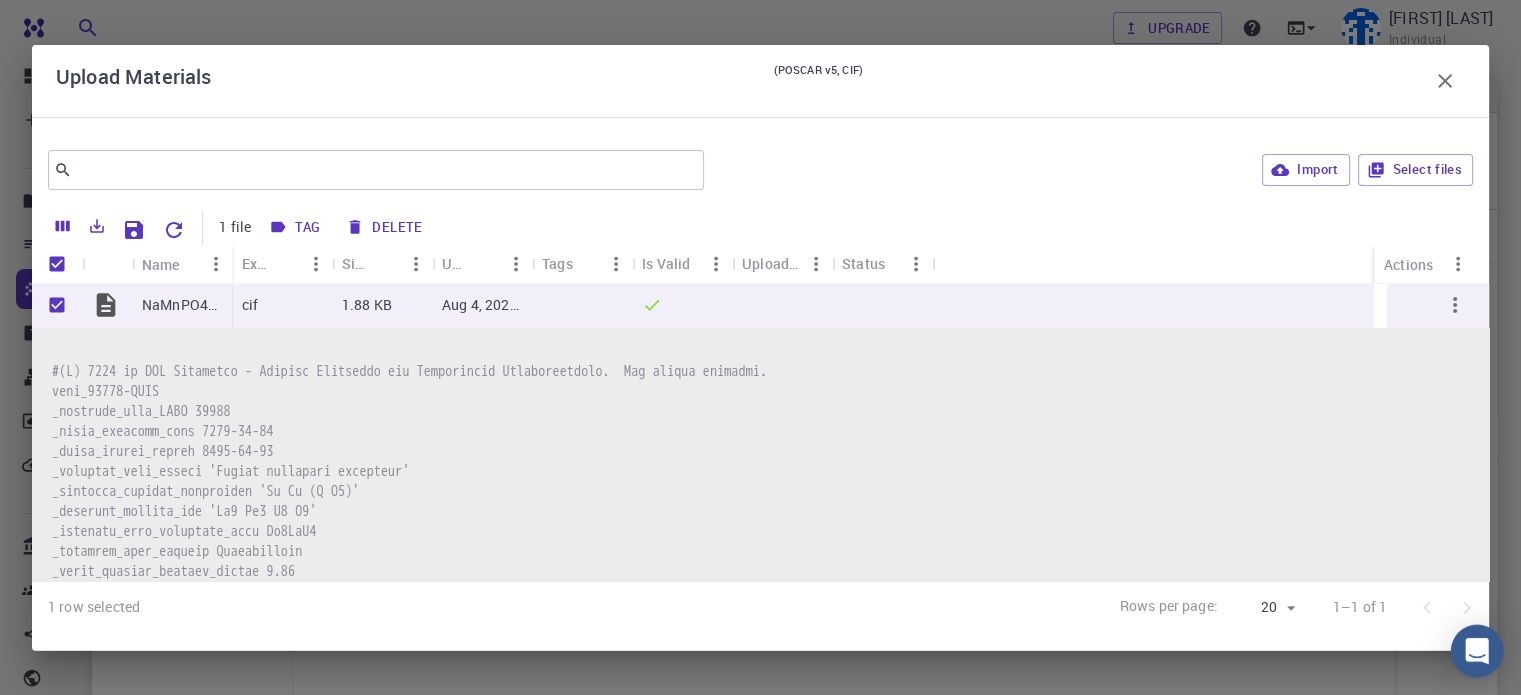 click 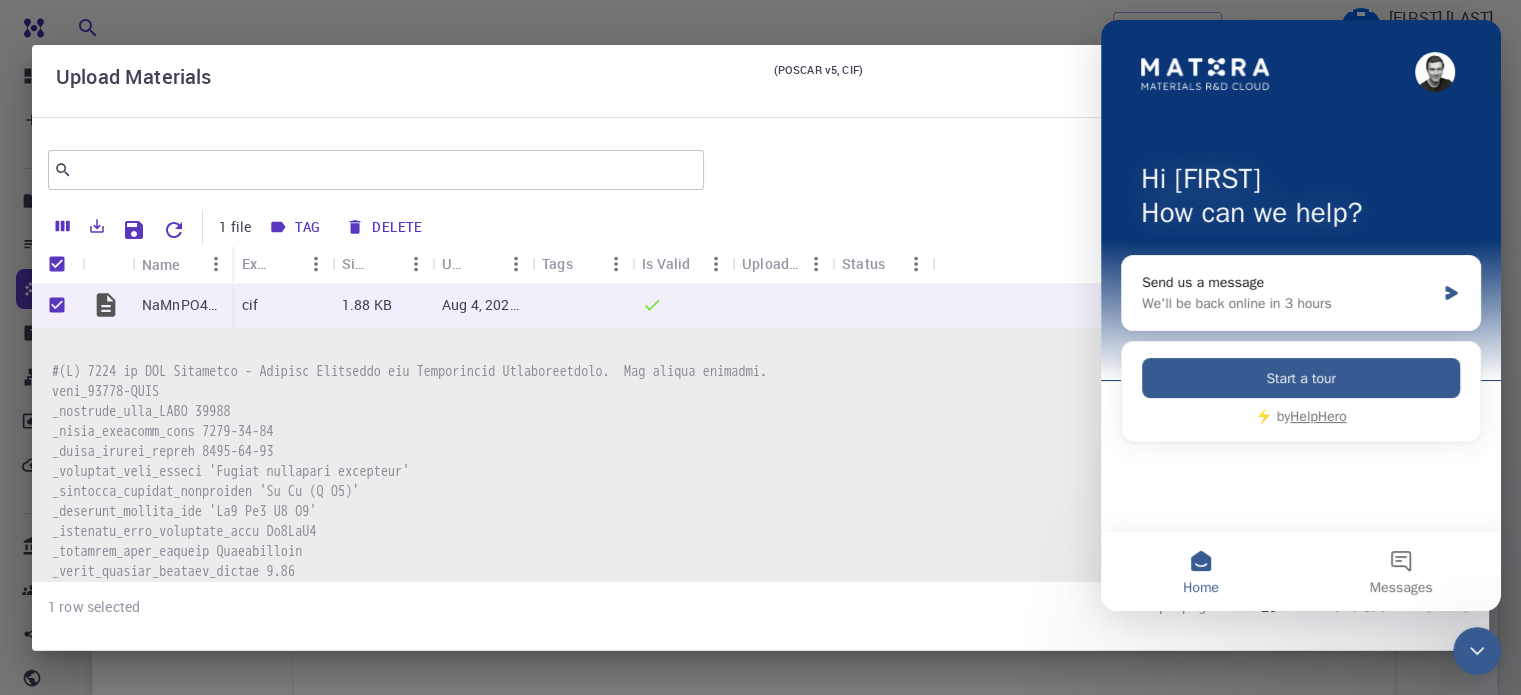 scroll, scrollTop: 0, scrollLeft: 0, axis: both 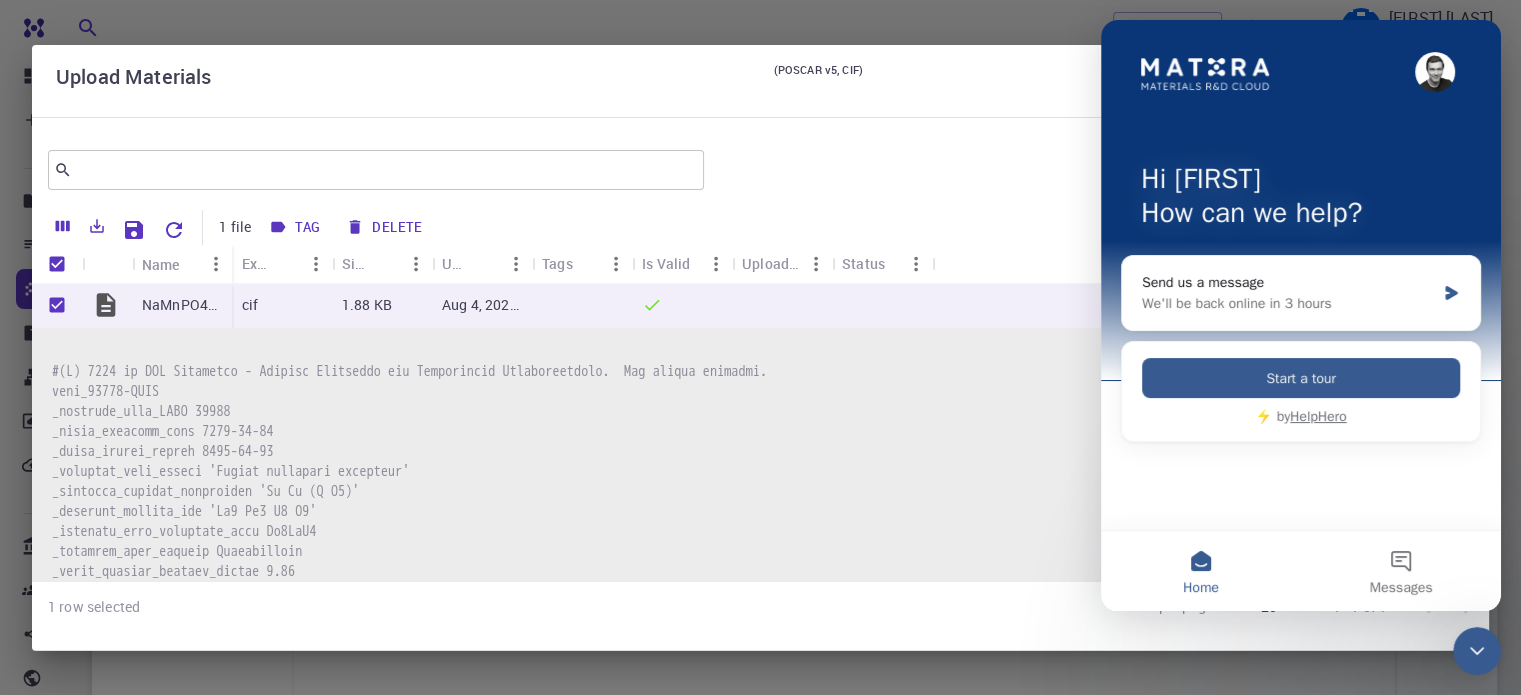 click at bounding box center [760, 1102] 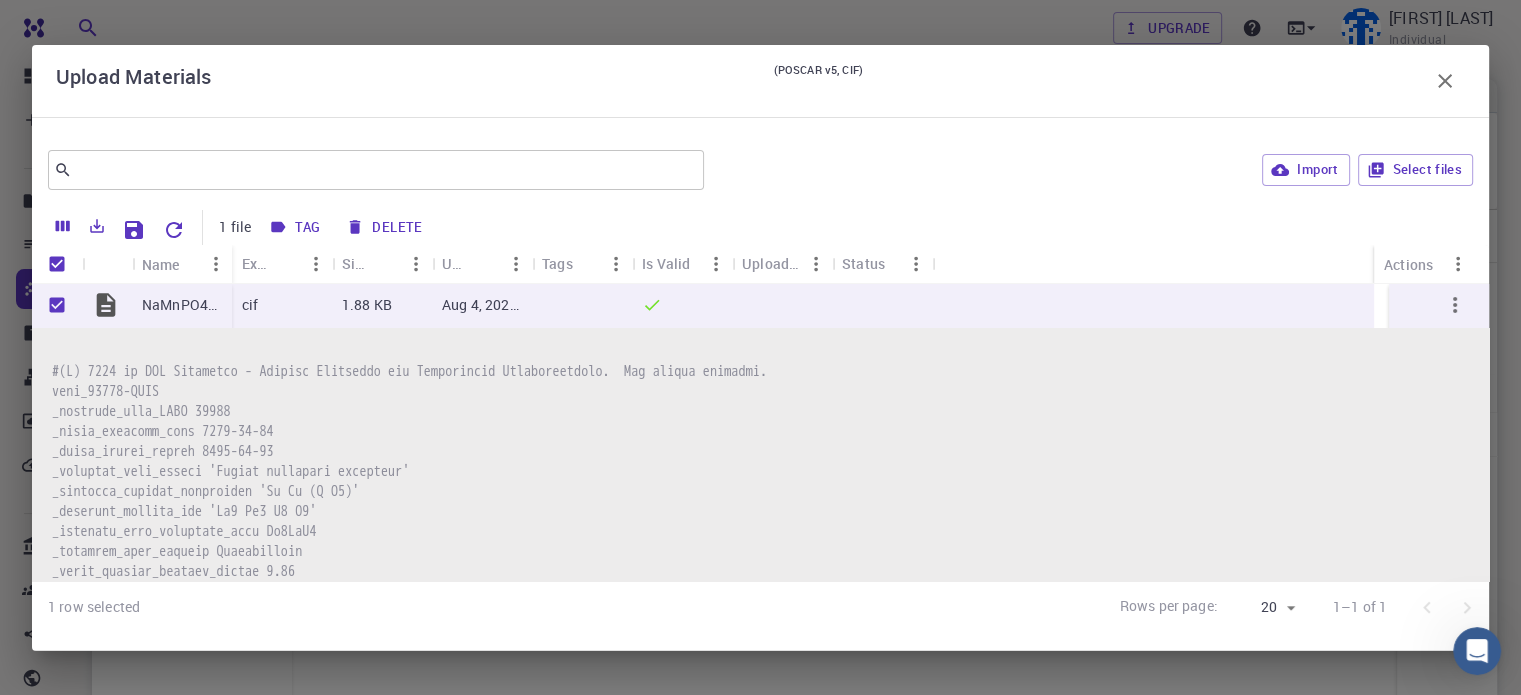 scroll, scrollTop: 0, scrollLeft: 0, axis: both 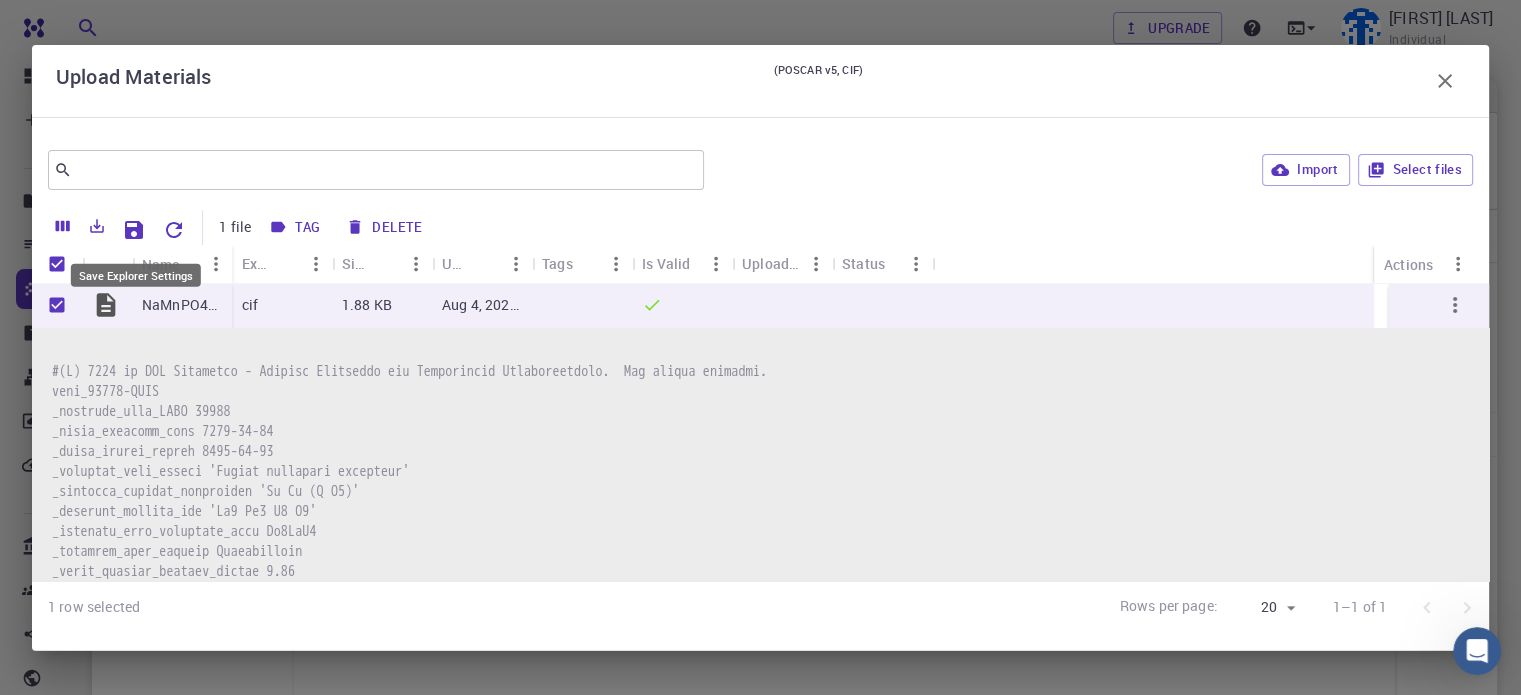 click 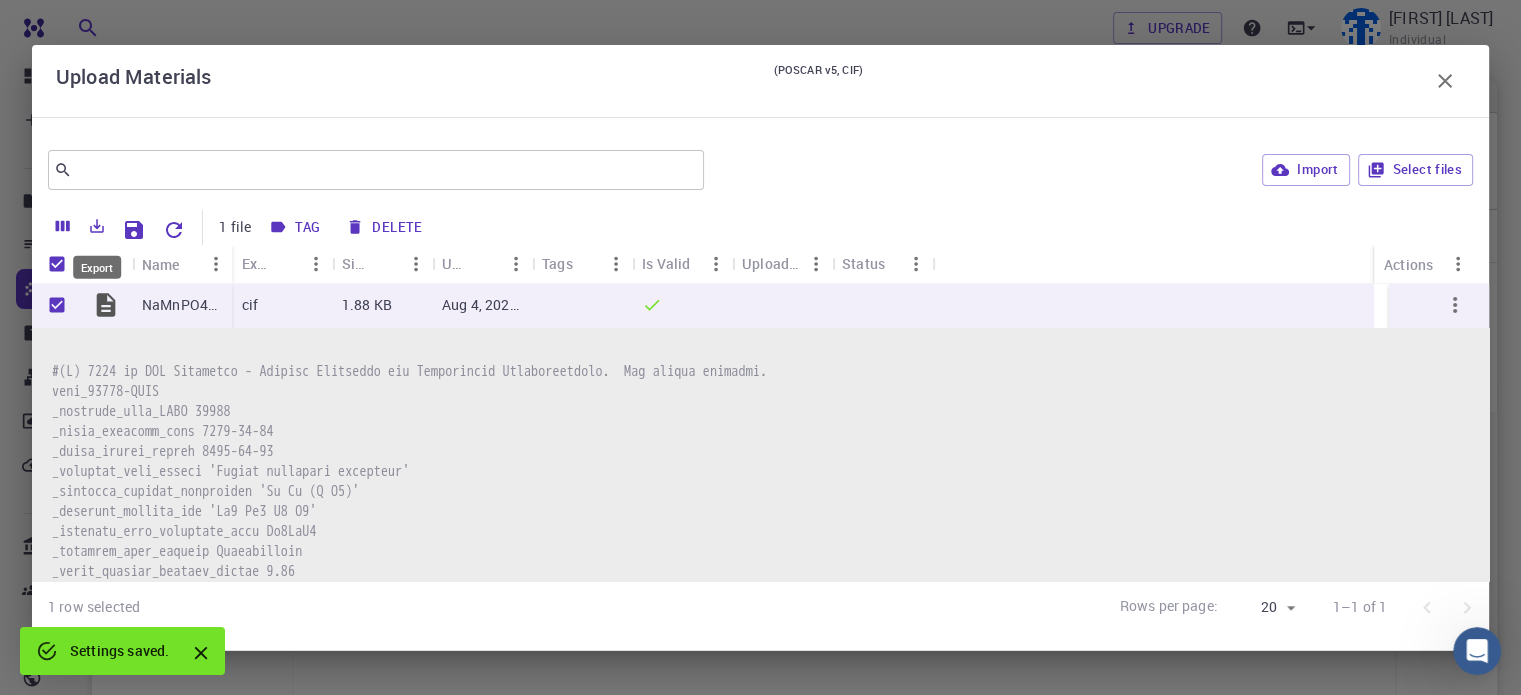 click 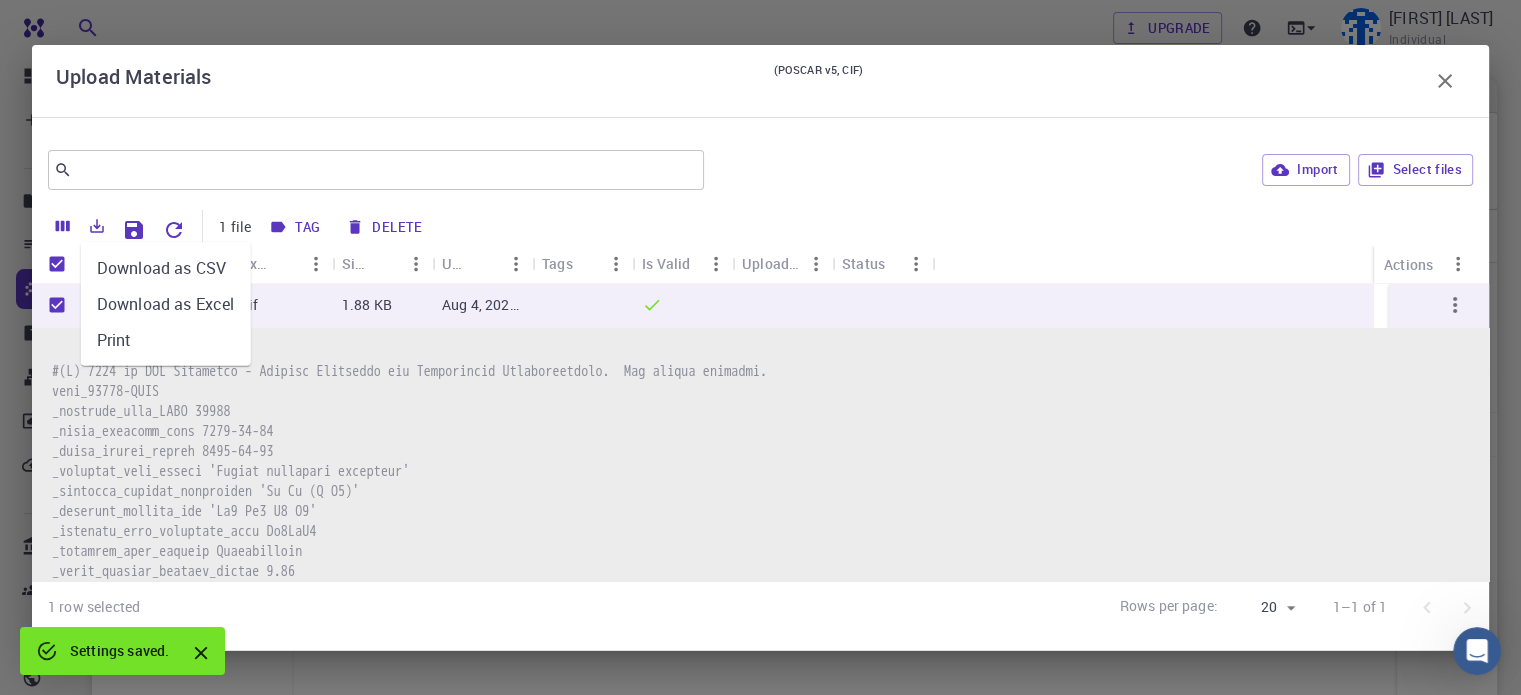 click 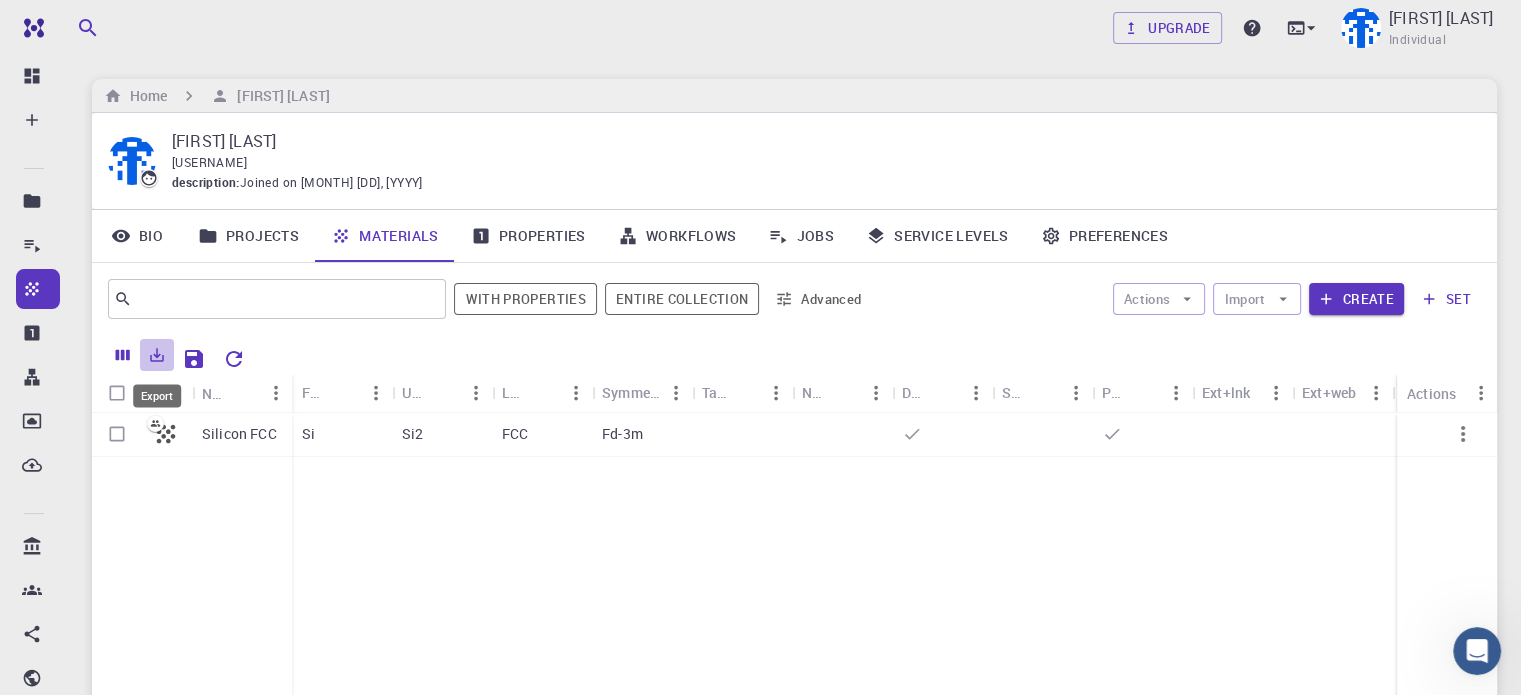 click 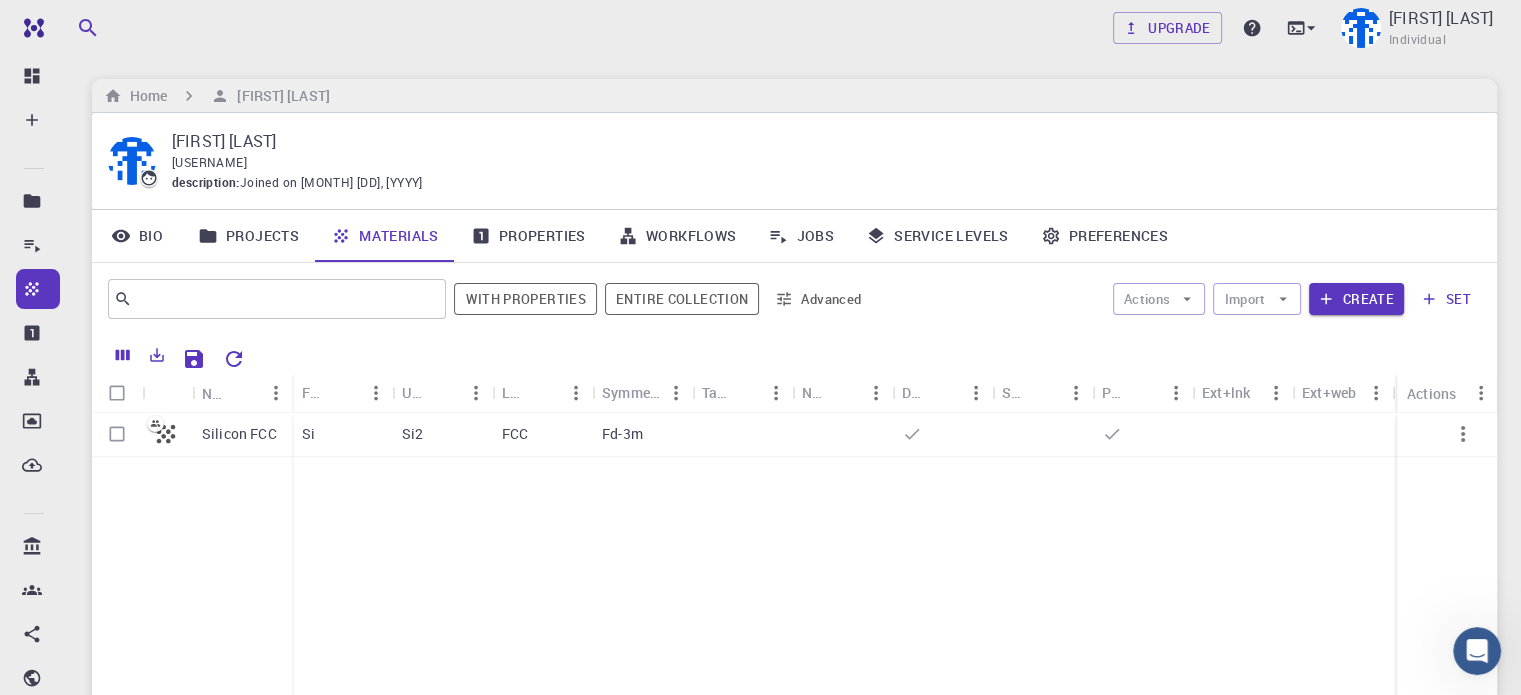 click on "Silicon FCC Si Si2 FCC Fd-3m - - - - -" at bounding box center [2042, 561] 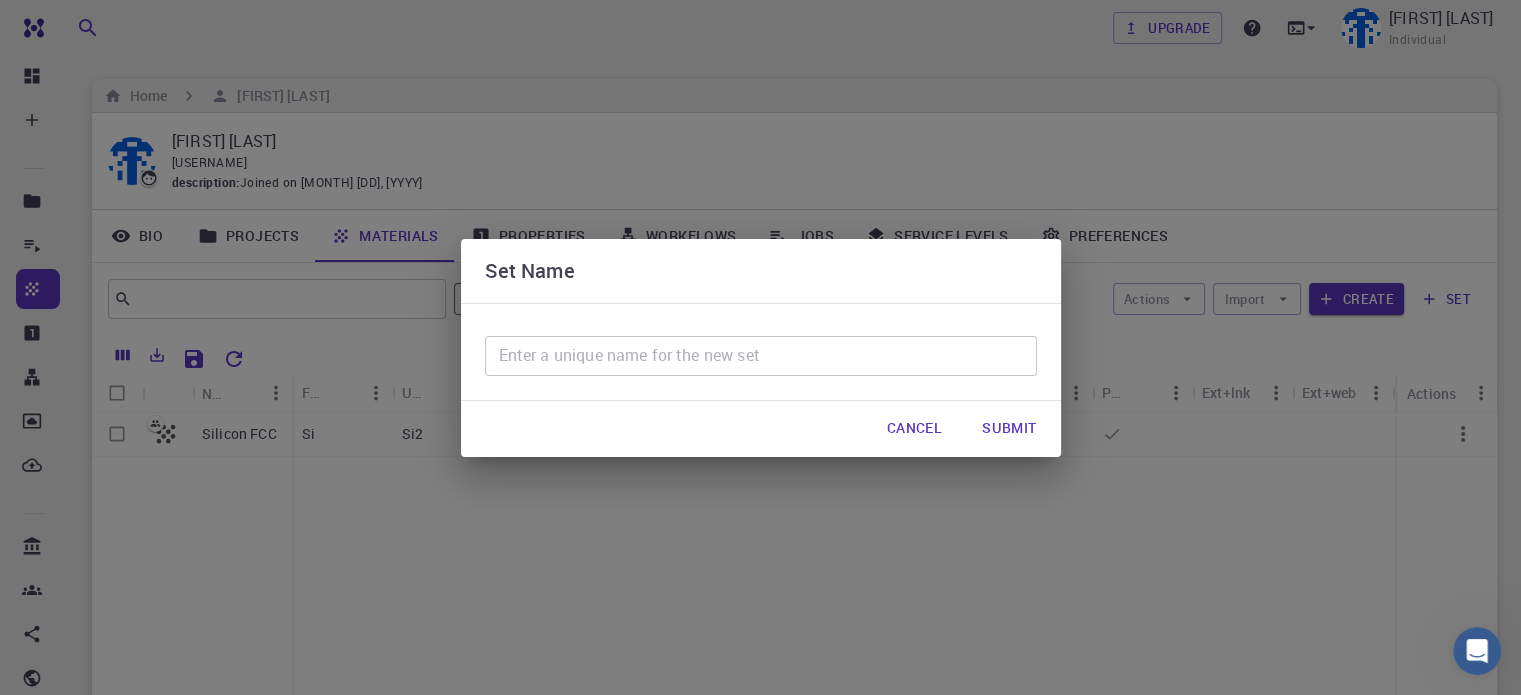 drag, startPoint x: 920, startPoint y: 419, endPoint x: 898, endPoint y: 420, distance: 22.022715 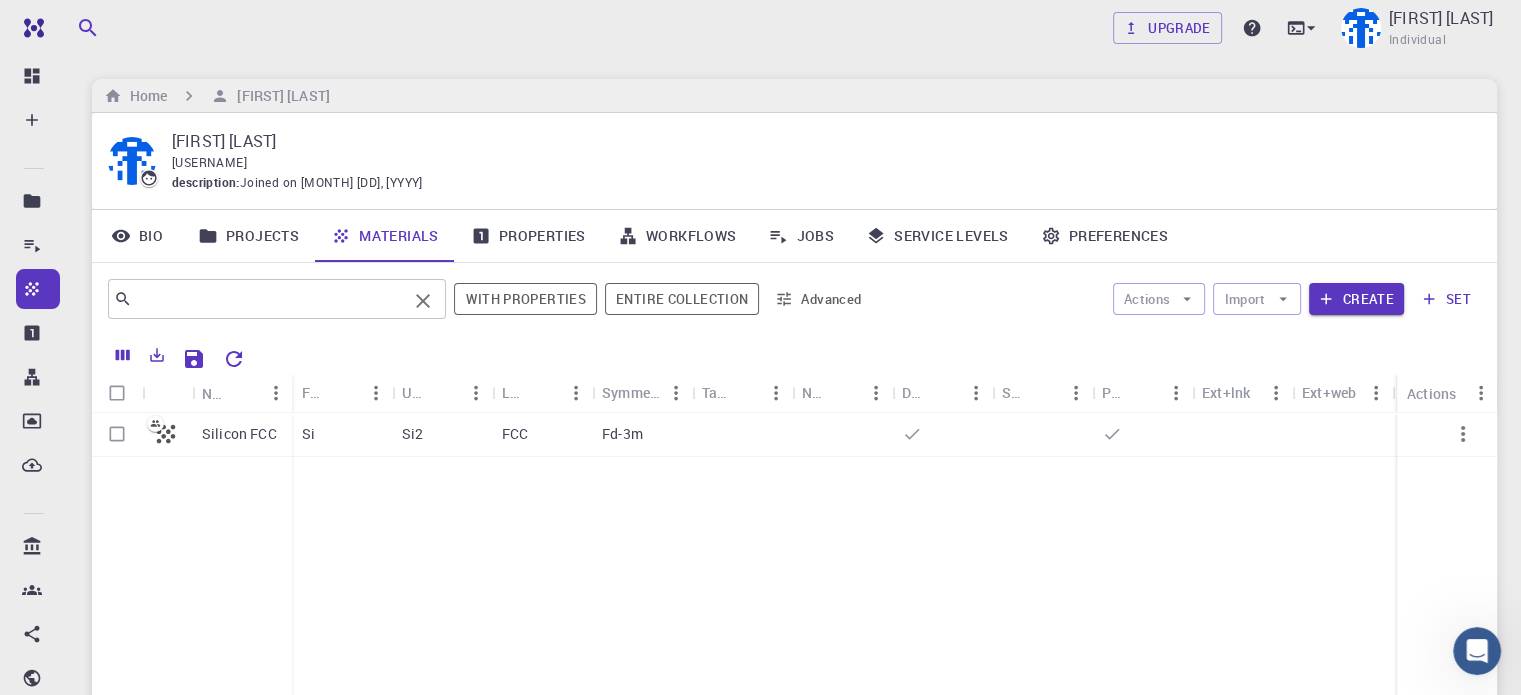 click at bounding box center (269, 299) 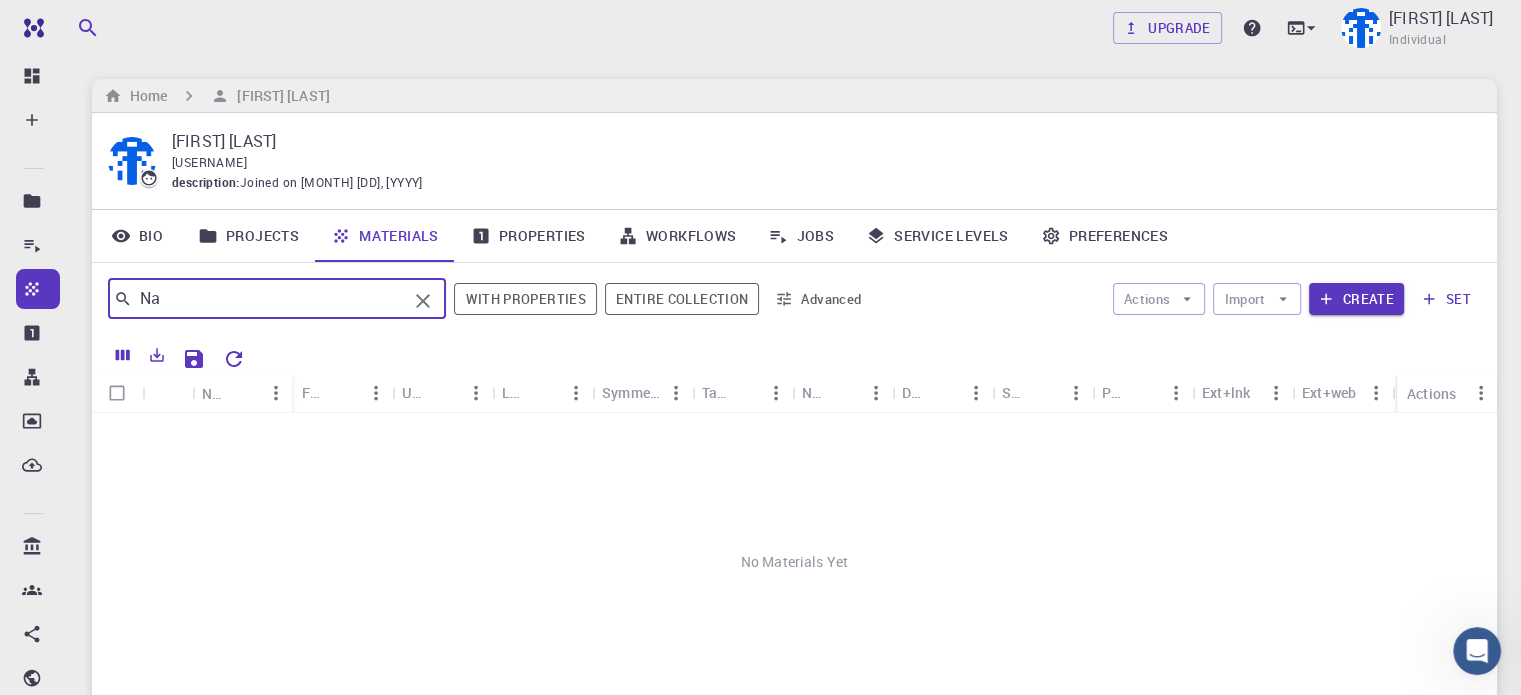 type on "N" 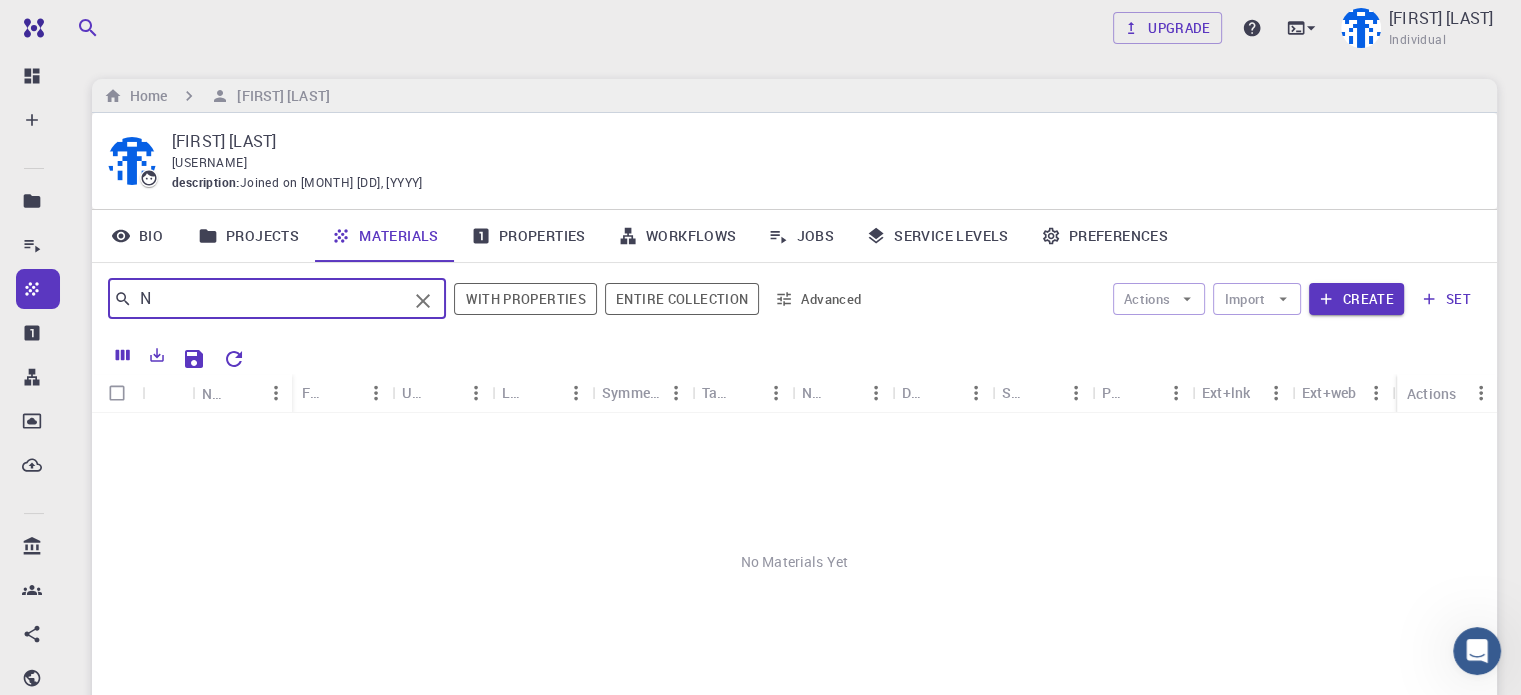 type 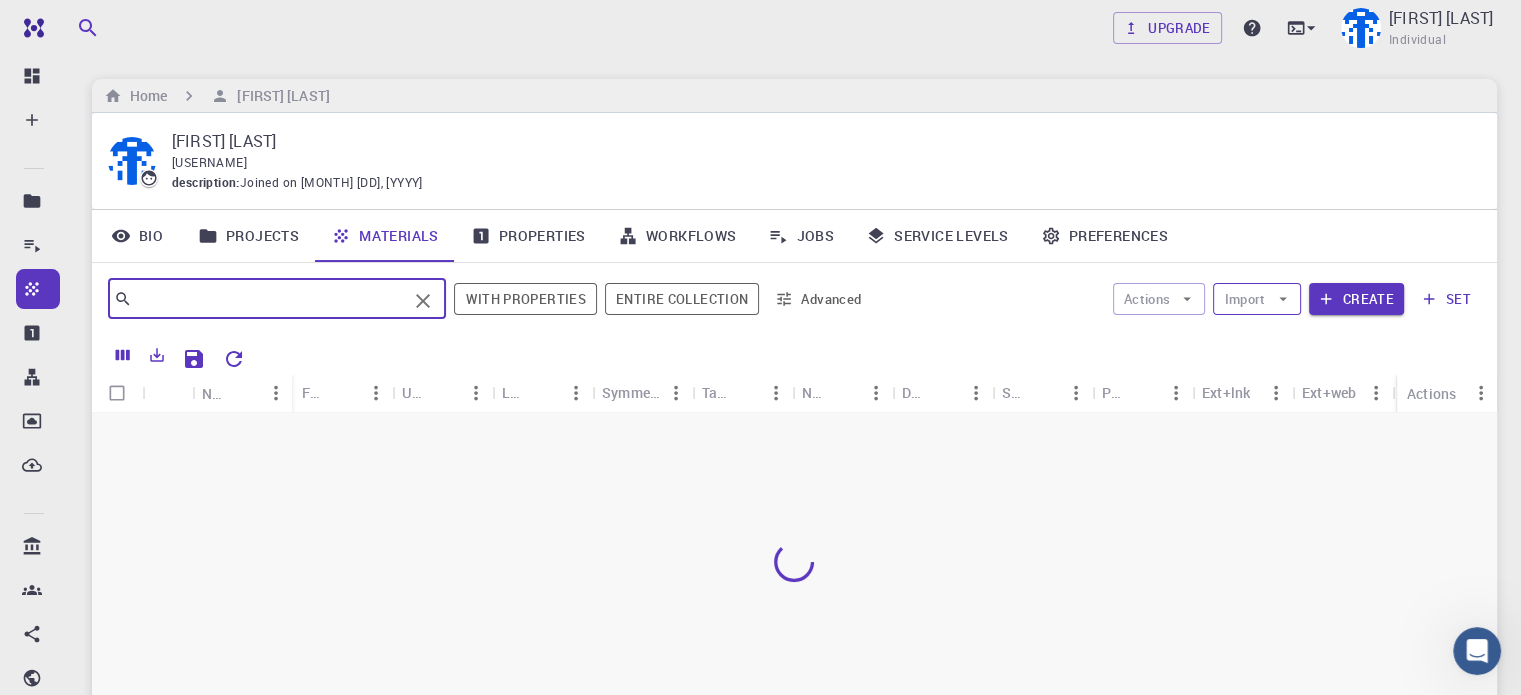 click on "Import" at bounding box center (1256, 299) 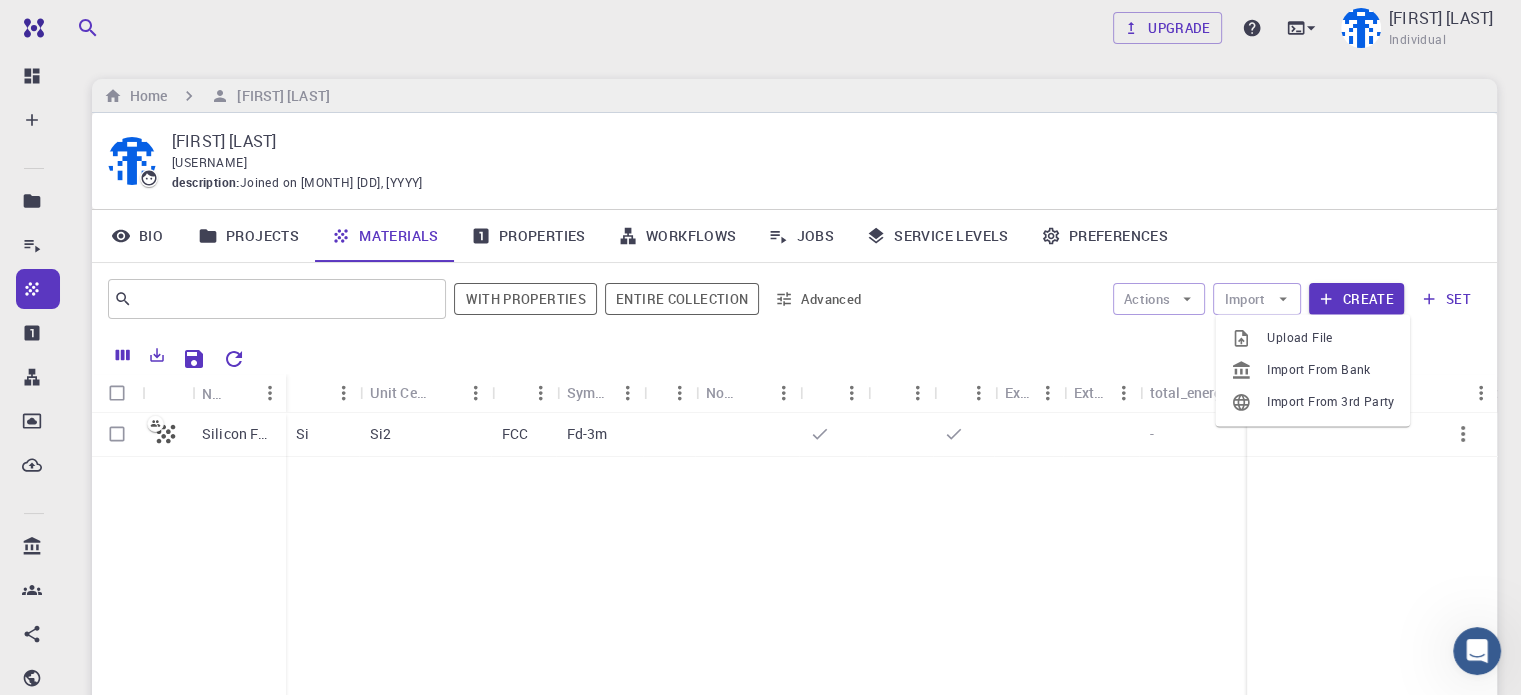 click on "Upload File" at bounding box center [1330, 338] 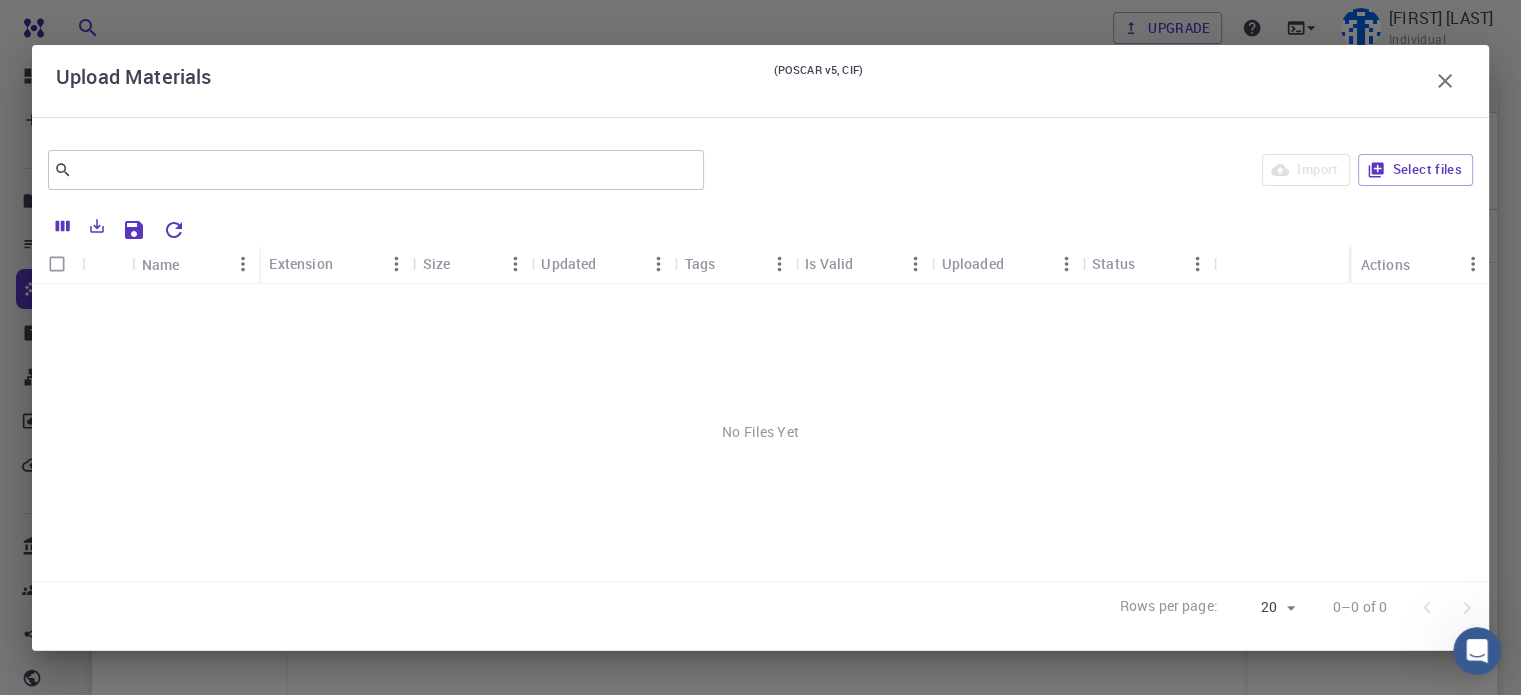 click at bounding box center [97, 226] 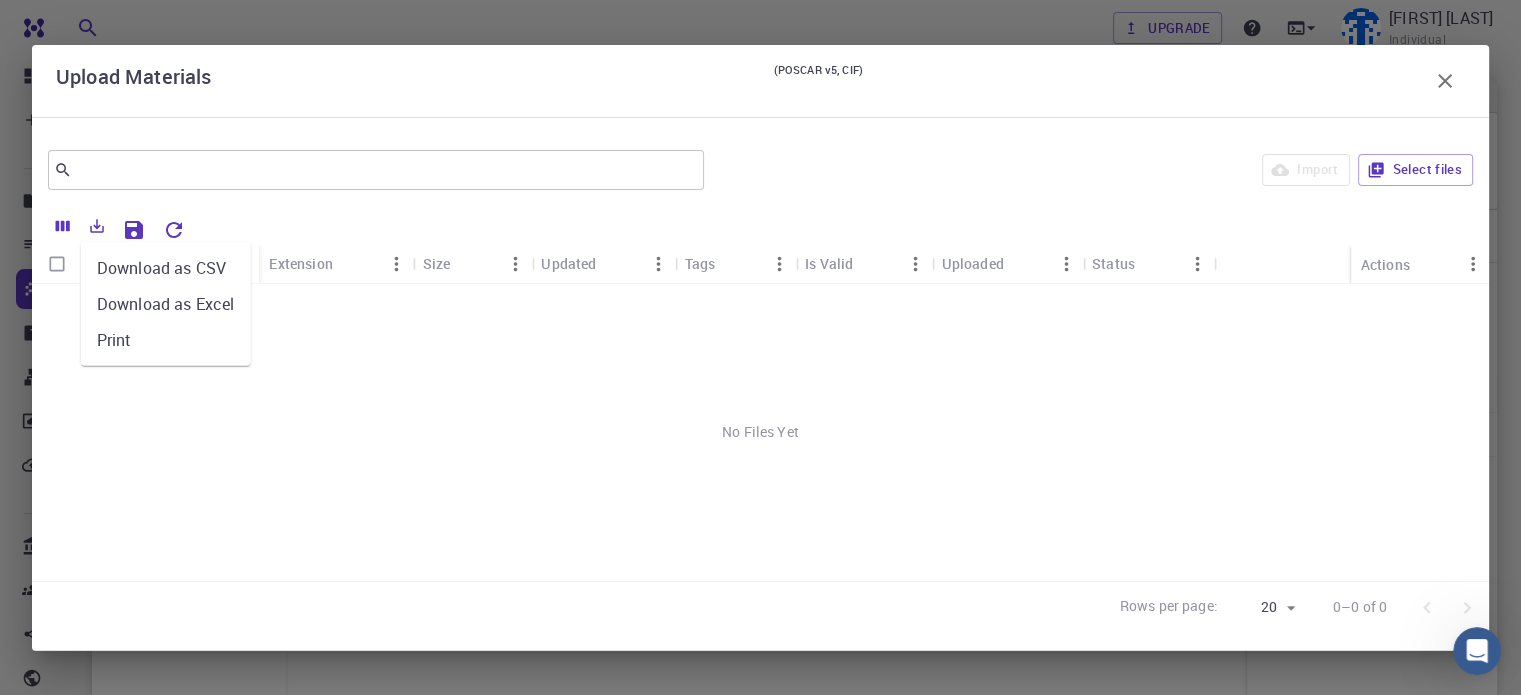 click on "Import Select files" at bounding box center (1092, 170) 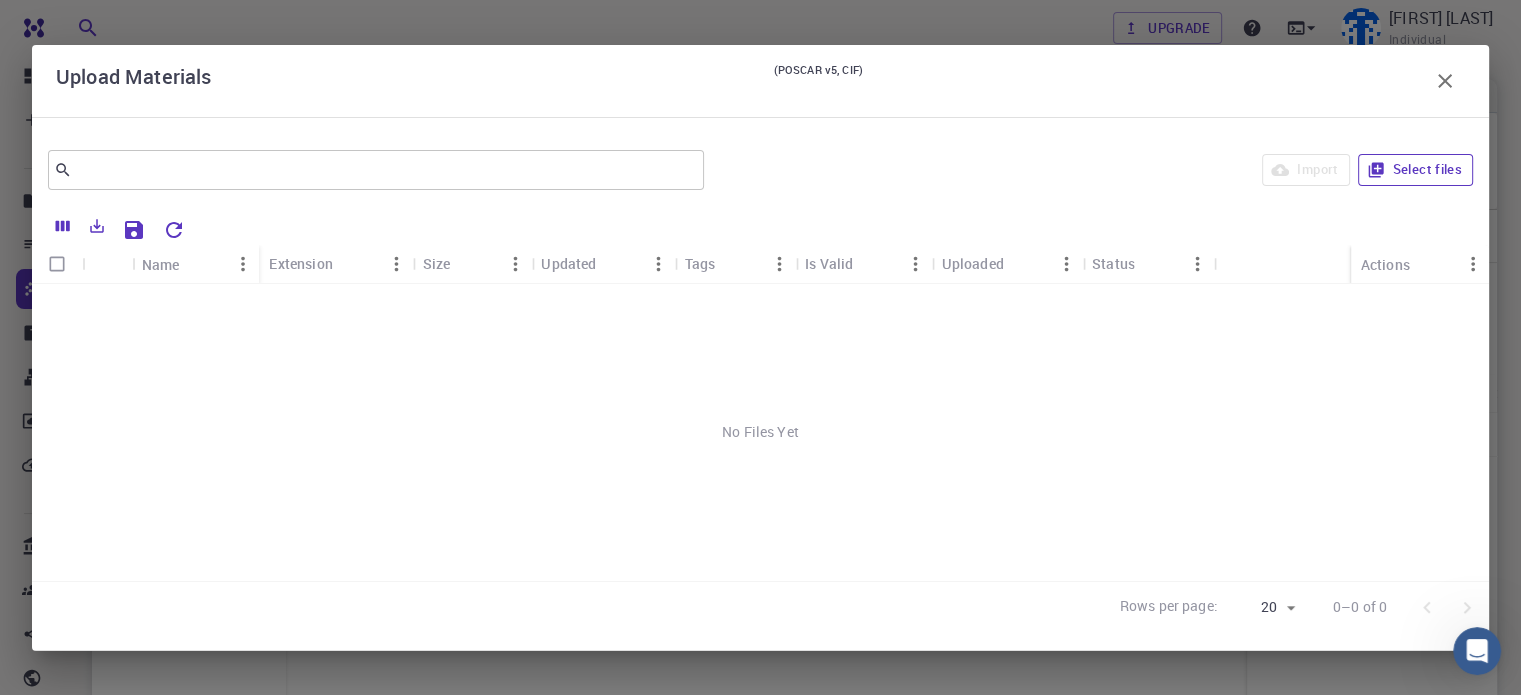 click on "Select files" at bounding box center (1415, 170) 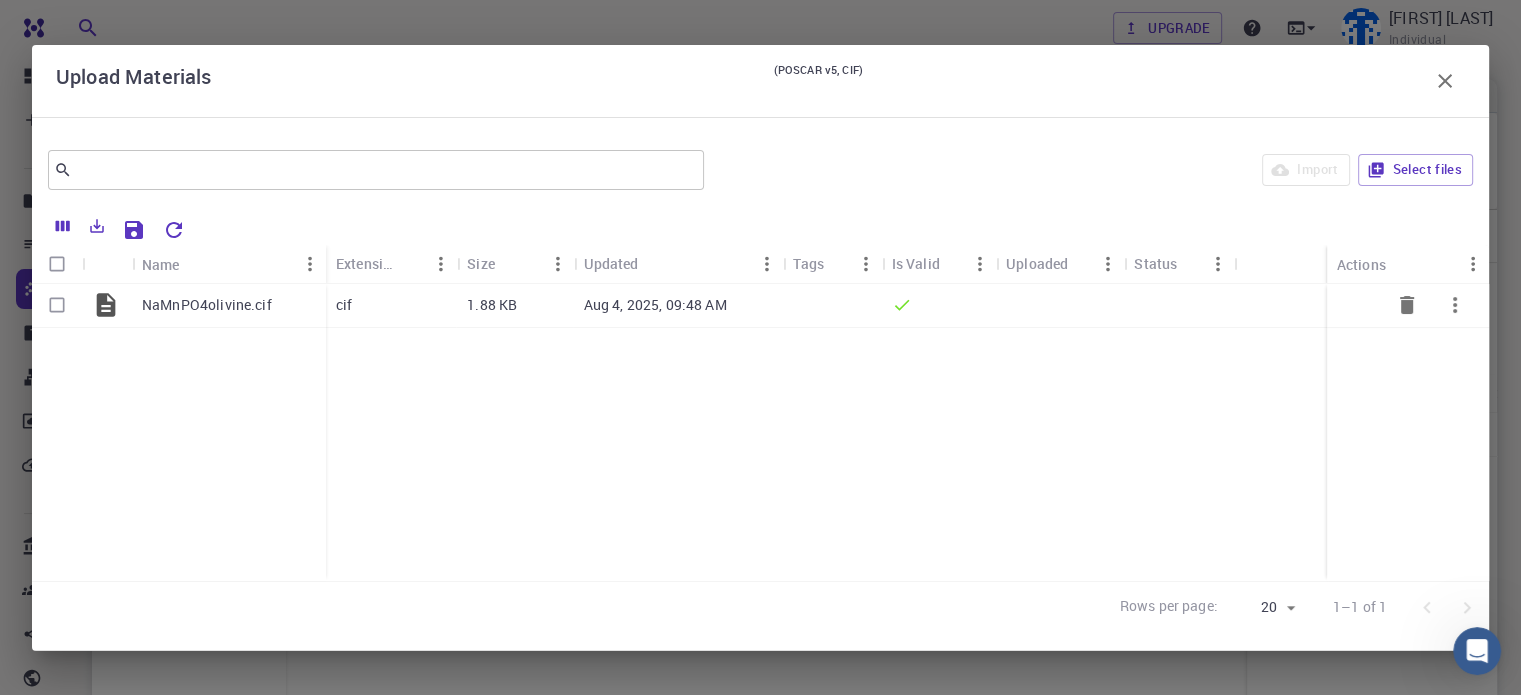click on "Aug 4, 2025, 09:48 AM" at bounding box center [678, 306] 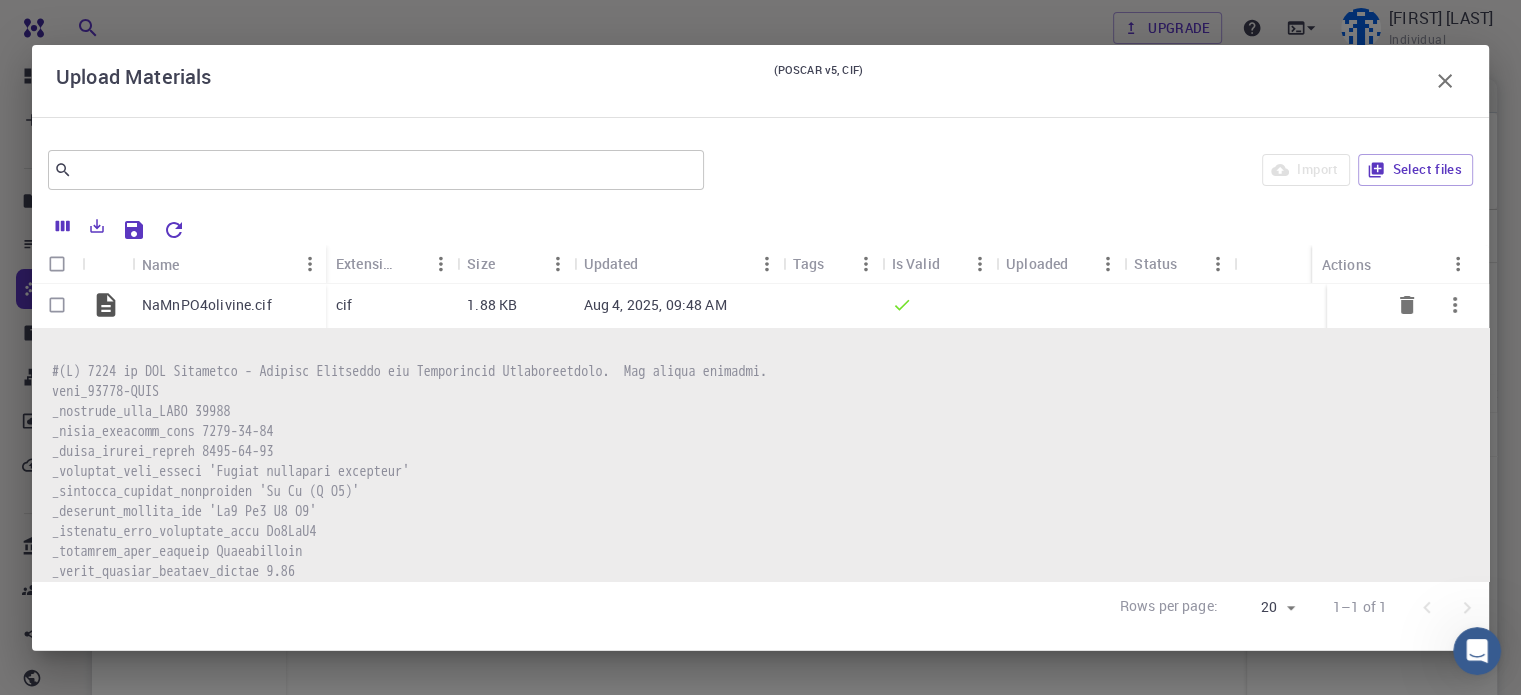 click at bounding box center [57, 305] 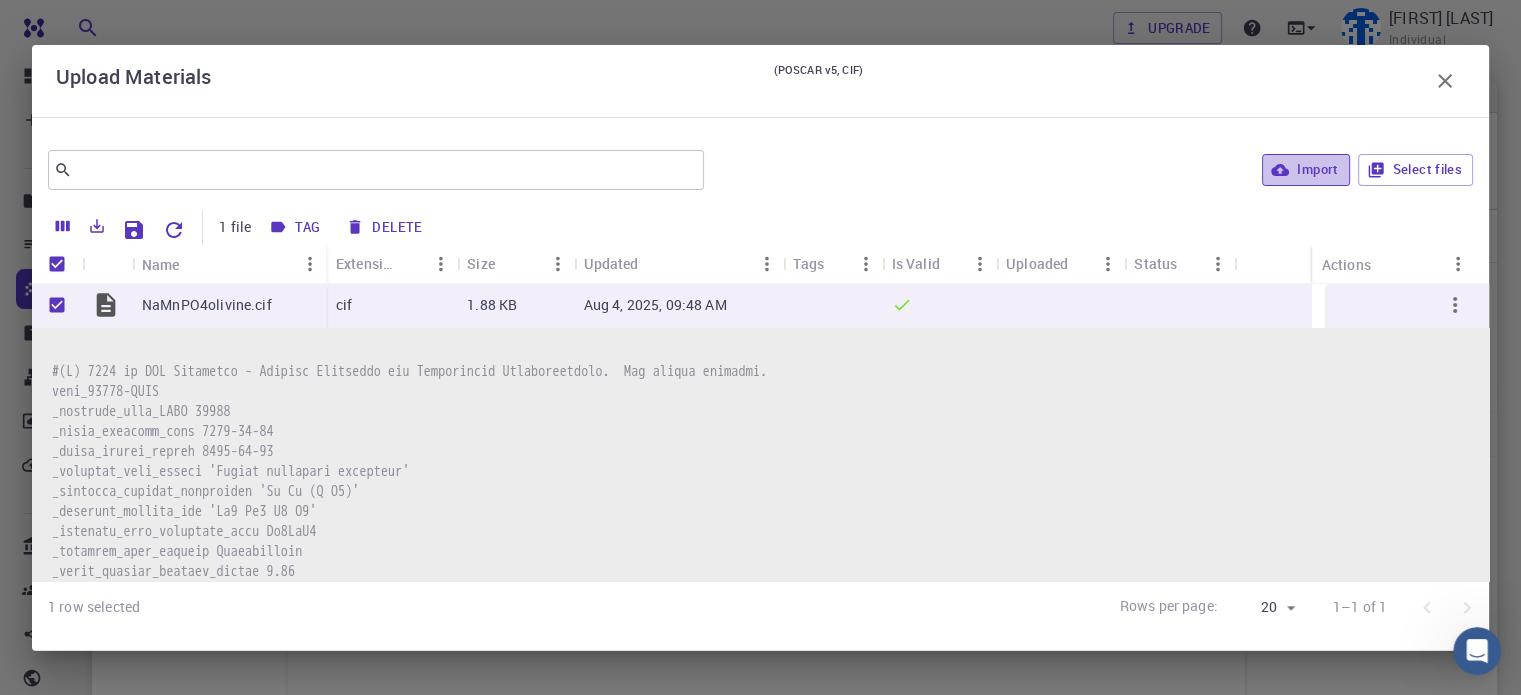 click on "Import" at bounding box center [1305, 170] 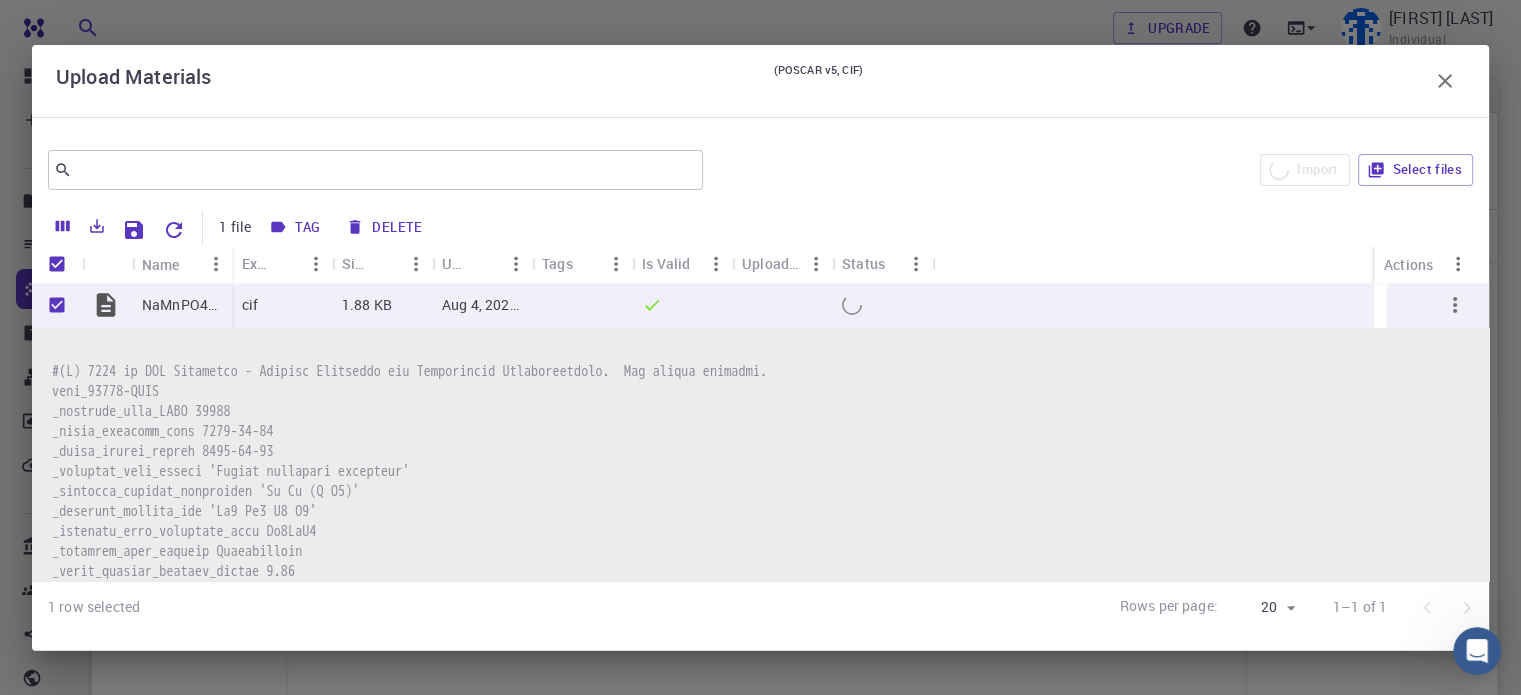 checkbox on "false" 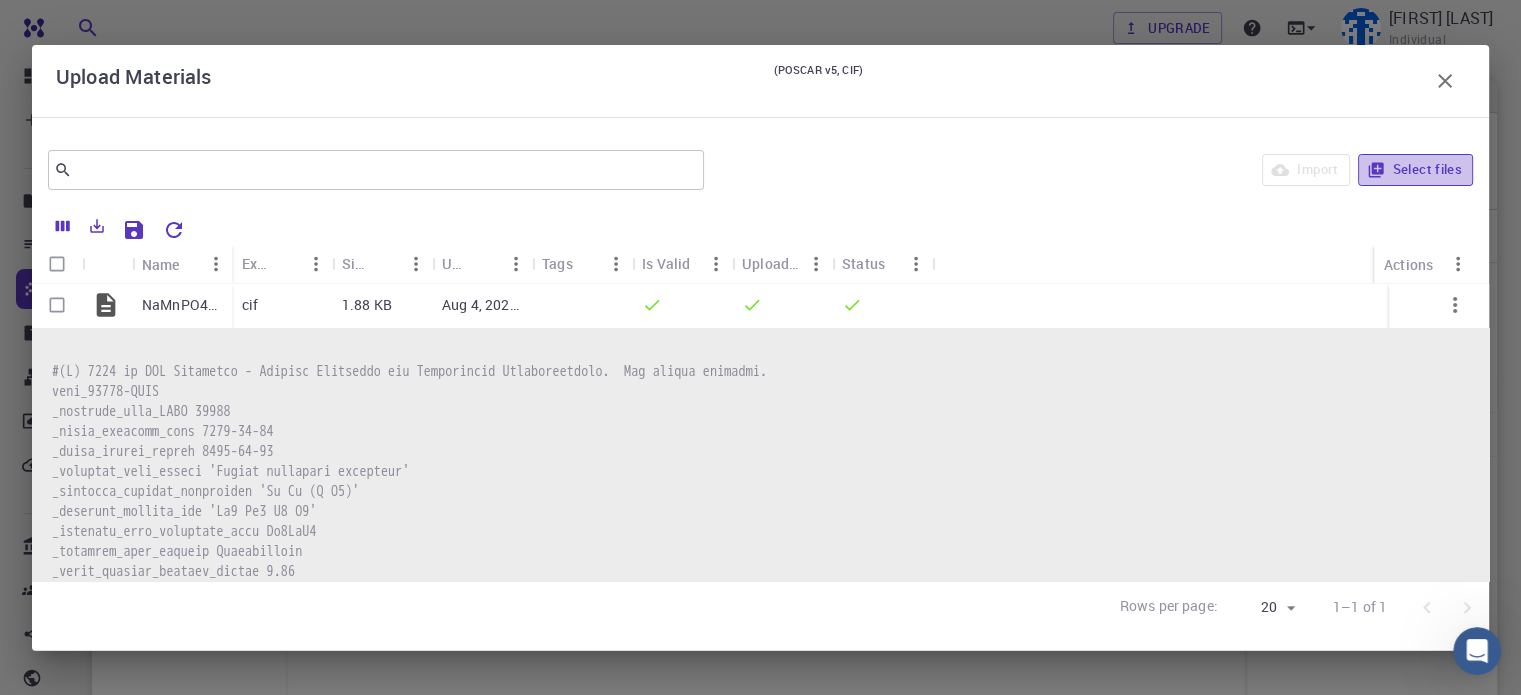 click on "Select files" at bounding box center (1415, 170) 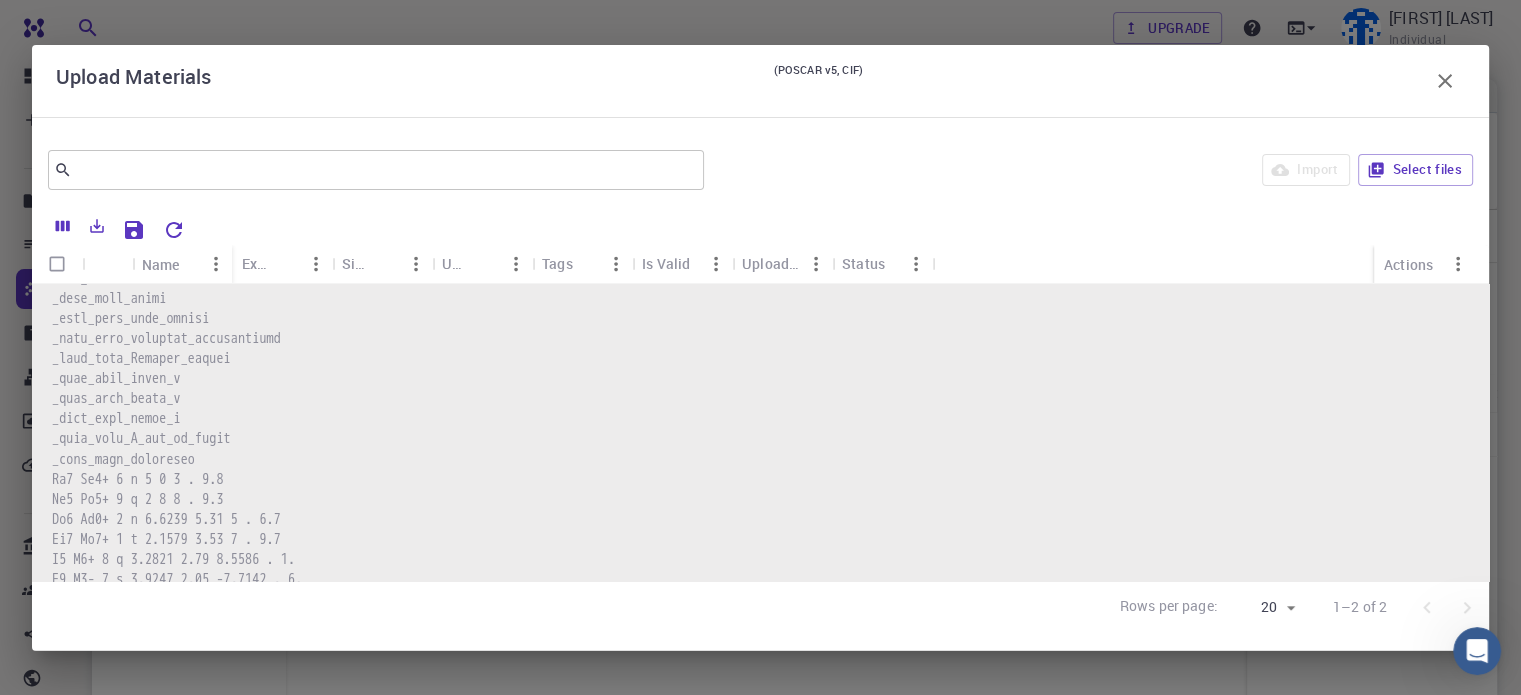 scroll, scrollTop: 1359, scrollLeft: 0, axis: vertical 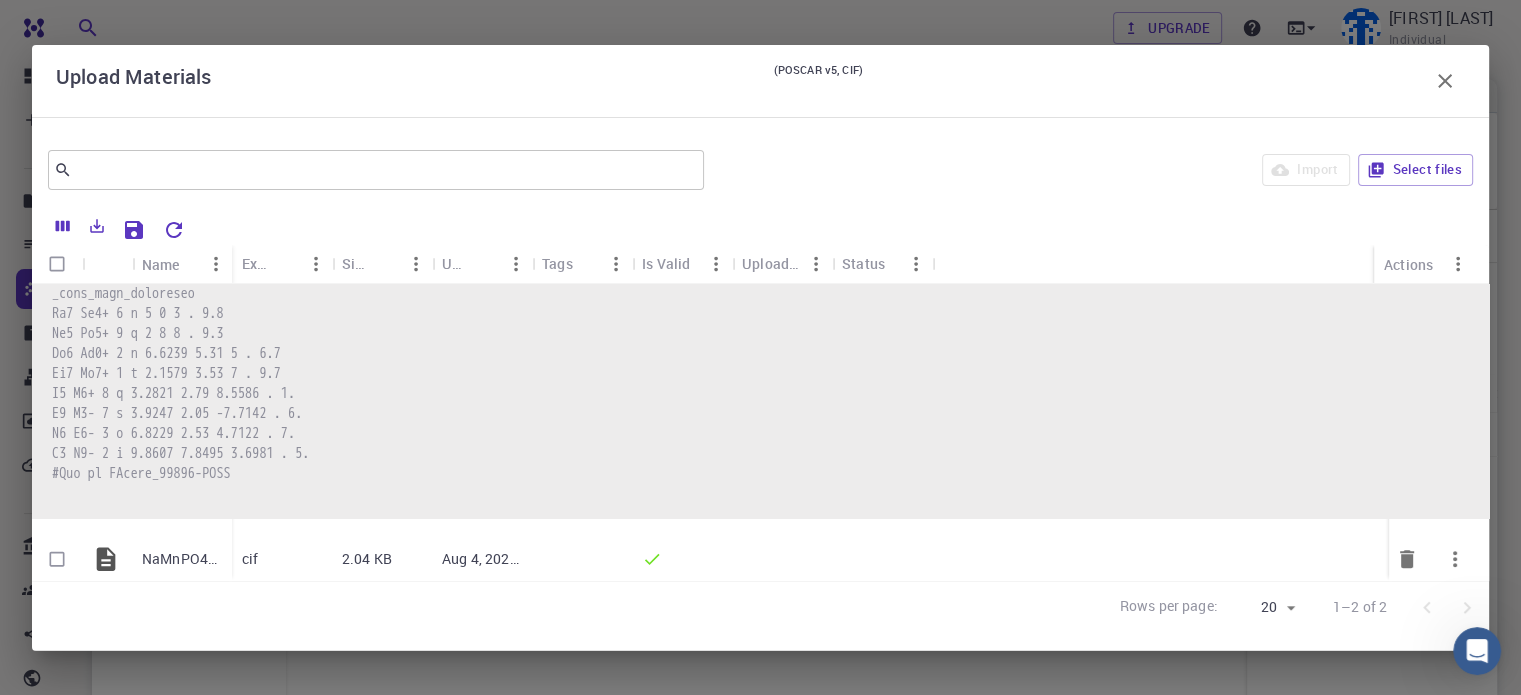 click on "NaMnPO4mariciteortorrombic.cif" at bounding box center (182, 559) 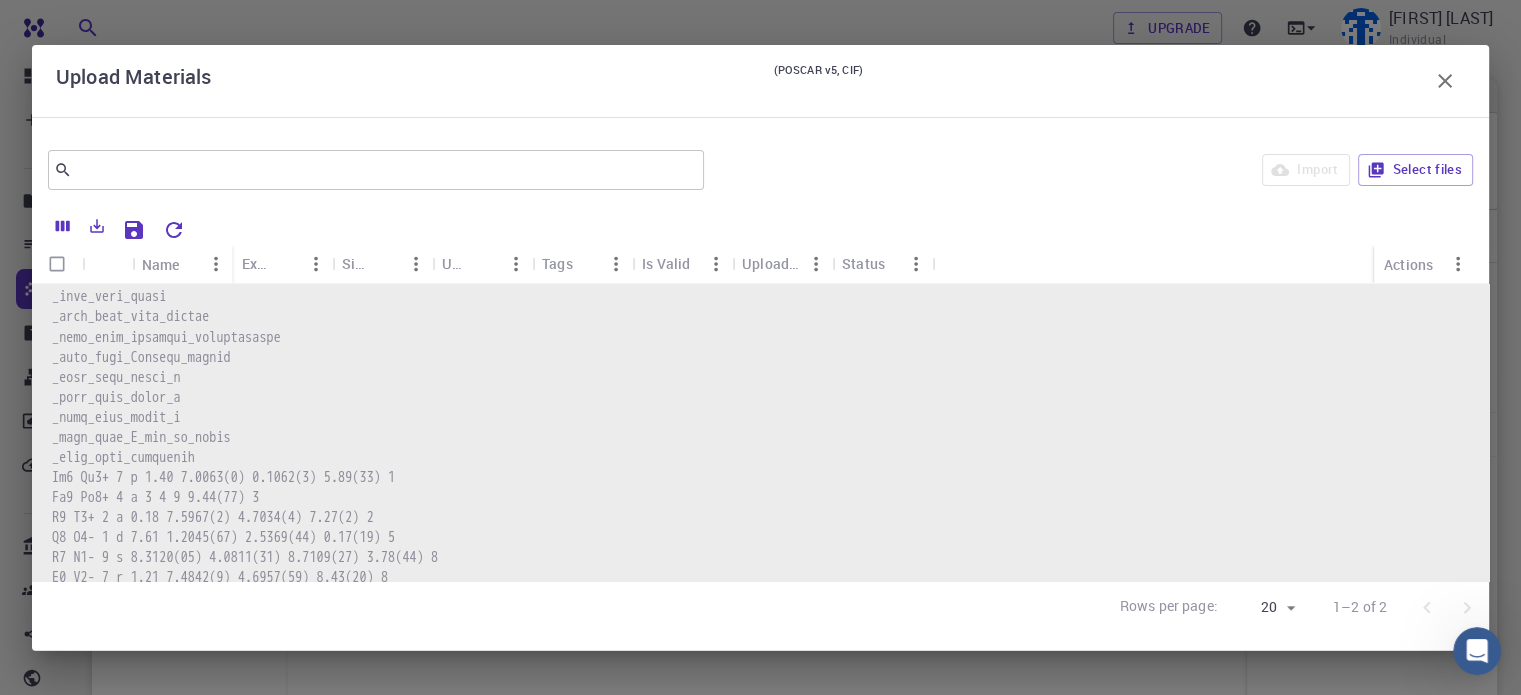scroll, scrollTop: 0, scrollLeft: 0, axis: both 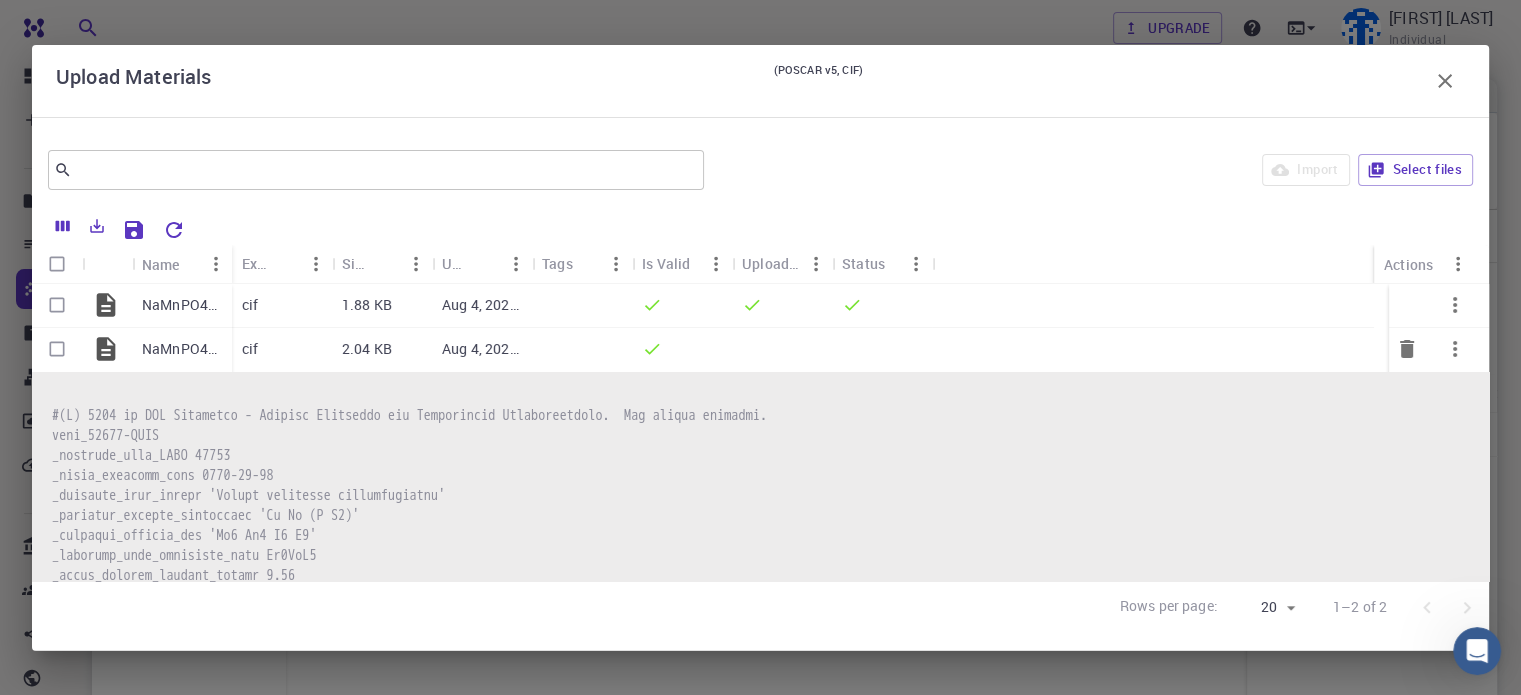 click at bounding box center [57, 349] 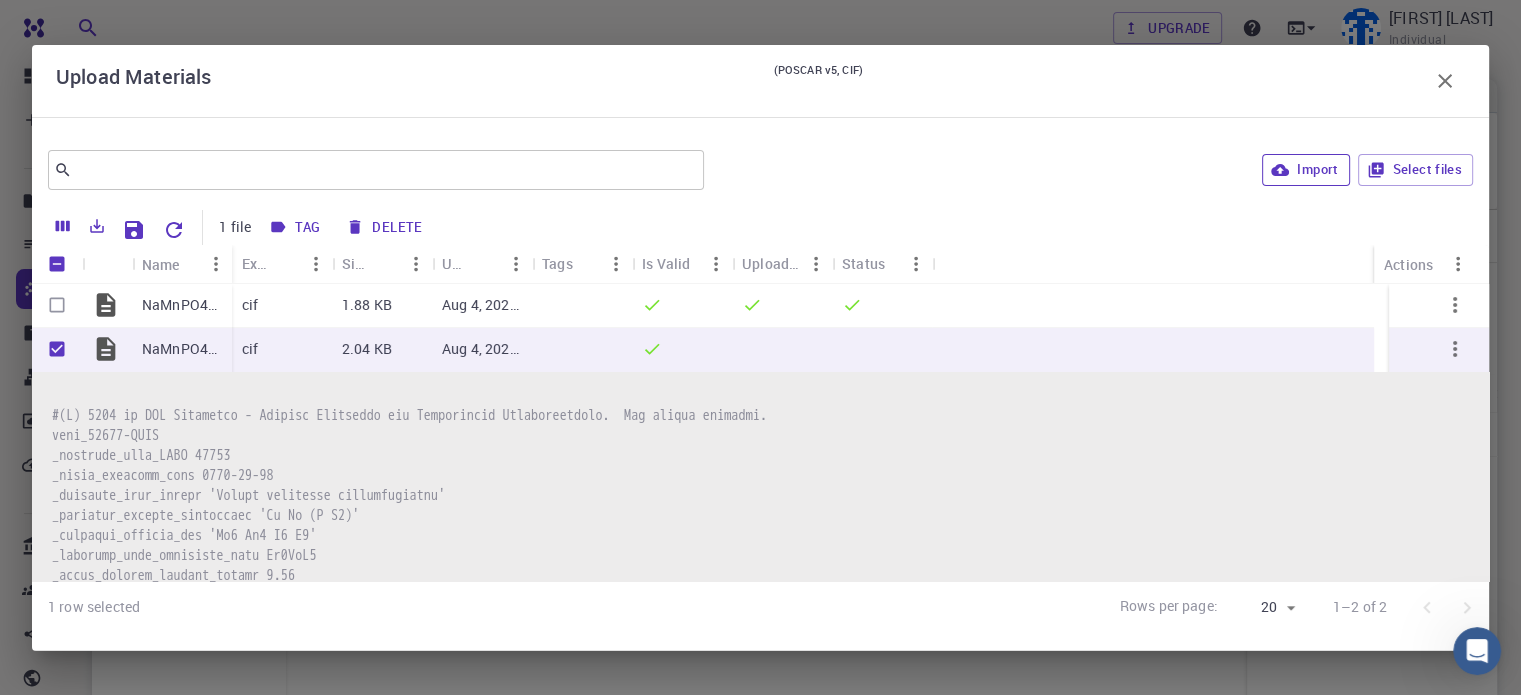 click on "Import" at bounding box center [1305, 170] 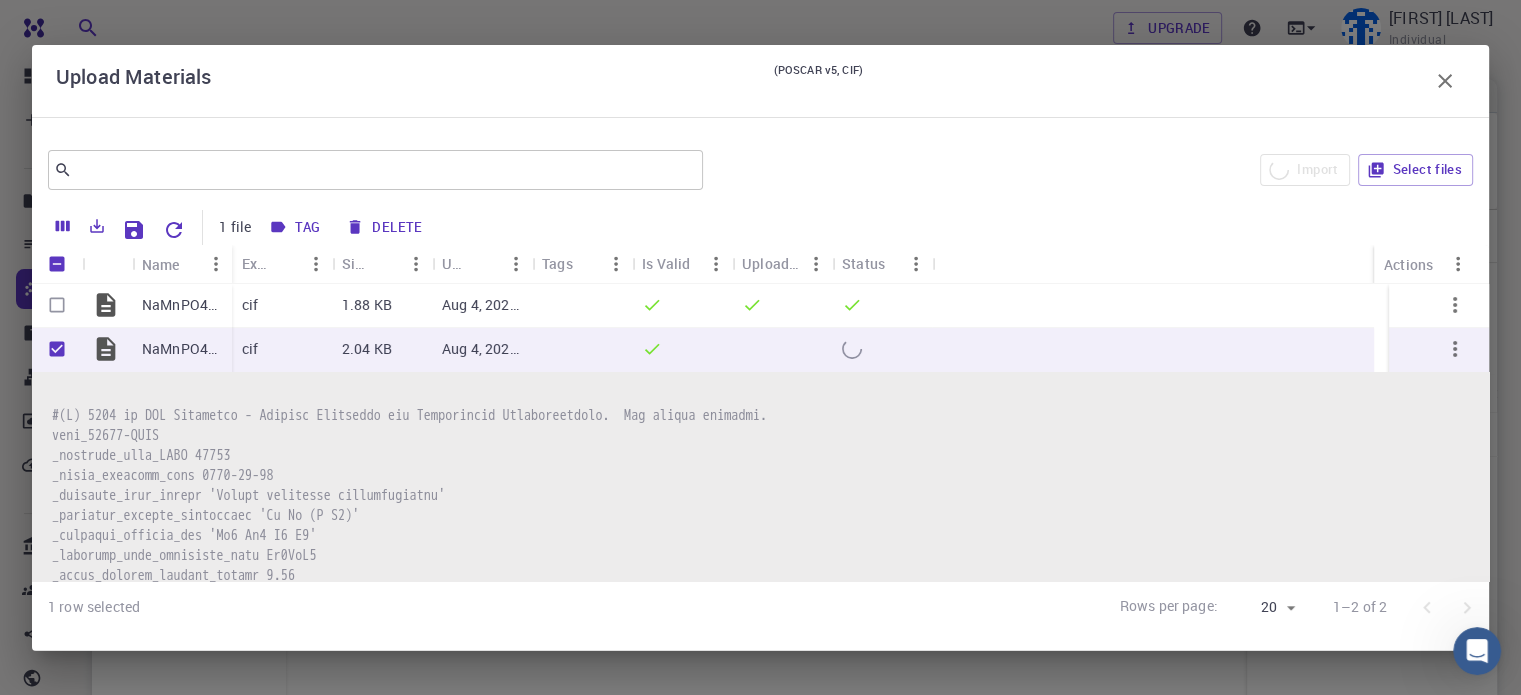 checkbox on "false" 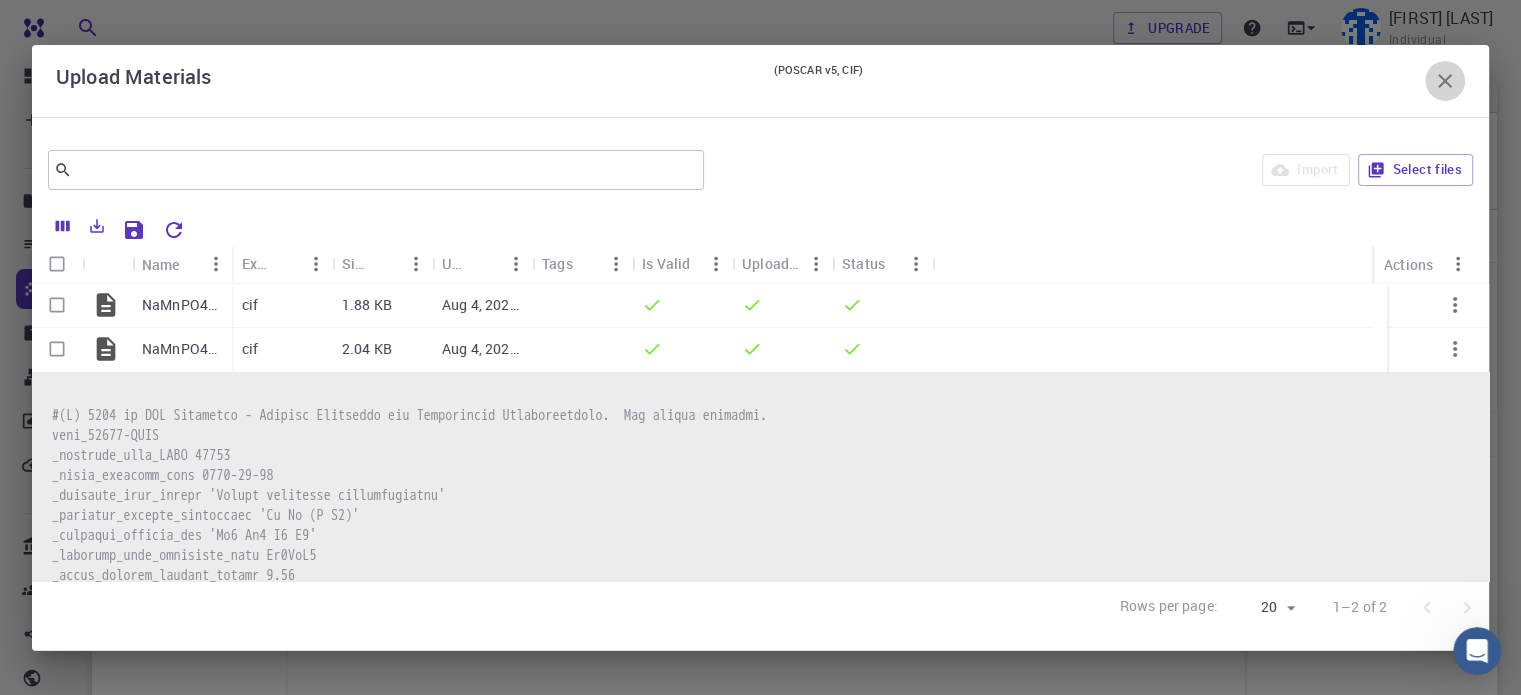click 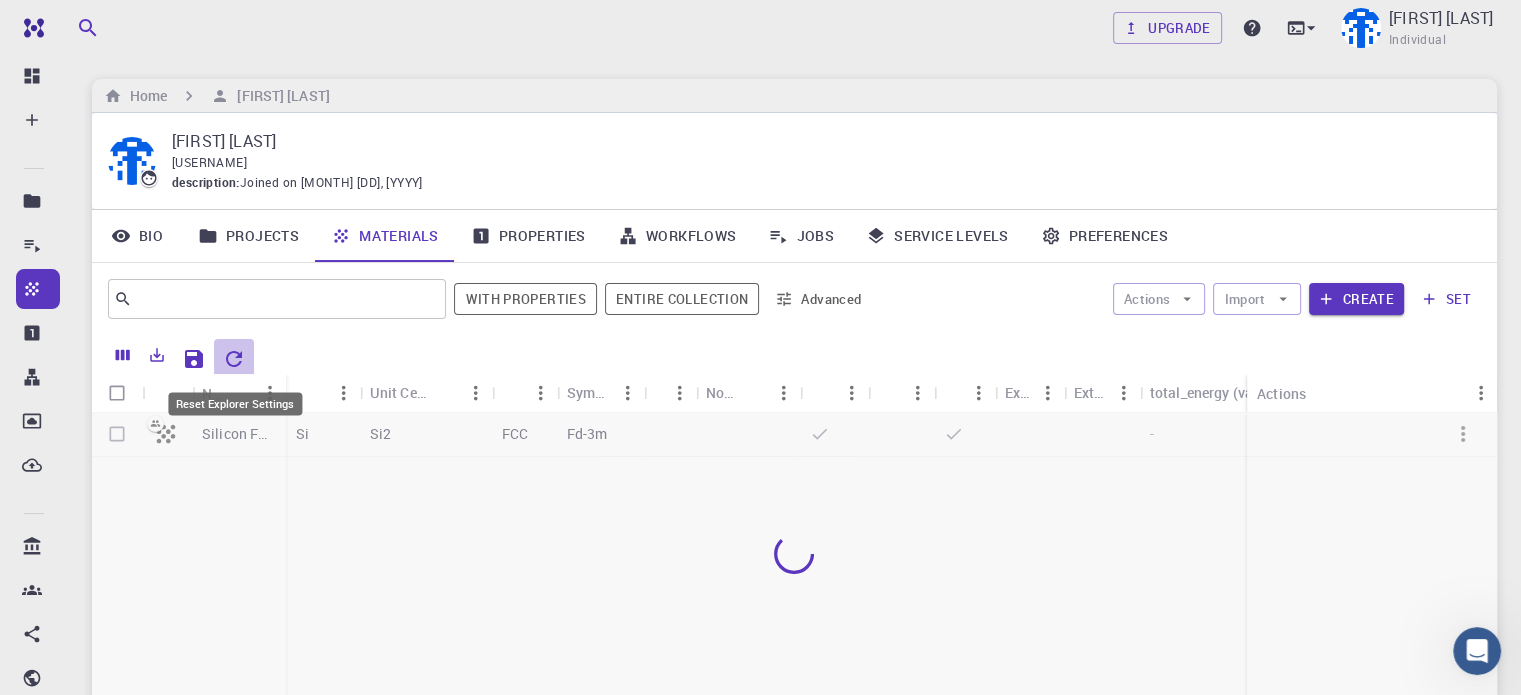 click 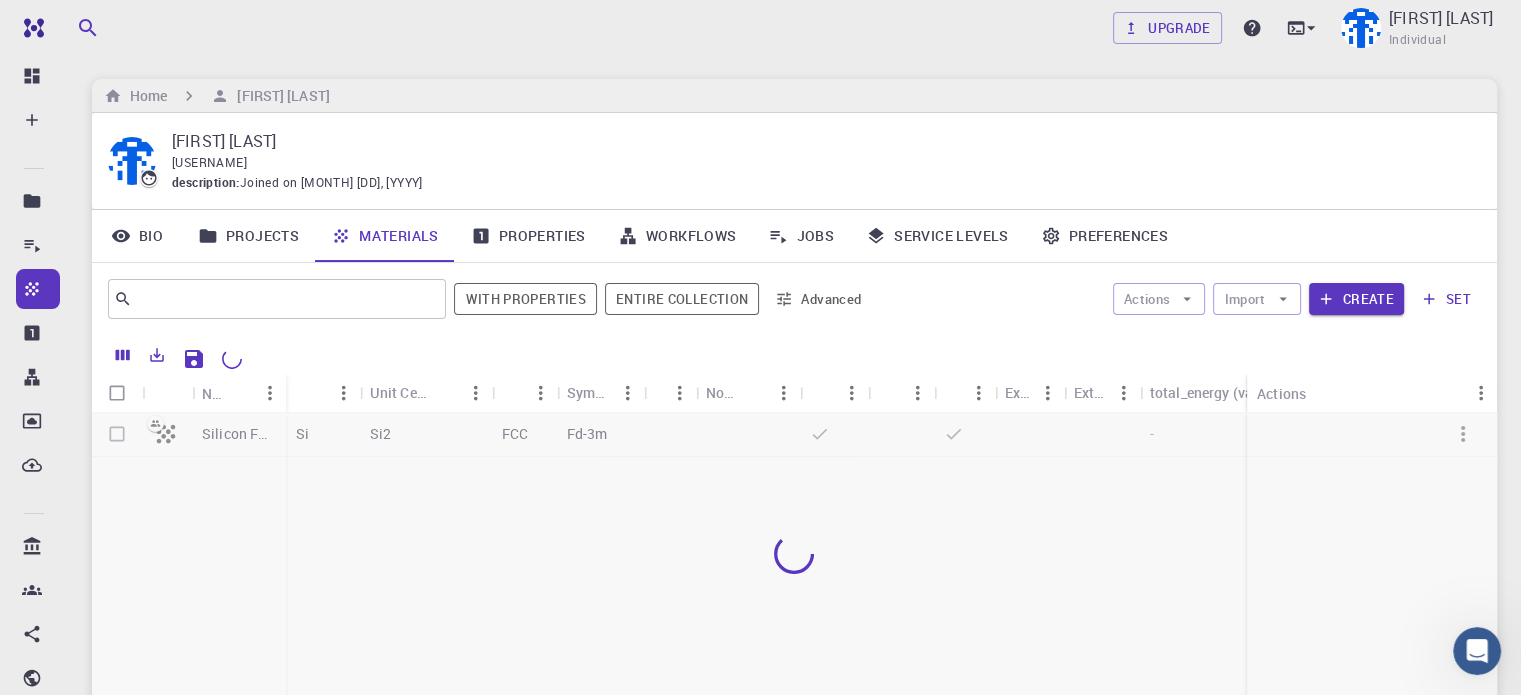 scroll, scrollTop: 0, scrollLeft: 0, axis: both 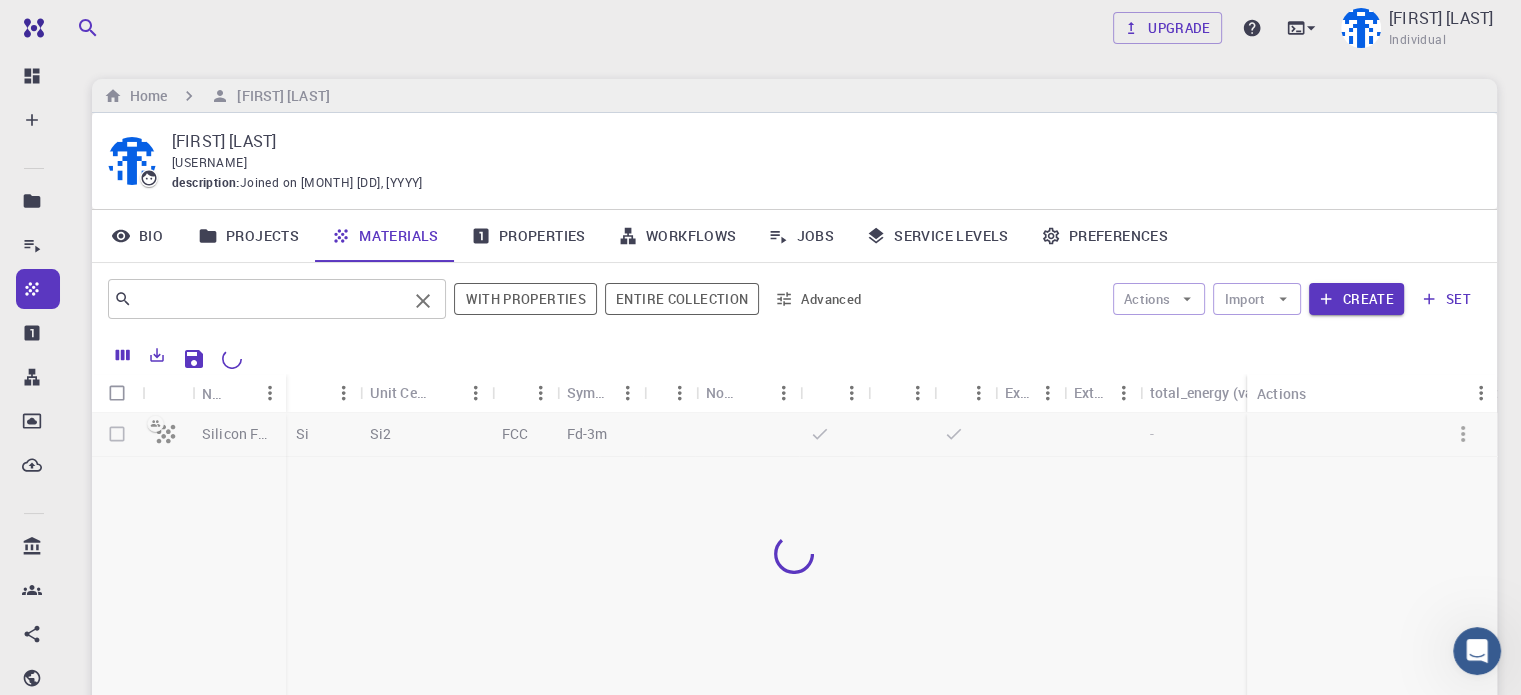 click at bounding box center [269, 299] 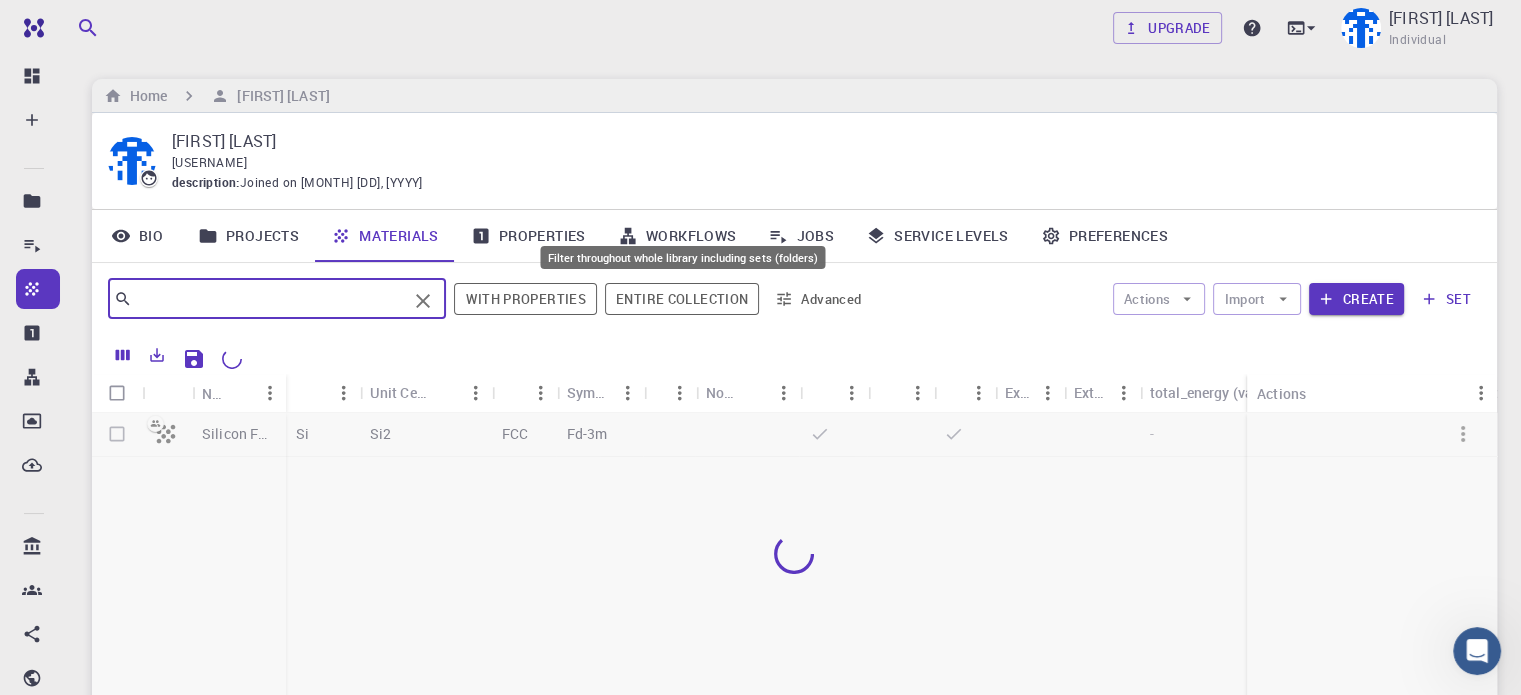 click on "Entire collection" at bounding box center [682, 299] 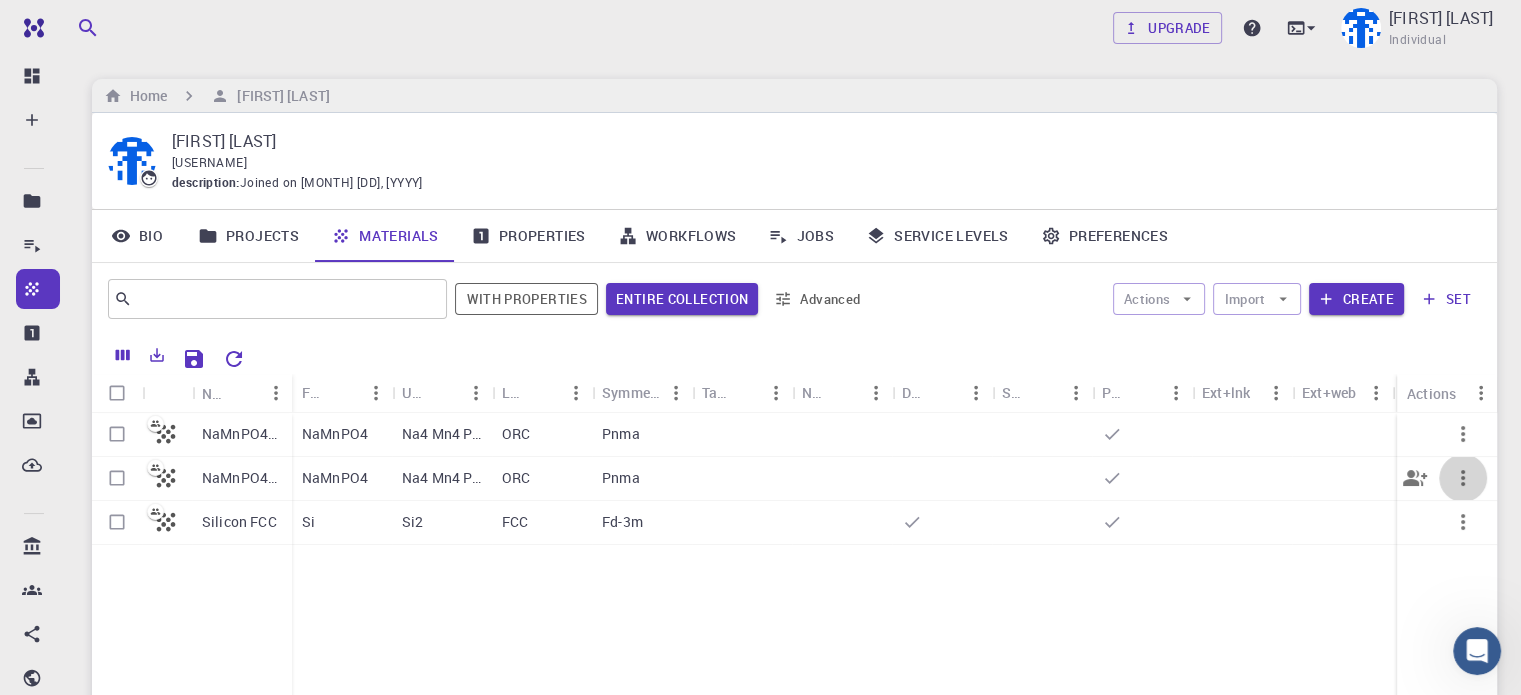 click 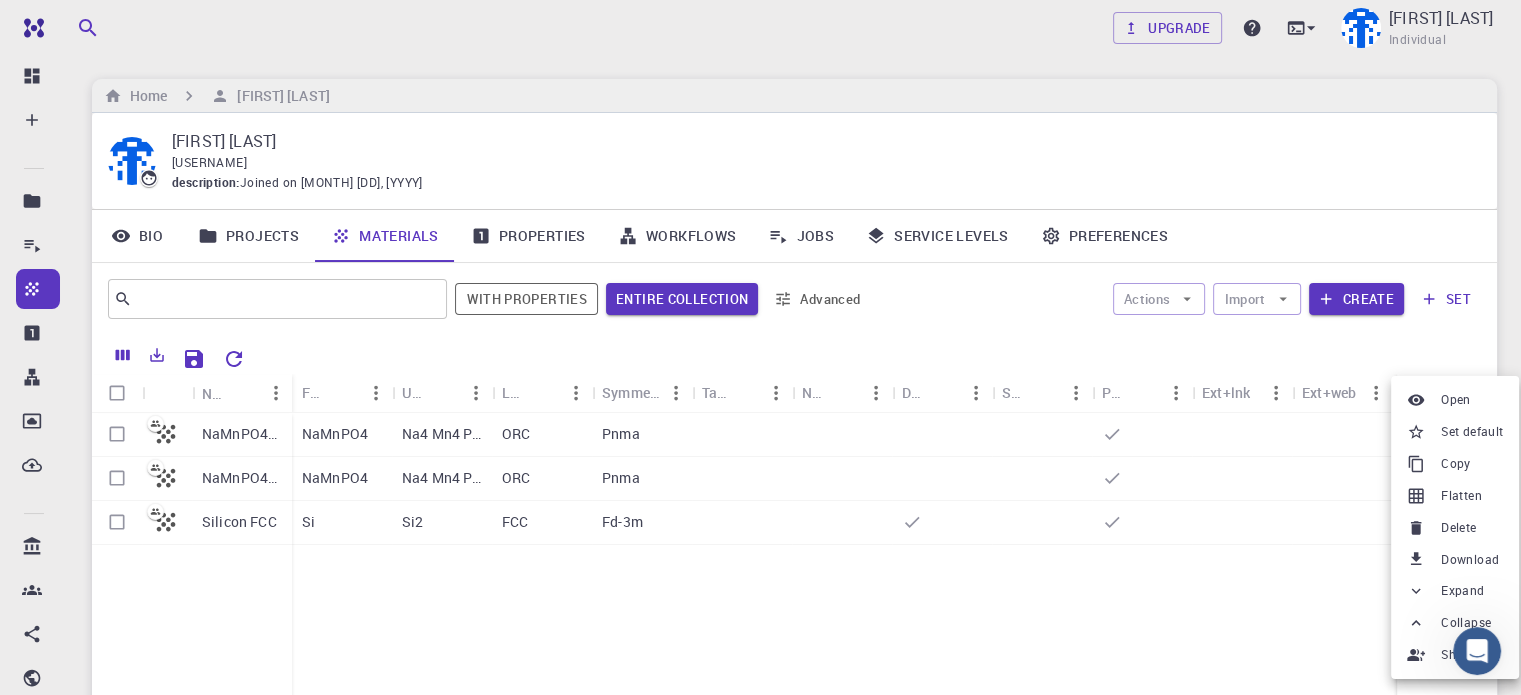 click on "Delete" at bounding box center [1458, 528] 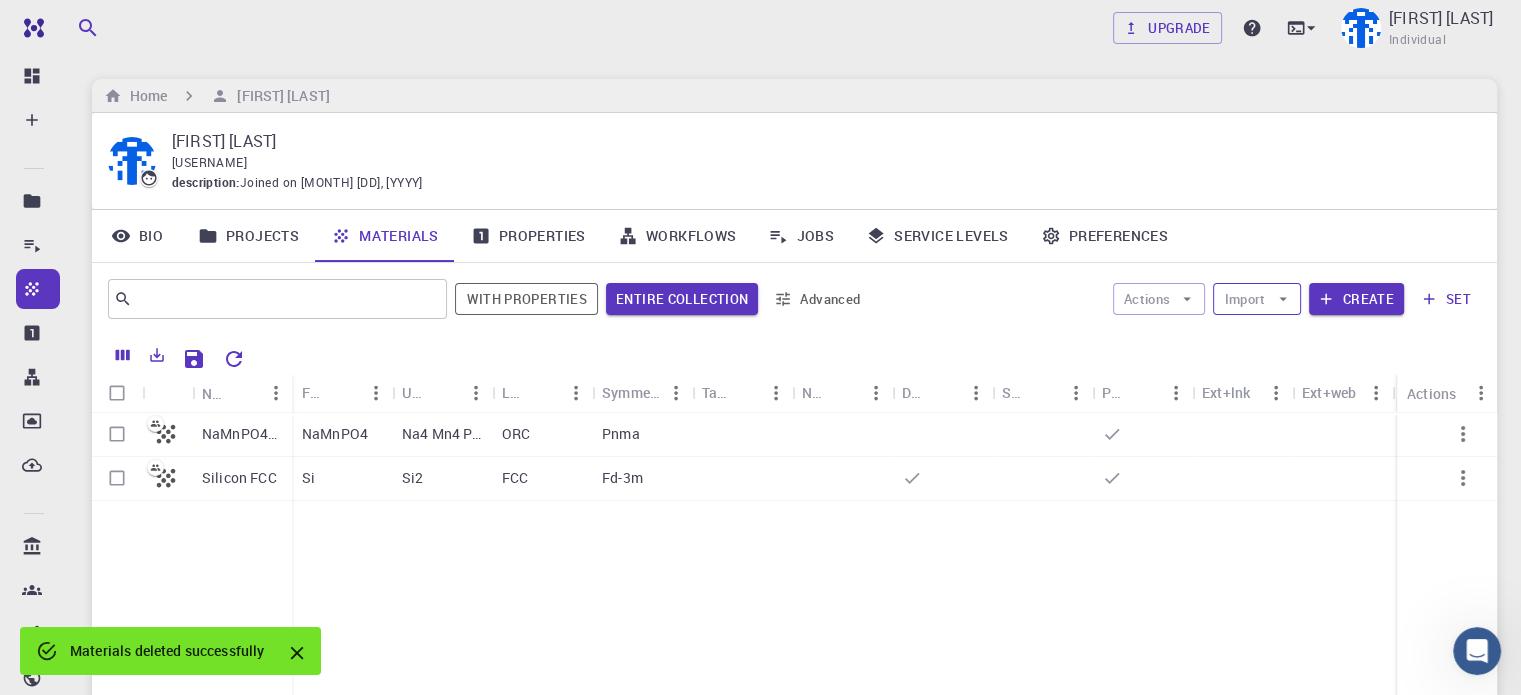 click 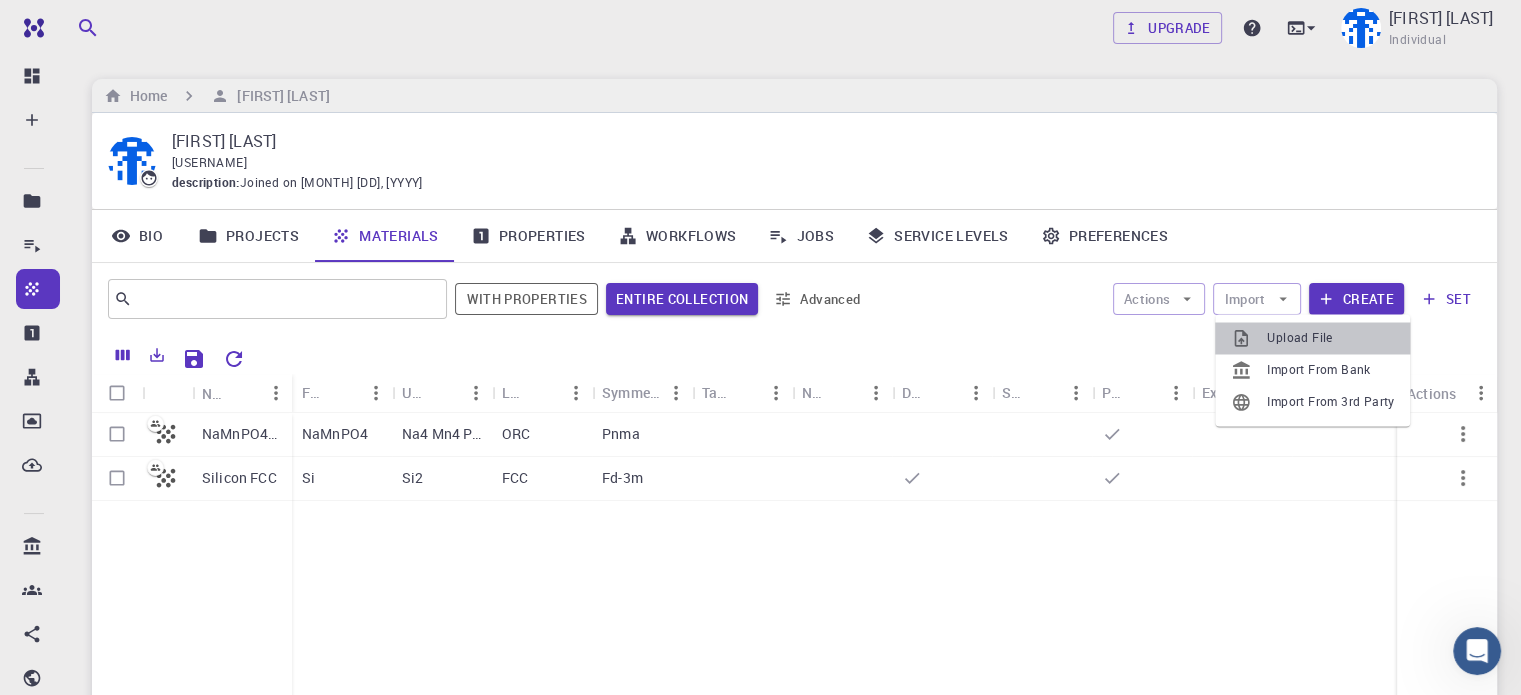 drag, startPoint x: 1291, startPoint y: 328, endPoint x: 26, endPoint y: 47, distance: 1295.8341 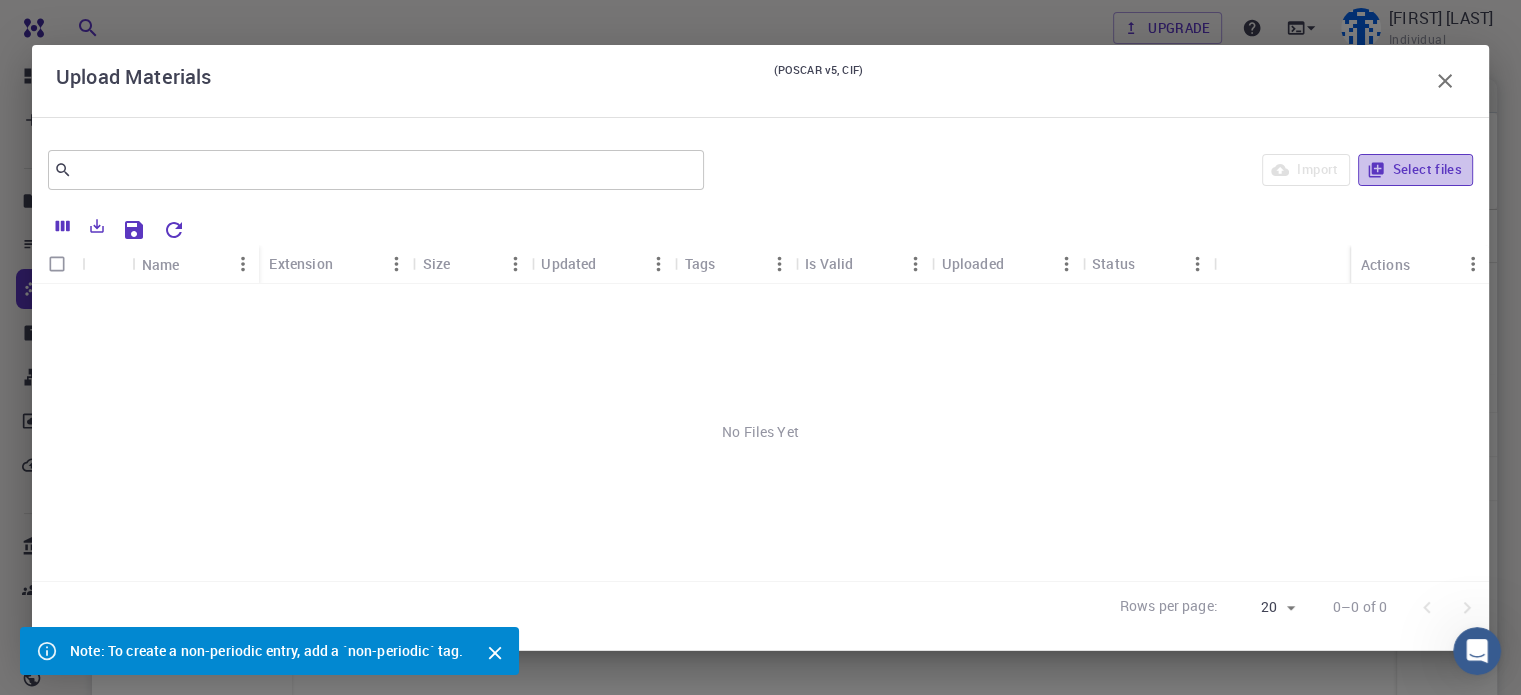 click on "Select files" at bounding box center (1415, 170) 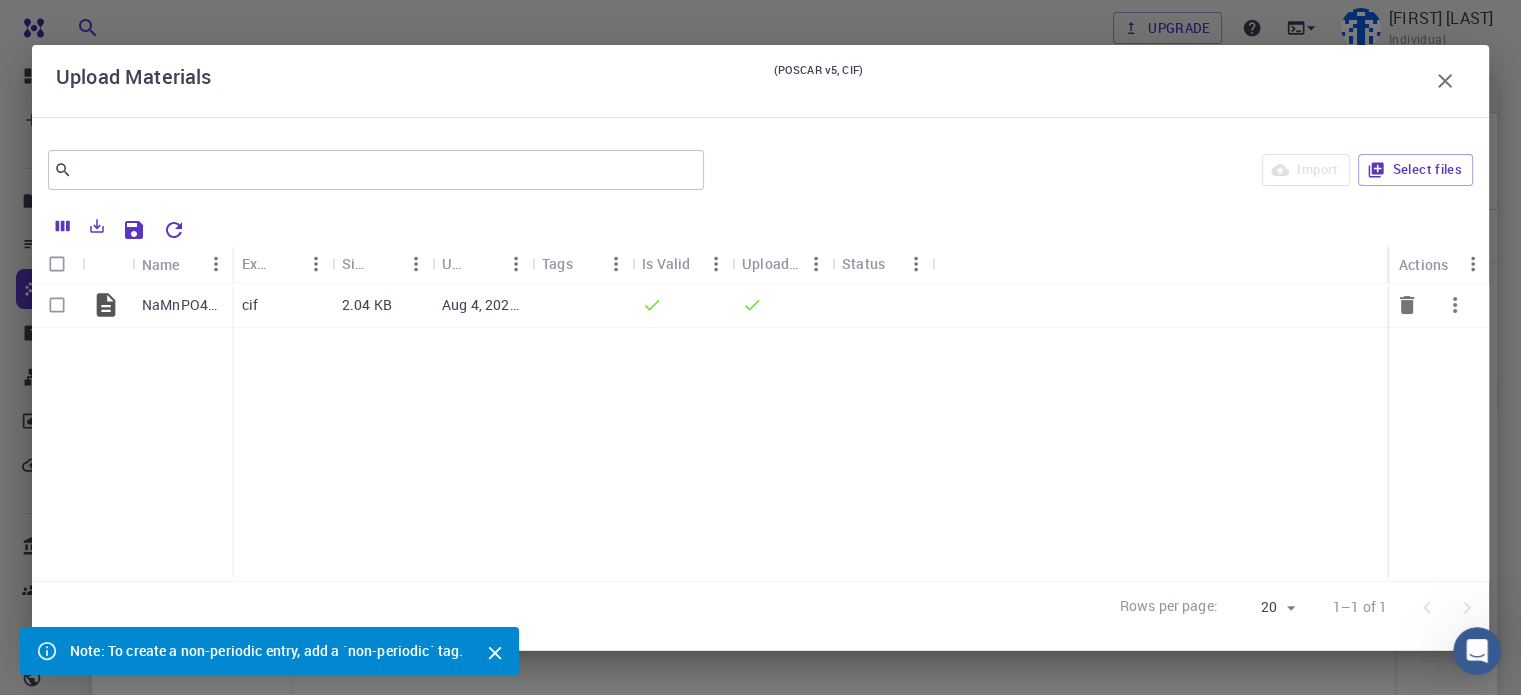 click at bounding box center [57, 305] 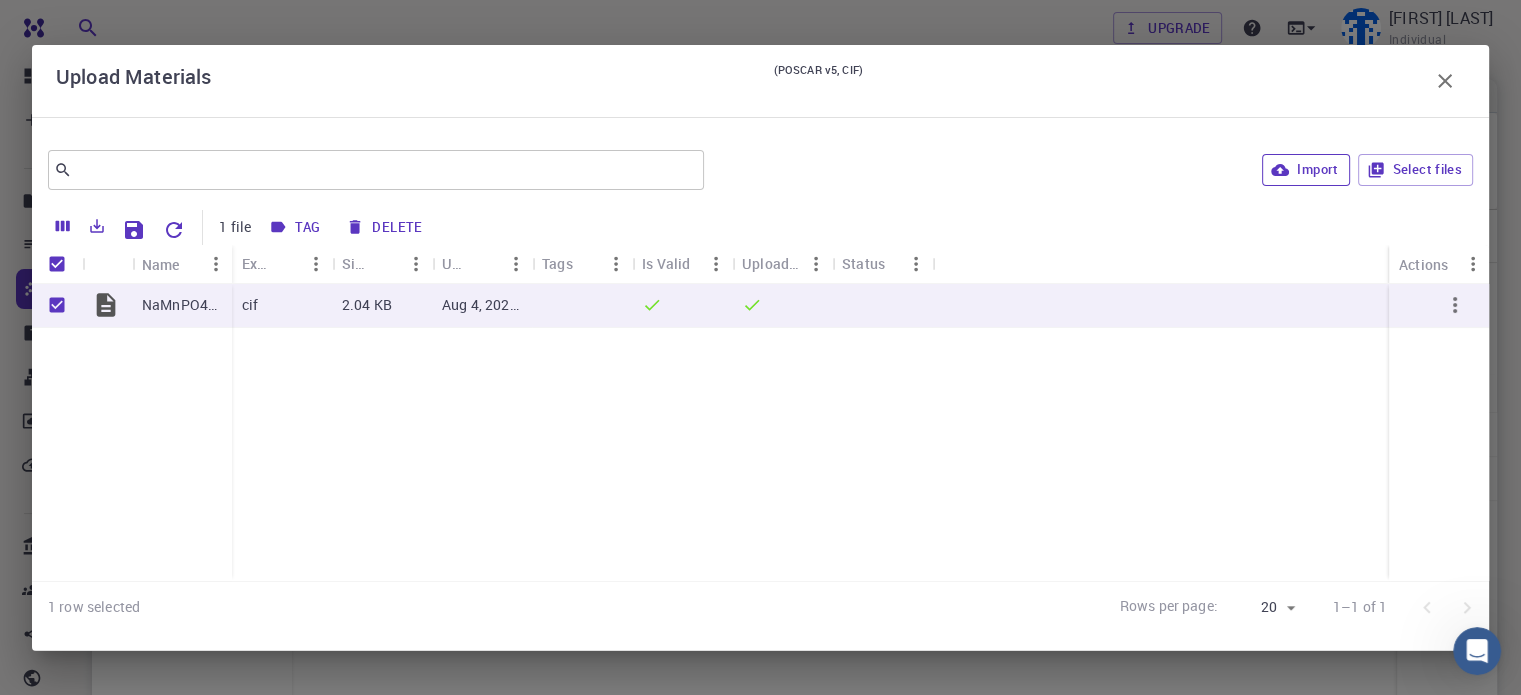 click on "Import" at bounding box center (1305, 170) 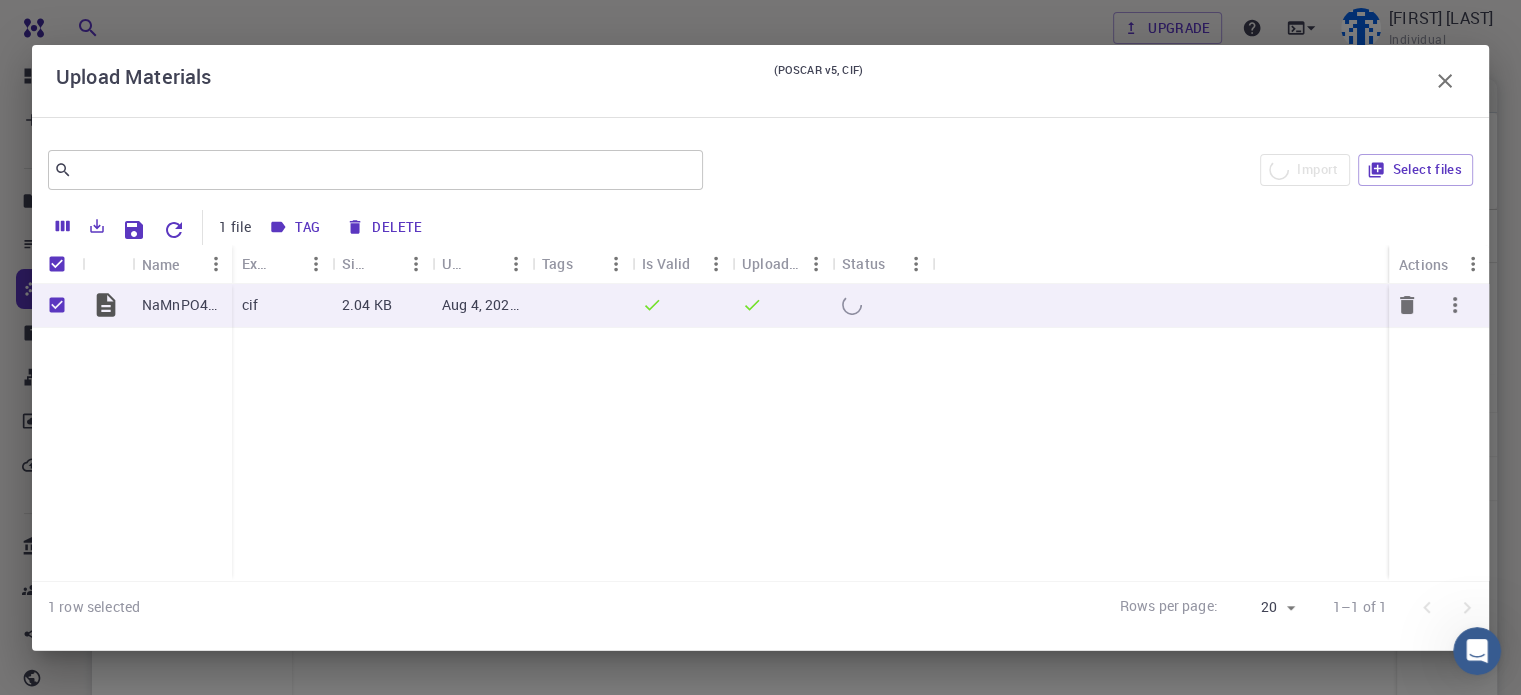 checkbox on "false" 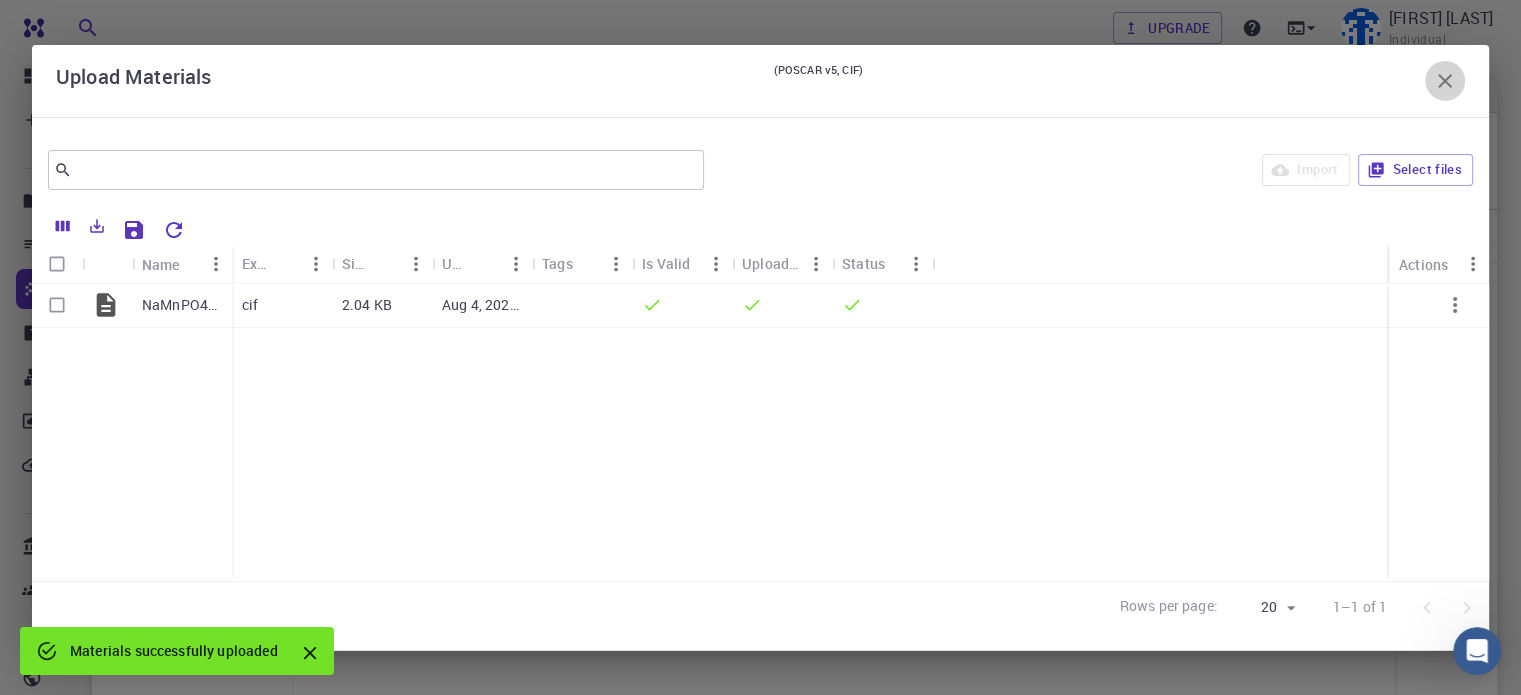 click 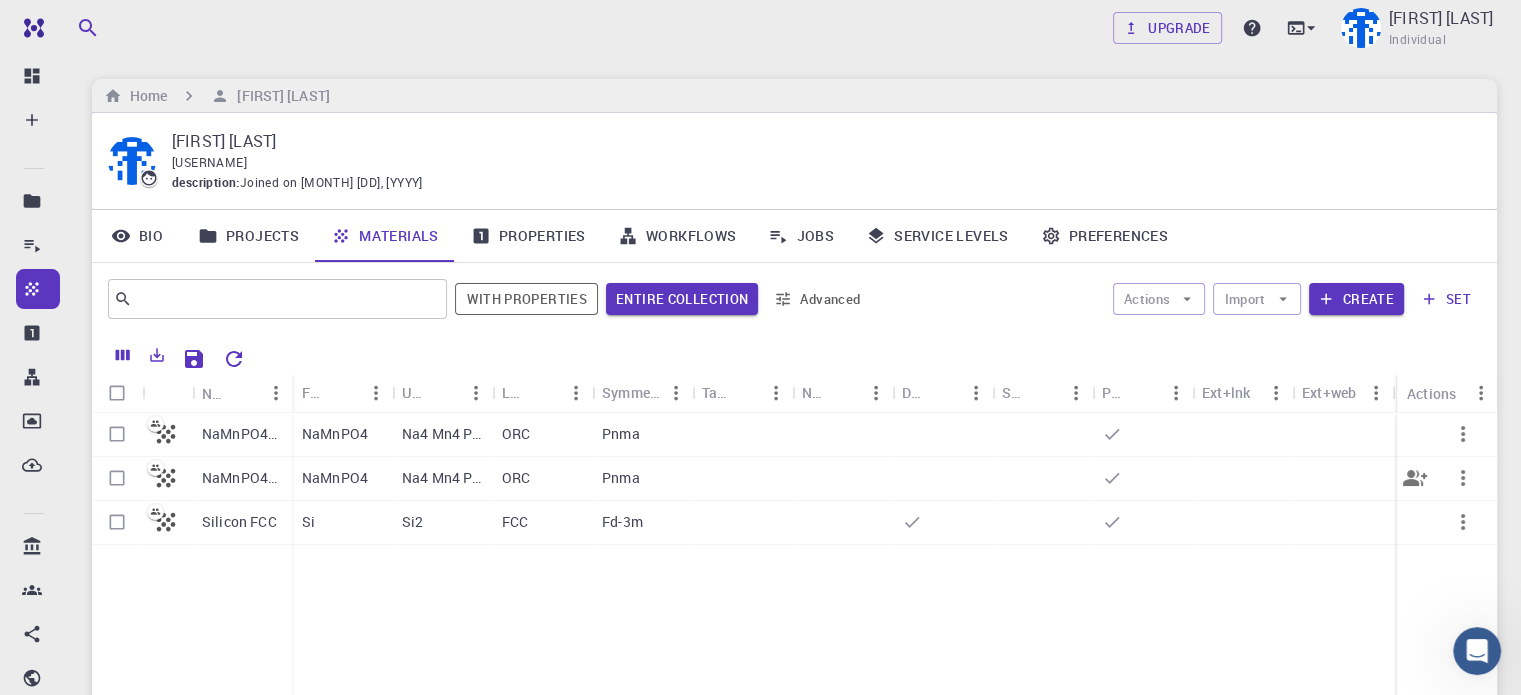 click on "ORC" at bounding box center (542, 479) 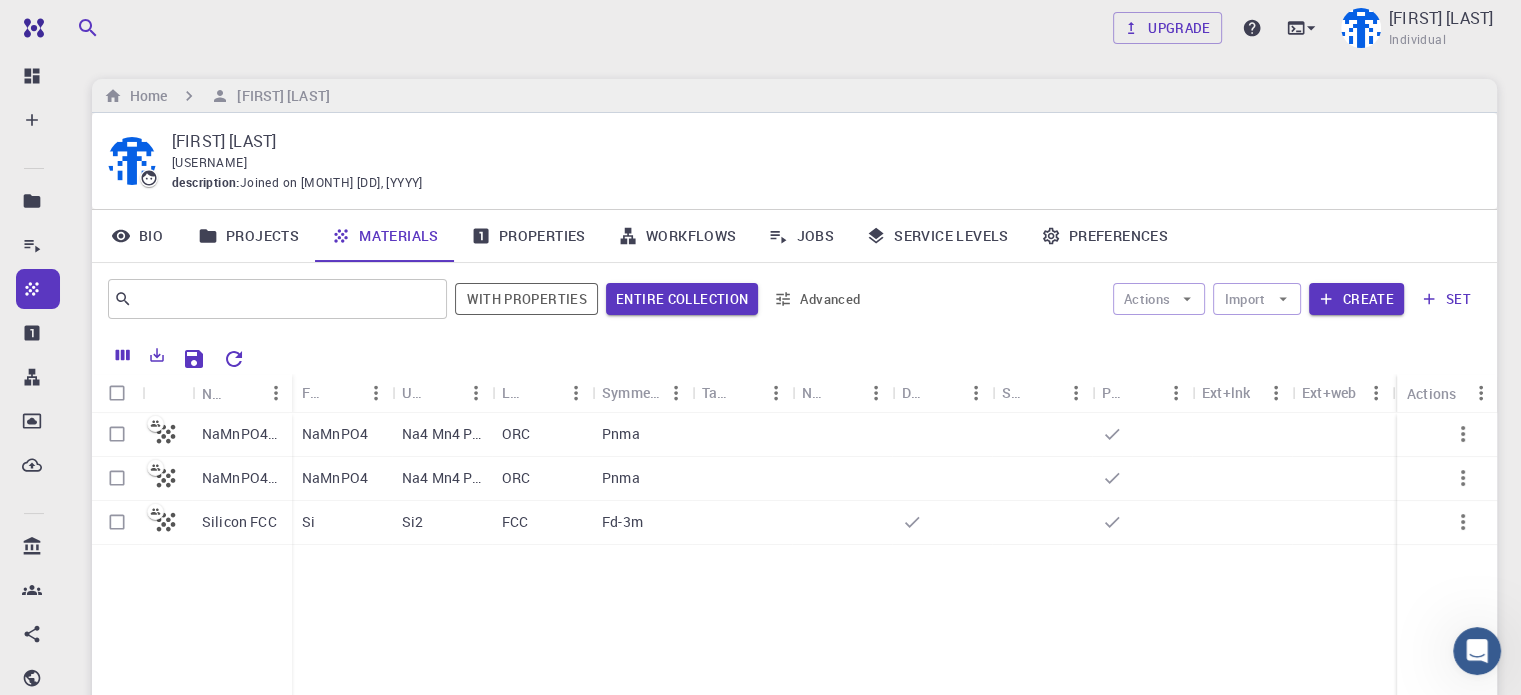 click on "Pnma" at bounding box center (621, 478) 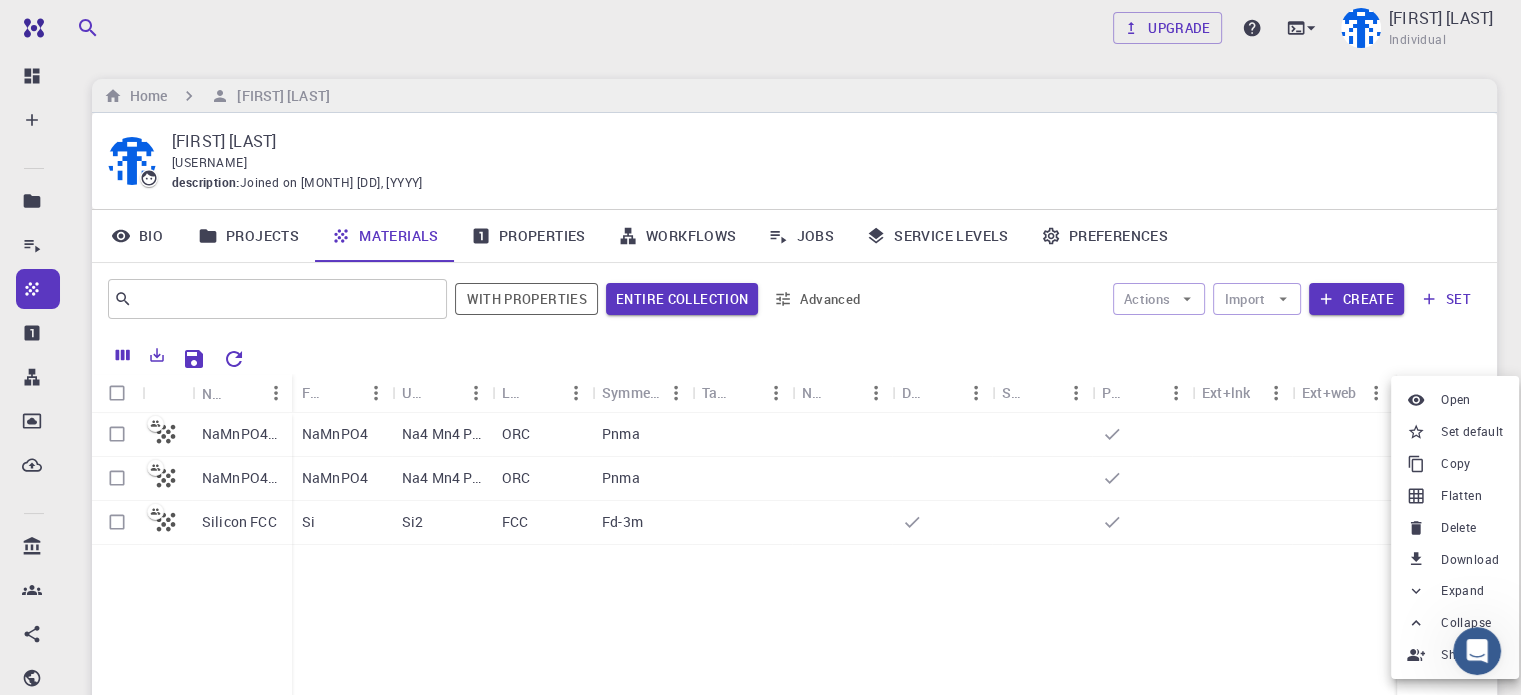 click on "Delete" at bounding box center [1458, 528] 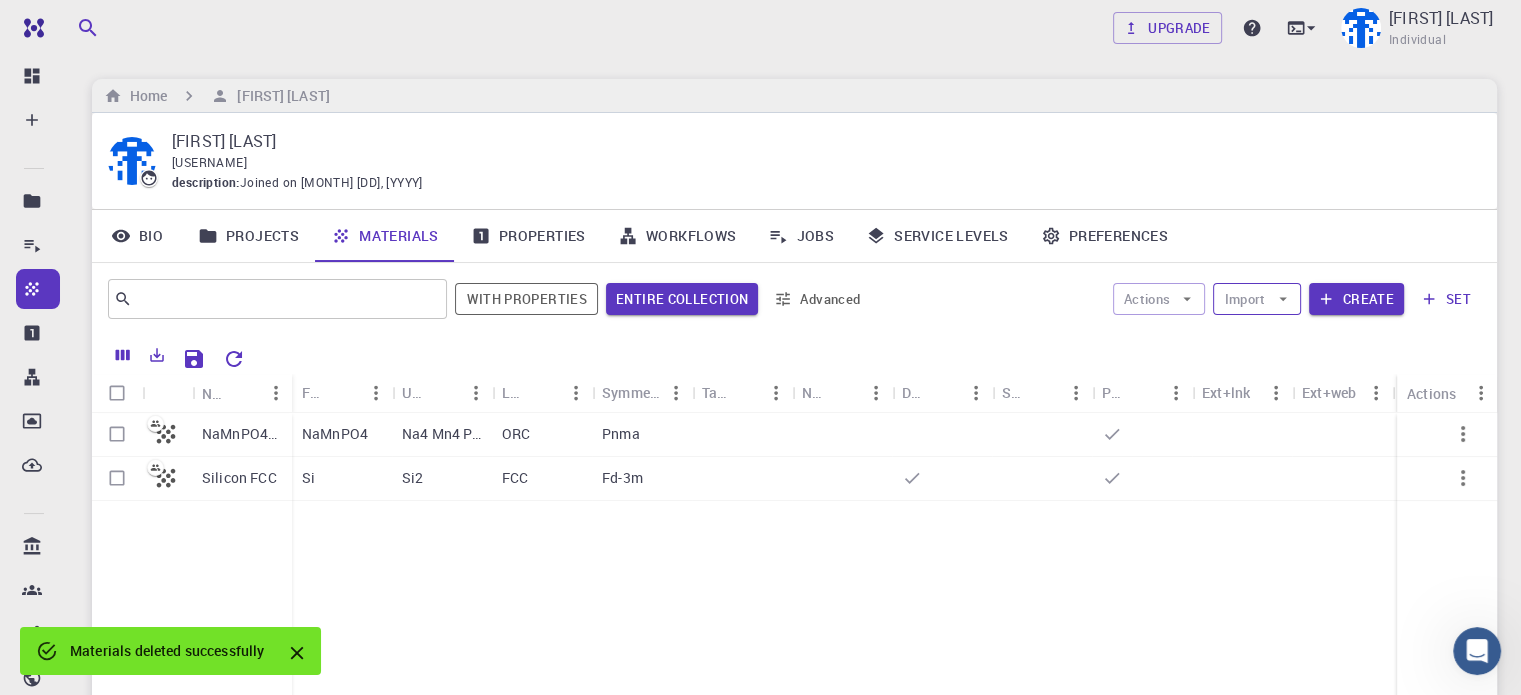 click 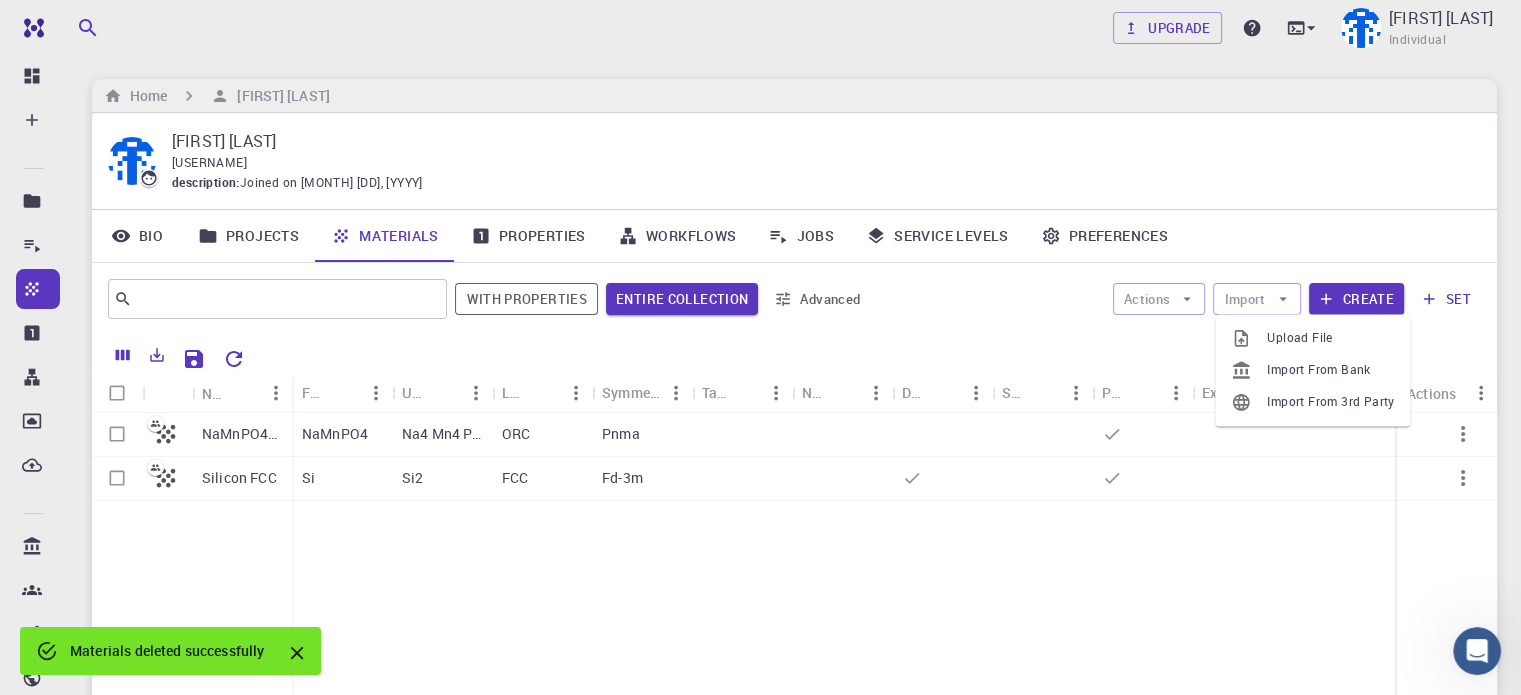 click on "Upload File" at bounding box center [1330, 338] 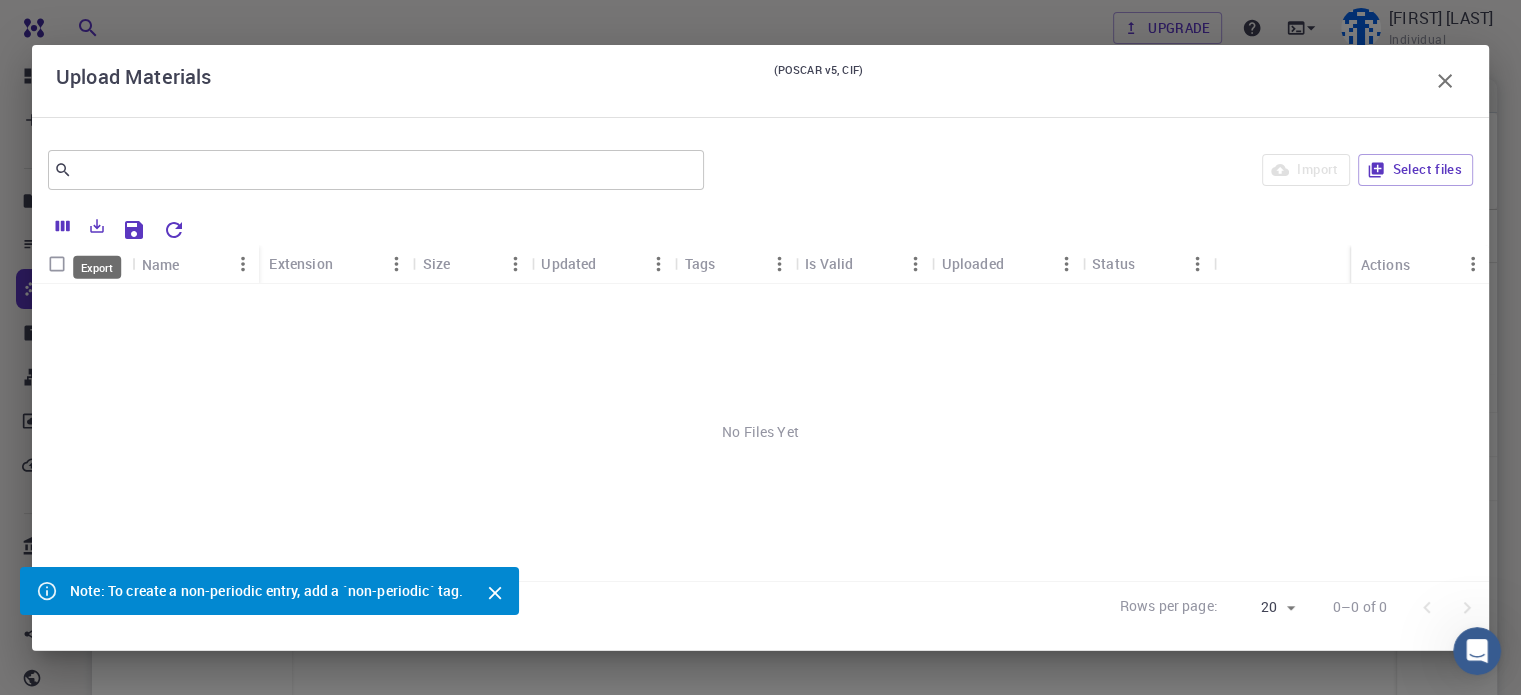 click 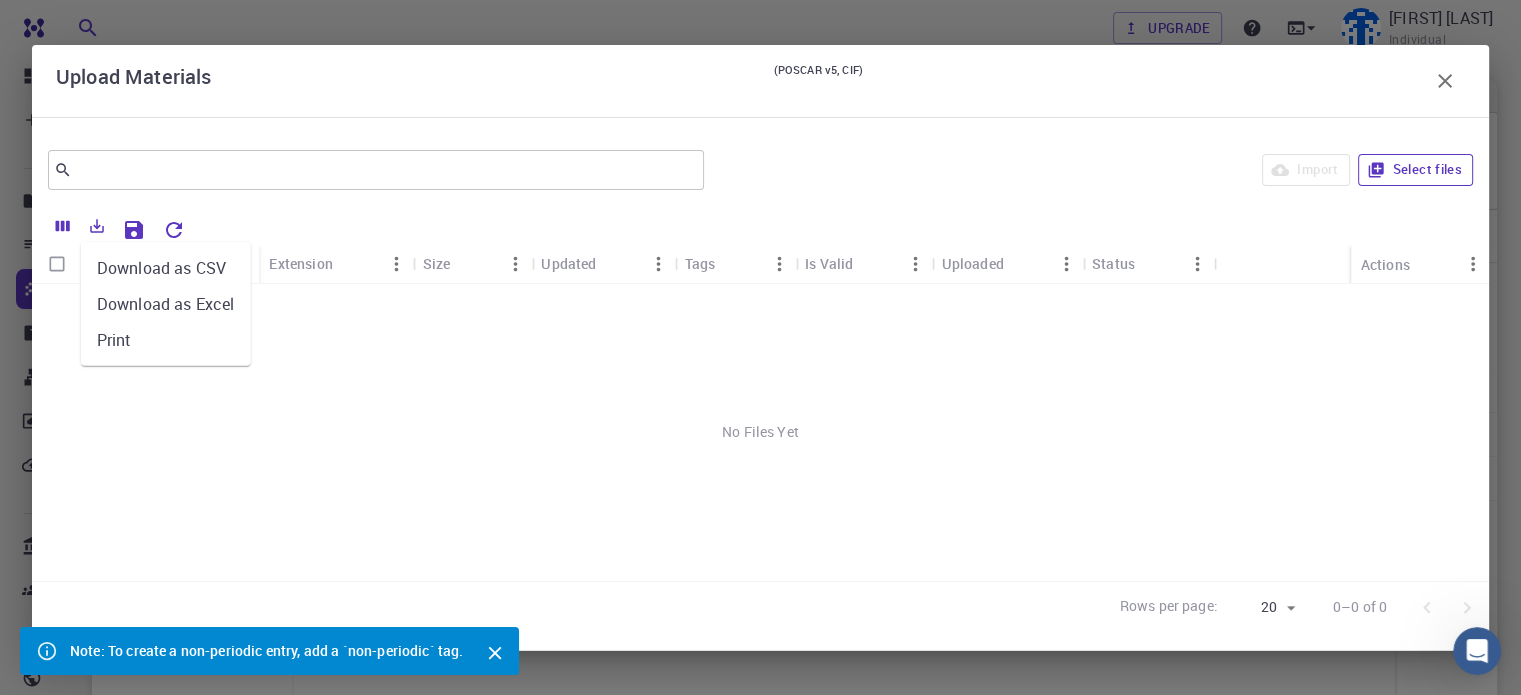click on "Select files" at bounding box center [1415, 170] 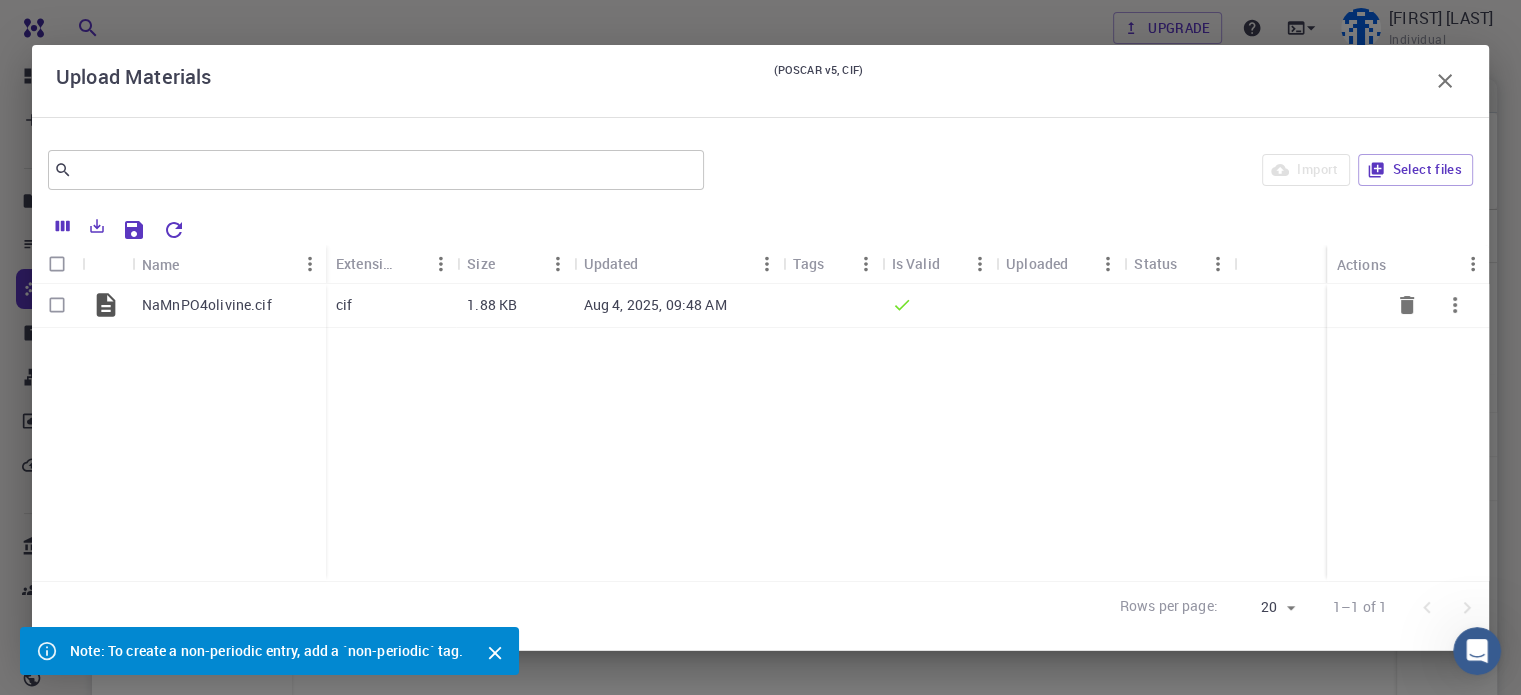 click at bounding box center [57, 305] 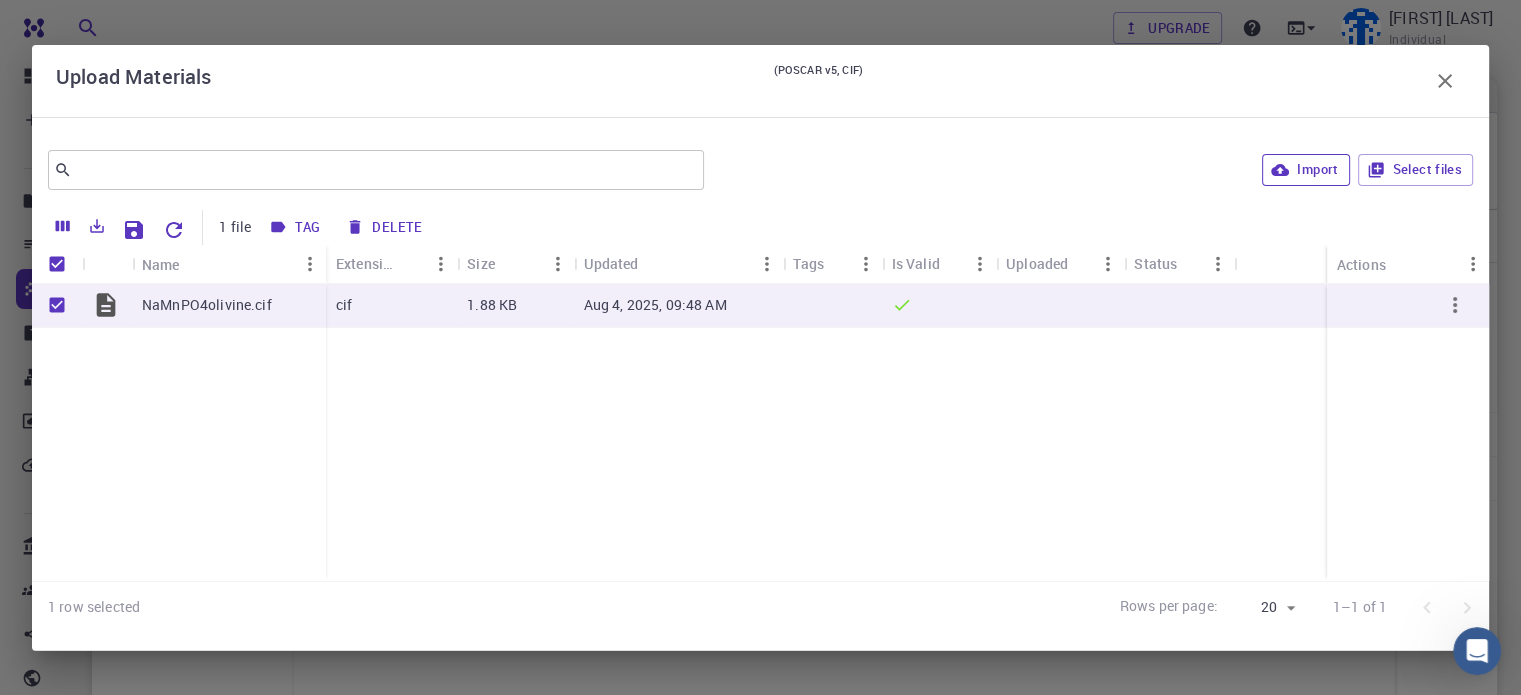click on "Import" at bounding box center (1305, 170) 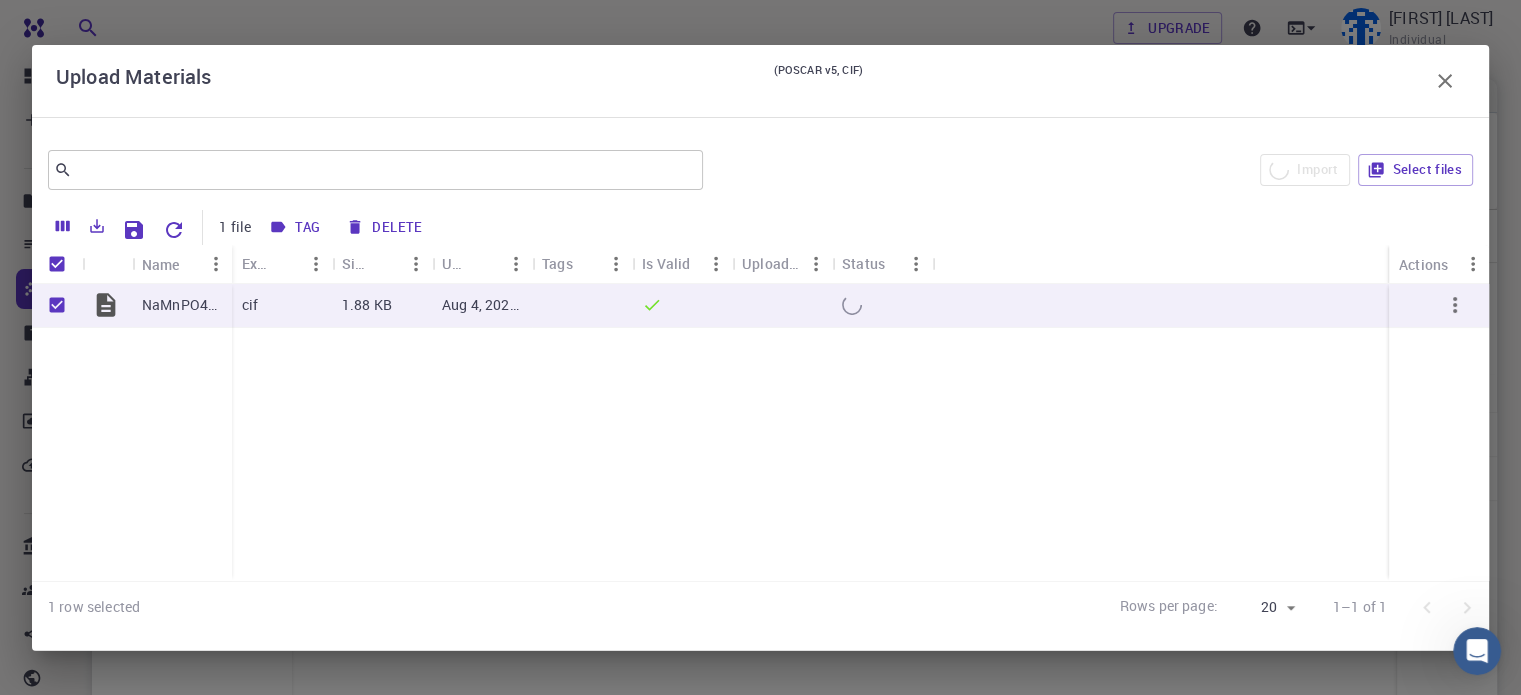 checkbox on "false" 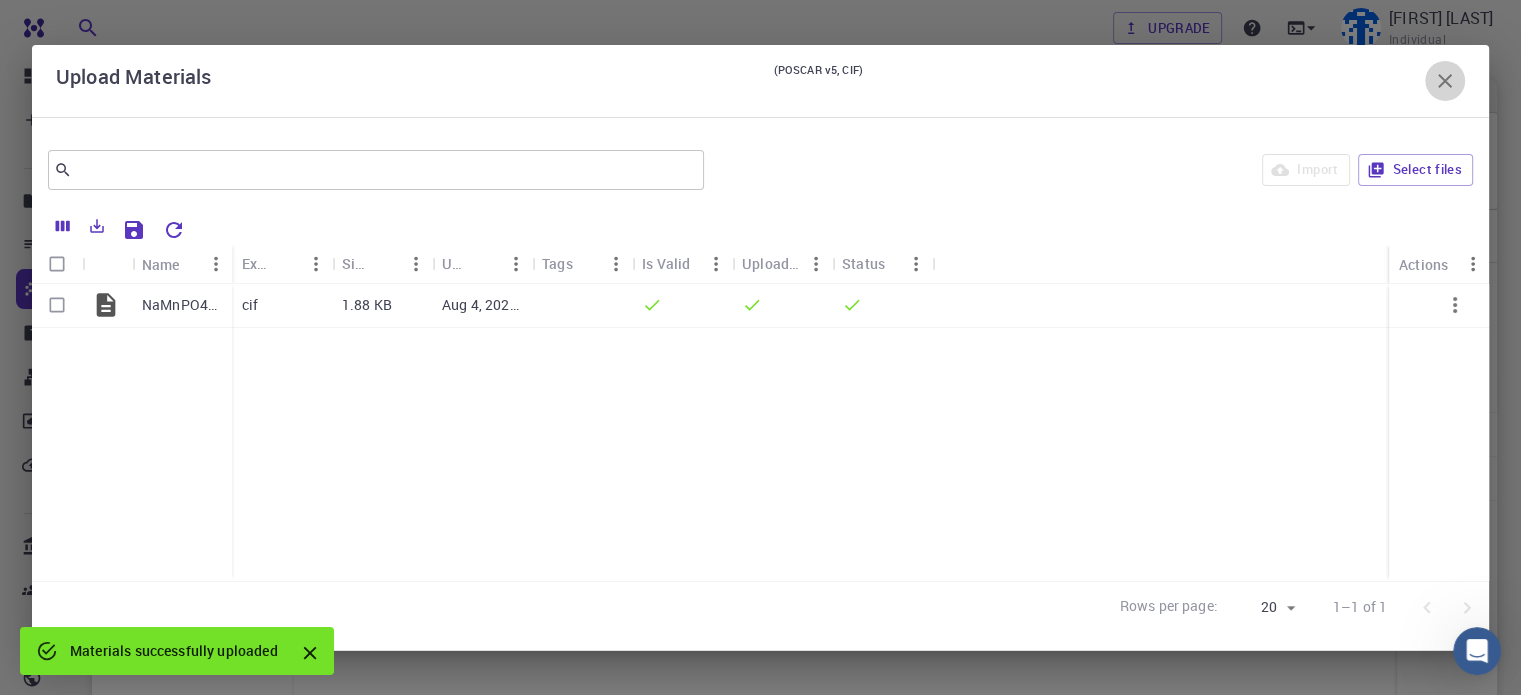click 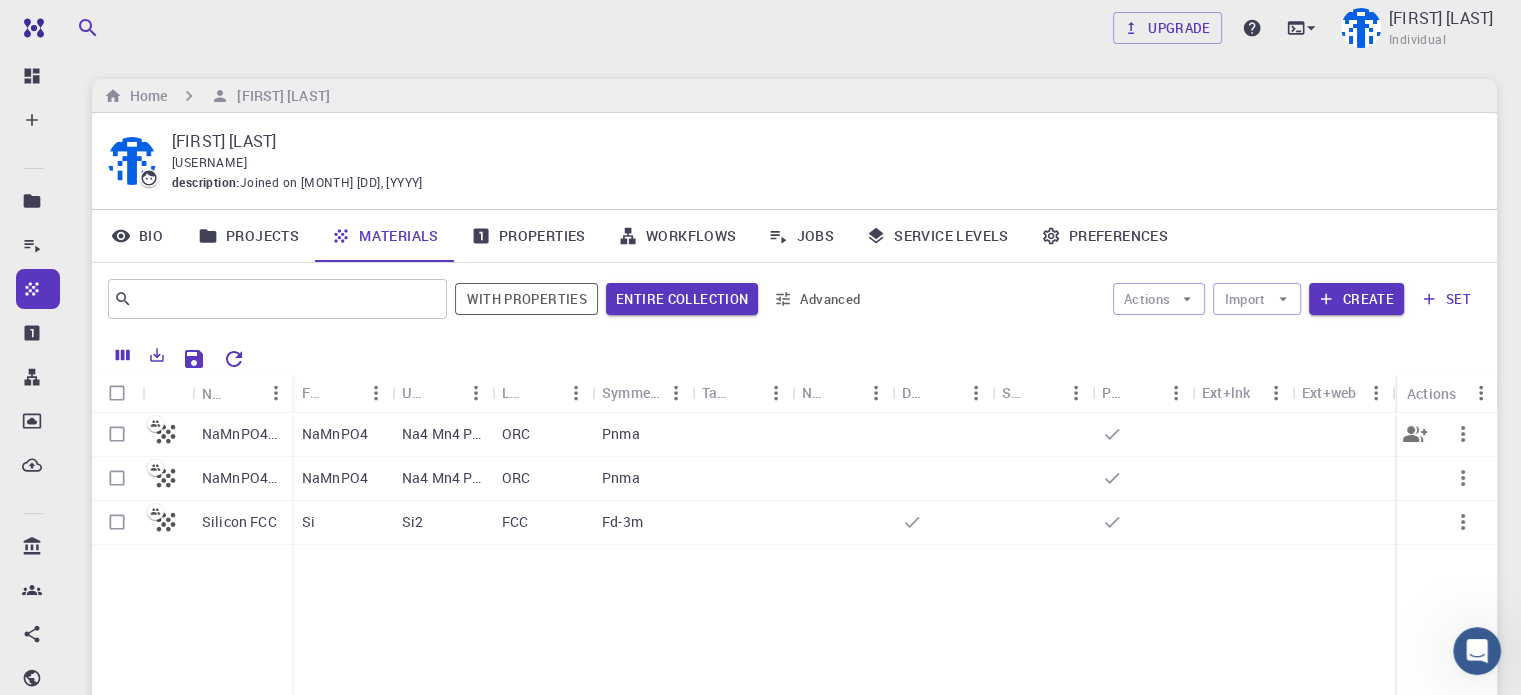 click on "NaMnPO4olivine" at bounding box center [242, 434] 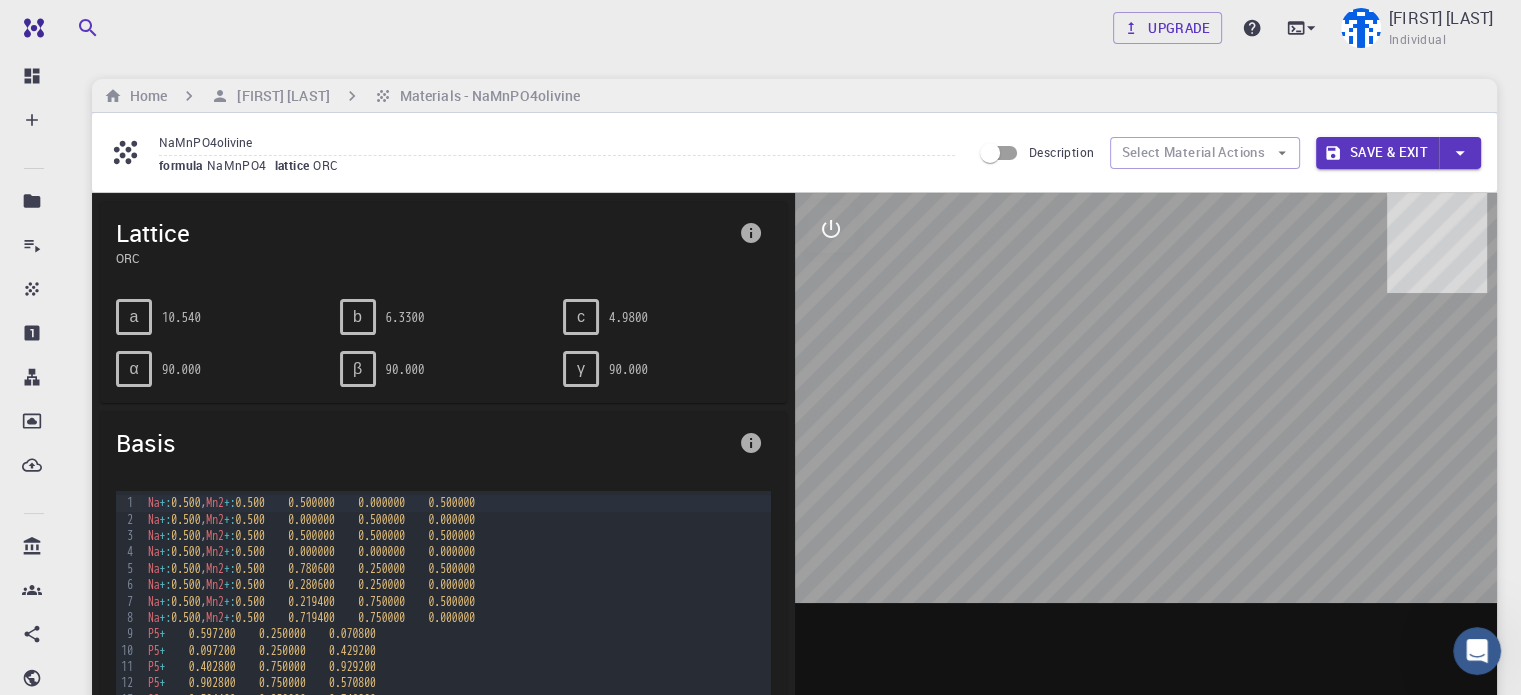 click on "c" at bounding box center [581, 317] 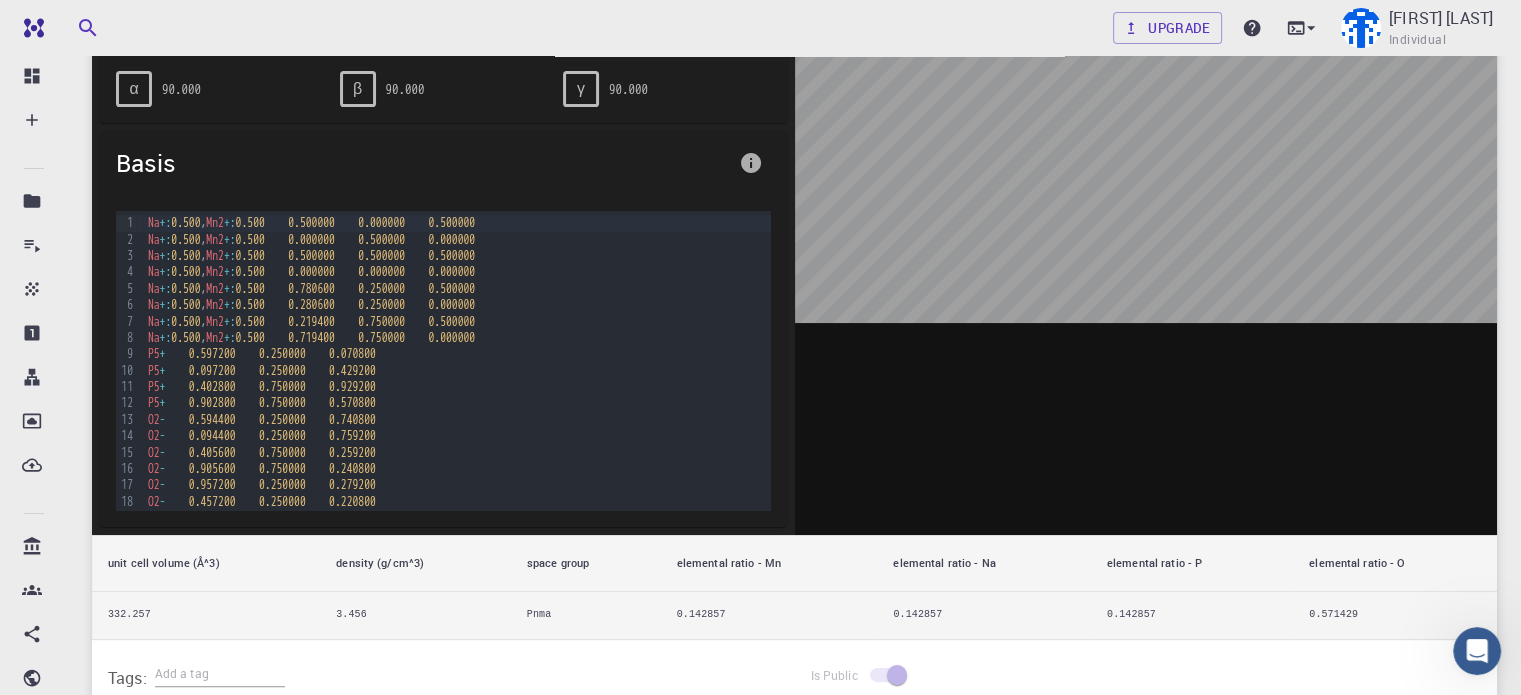 scroll, scrollTop: 300, scrollLeft: 0, axis: vertical 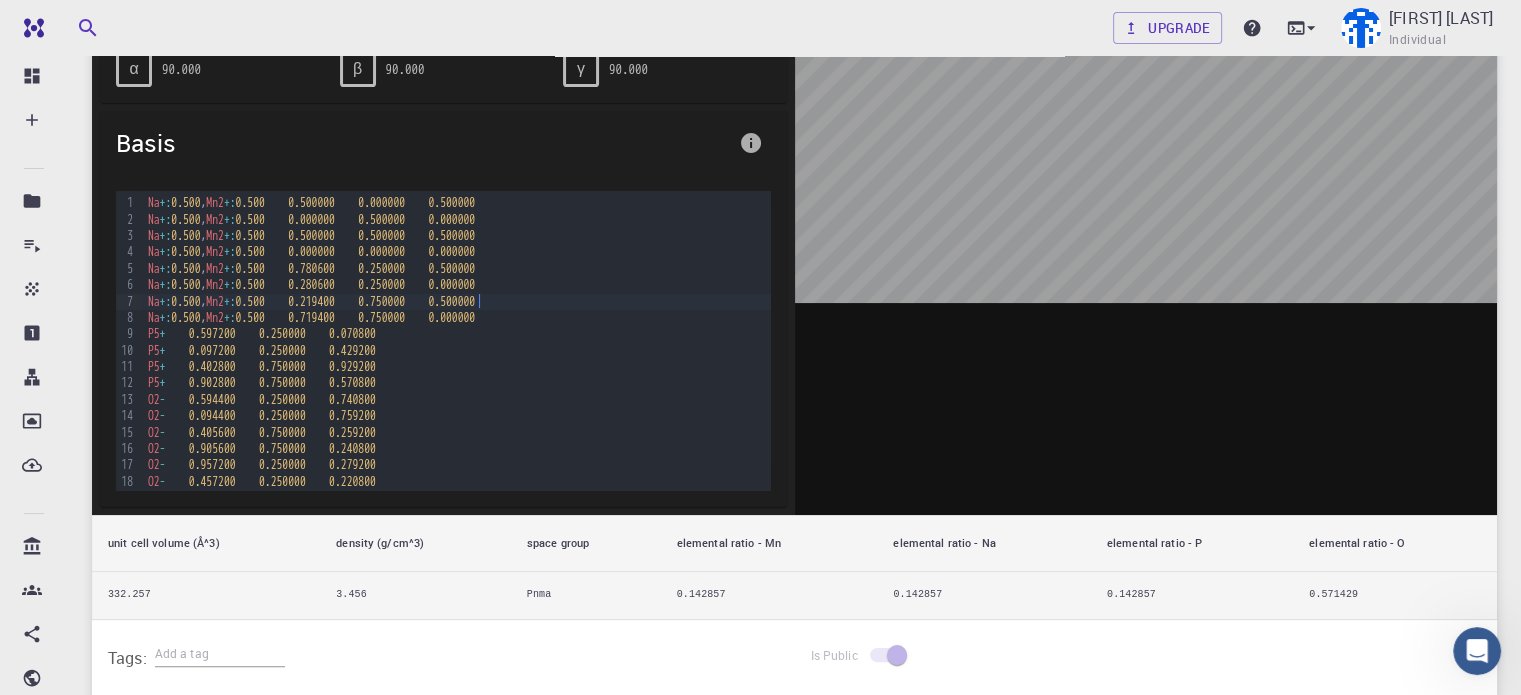 click on "Na +: 0.500 ,  Mn2 +: 0.500      0.219400      0.750000      0.500000" at bounding box center (456, 302) 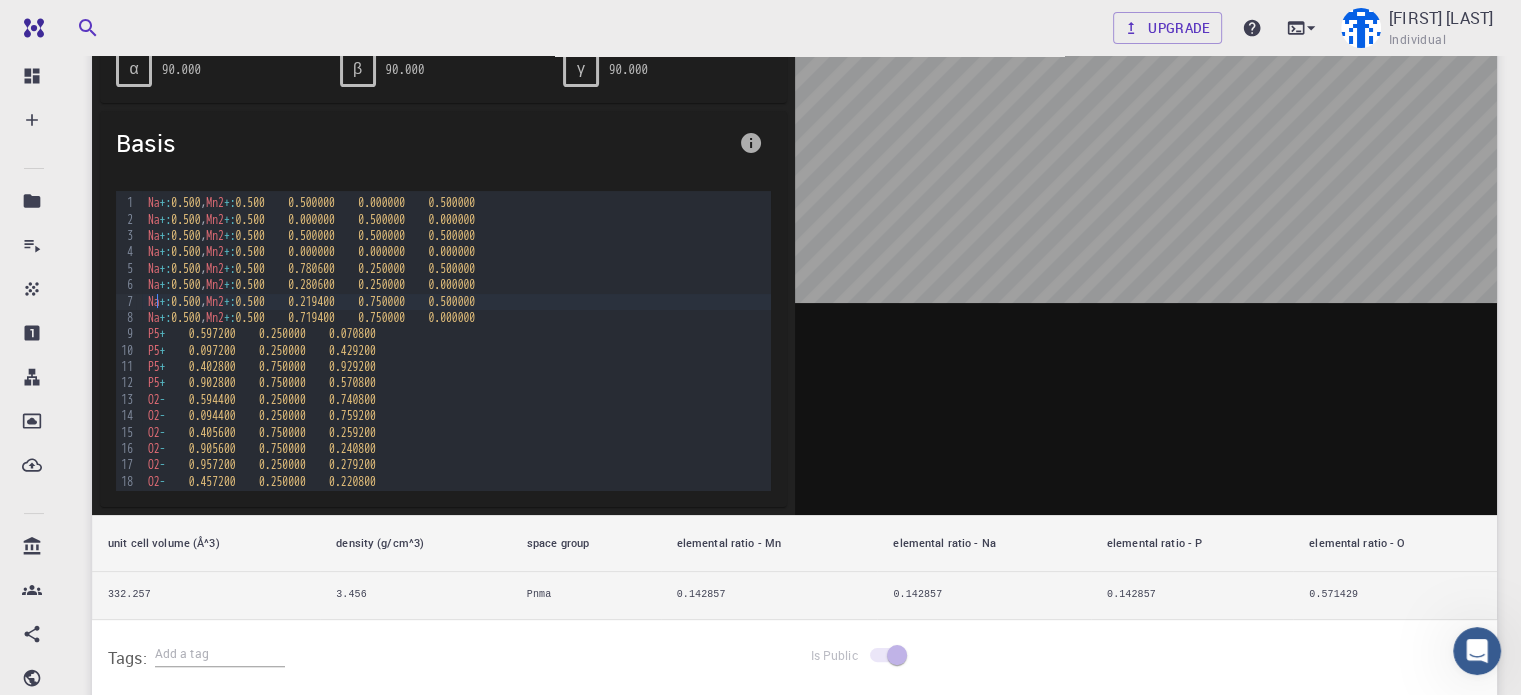 click on "Na" at bounding box center (154, 302) 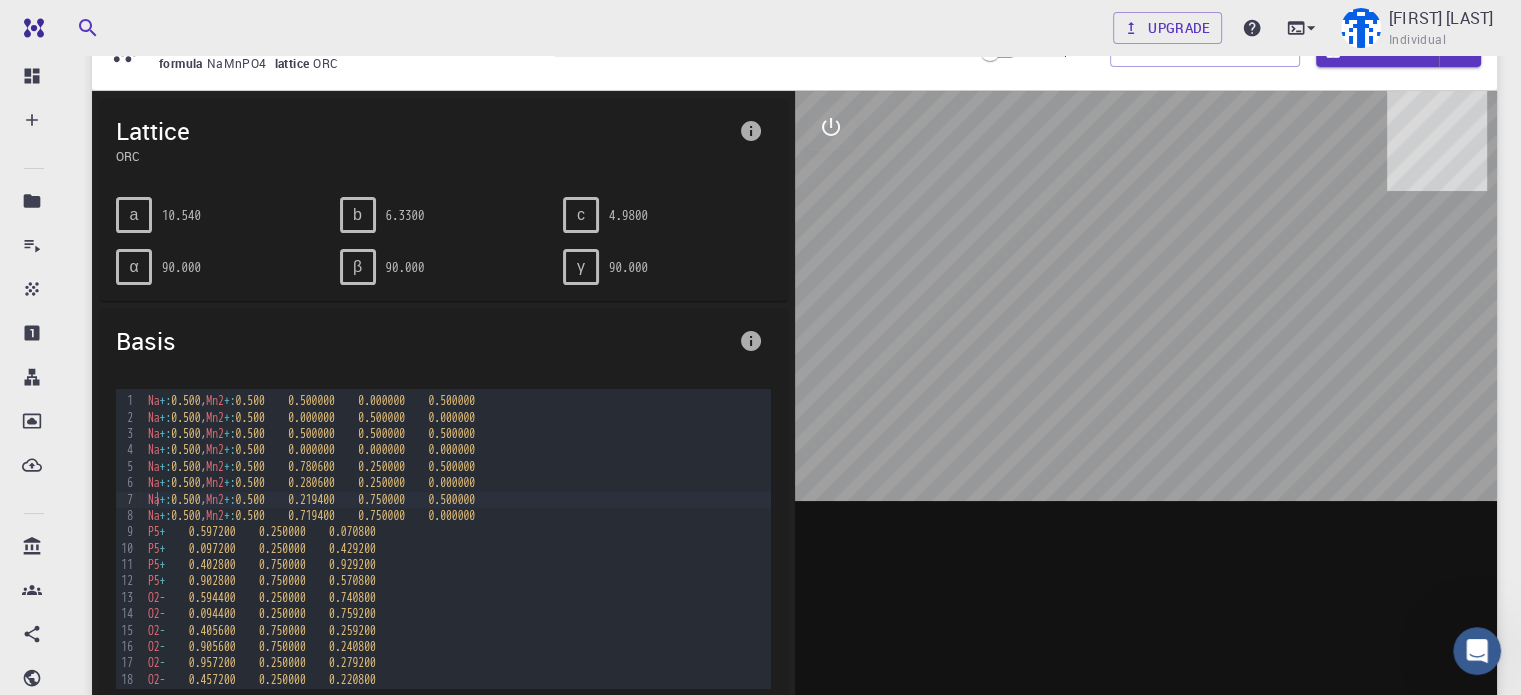 scroll, scrollTop: 100, scrollLeft: 0, axis: vertical 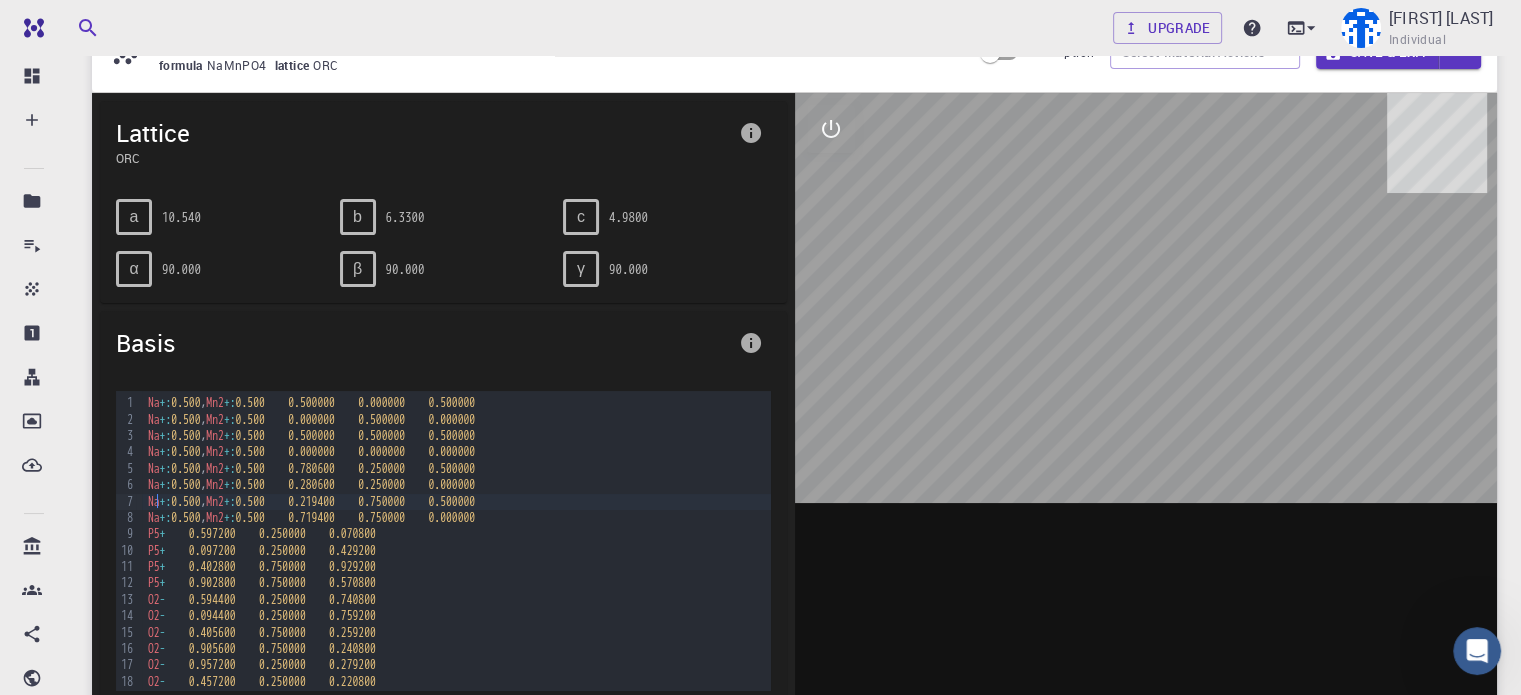 click at bounding box center [1146, 404] 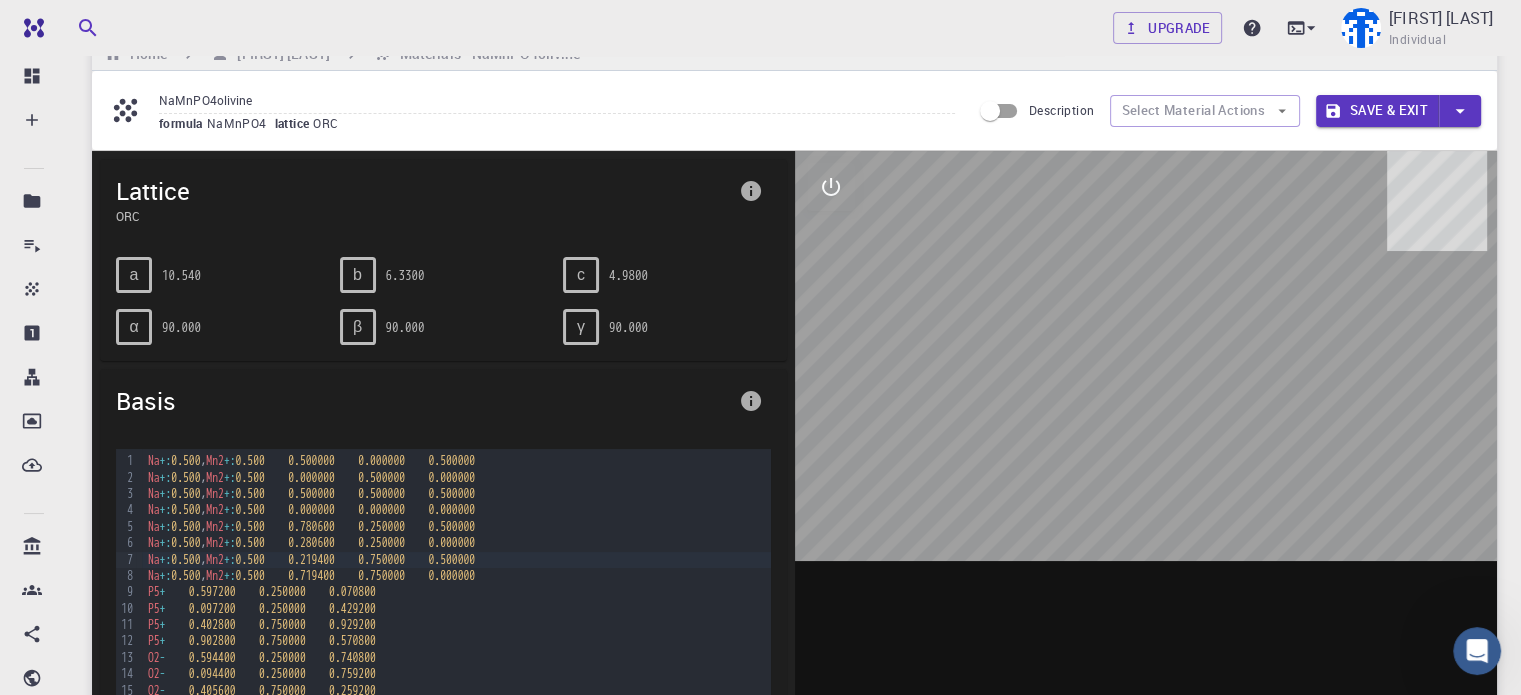 scroll, scrollTop: 0, scrollLeft: 0, axis: both 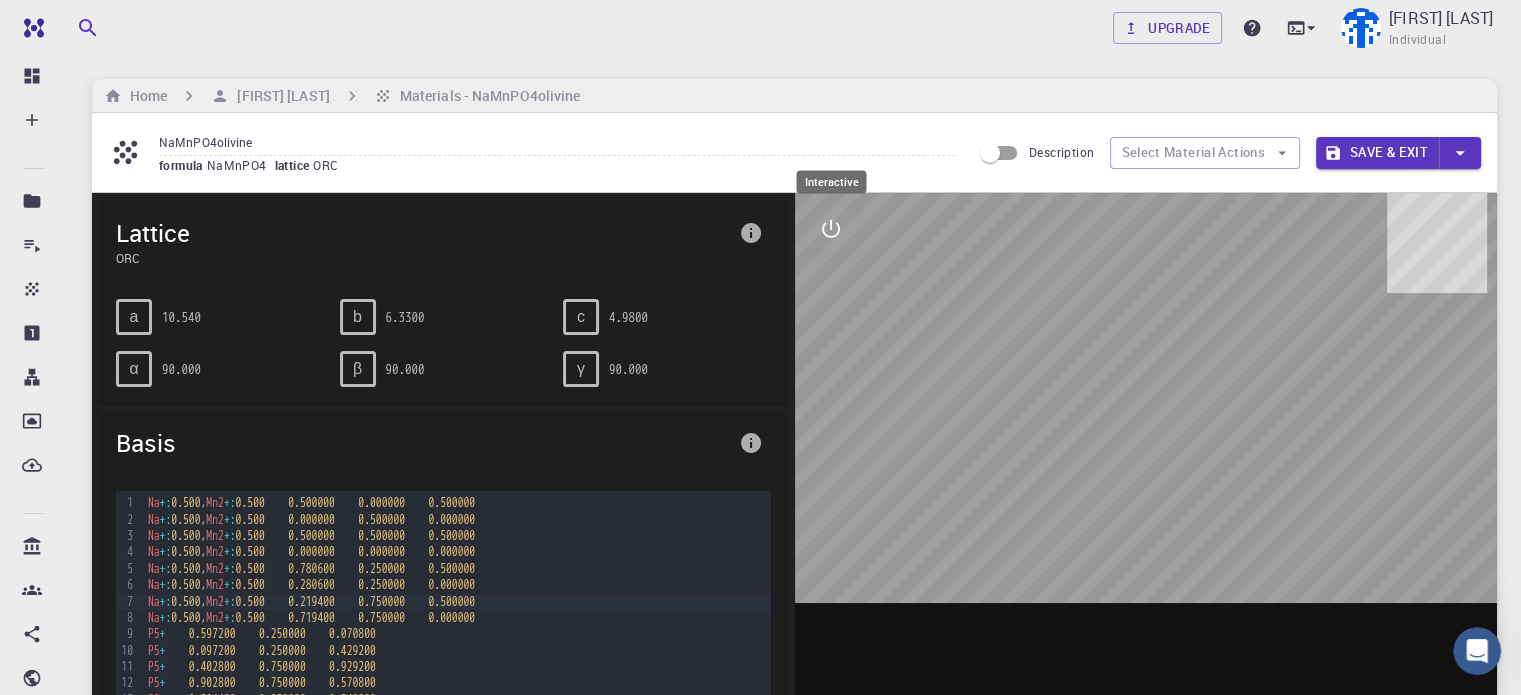 click 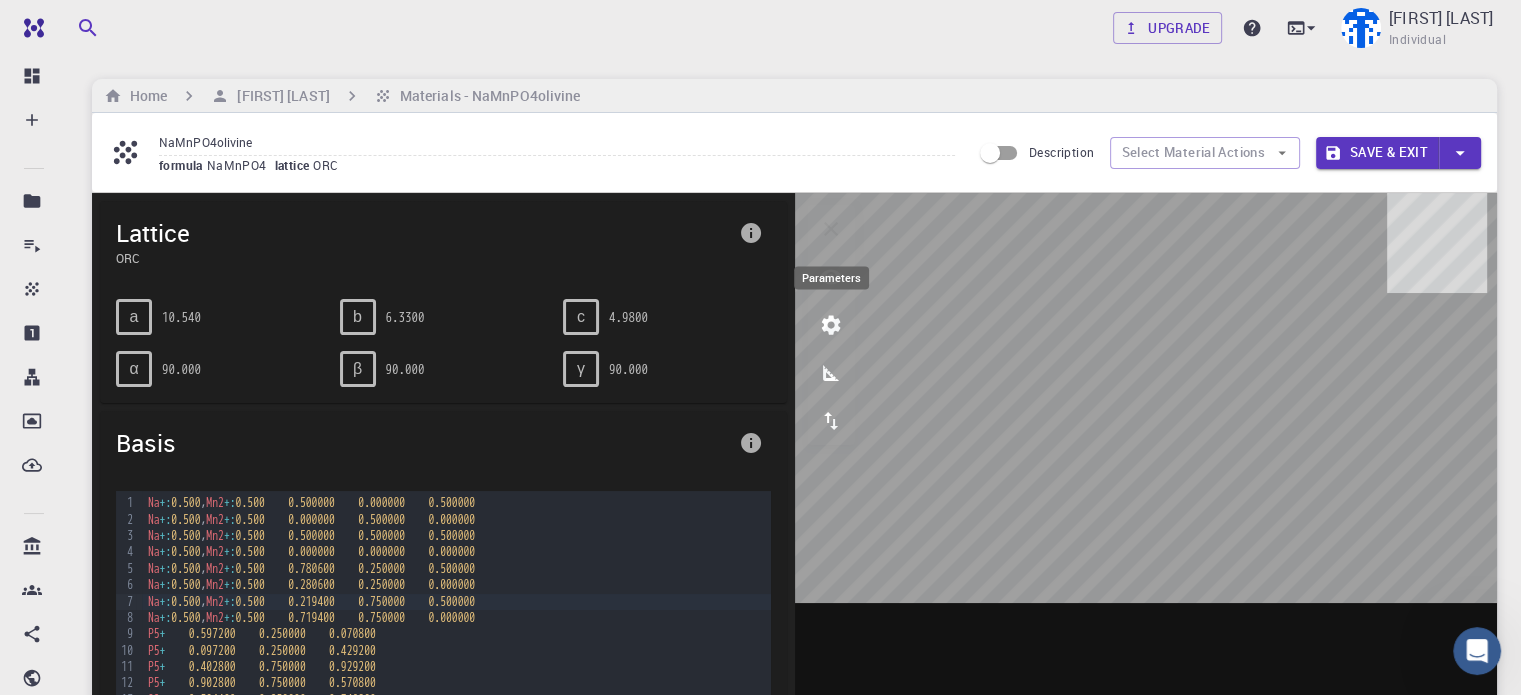 click 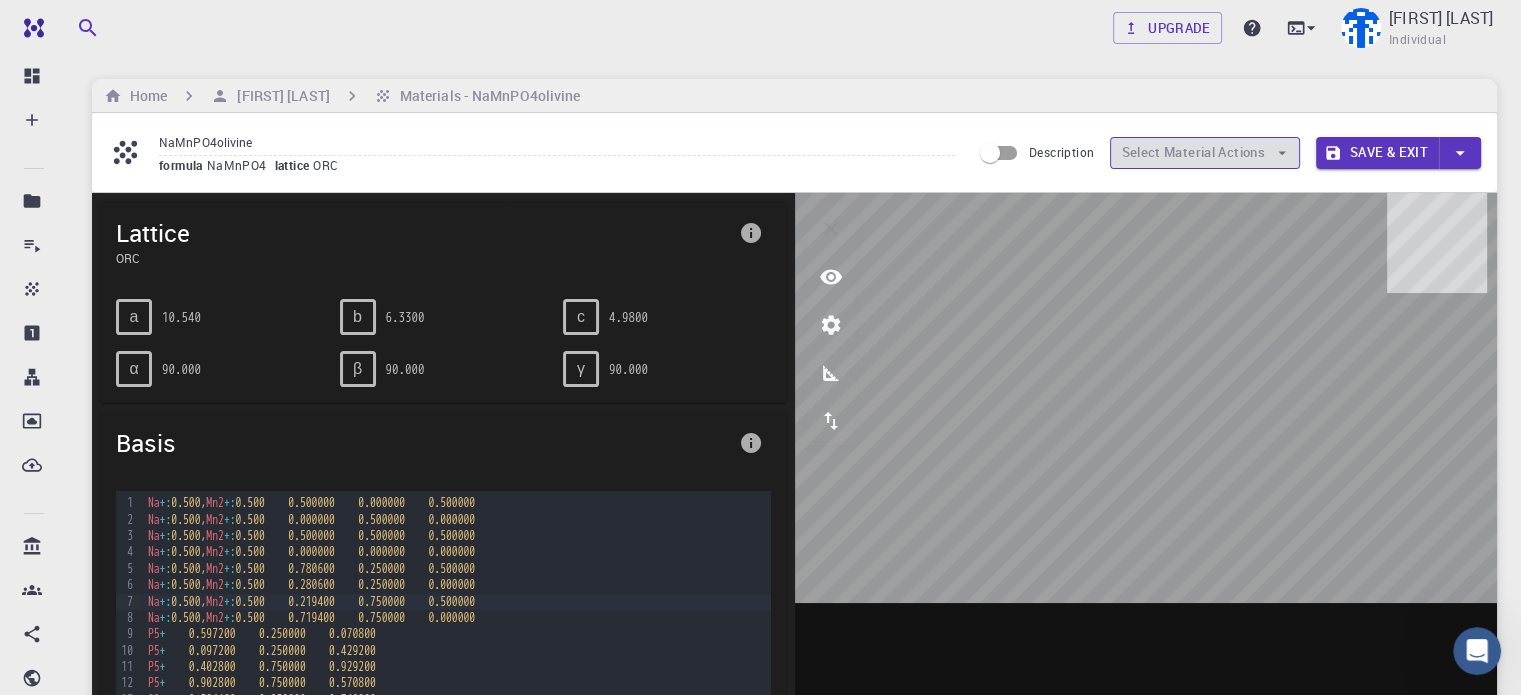 click 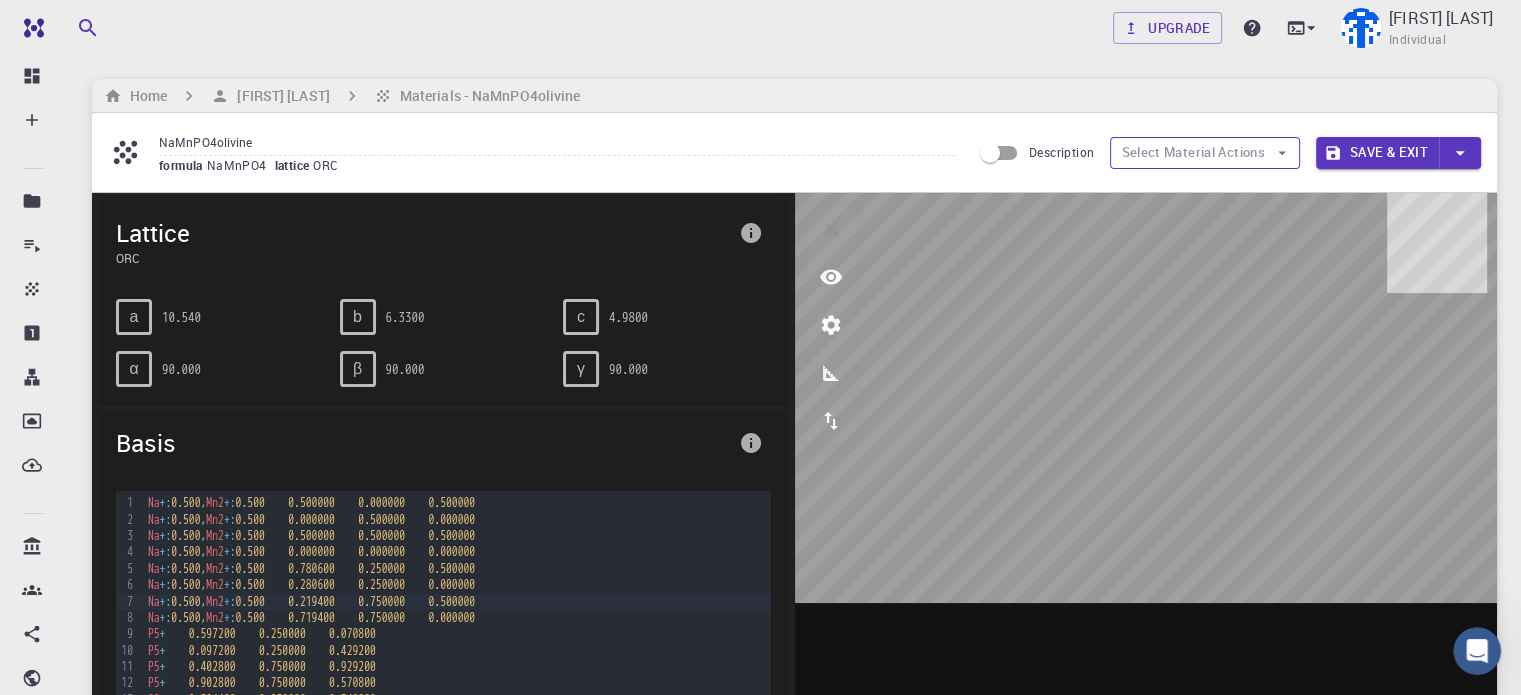 click 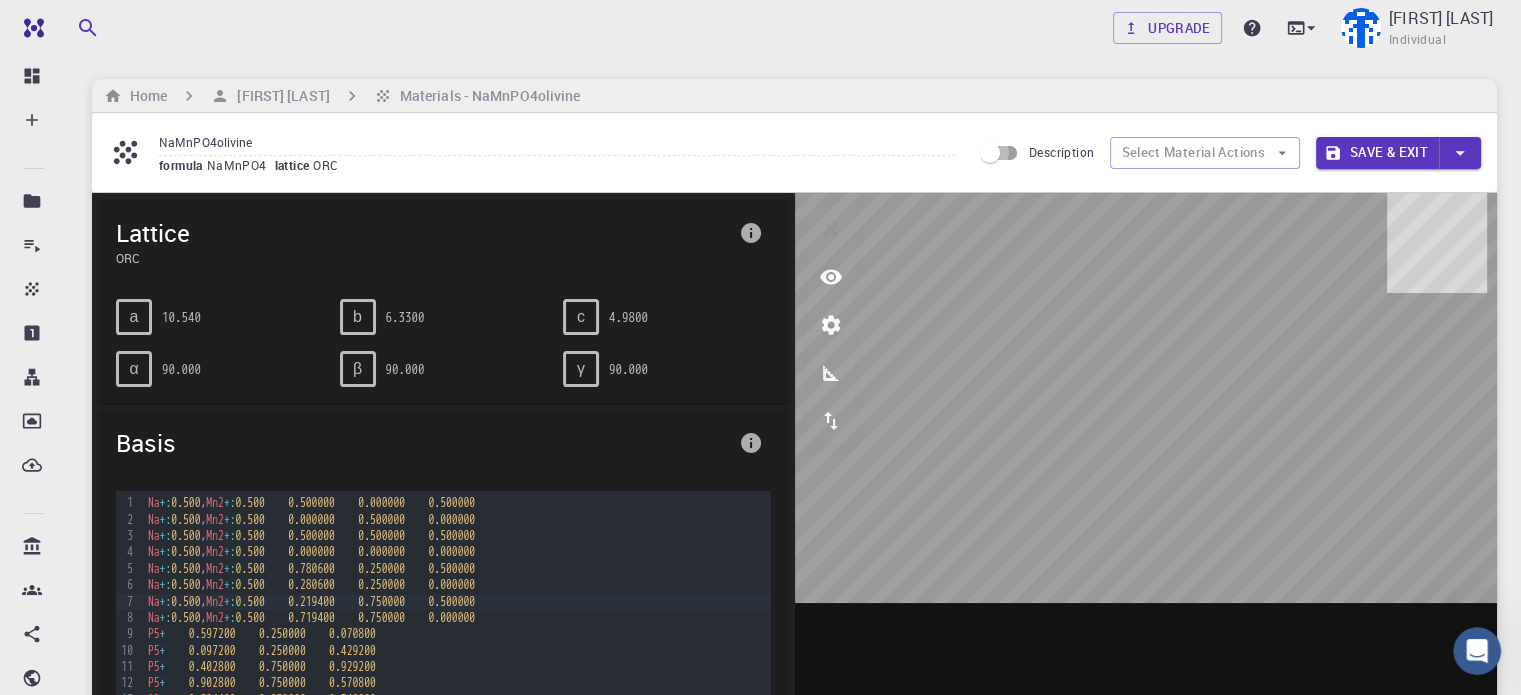 click on "Description" at bounding box center (990, 153) 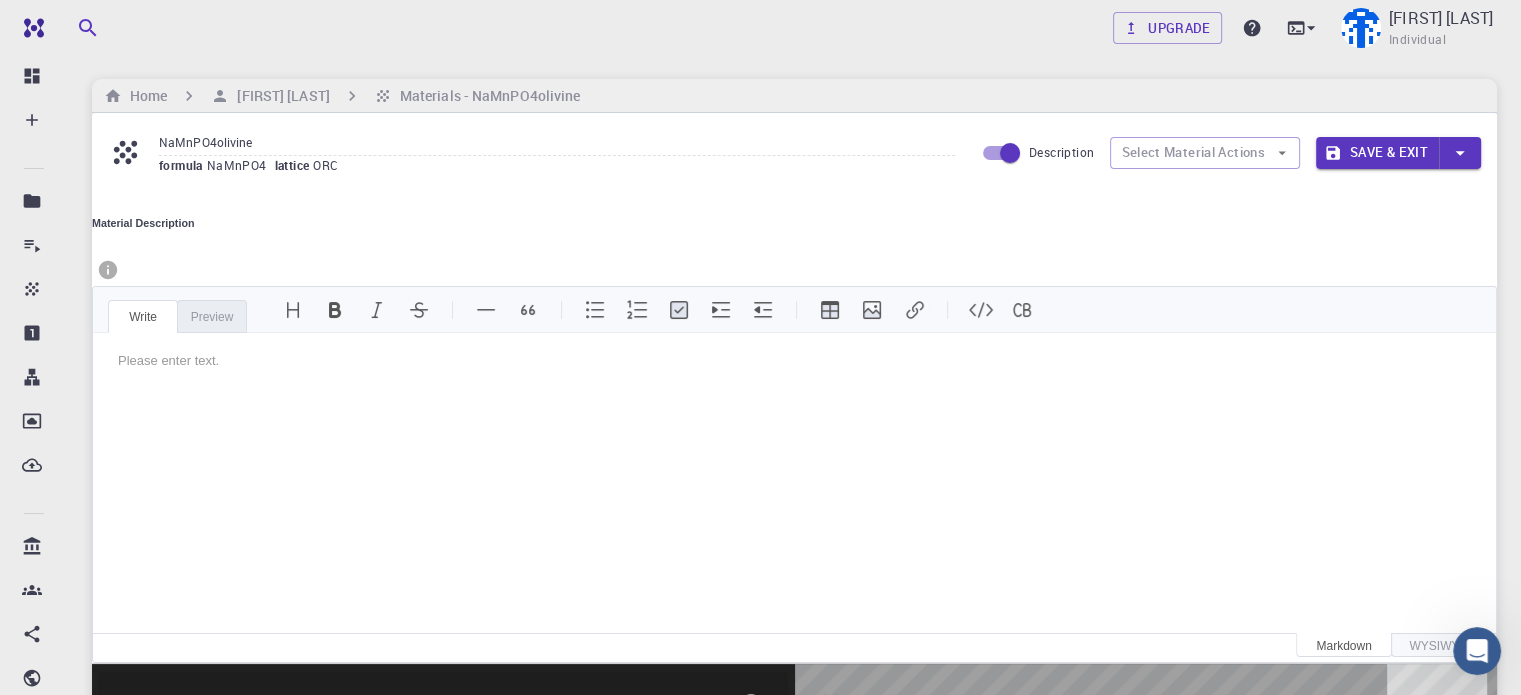 scroll, scrollTop: 0, scrollLeft: 0, axis: both 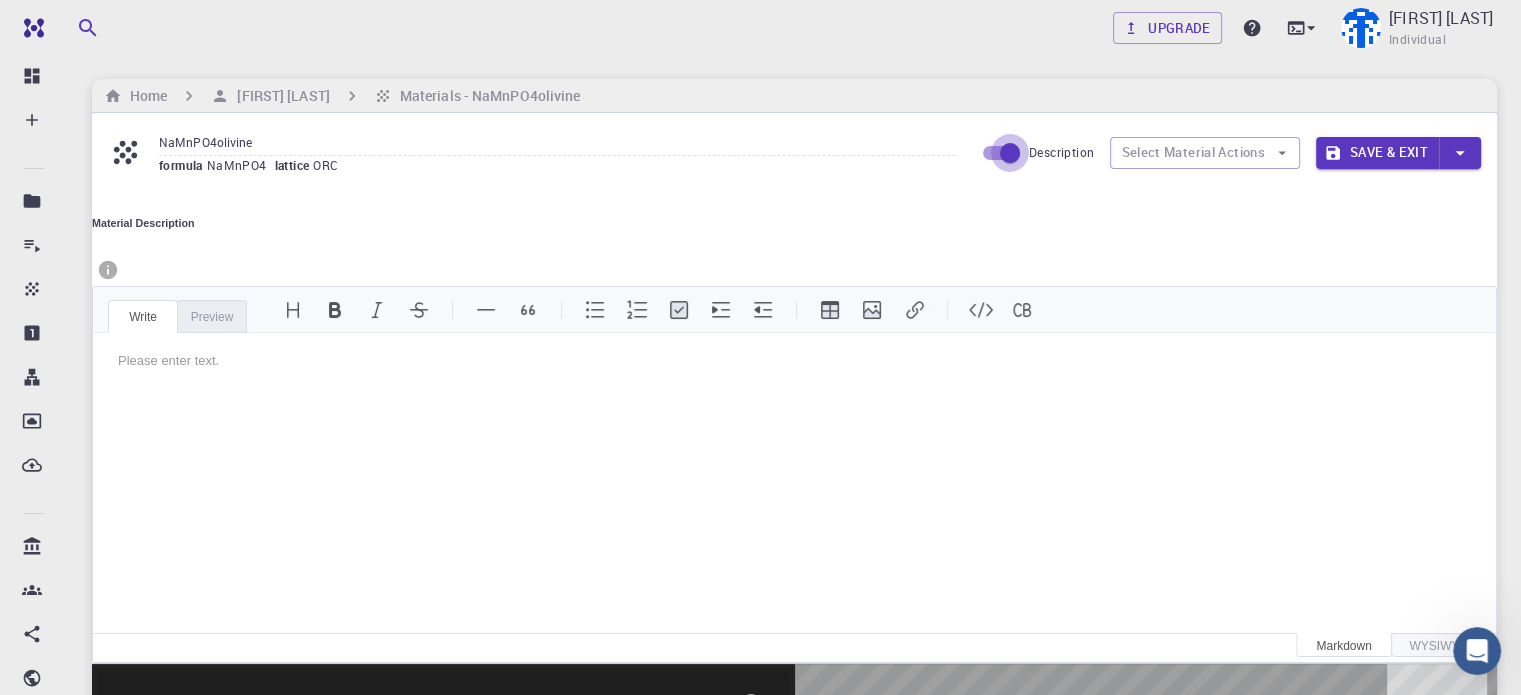 click on "Description" at bounding box center [1010, 153] 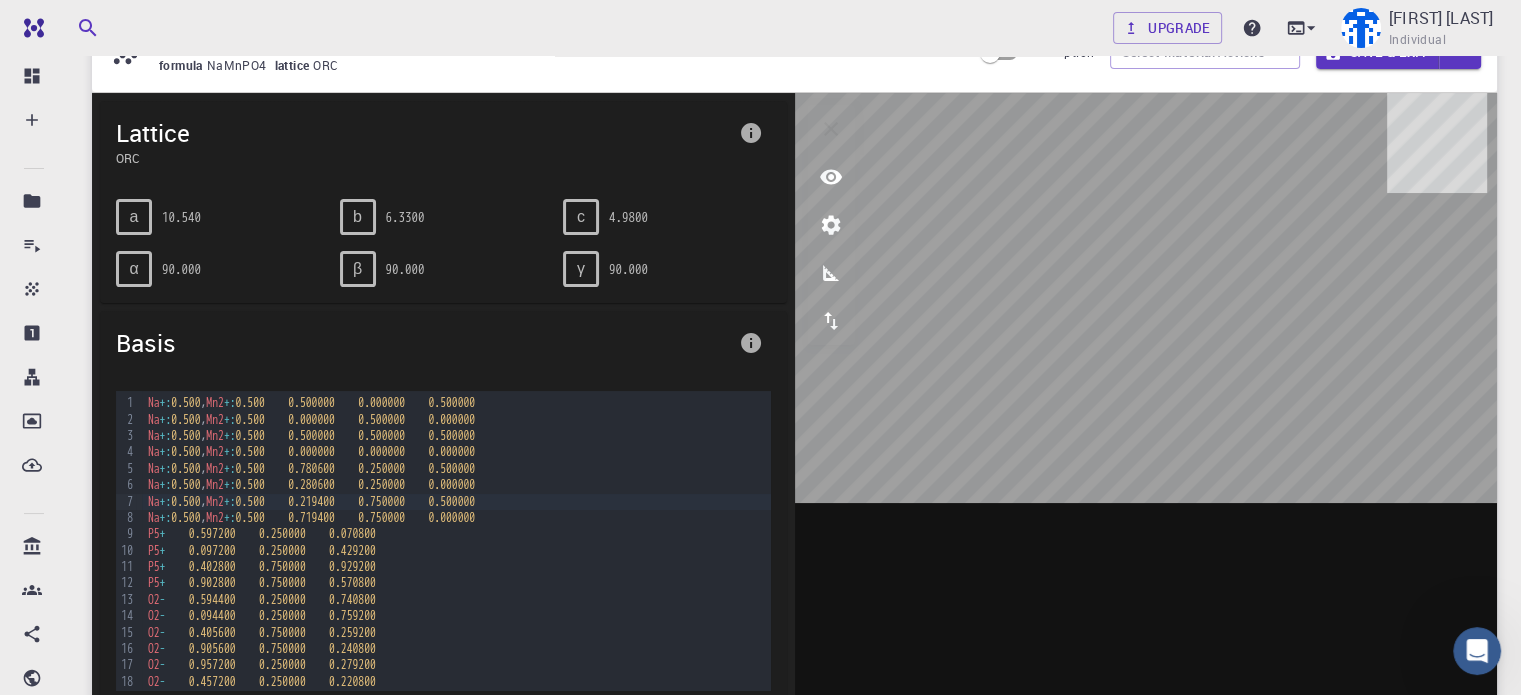 scroll, scrollTop: 0, scrollLeft: 0, axis: both 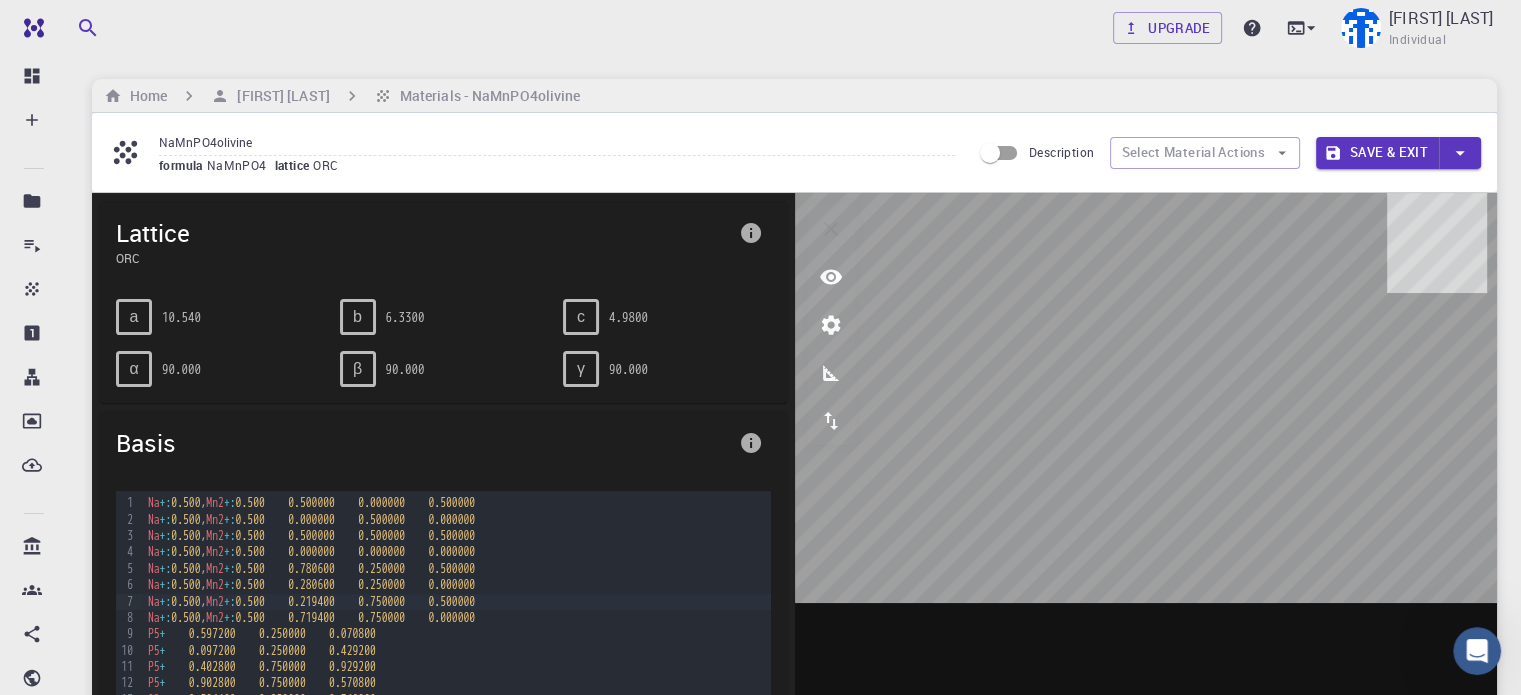 click on "formula [FORMULA] lattice ORC" at bounding box center (557, 166) 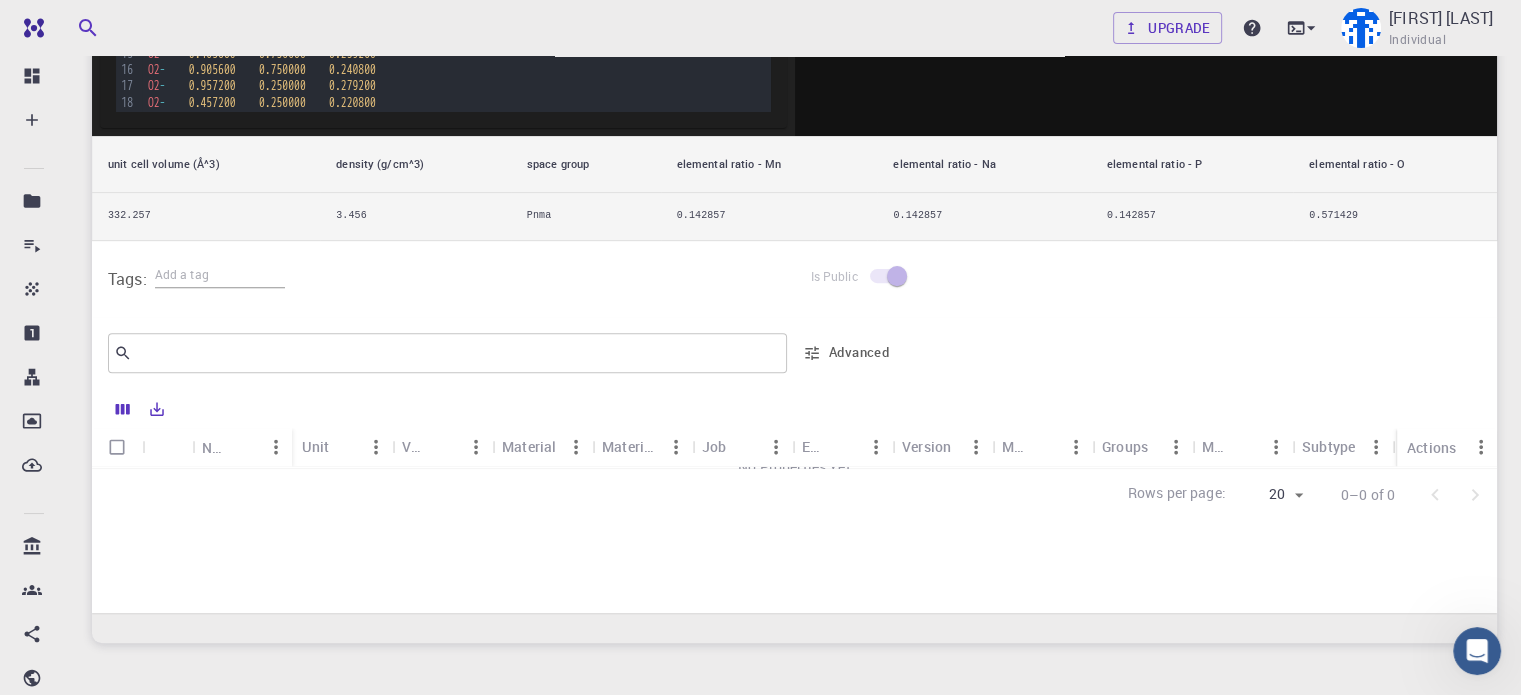 scroll, scrollTop: 779, scrollLeft: 0, axis: vertical 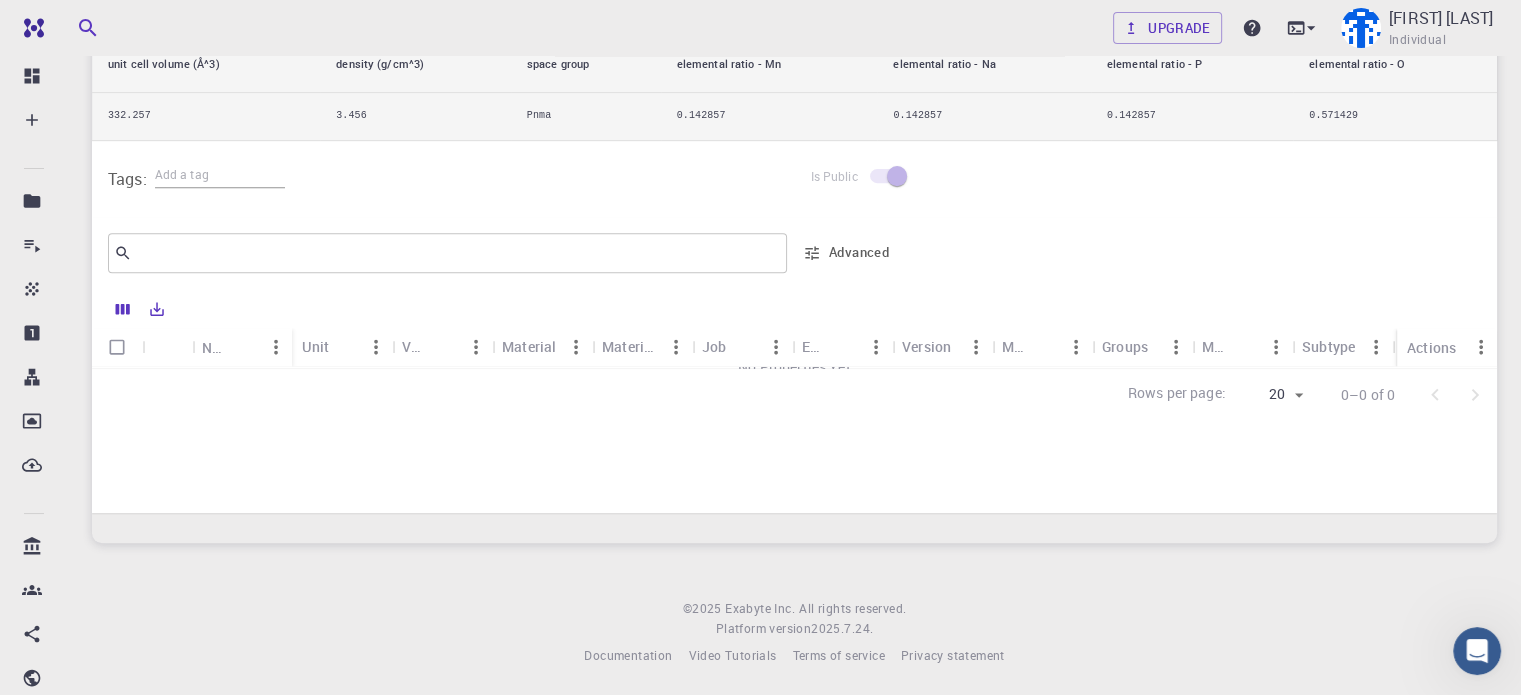 click on "Actions" at bounding box center [1431, 347] 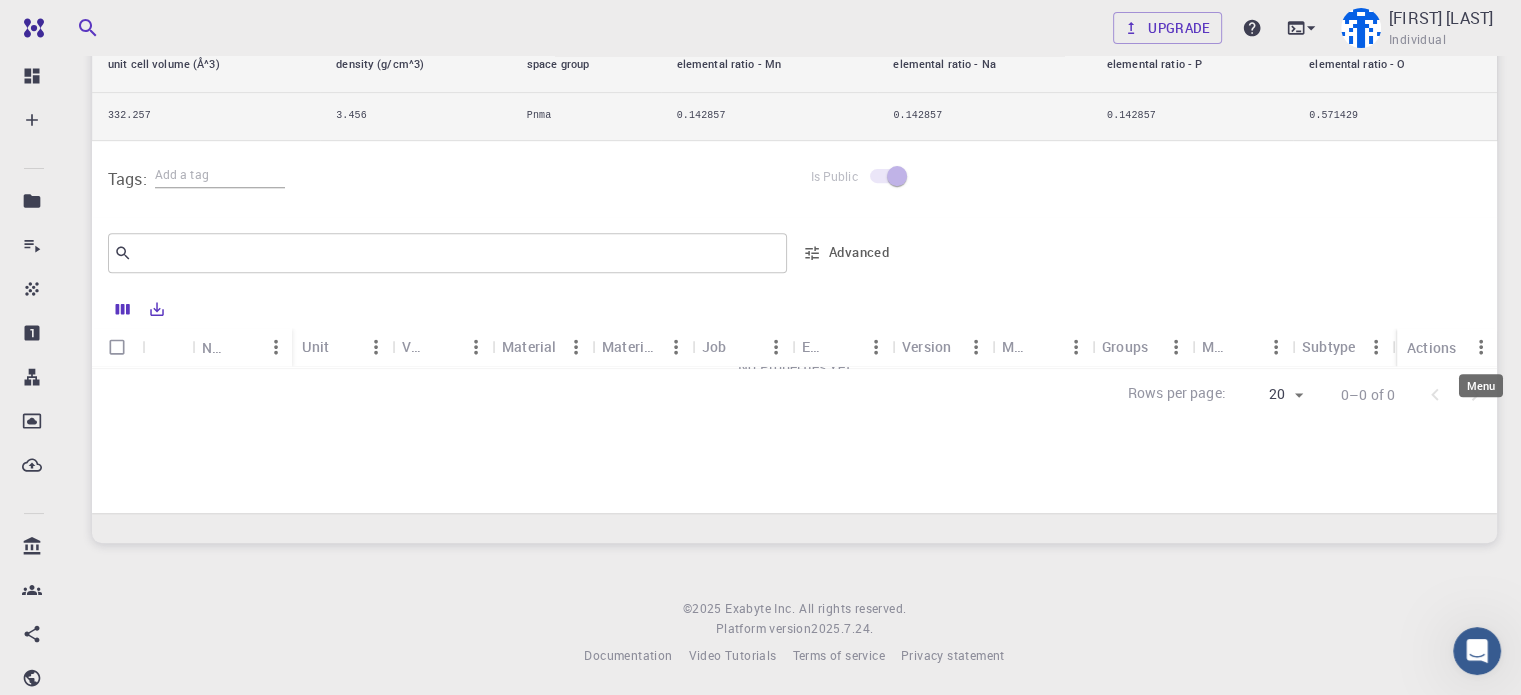 click 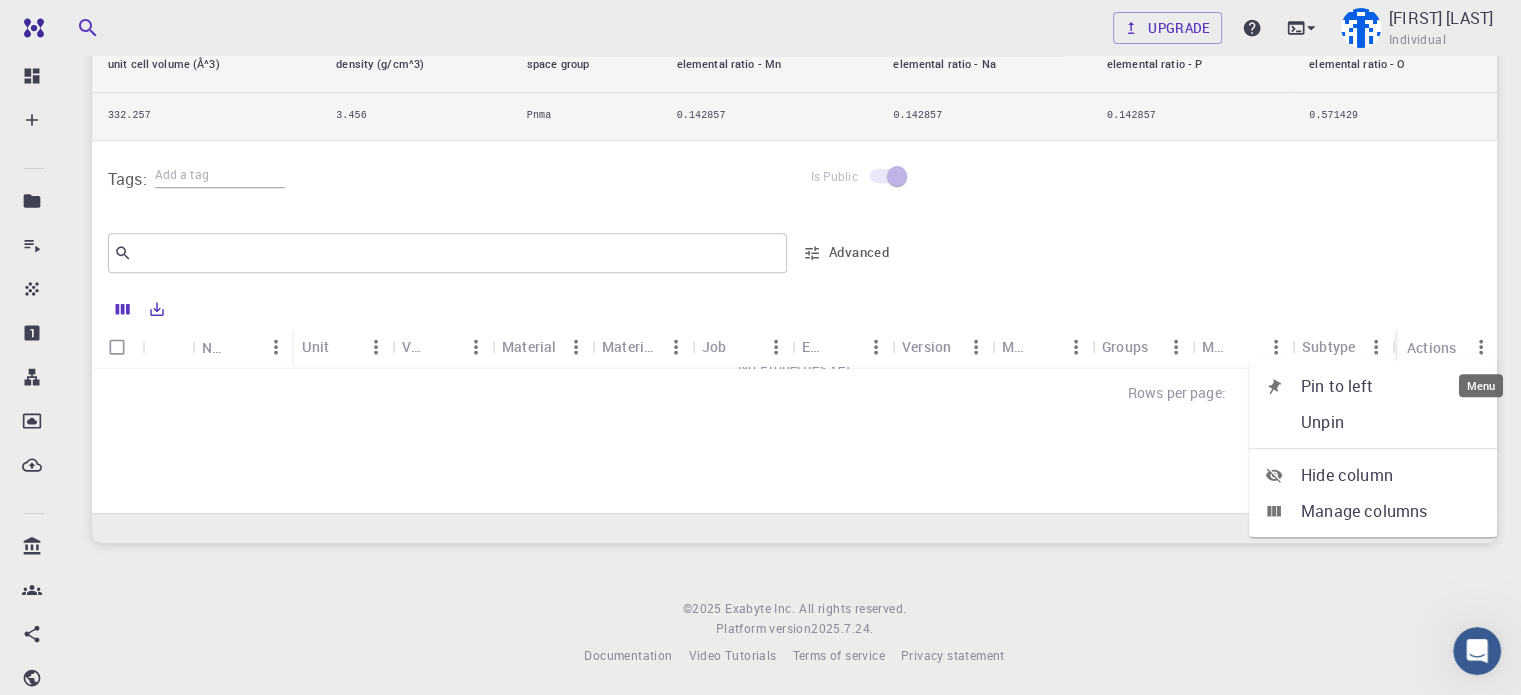 click 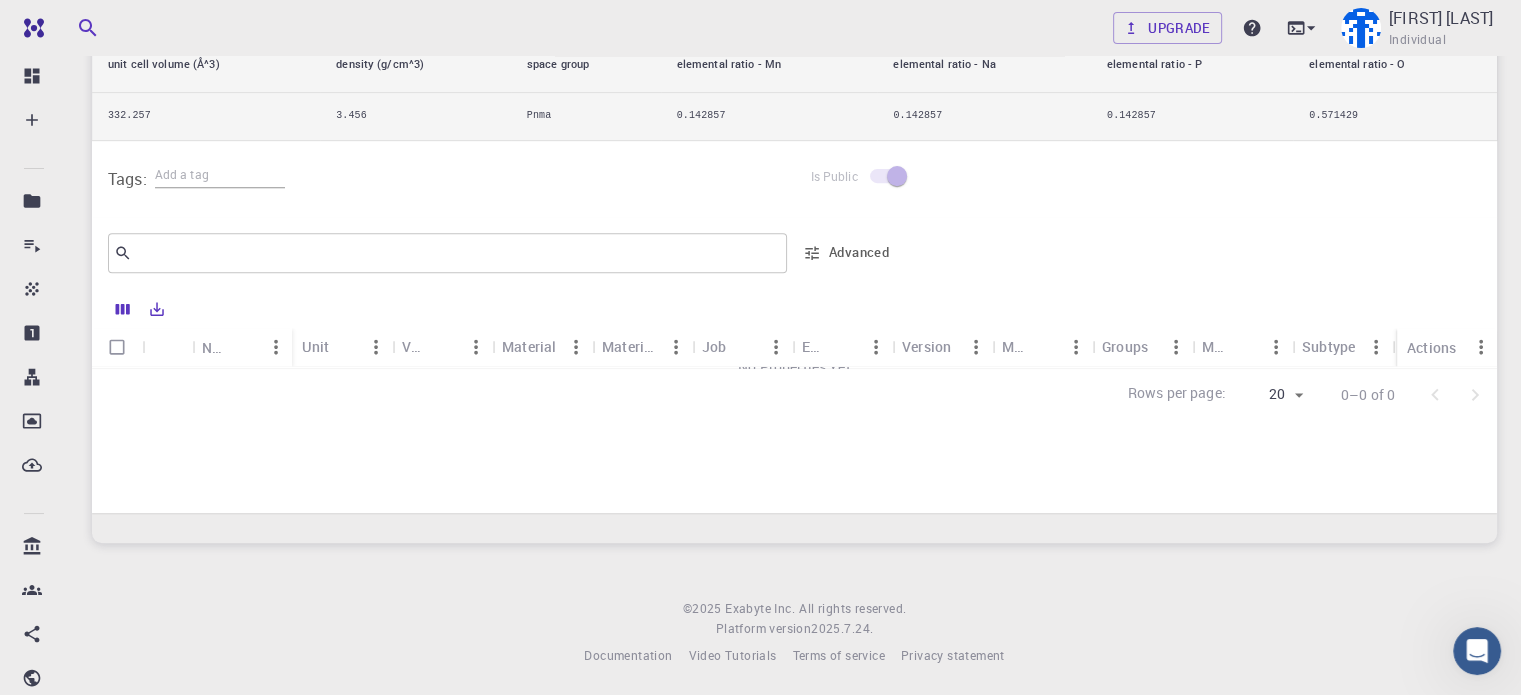 scroll, scrollTop: 9, scrollLeft: 0, axis: vertical 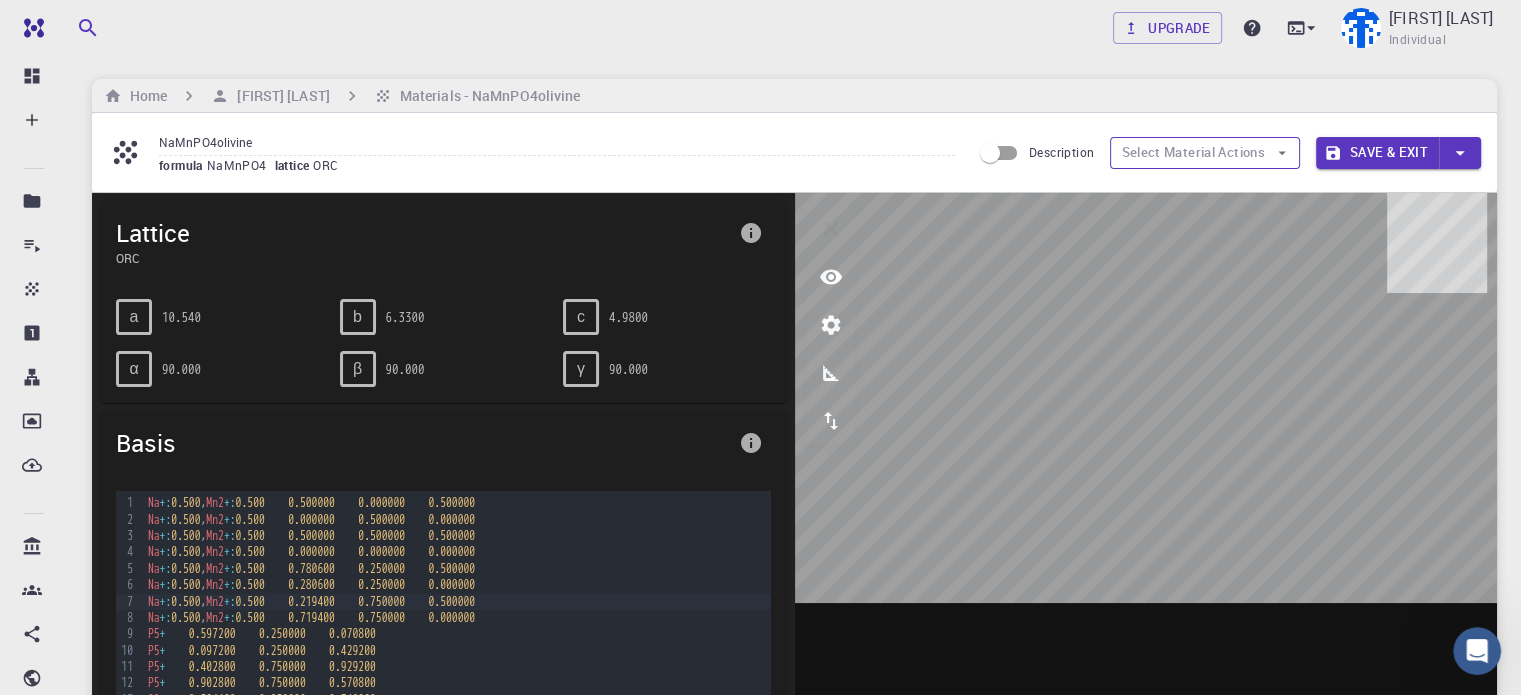 click 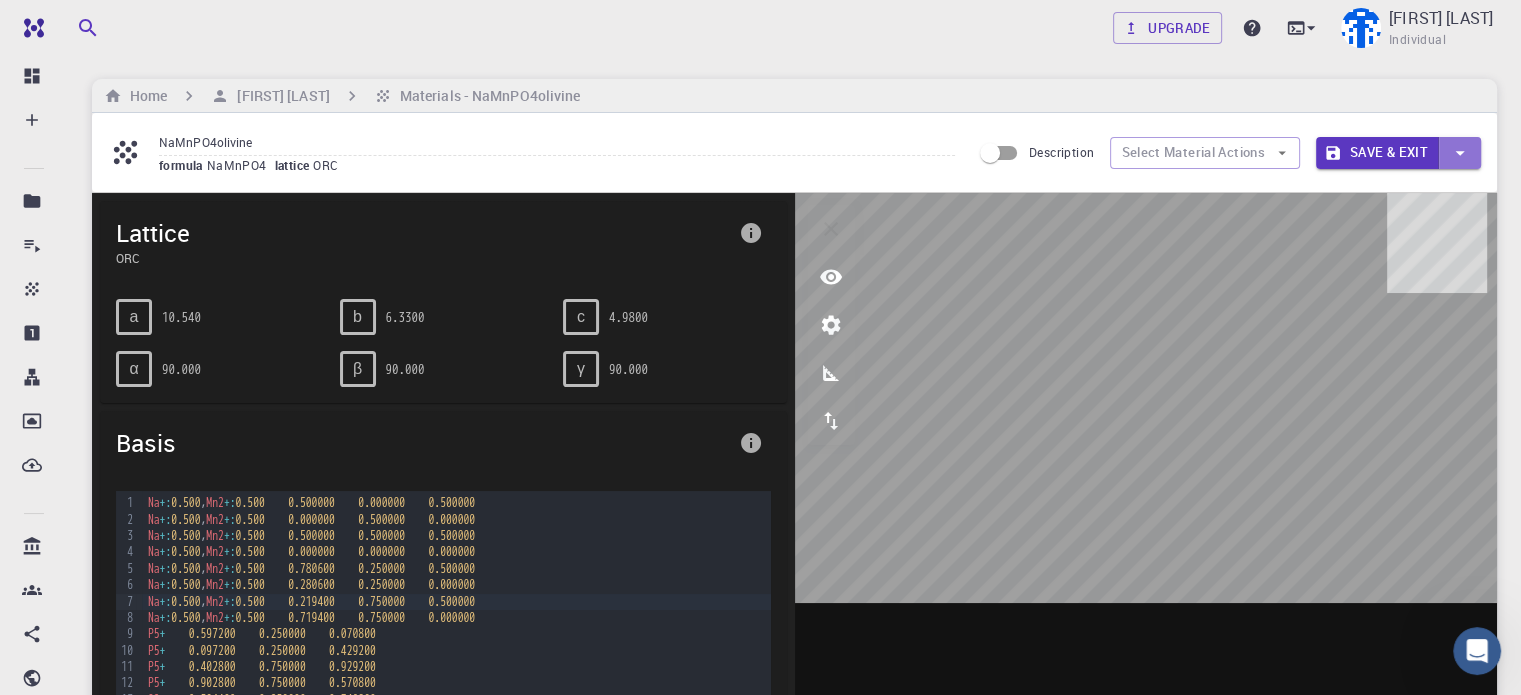 click at bounding box center (1460, 153) 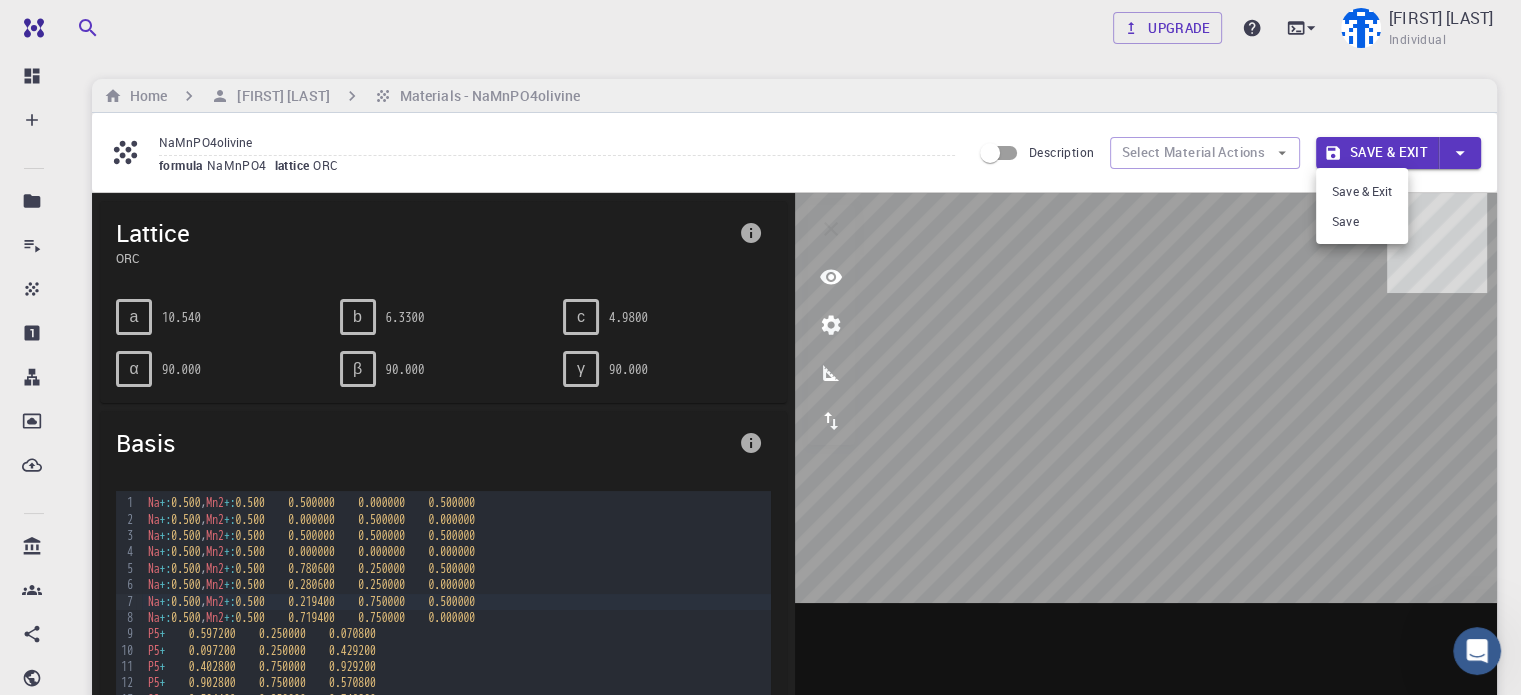click at bounding box center [760, 347] 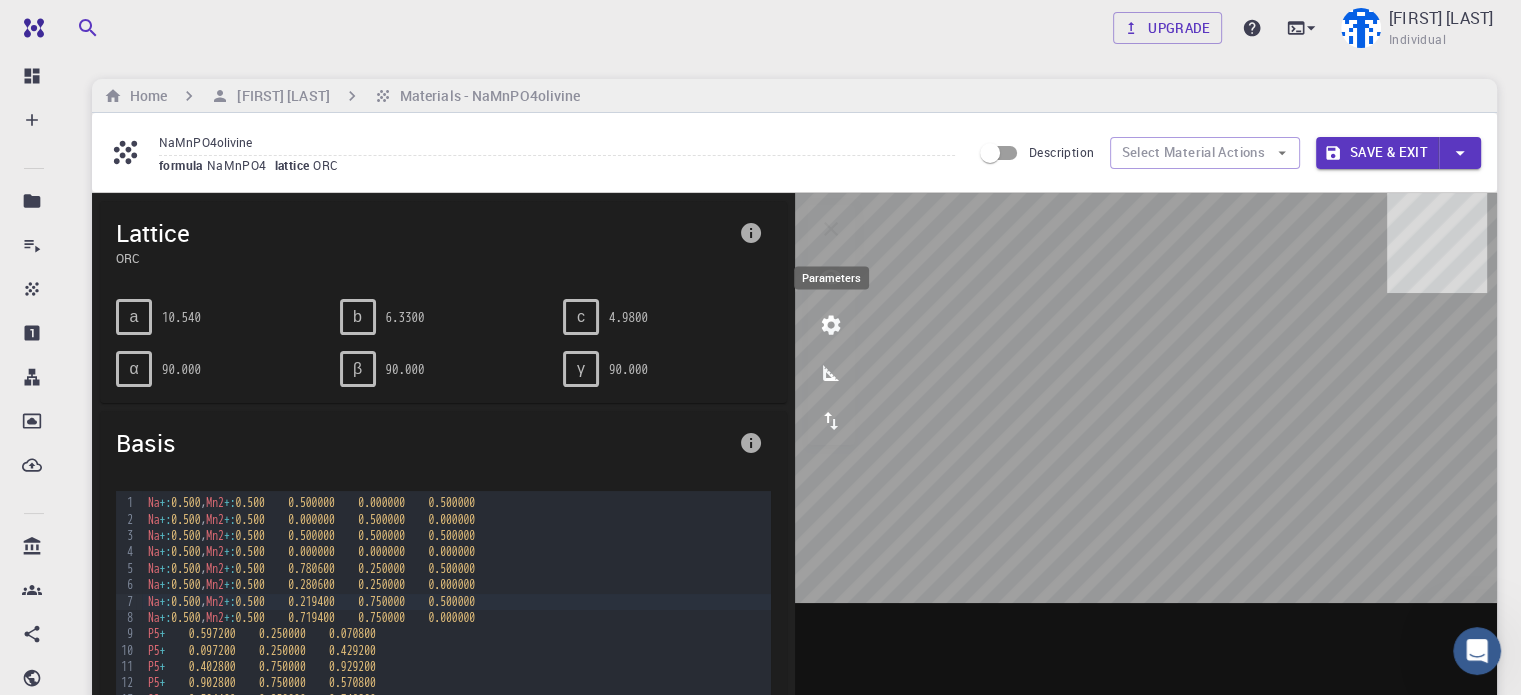 click 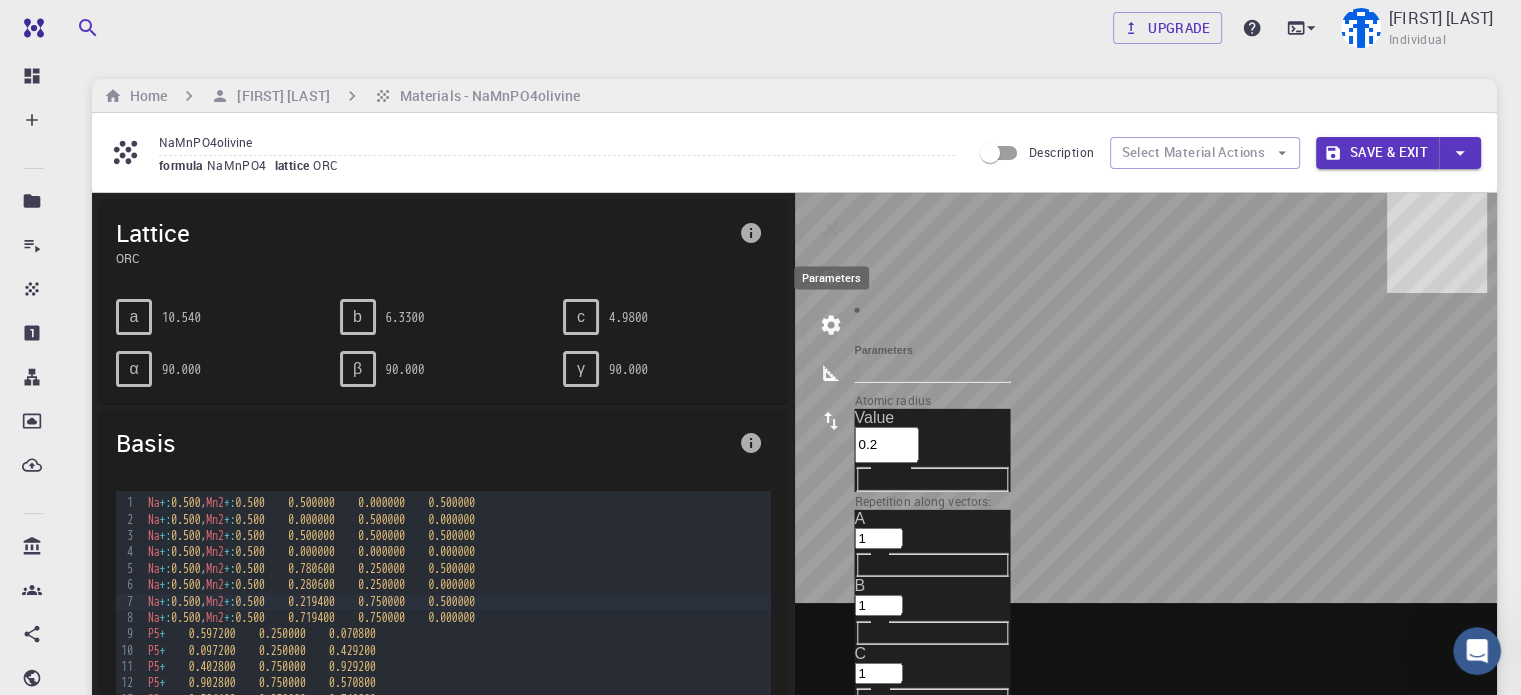 click 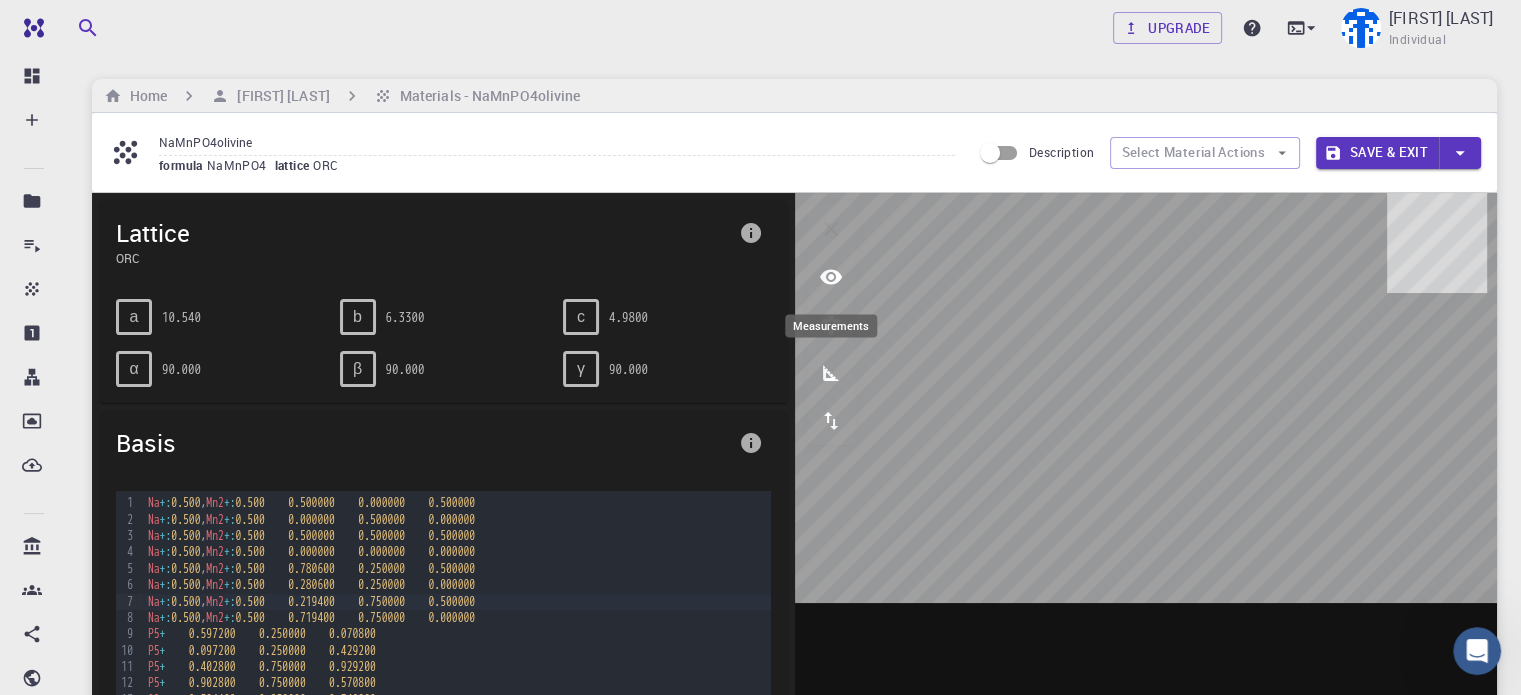 click 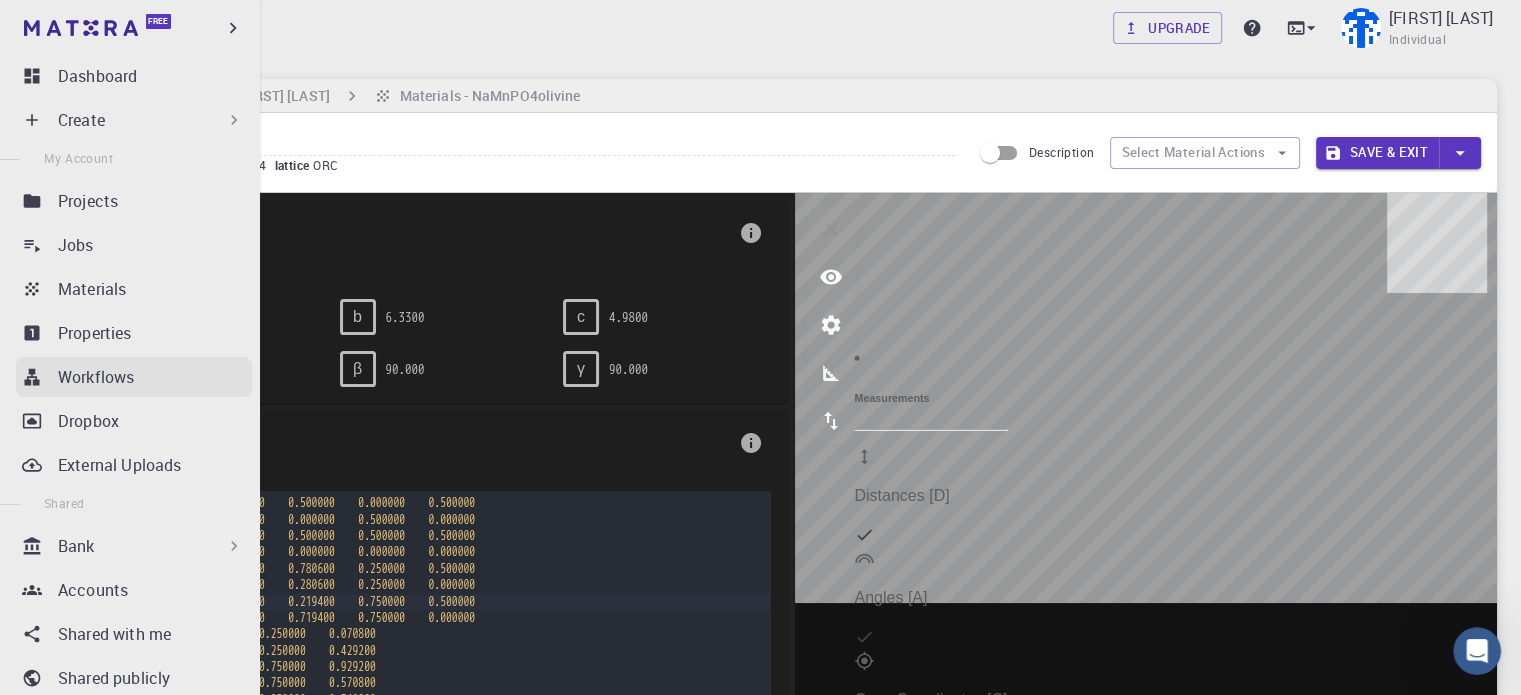 click on "Workflows" at bounding box center (96, 377) 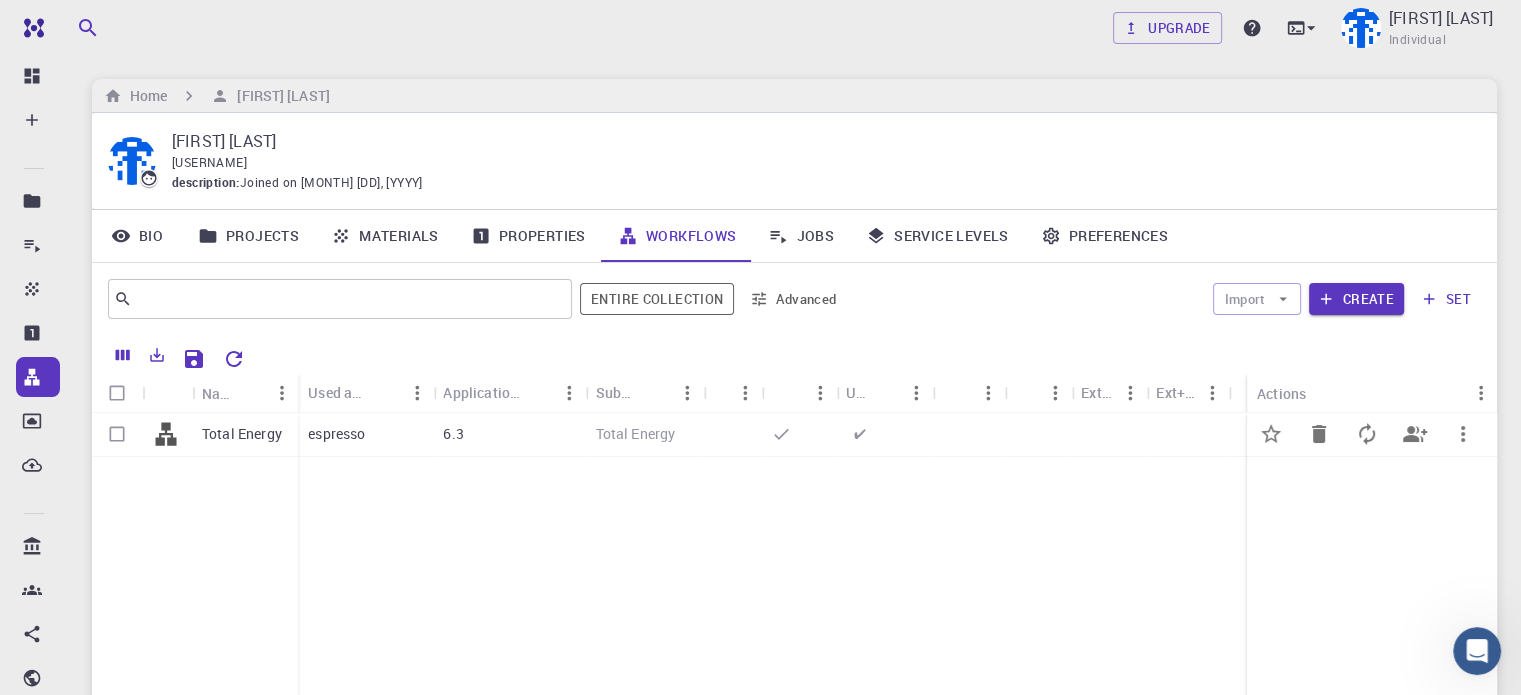 click on "6.3" at bounding box center [509, 435] 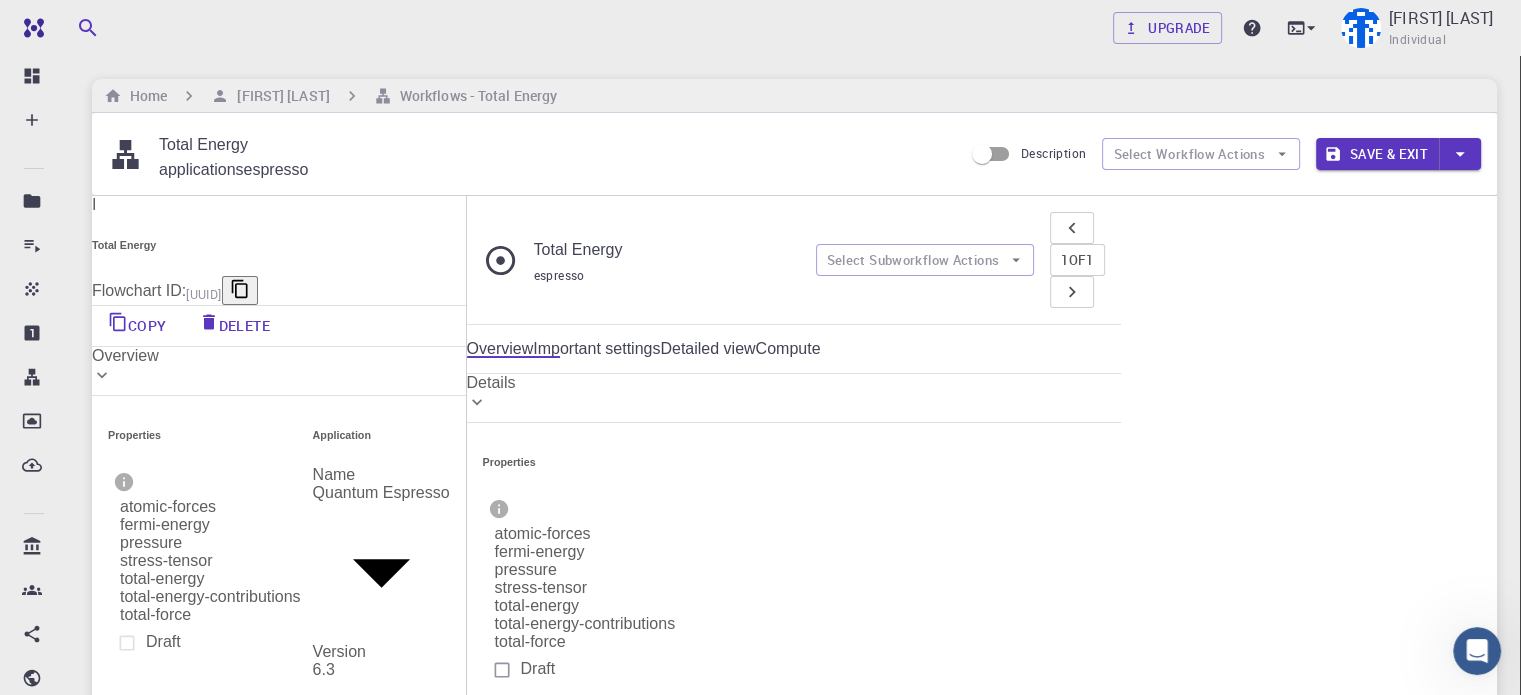 scroll, scrollTop: 0, scrollLeft: 0, axis: both 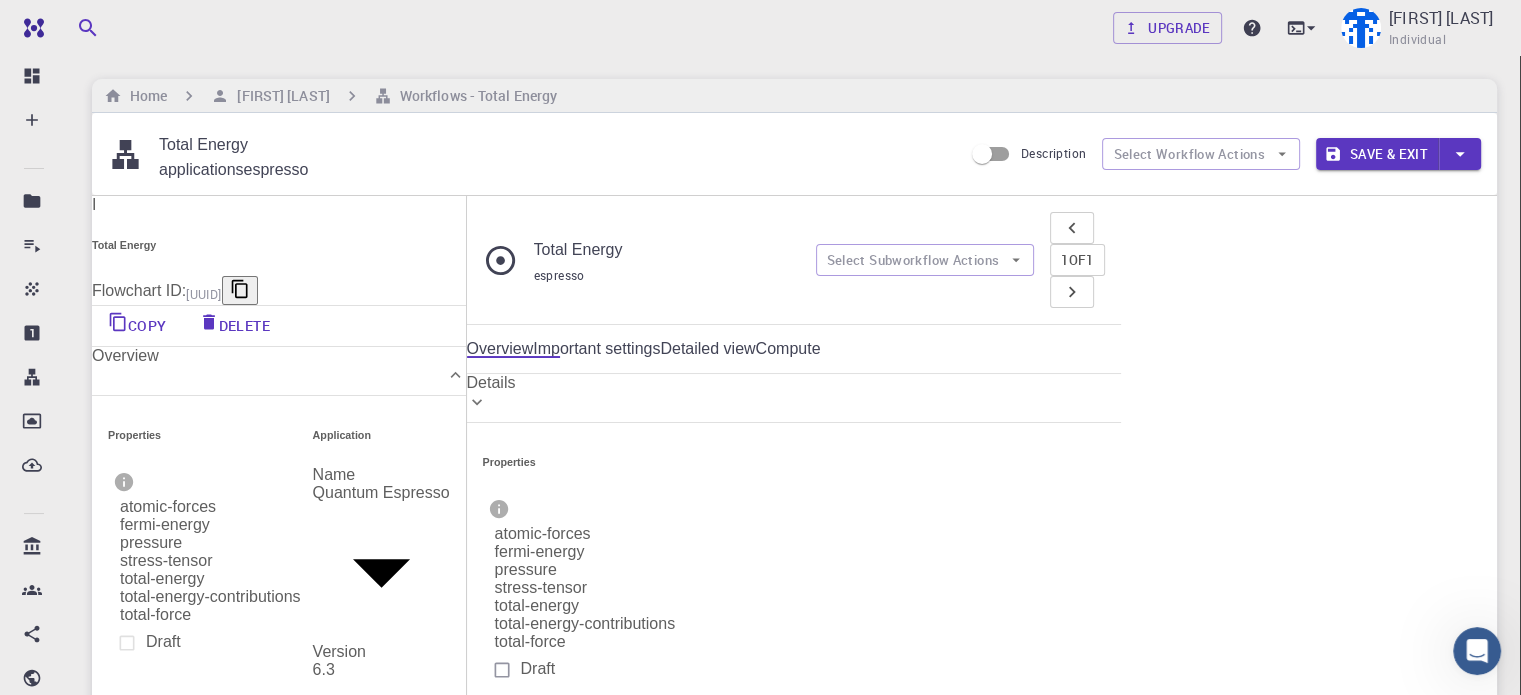 click 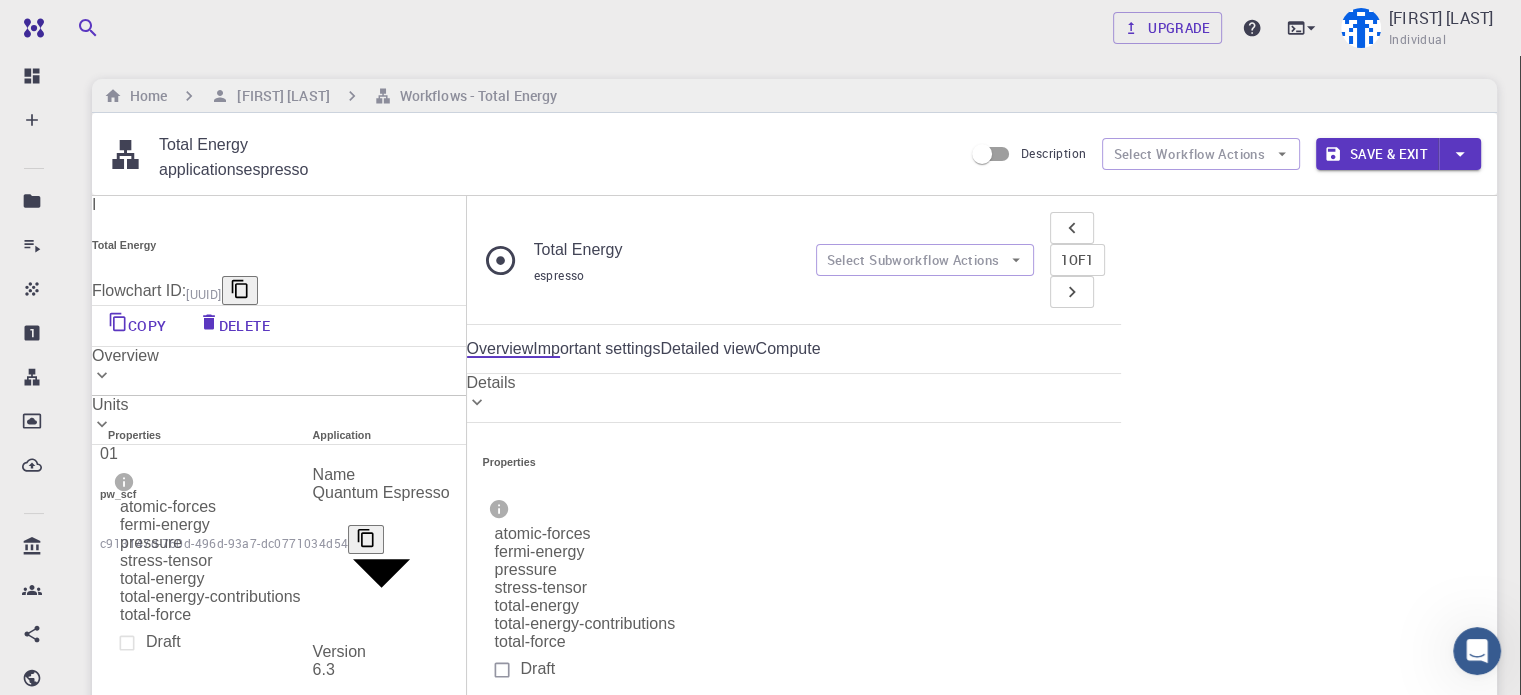 click on "Details" at bounding box center (794, 383) 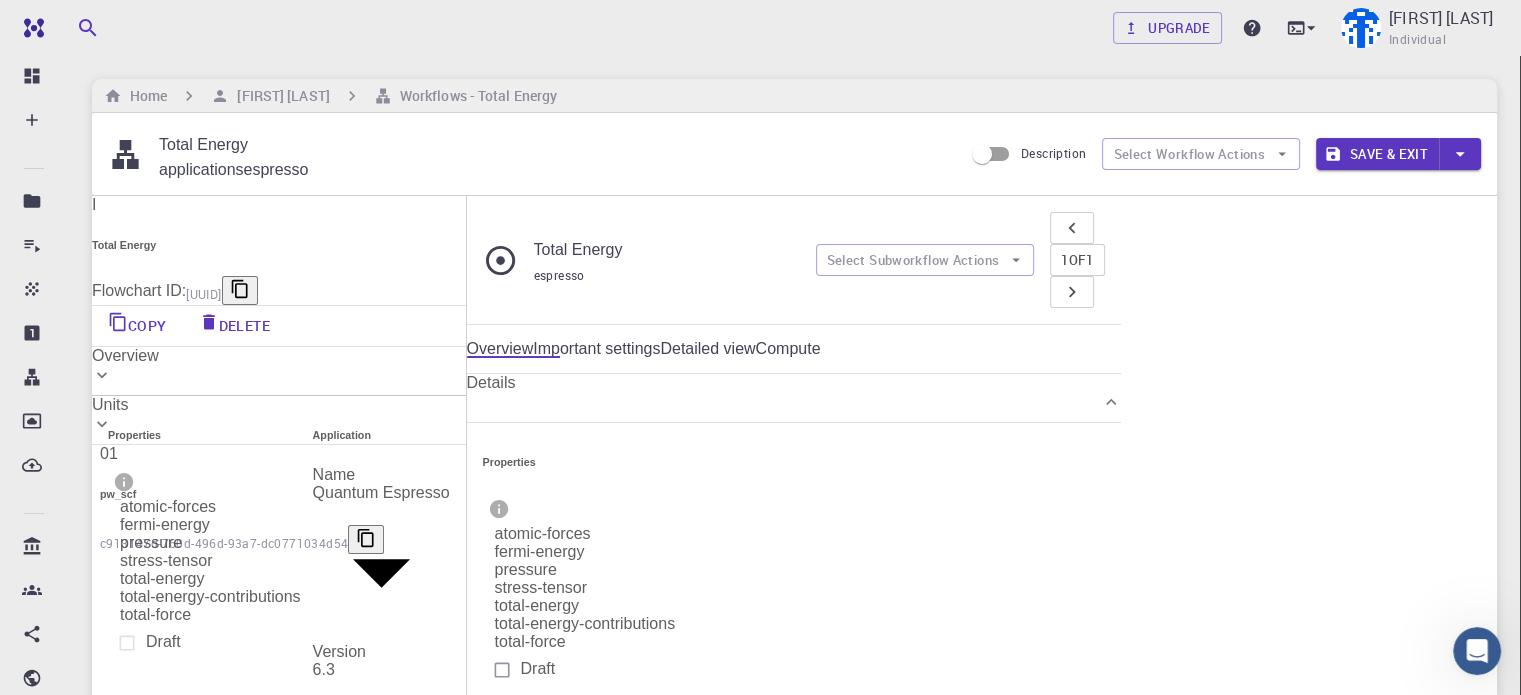 click on "Details" at bounding box center (794, 383) 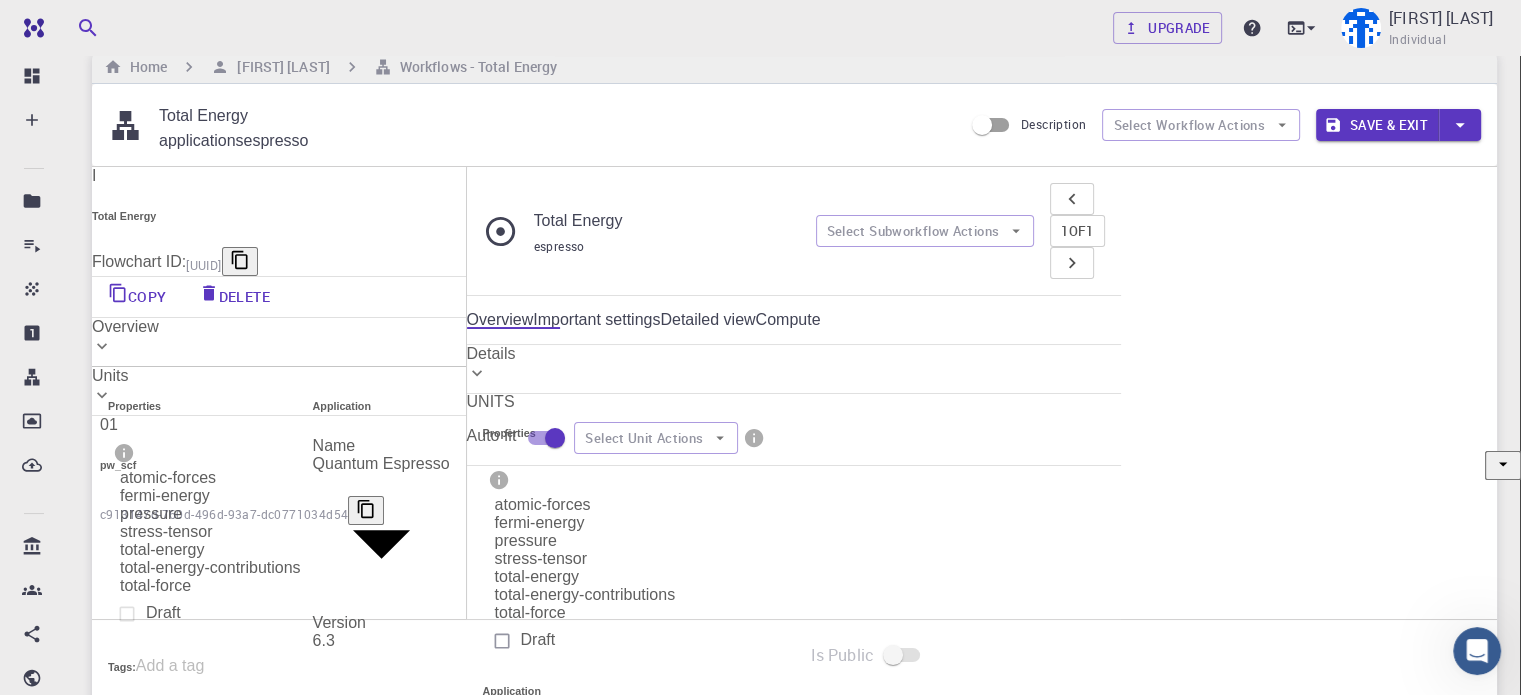 scroll, scrollTop: 0, scrollLeft: 0, axis: both 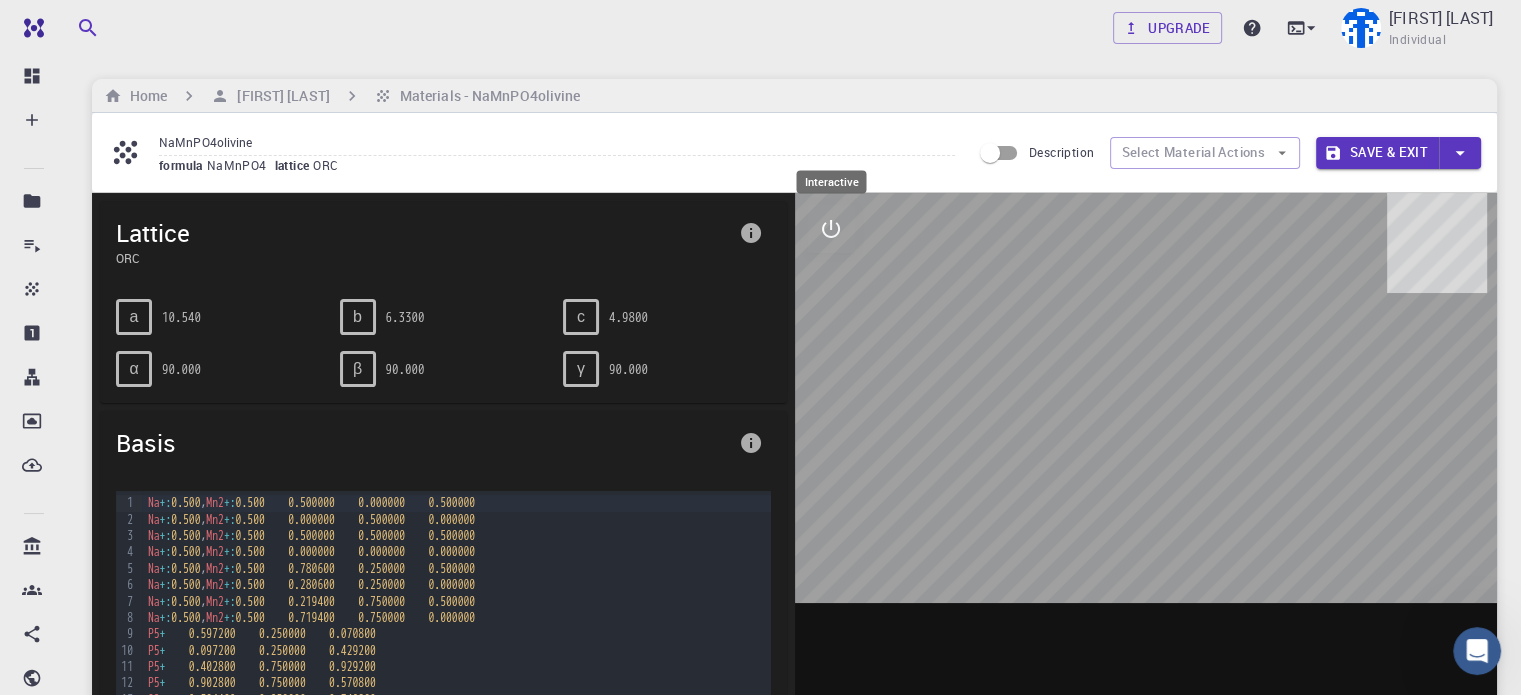 click 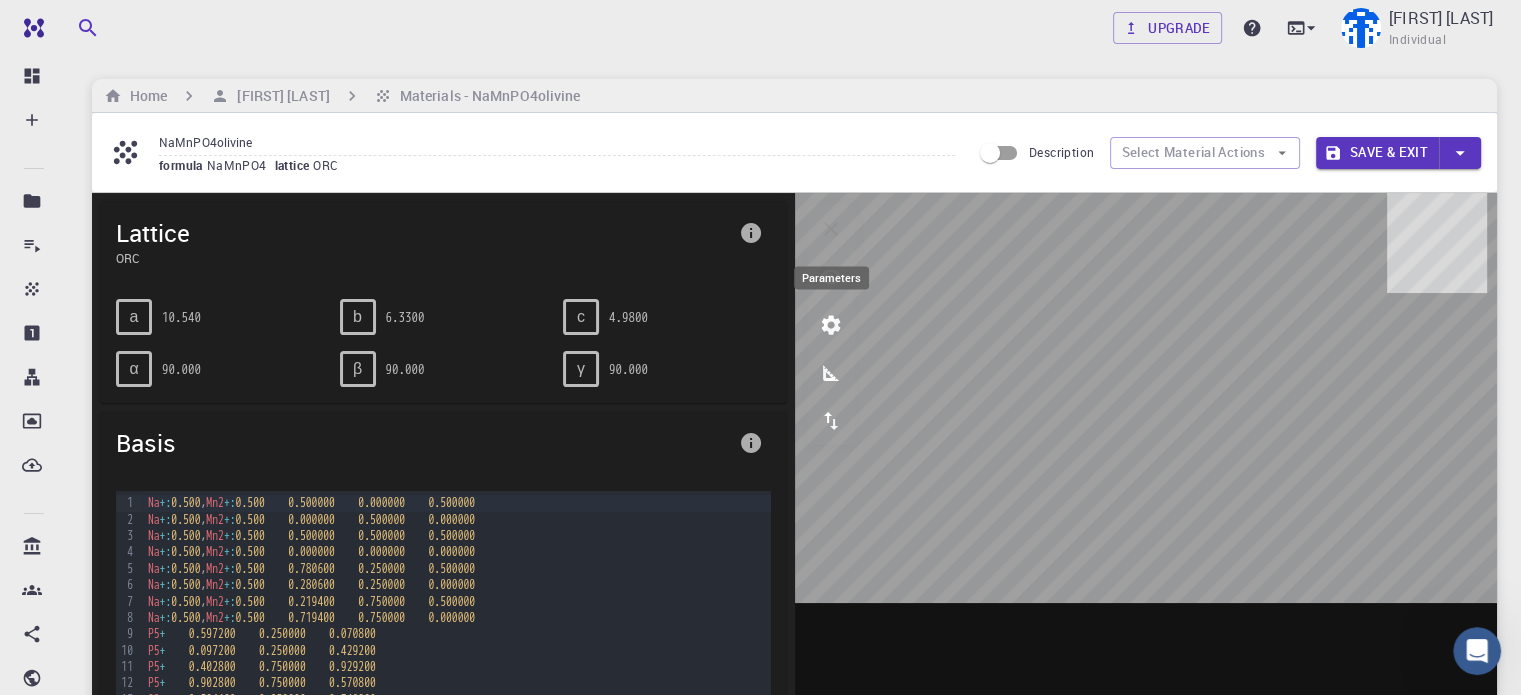 click 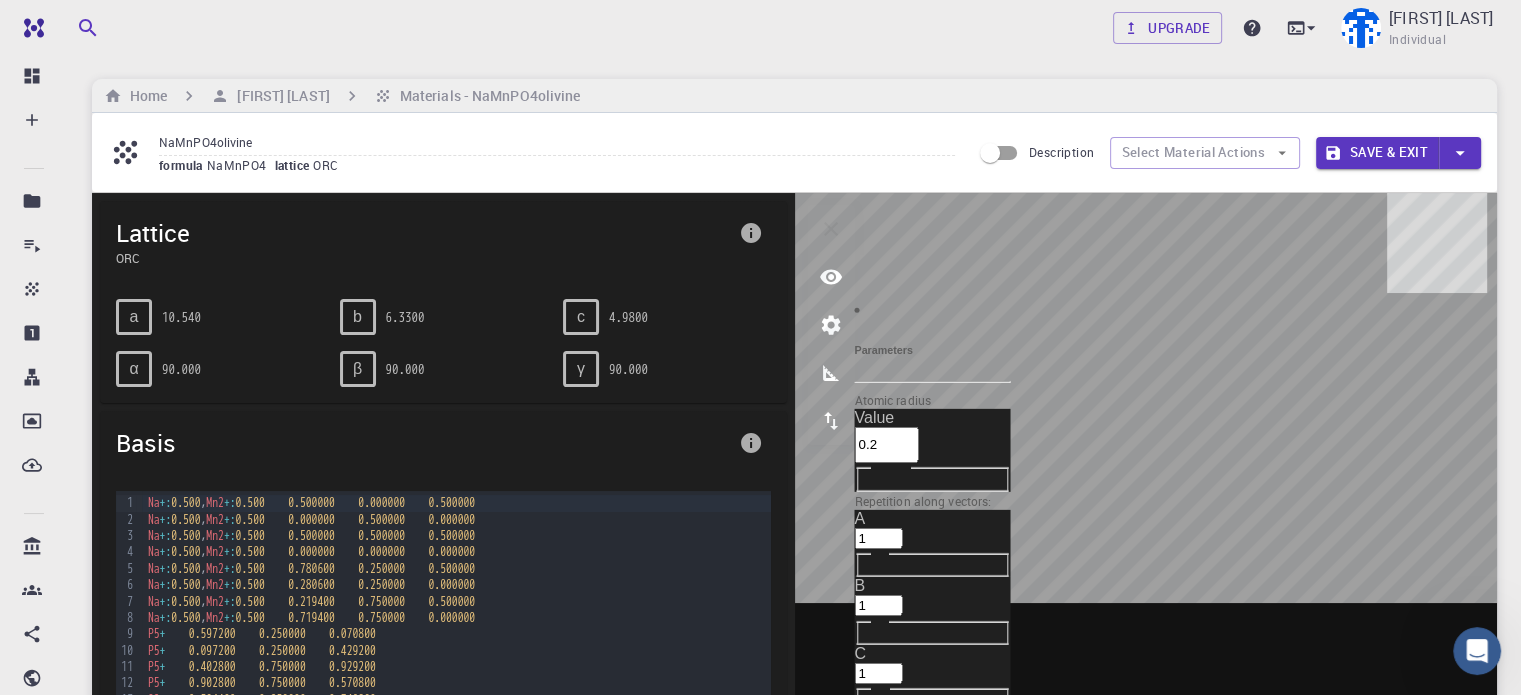 scroll, scrollTop: 100, scrollLeft: 0, axis: vertical 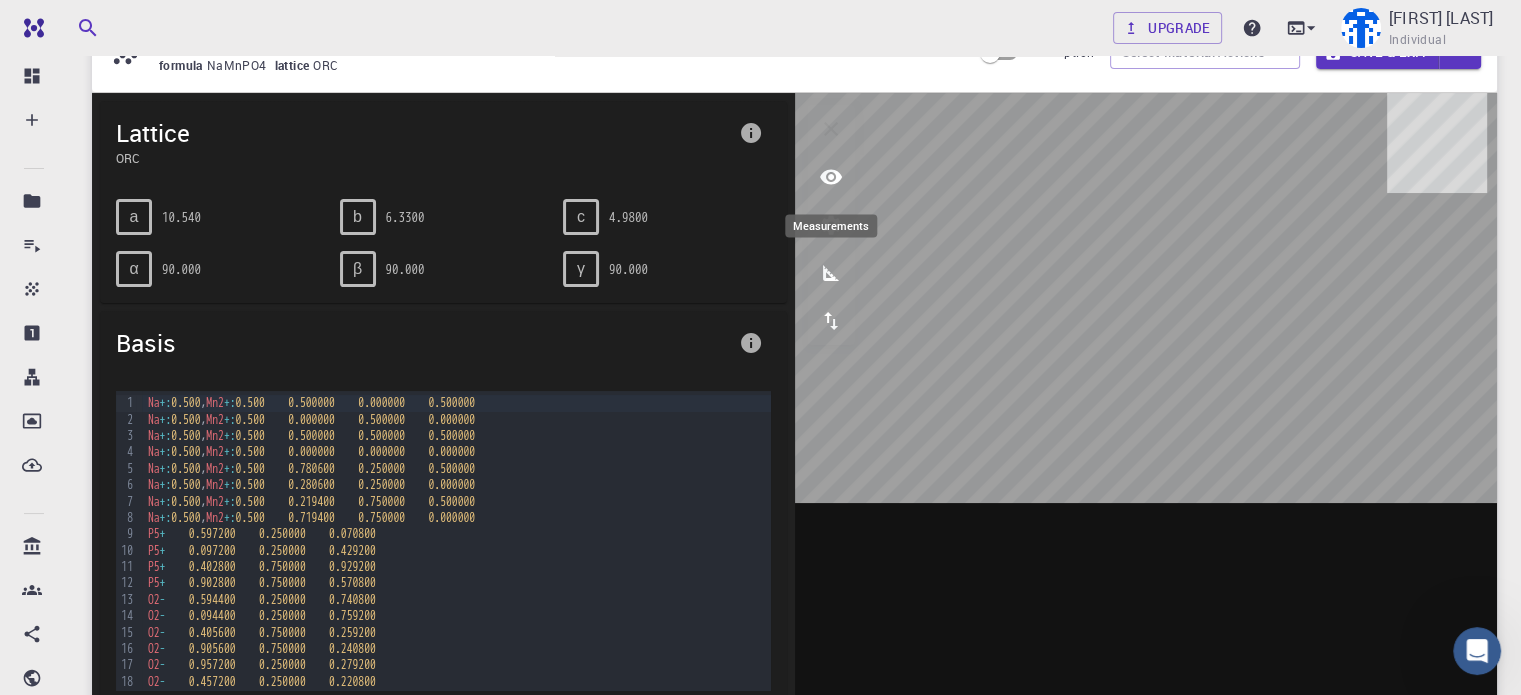 click 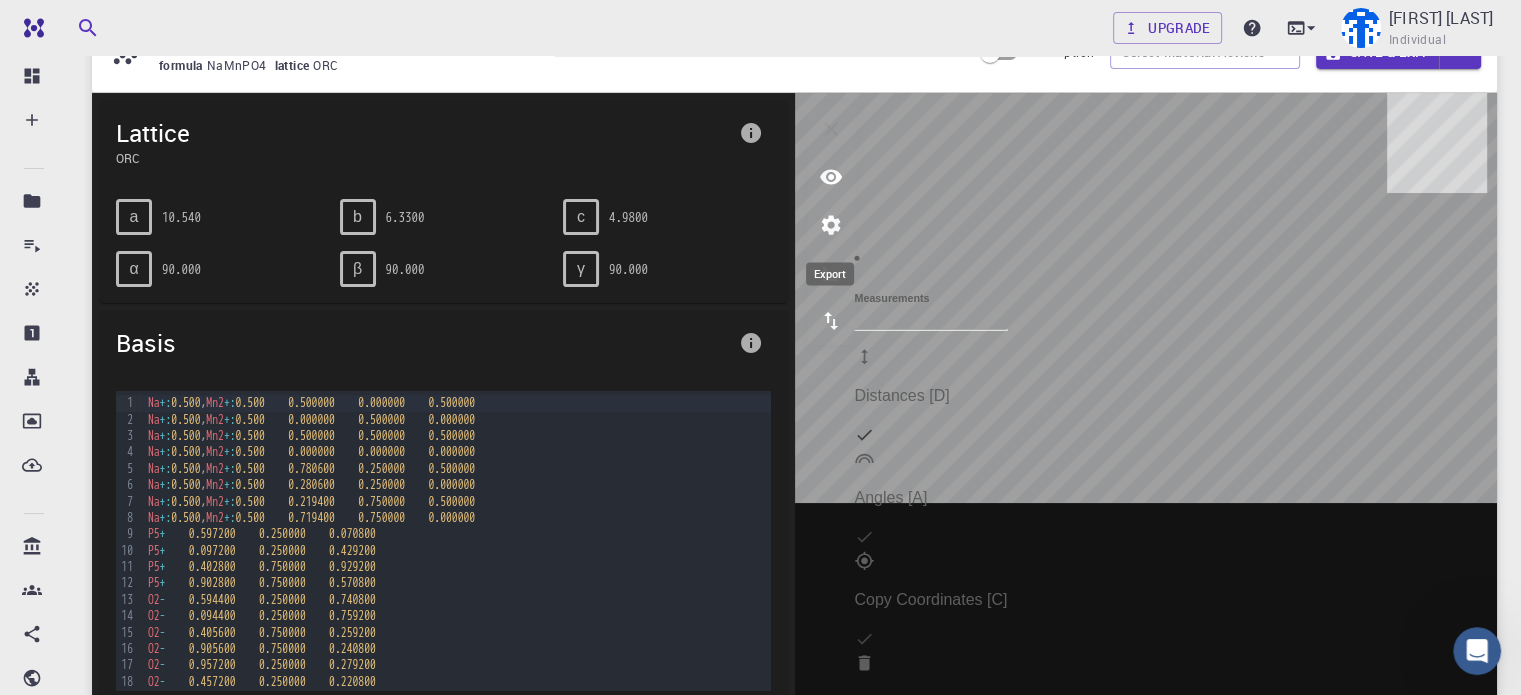 click 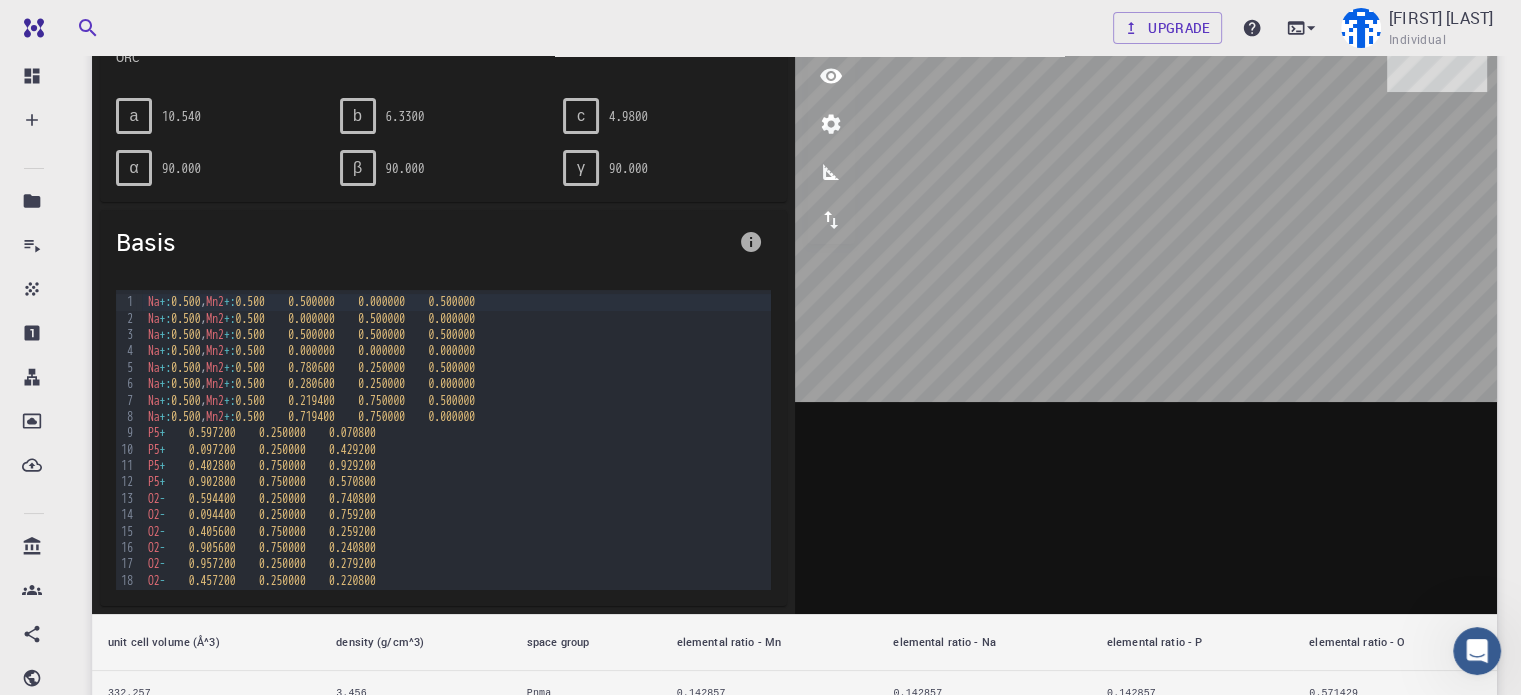 scroll, scrollTop: 300, scrollLeft: 0, axis: vertical 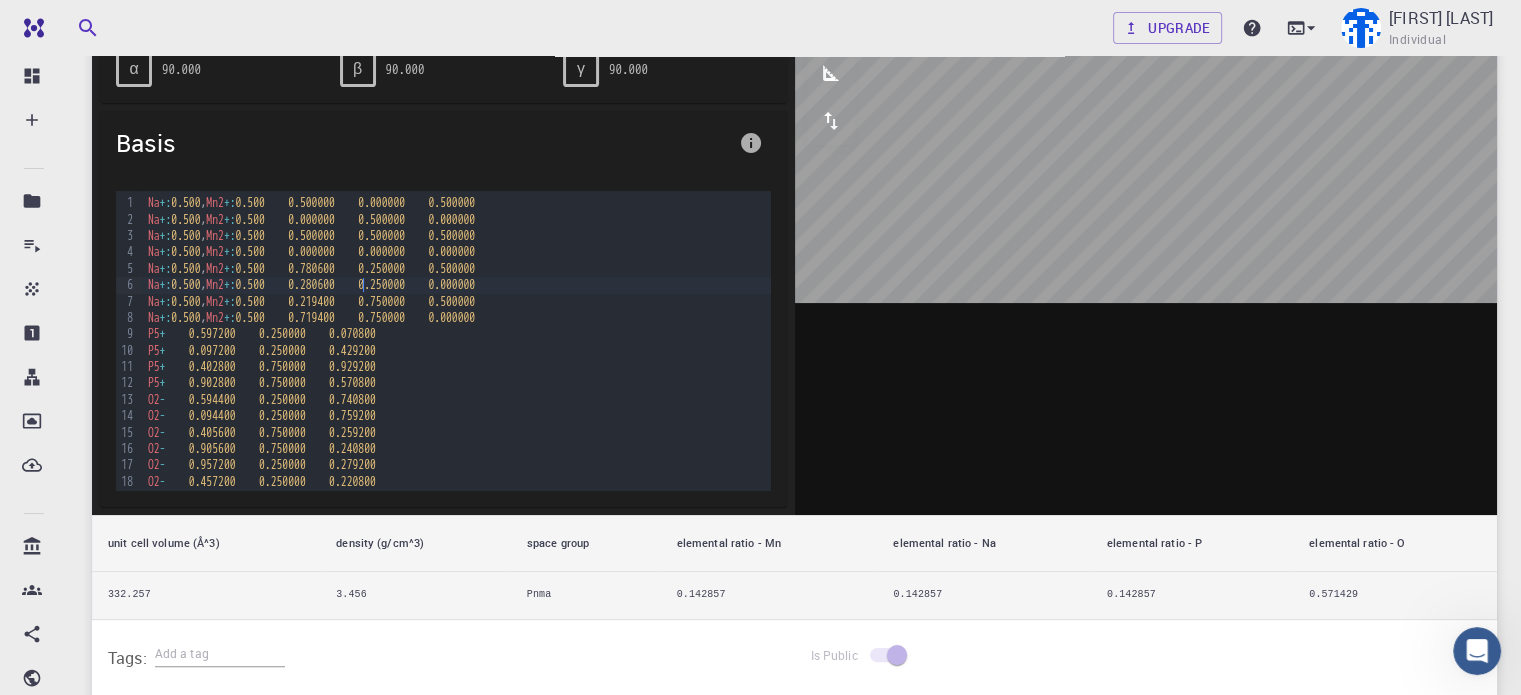 click on "Na +: 0.500 ,  Mn2 +: 0.500      0.280600      0.250000      0.000000" at bounding box center (456, 285) 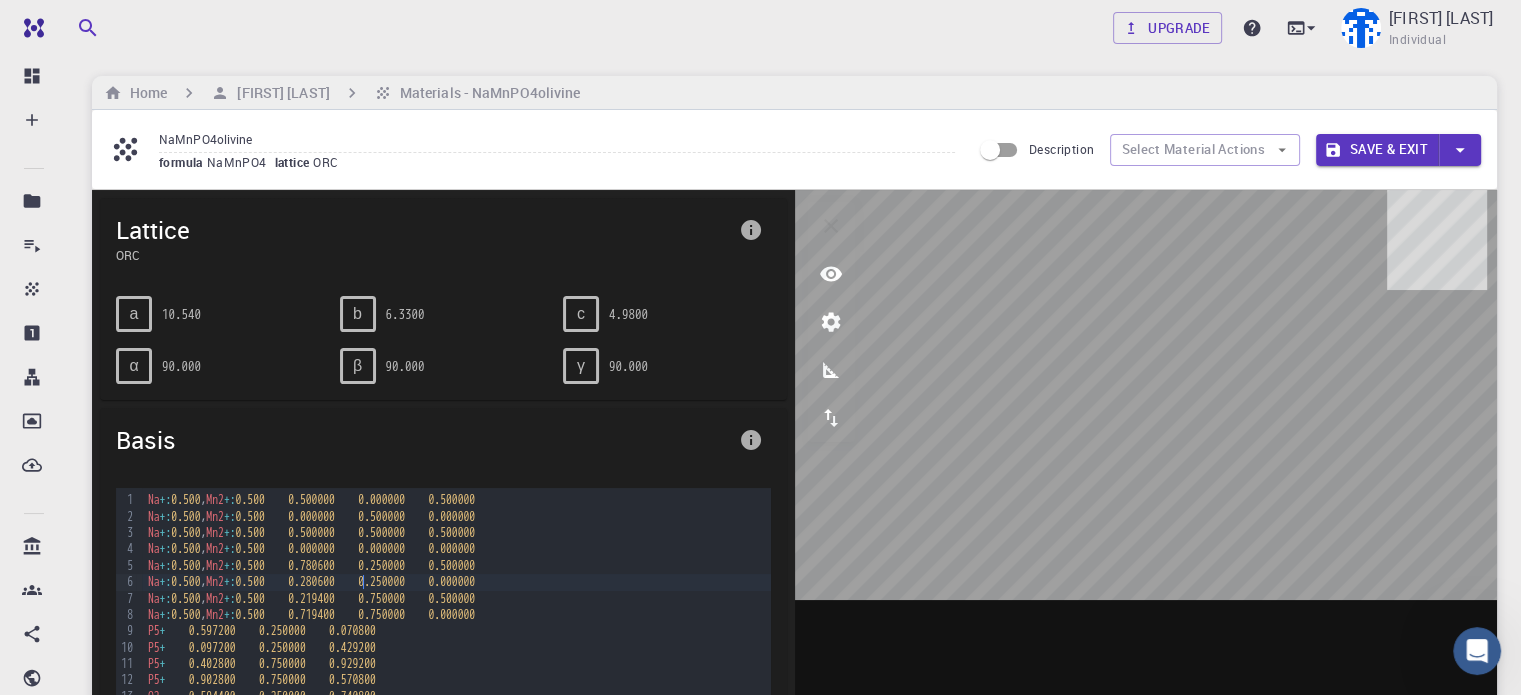 scroll, scrollTop: 0, scrollLeft: 0, axis: both 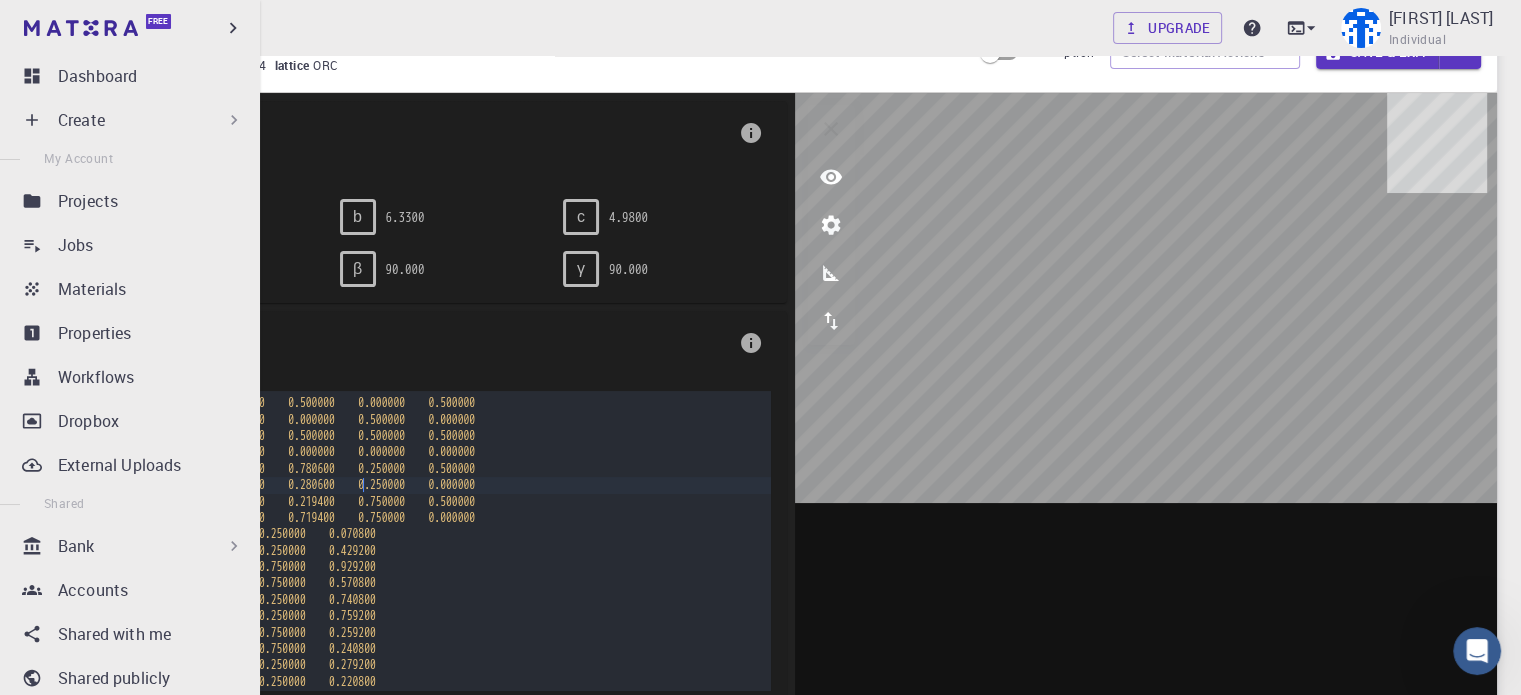 click on "Create" at bounding box center [151, 120] 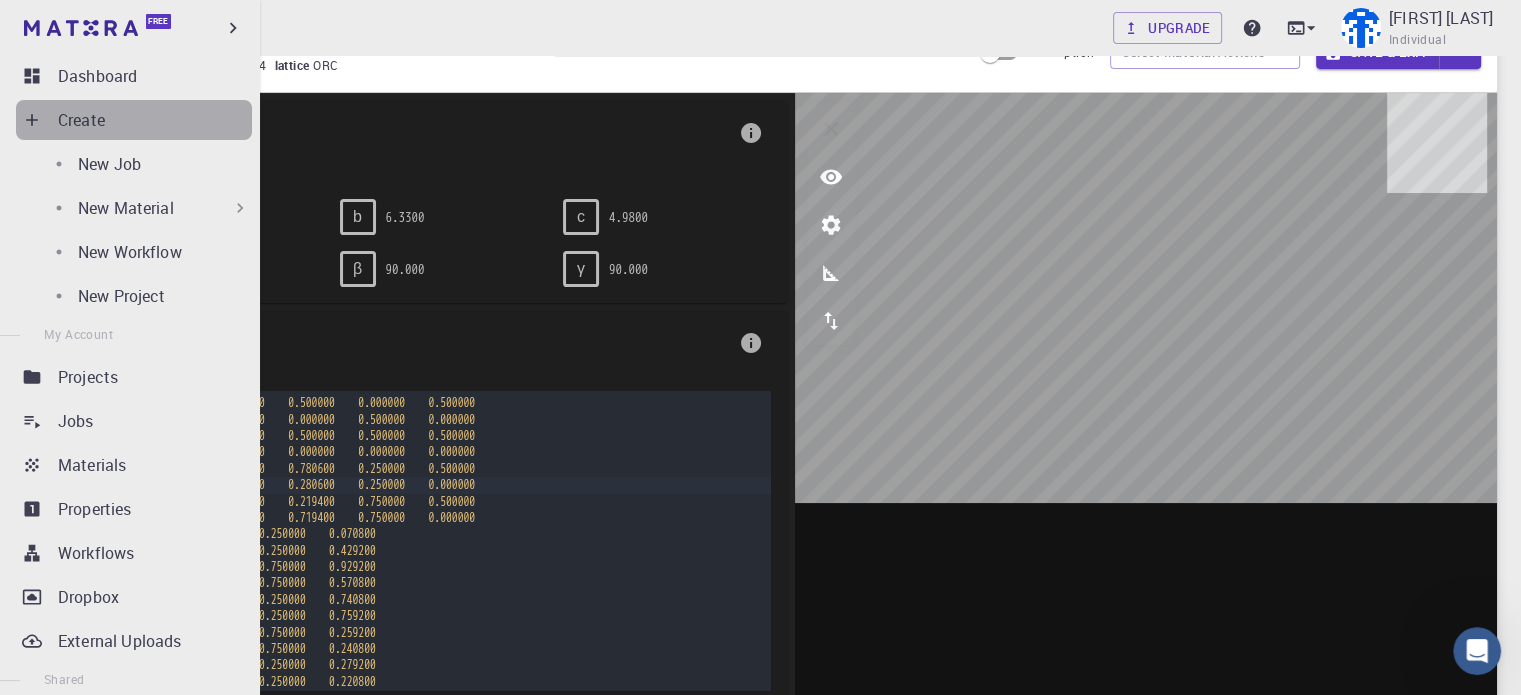 click on "Create" at bounding box center (151, 120) 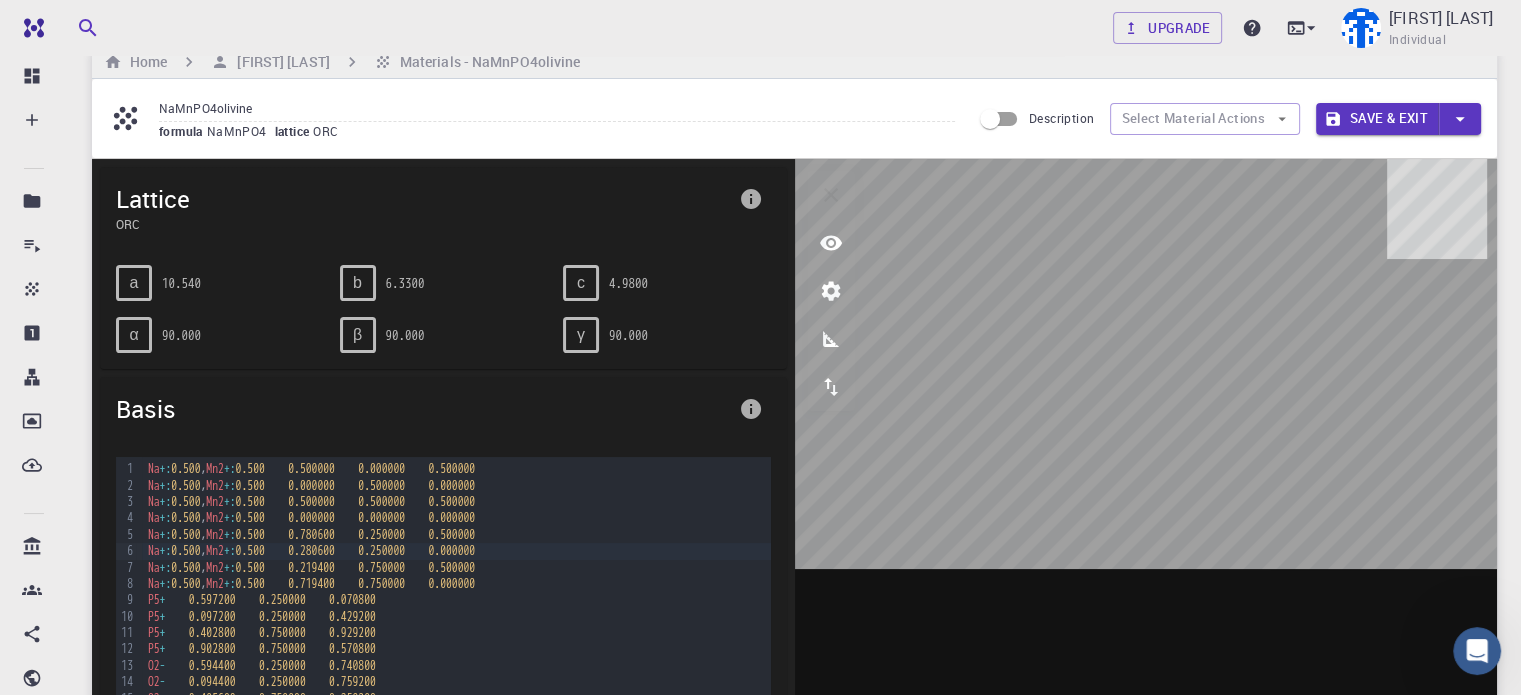 scroll, scrollTop: 0, scrollLeft: 0, axis: both 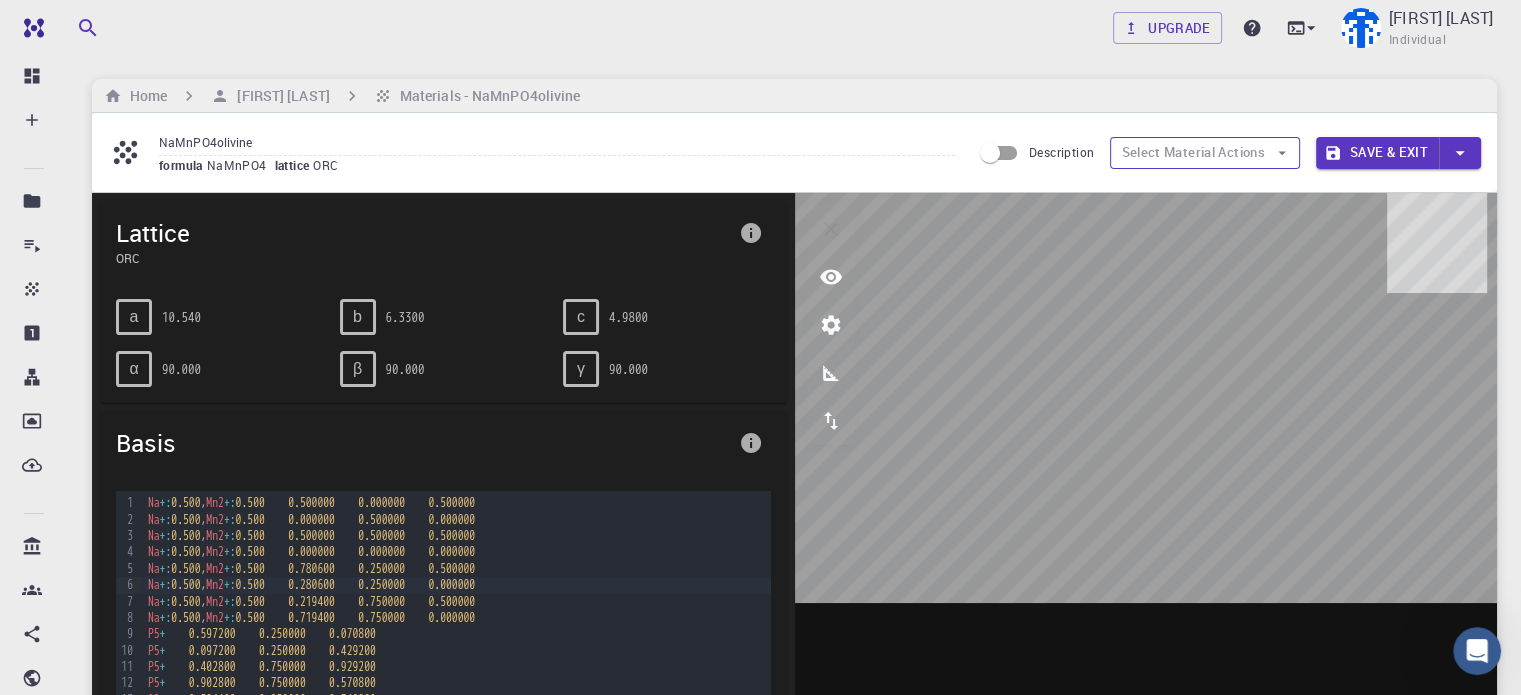 click 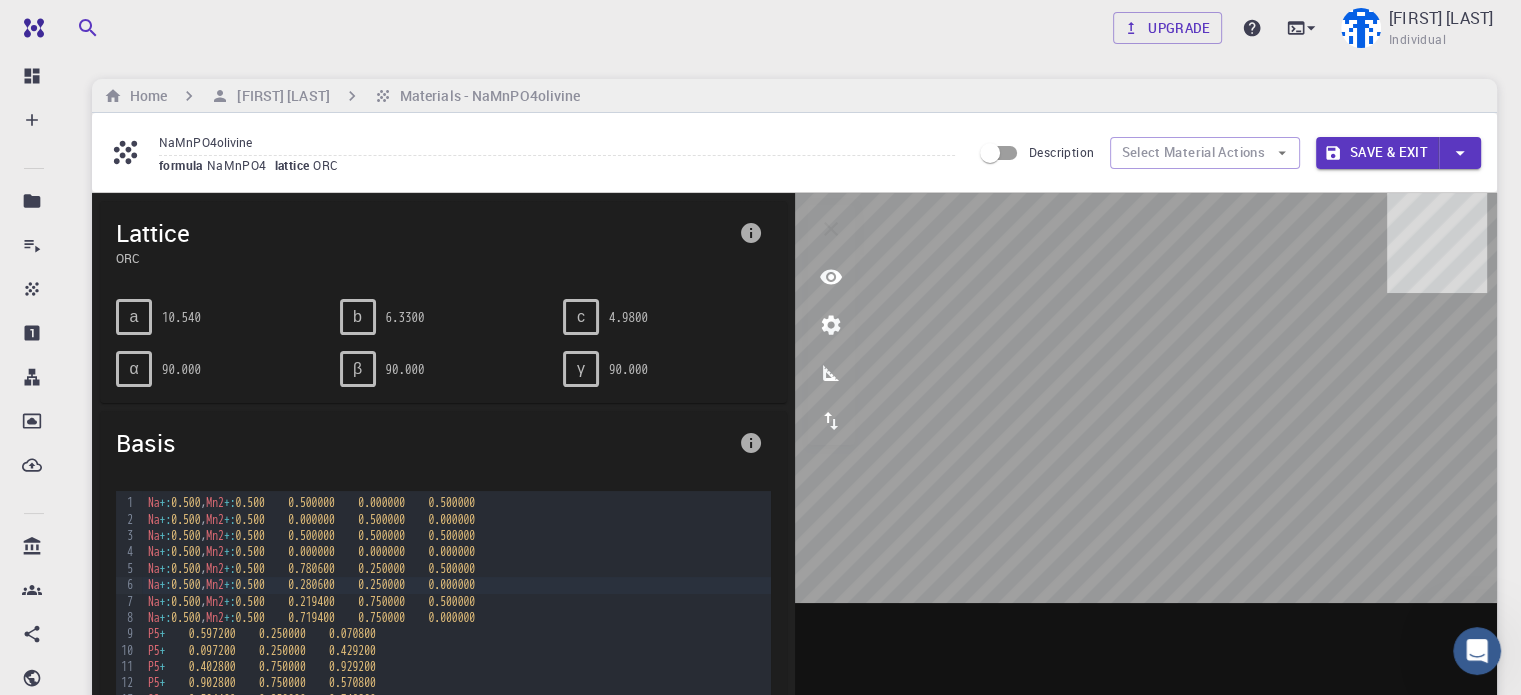 click at bounding box center [1110, 177] 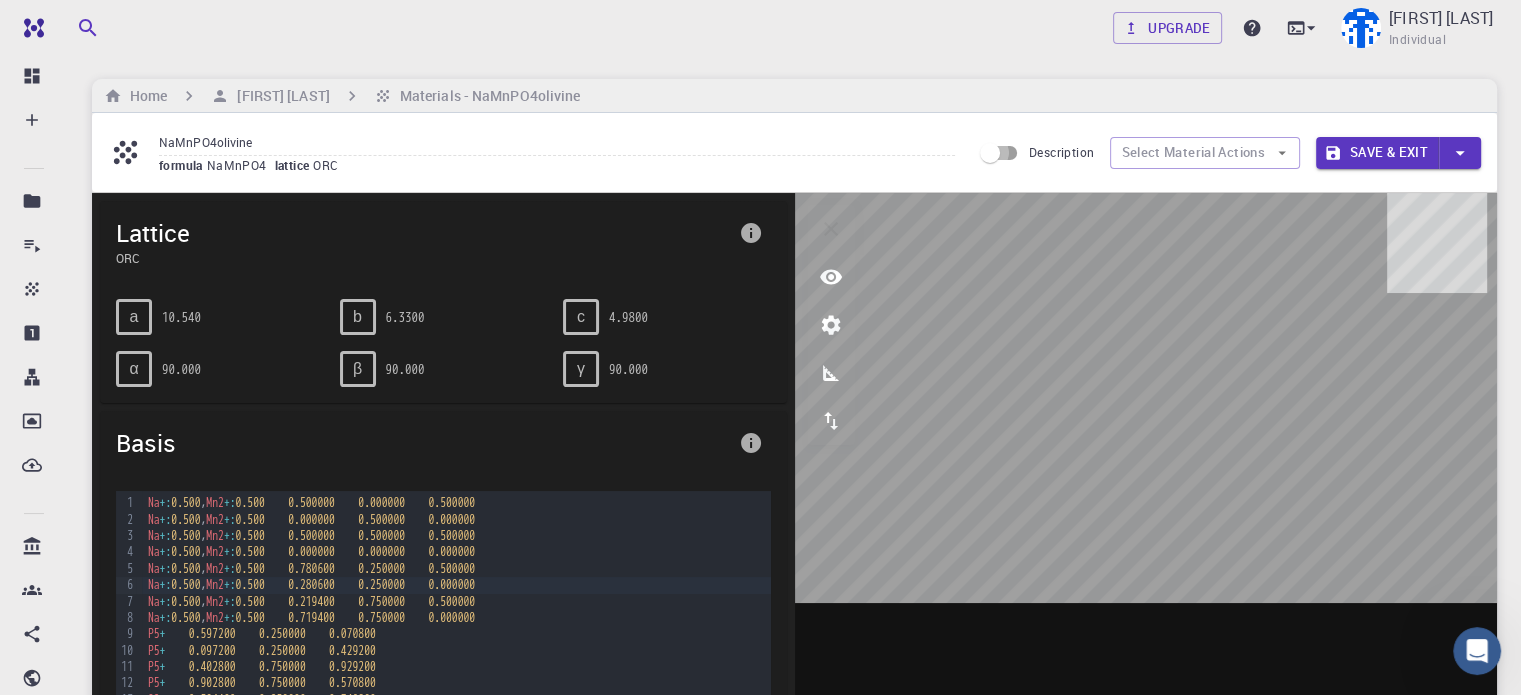 click on "Description" at bounding box center (990, 153) 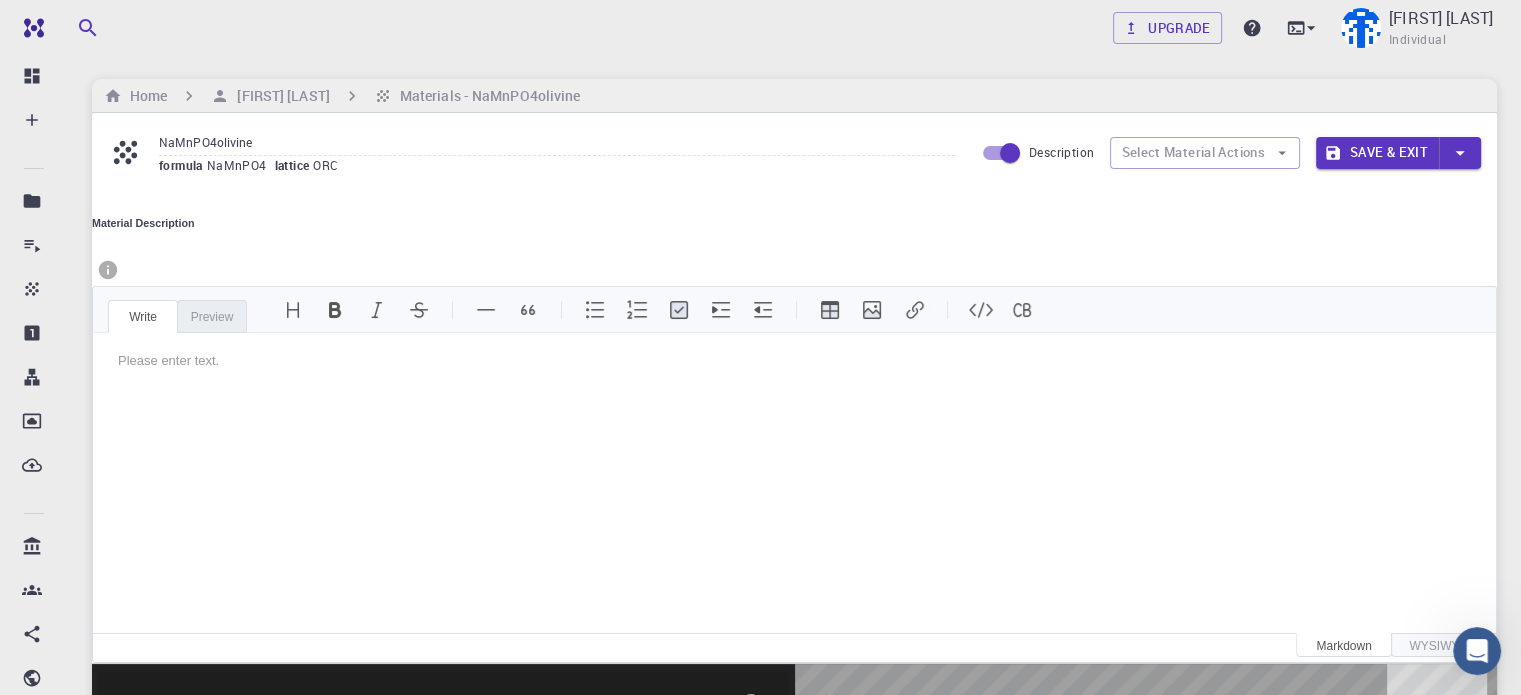 scroll, scrollTop: 0, scrollLeft: 0, axis: both 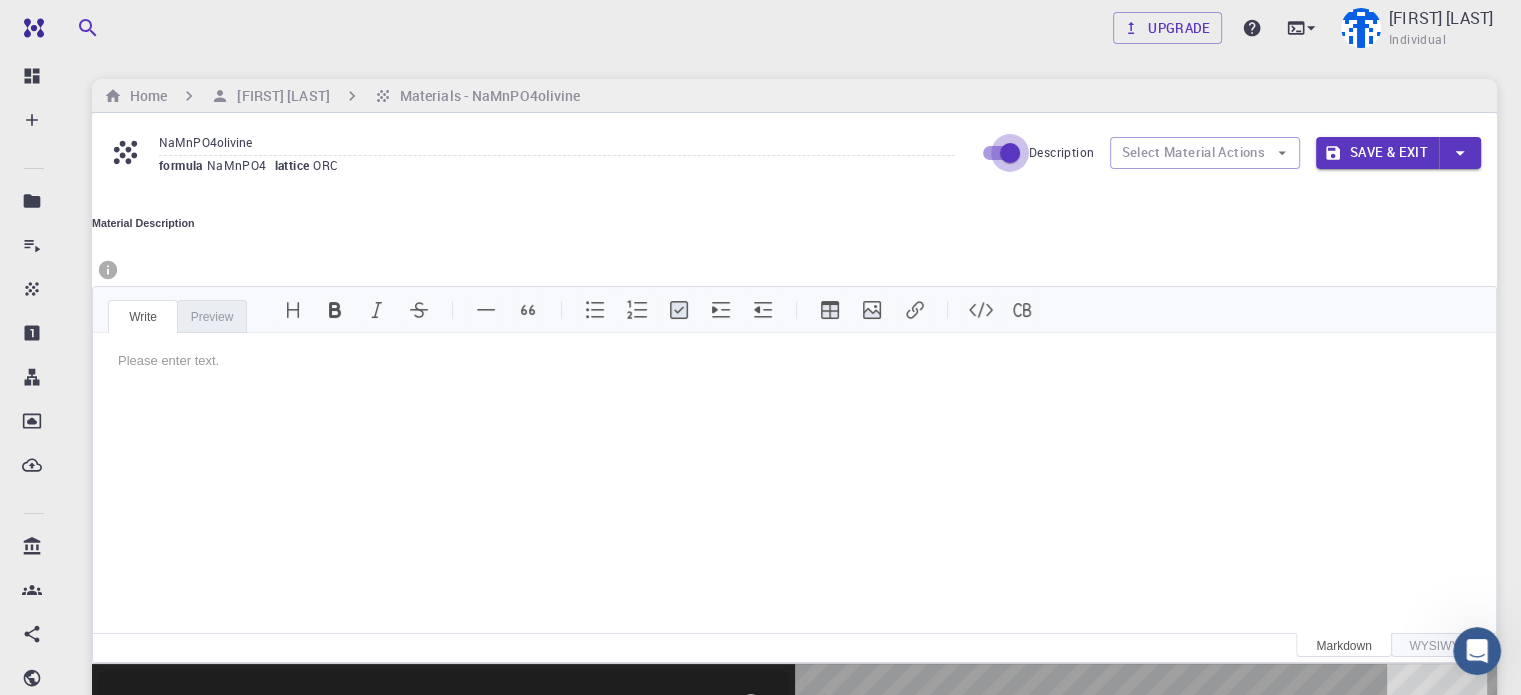 click on "Description" at bounding box center (1010, 153) 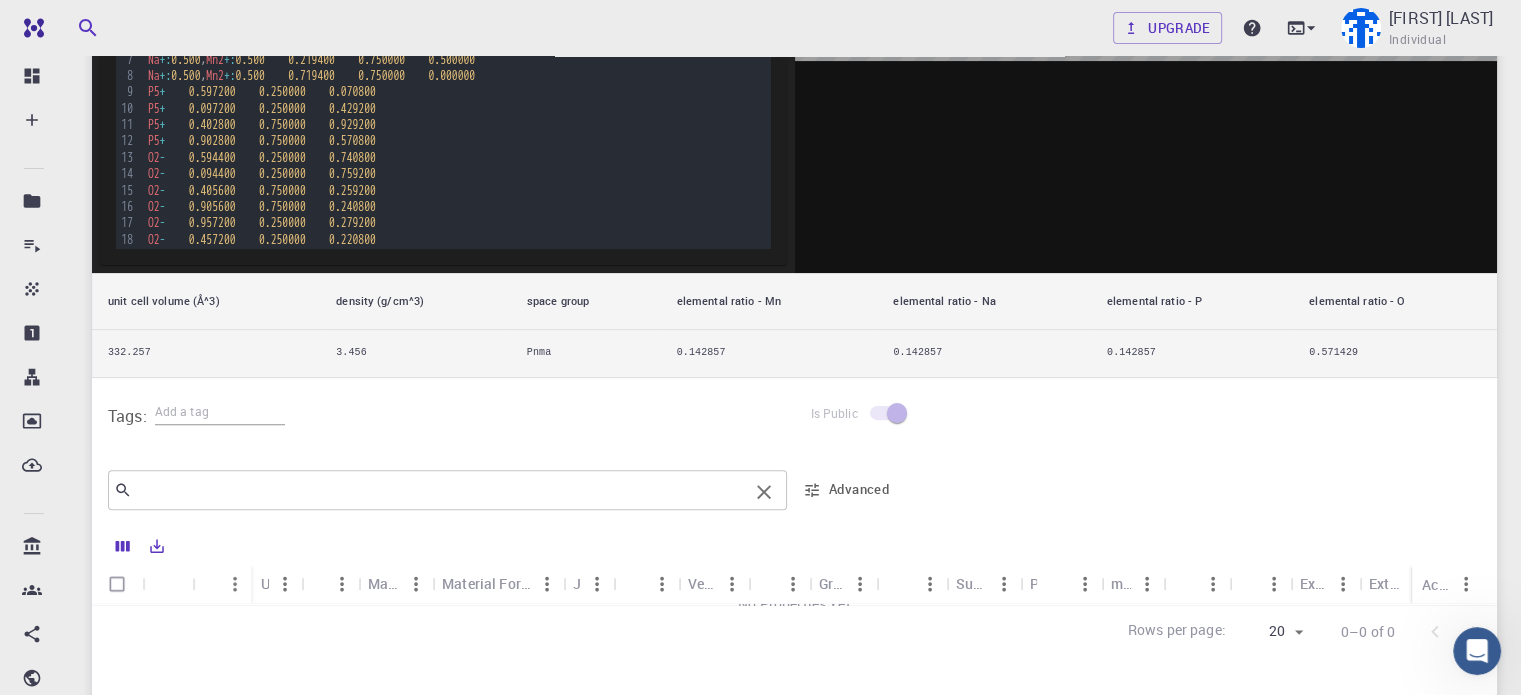 scroll, scrollTop: 600, scrollLeft: 0, axis: vertical 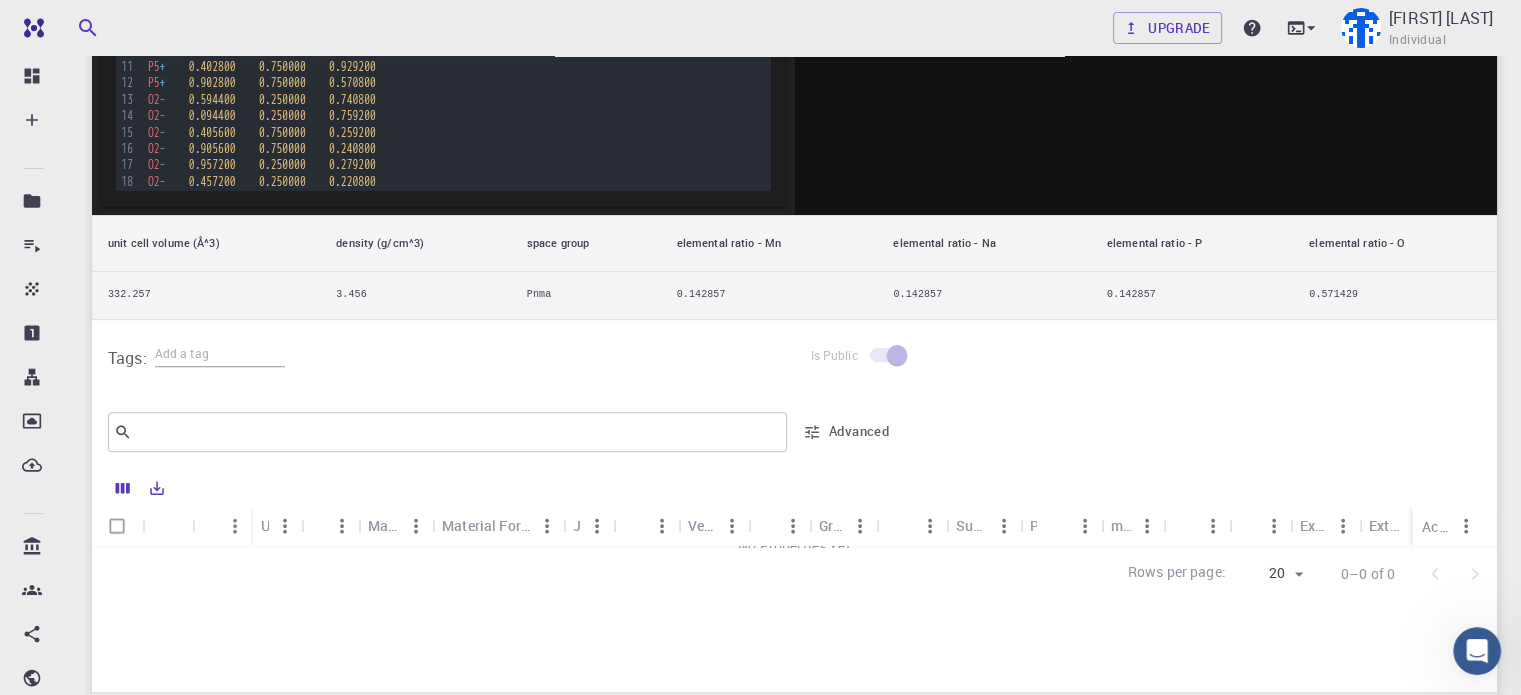 click on "Advanced" at bounding box center (847, 432) 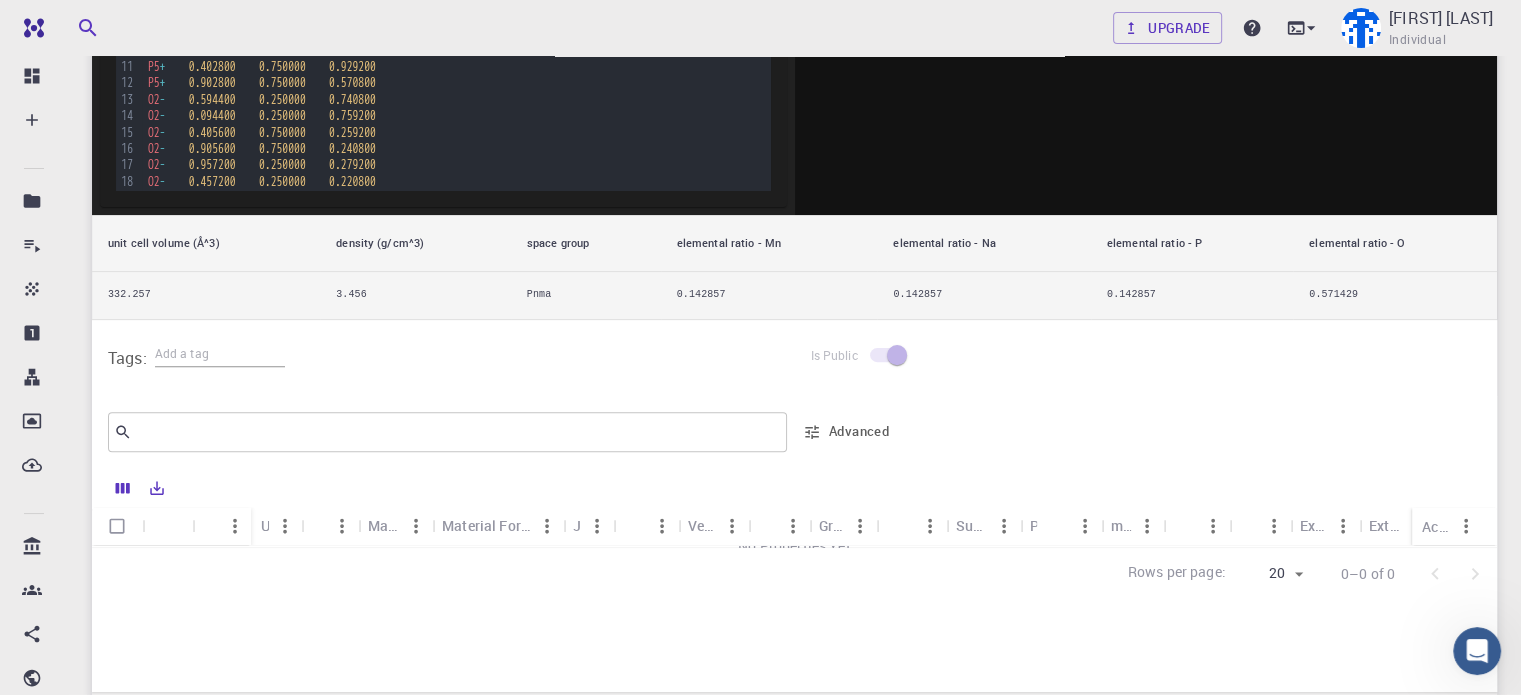 click at bounding box center [760, 347] 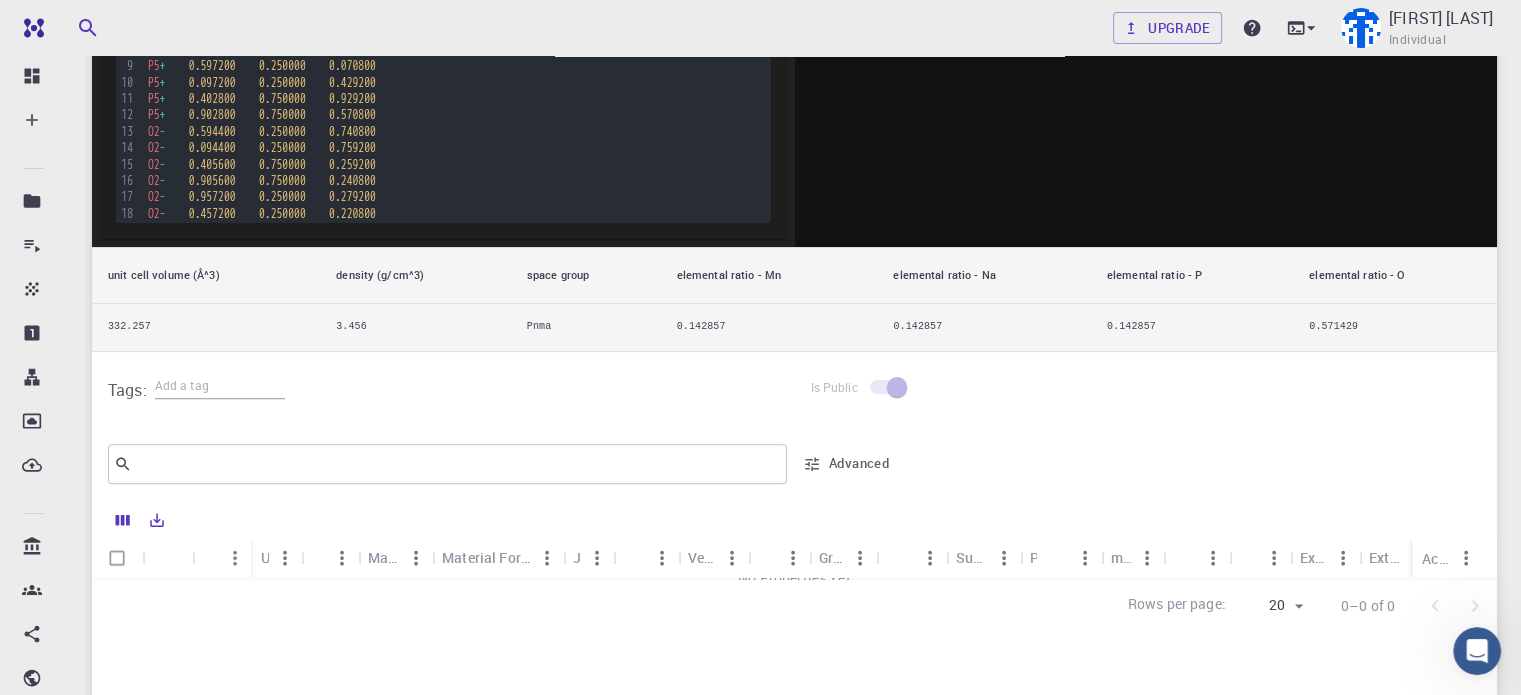 scroll, scrollTop: 600, scrollLeft: 0, axis: vertical 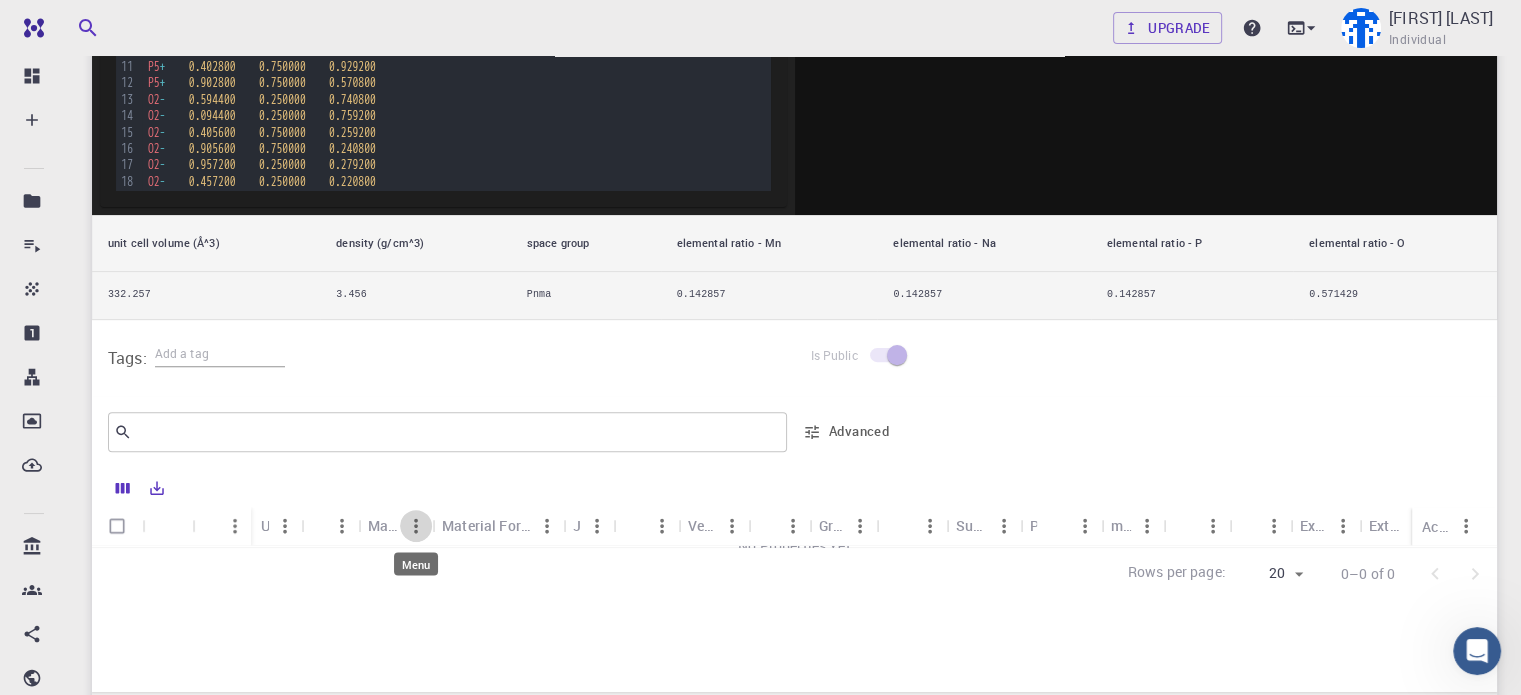 click 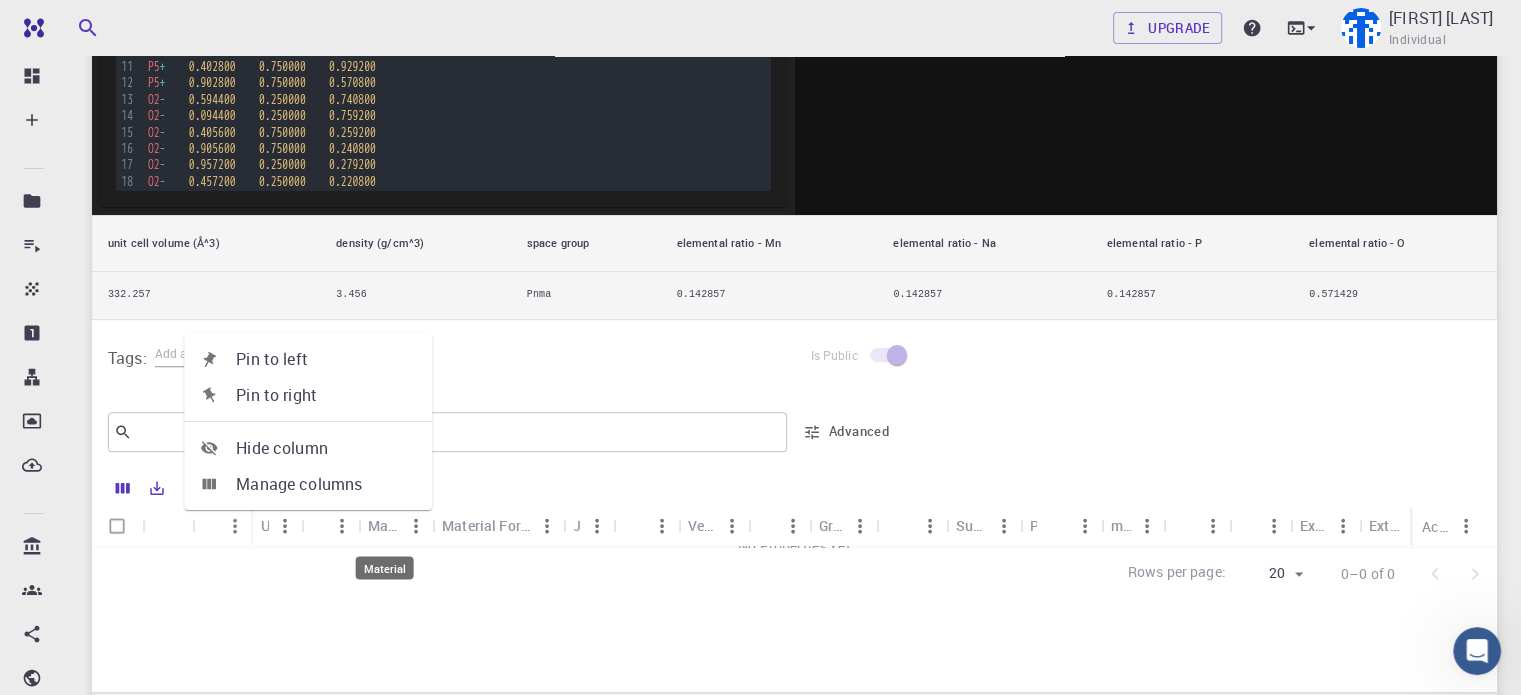 click on "Material" at bounding box center [384, 525] 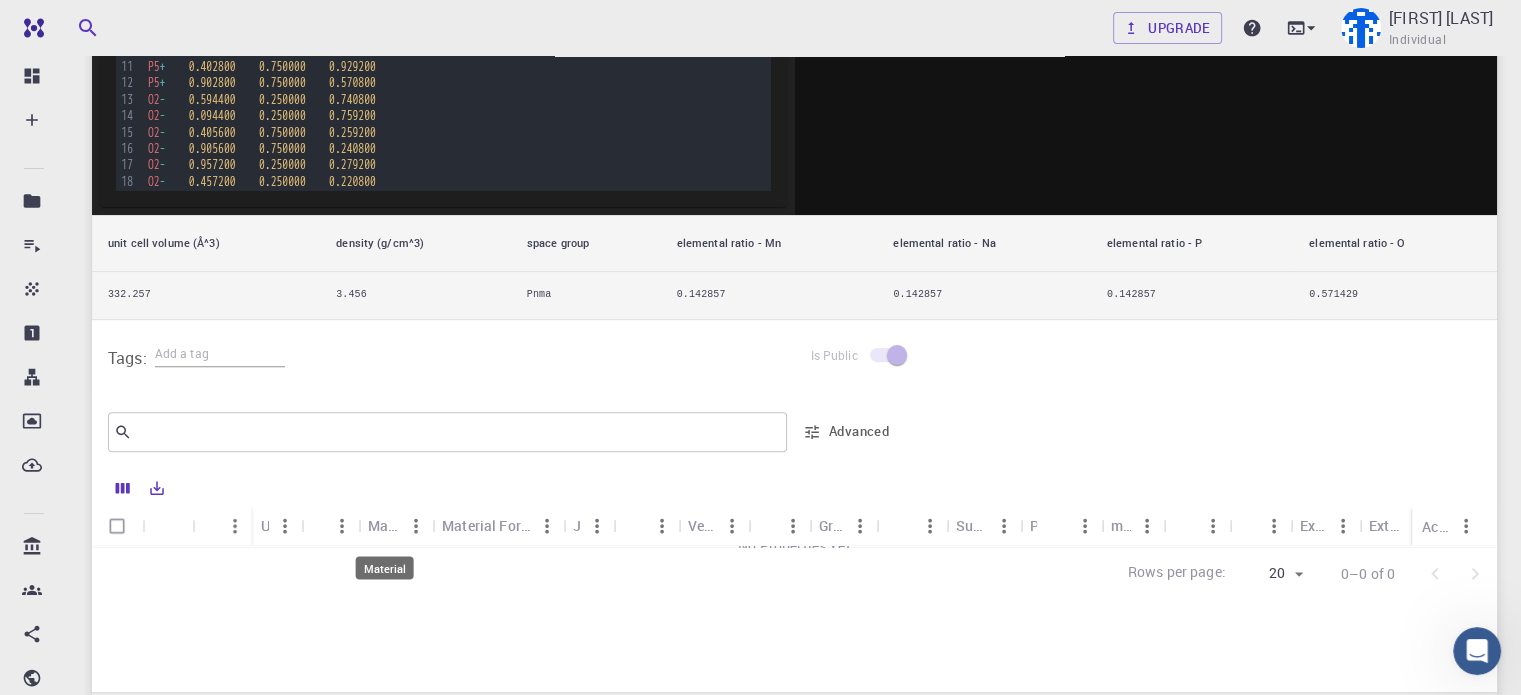 click on "Material" at bounding box center [384, 525] 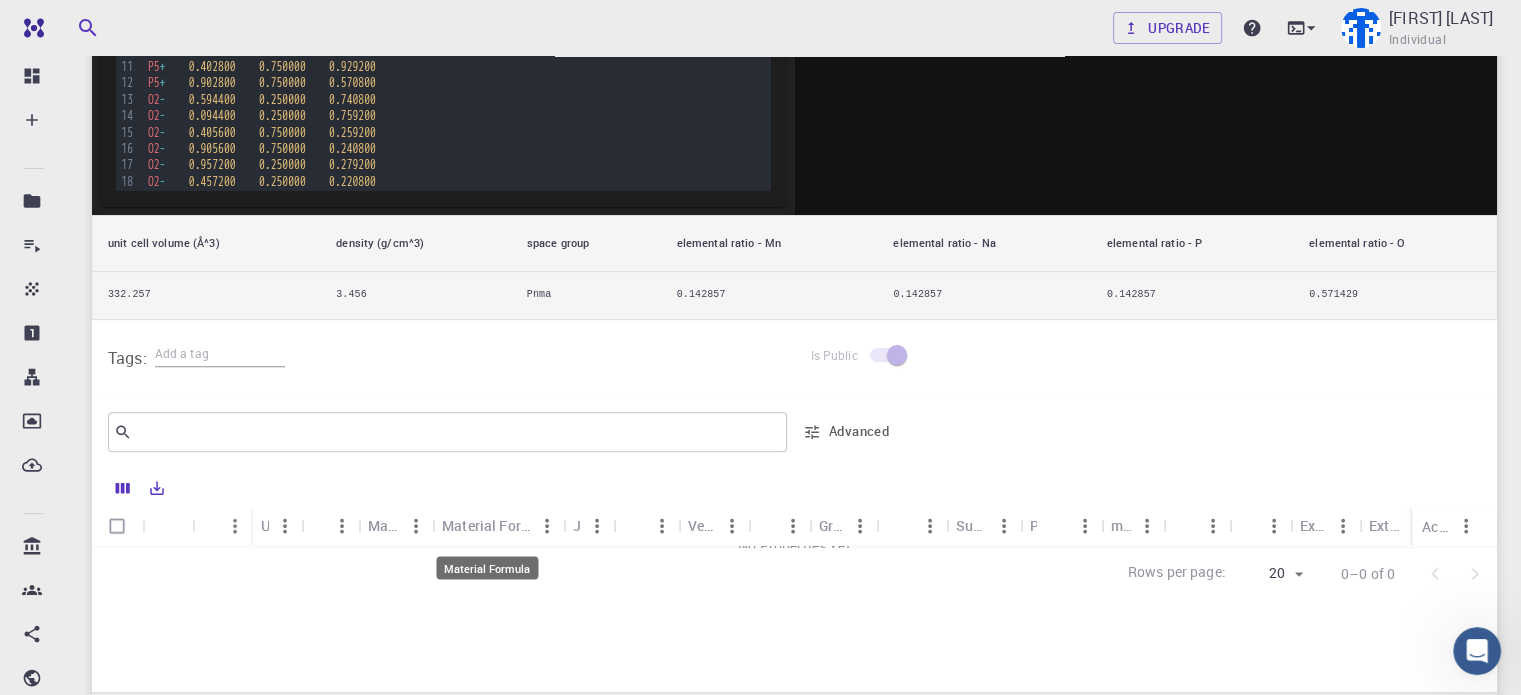 click on "Material Formula" at bounding box center (486, 525) 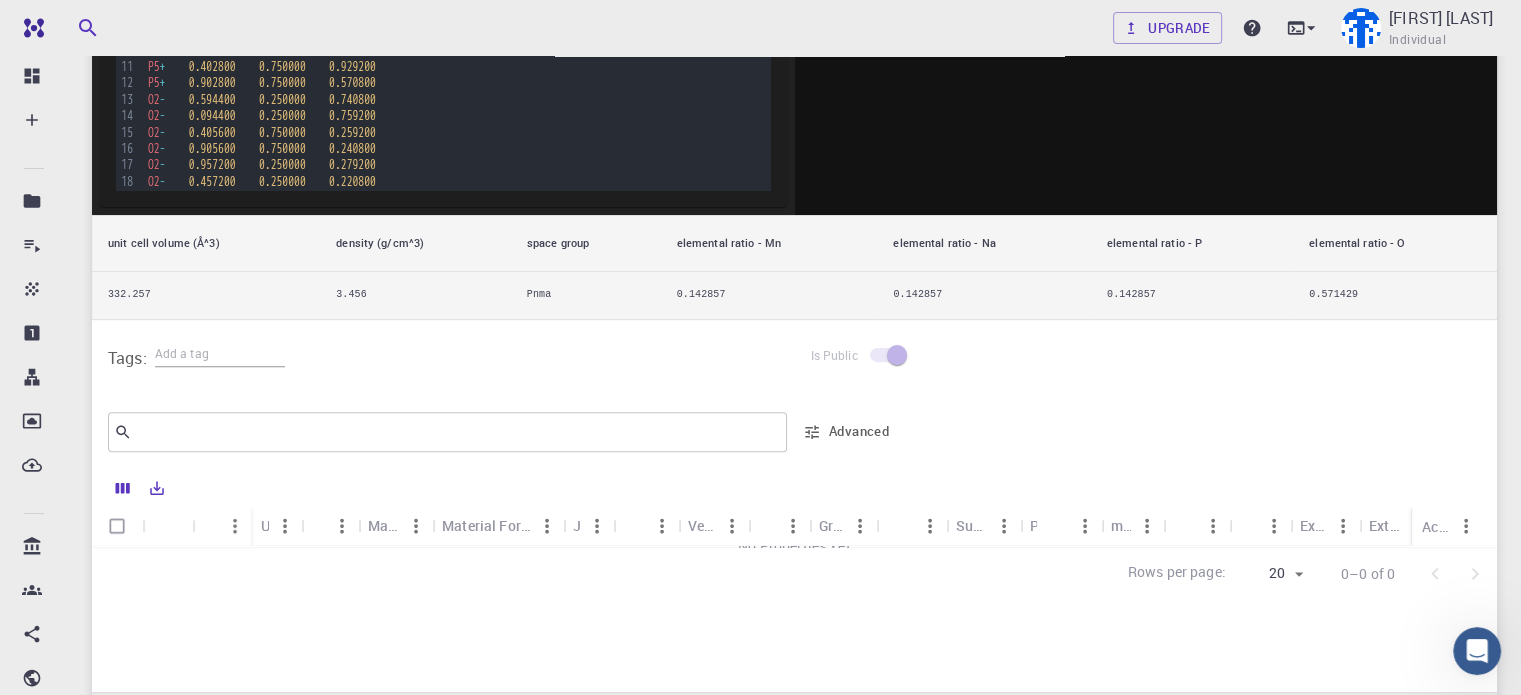 click at bounding box center (565, 525) 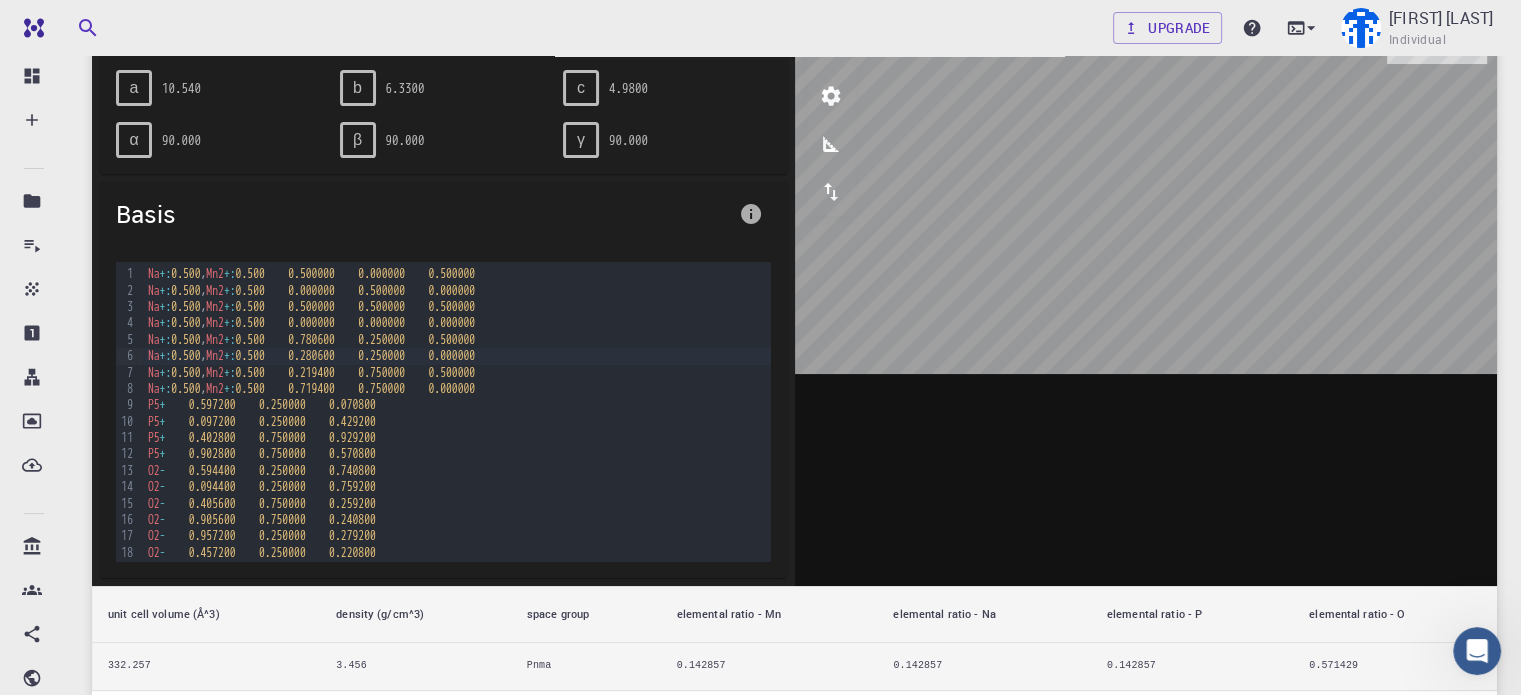 scroll, scrollTop: 200, scrollLeft: 0, axis: vertical 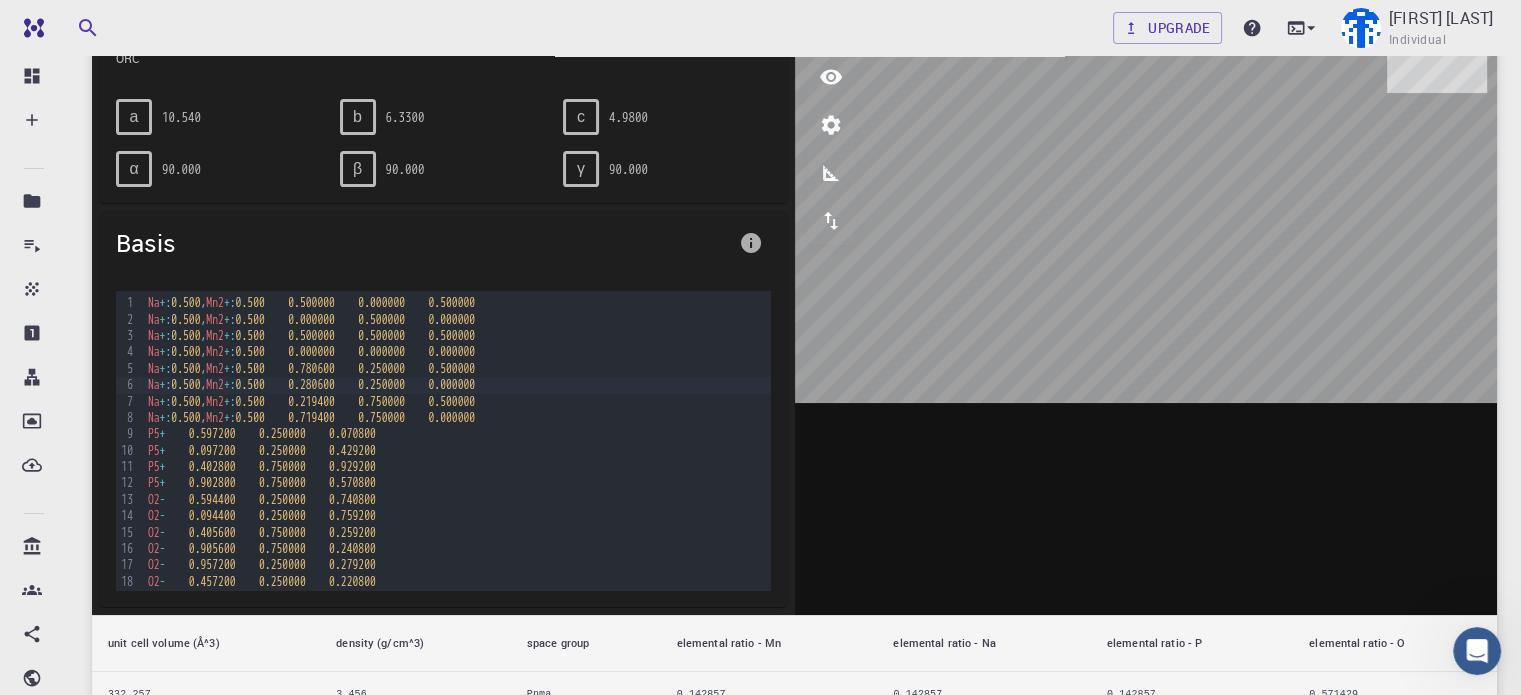 click on "P5 +      0.597200      0.250000      0.070800" at bounding box center (456, 434) 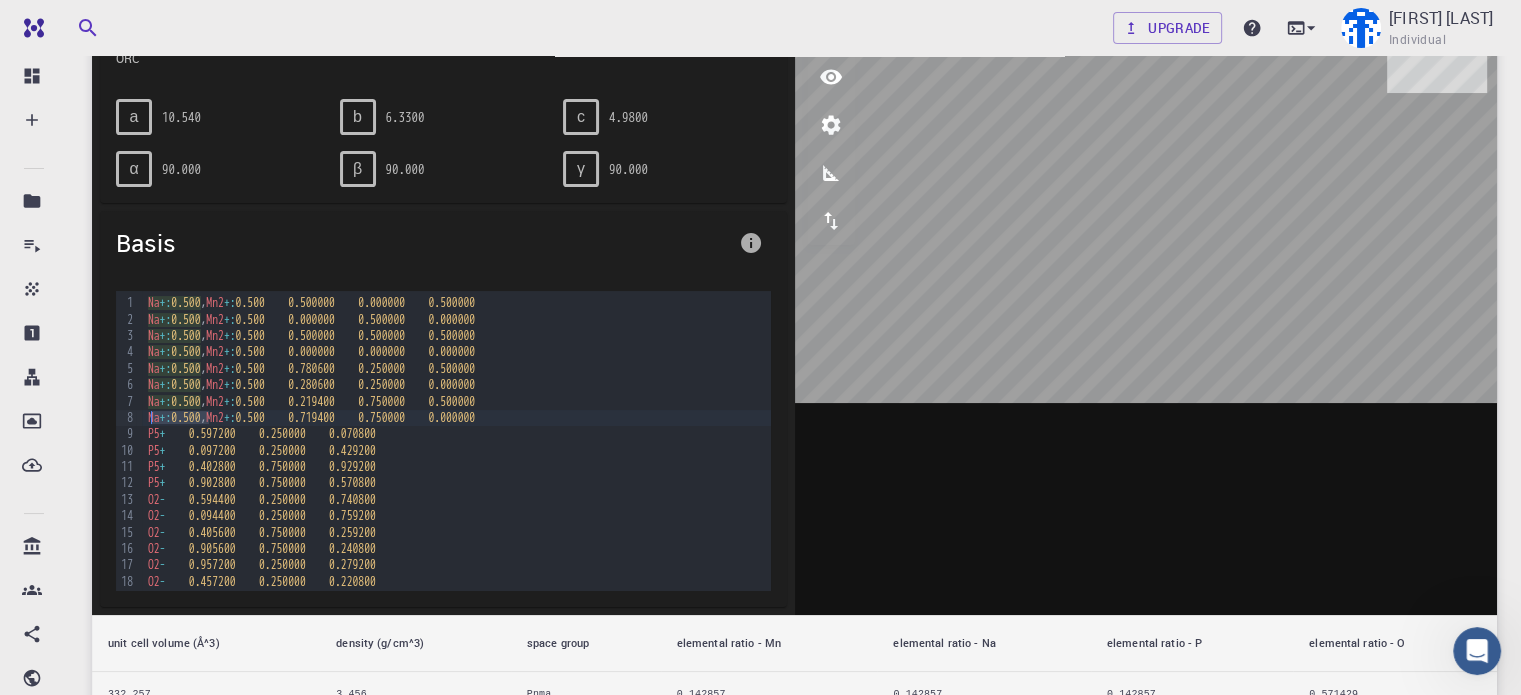 drag, startPoint x: 210, startPoint y: 412, endPoint x: 152, endPoint y: 415, distance: 58.077534 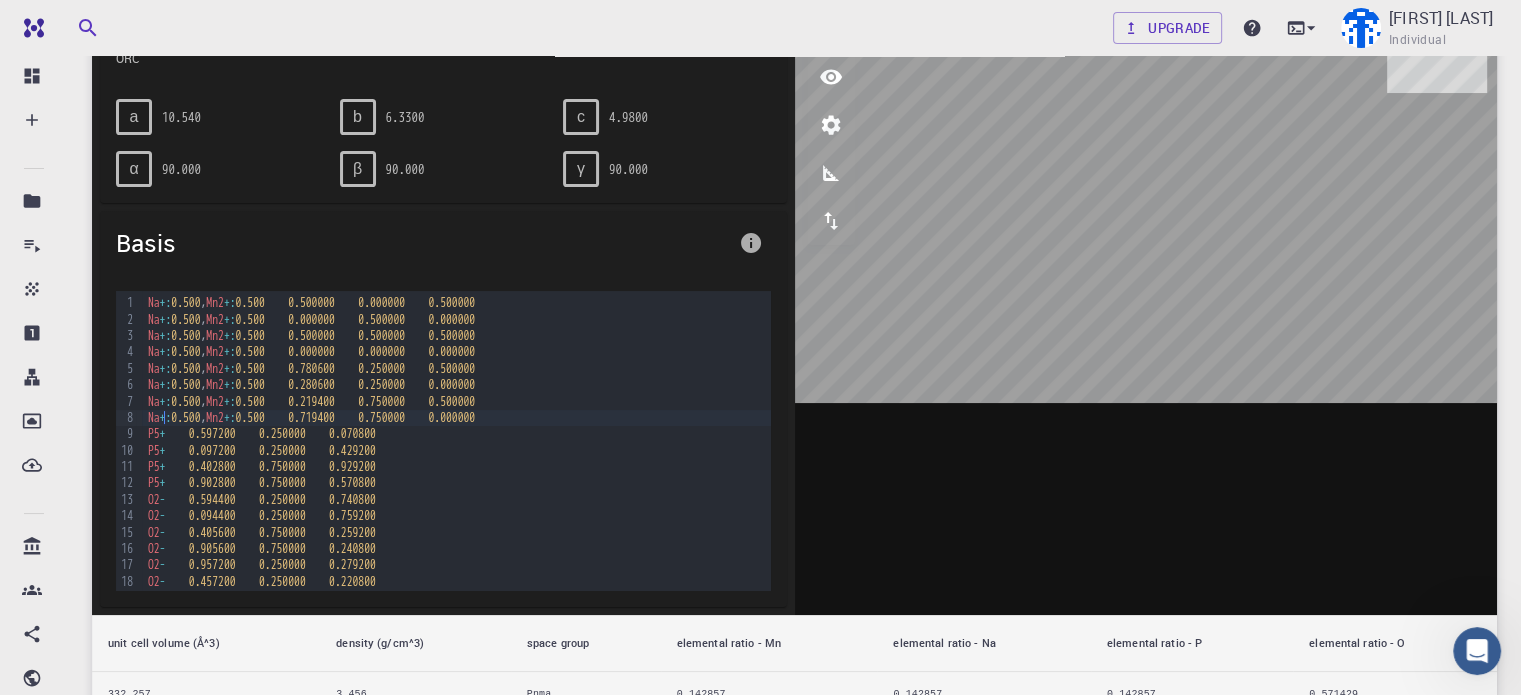 click on "Na +: 0.500 ,  Mn2 +: 0.500      0.719400      0.750000      0.000000" at bounding box center (456, 418) 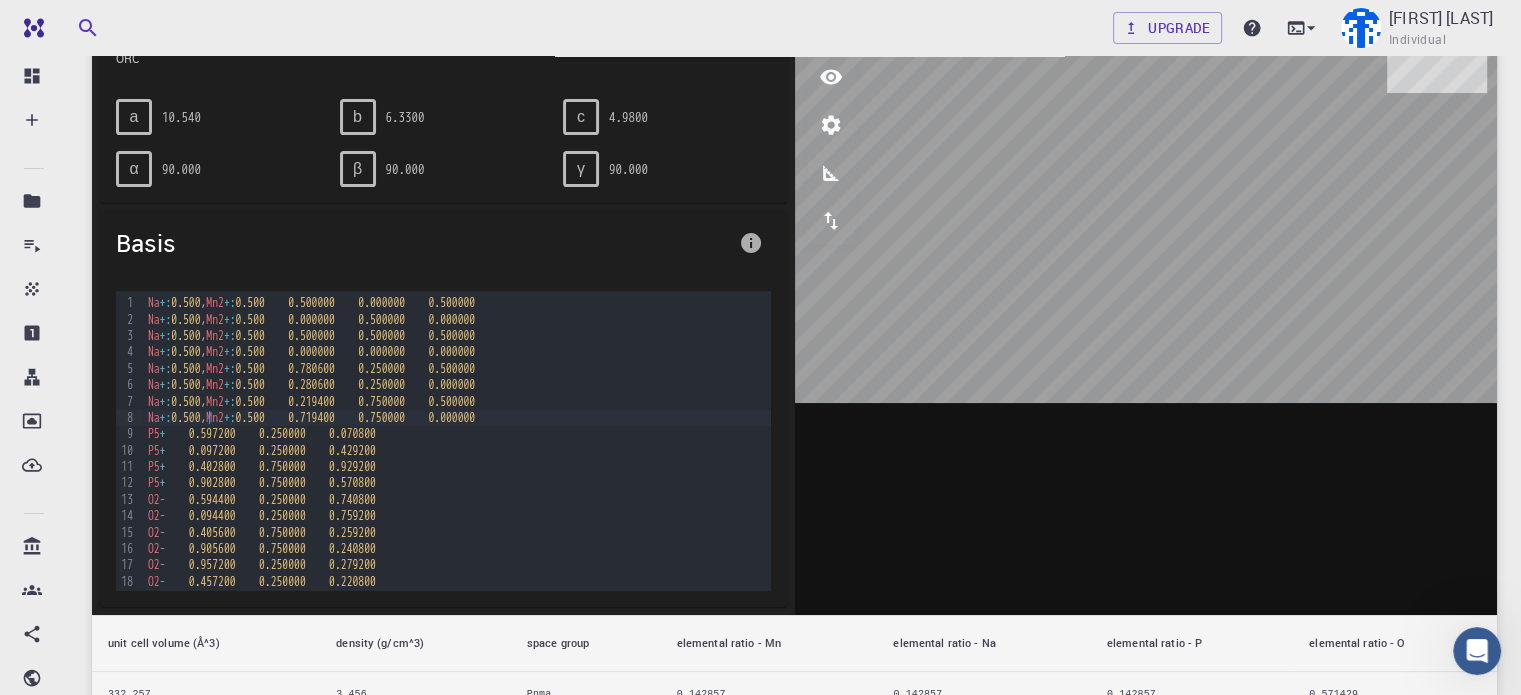 drag, startPoint x: 209, startPoint y: 416, endPoint x: 260, endPoint y: 464, distance: 70.035706 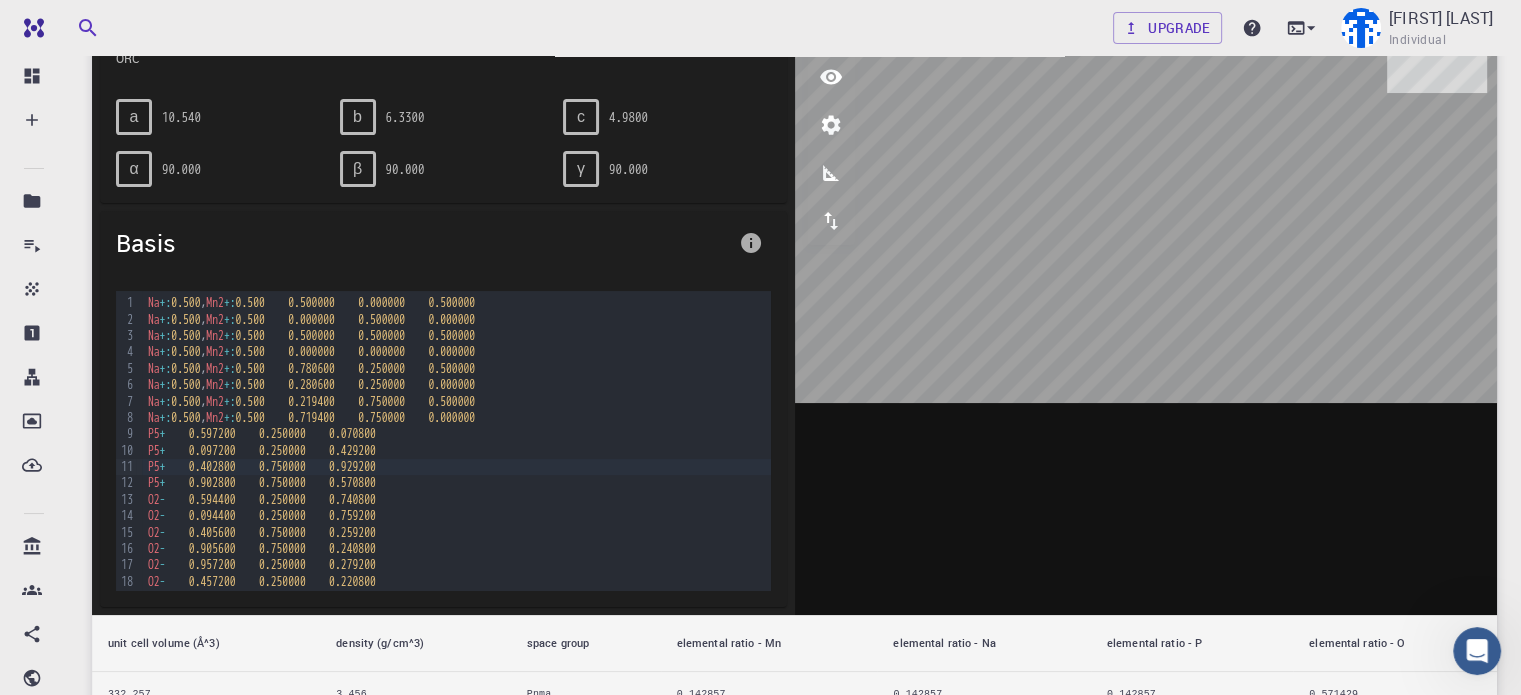 click on "a 10.540 b 6.3300 c 4.9800 α 90.000 β 90.000 γ 90.000" at bounding box center [443, 143] 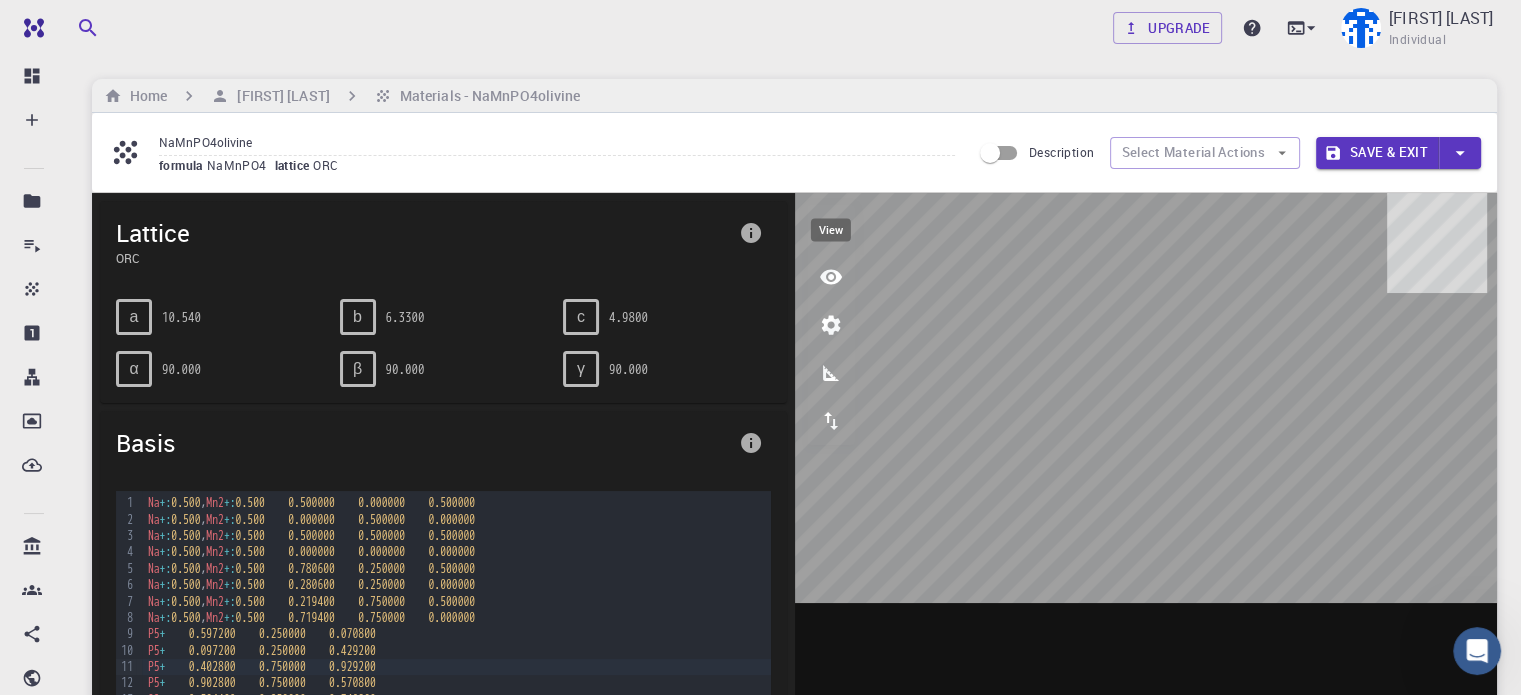 click at bounding box center [831, 277] 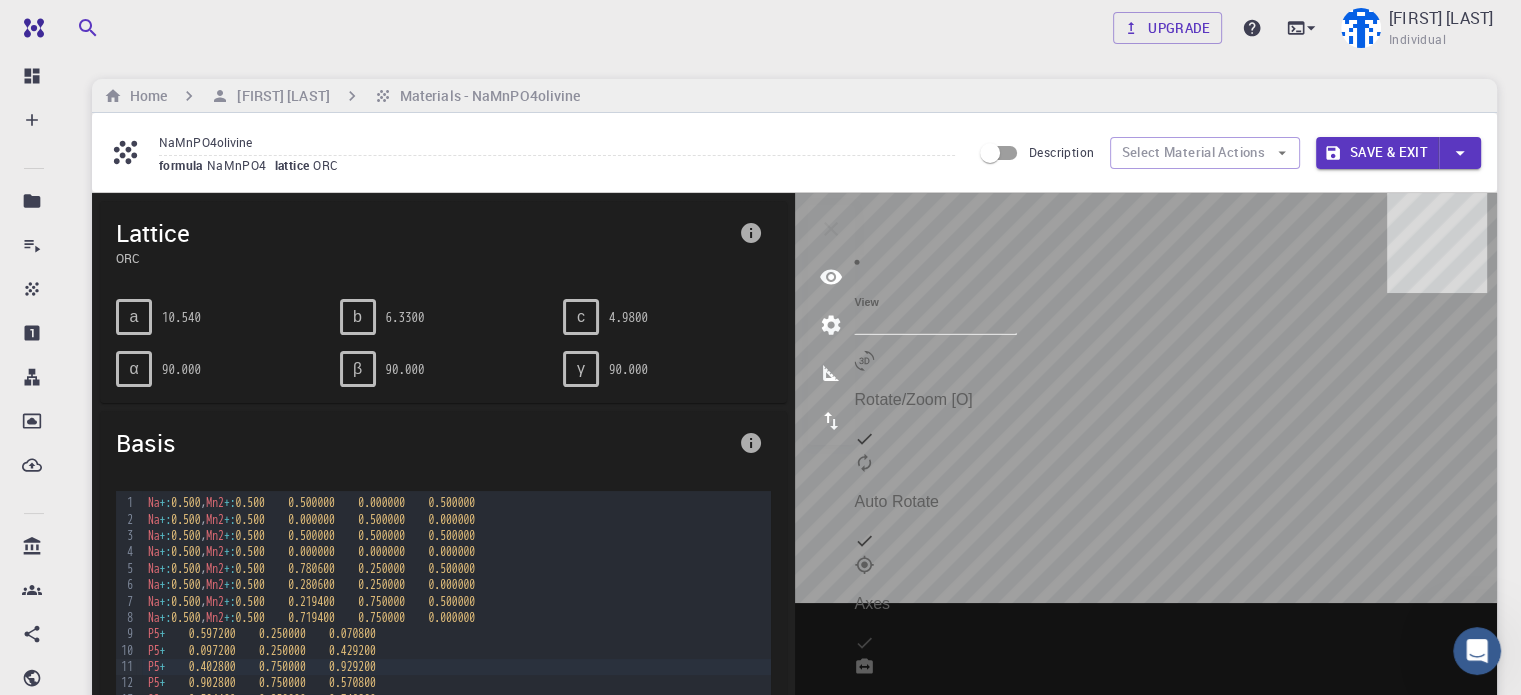click 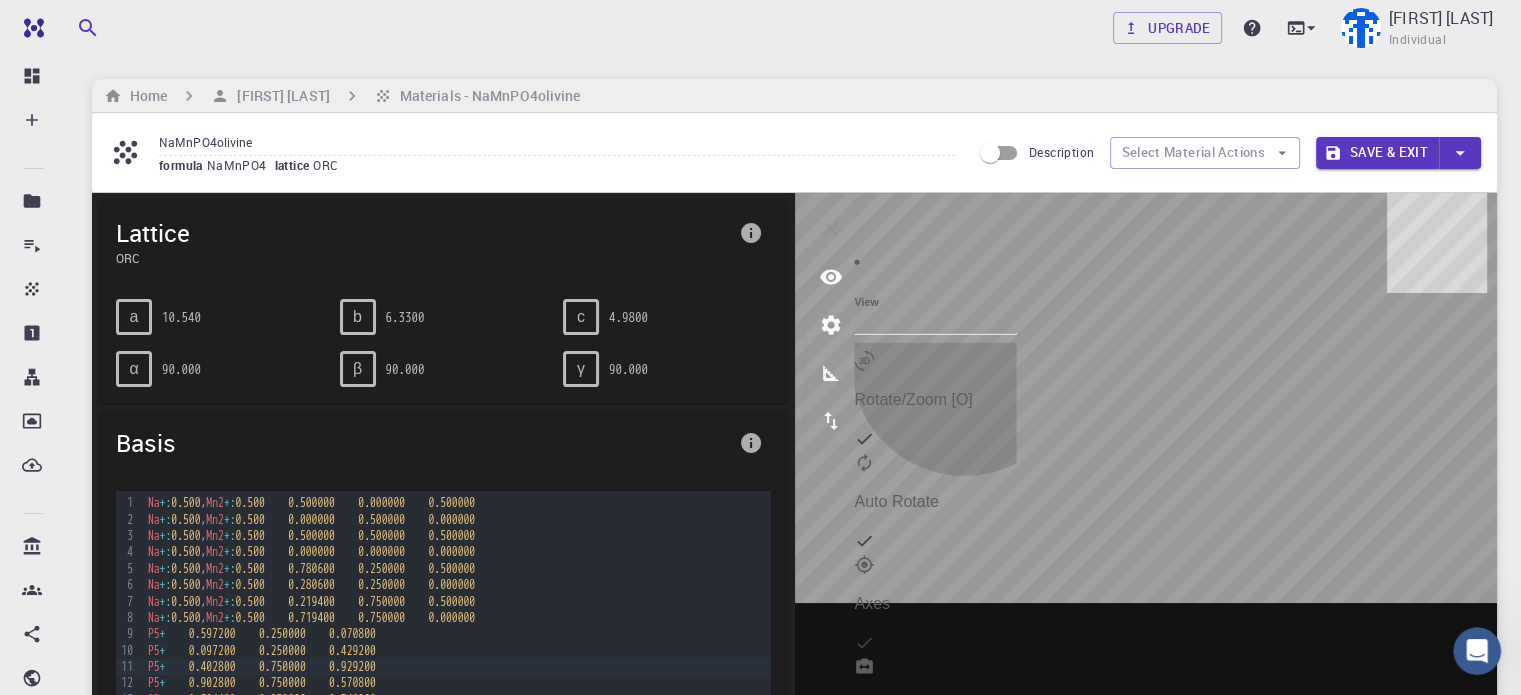 click on "Auto Rotate" at bounding box center [935, 502] 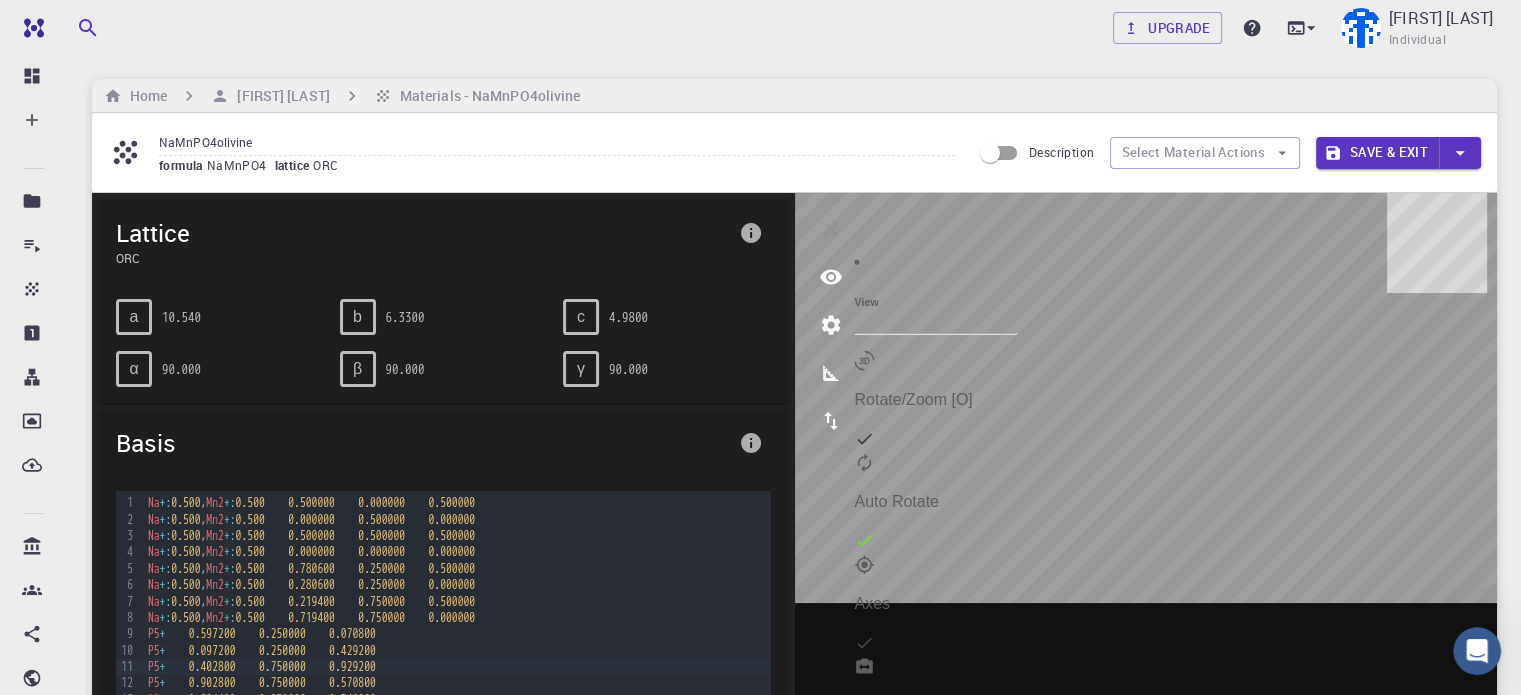 click on "Auto Rotate" at bounding box center (935, 504) 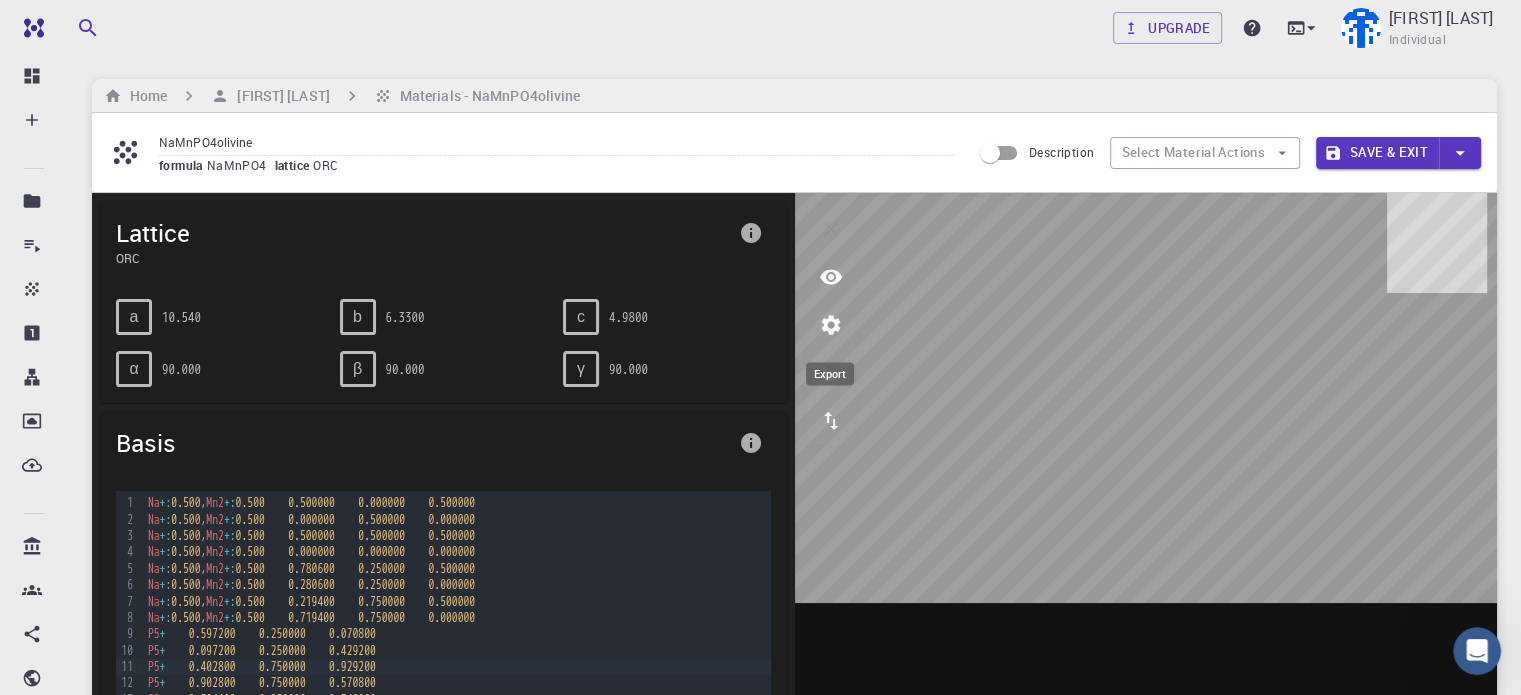 click 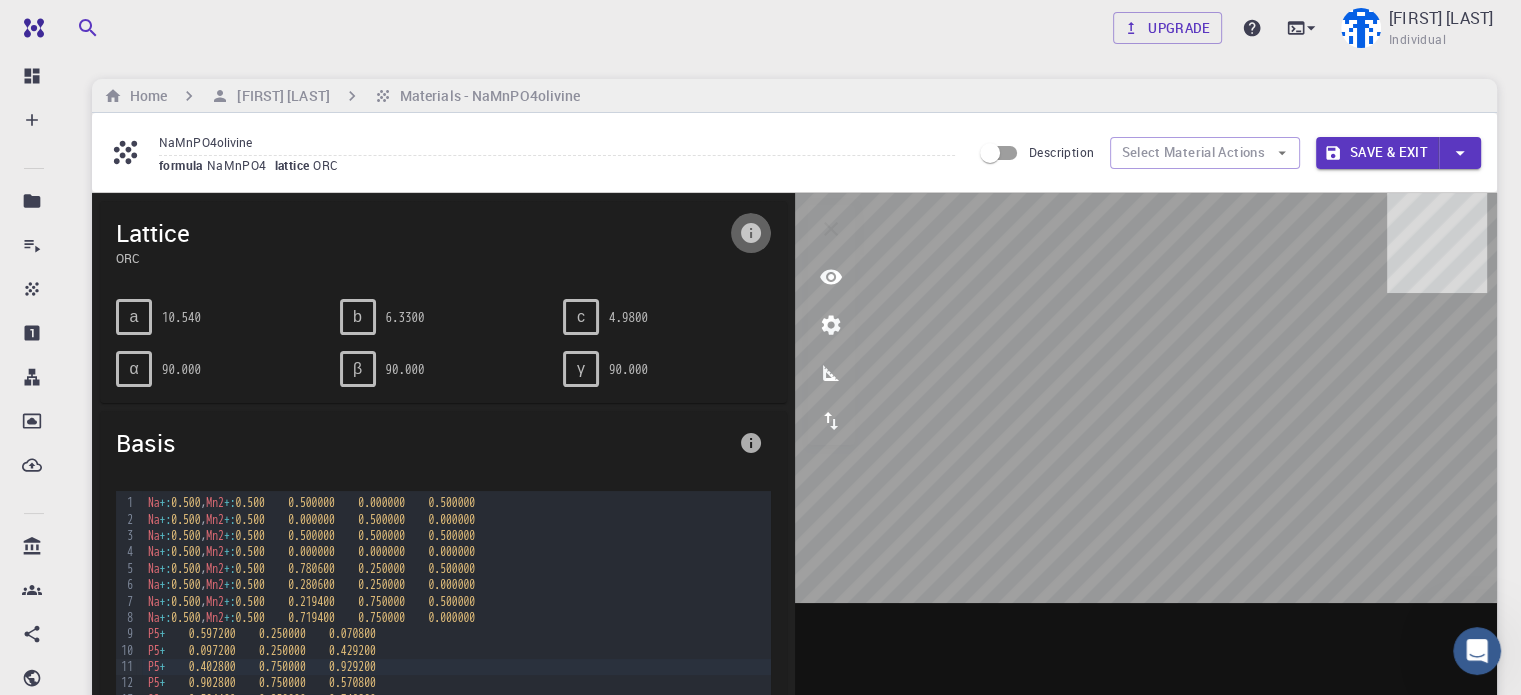 click 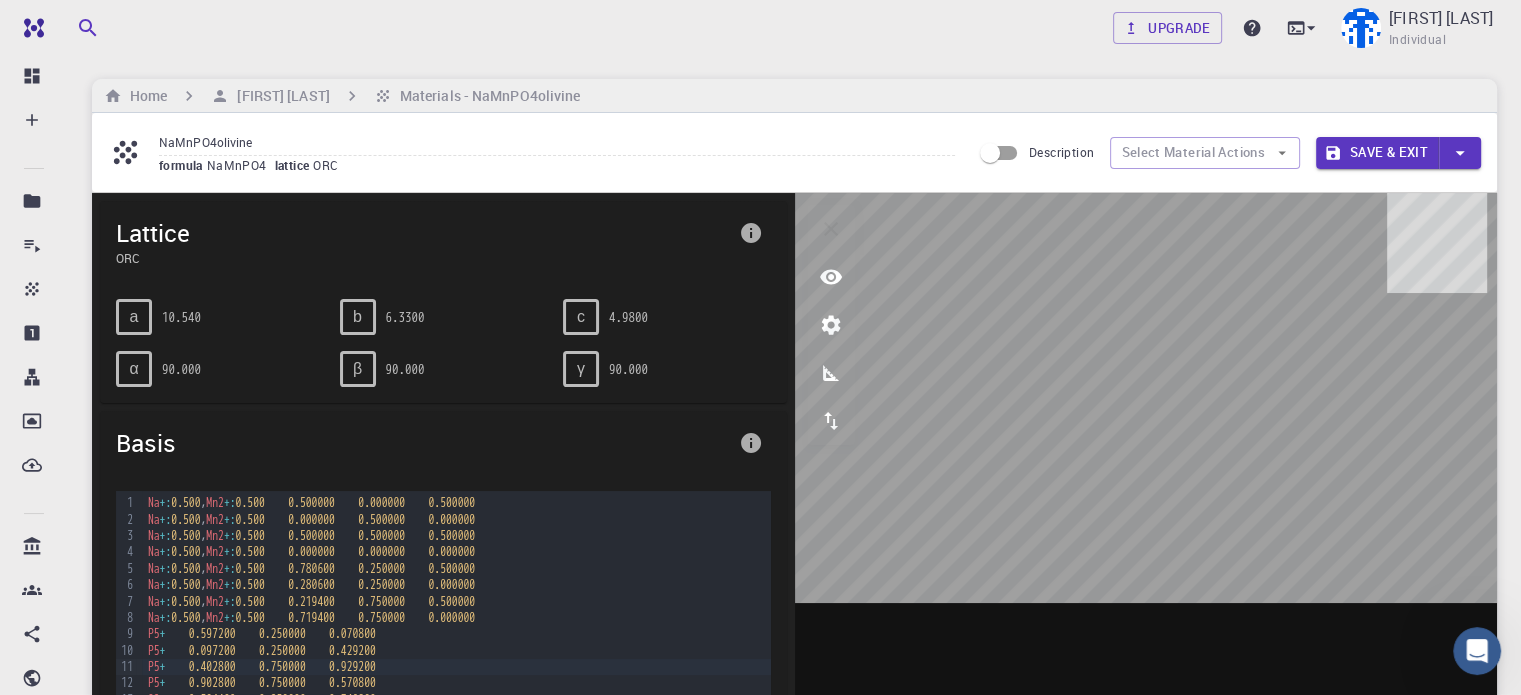 click on "Lattice constants are given in Å, angles are in degrees." at bounding box center (216, 1540) 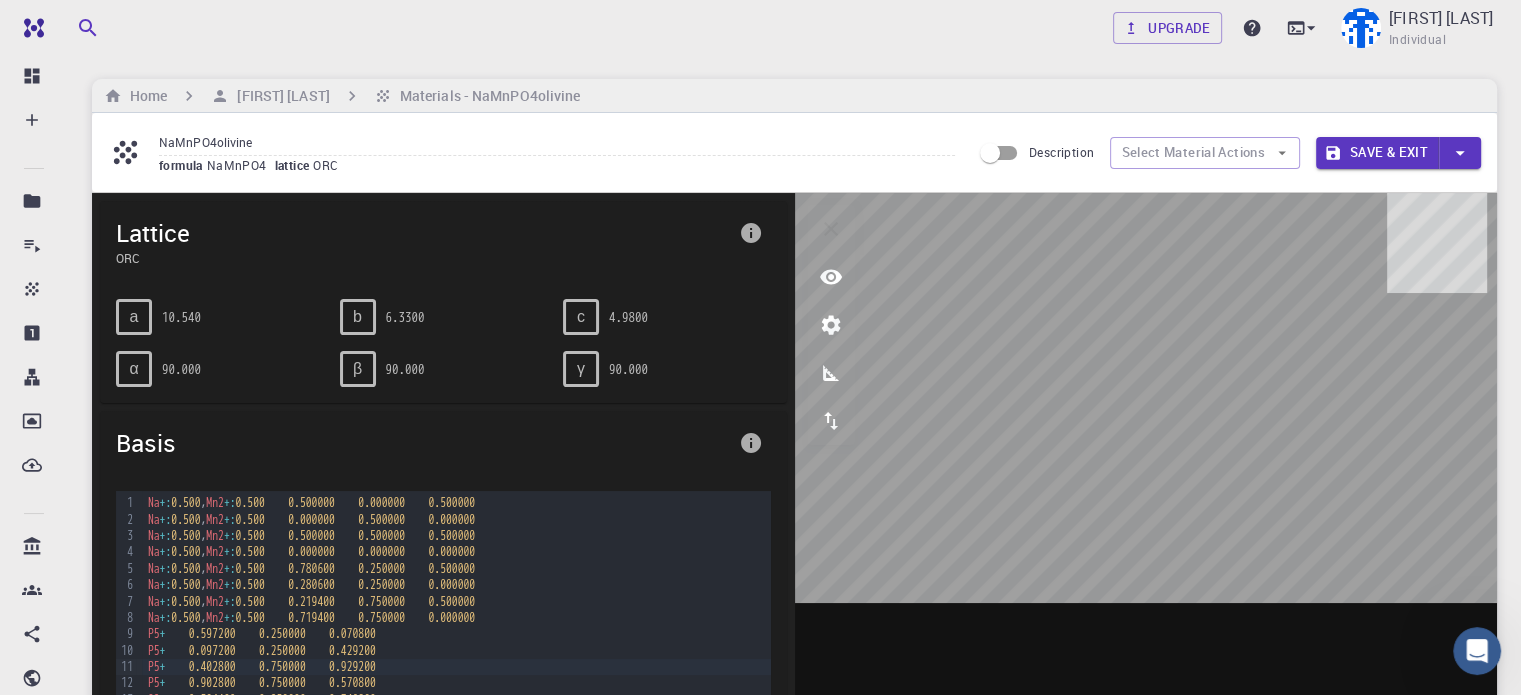 click on "Description" at bounding box center [990, 153] 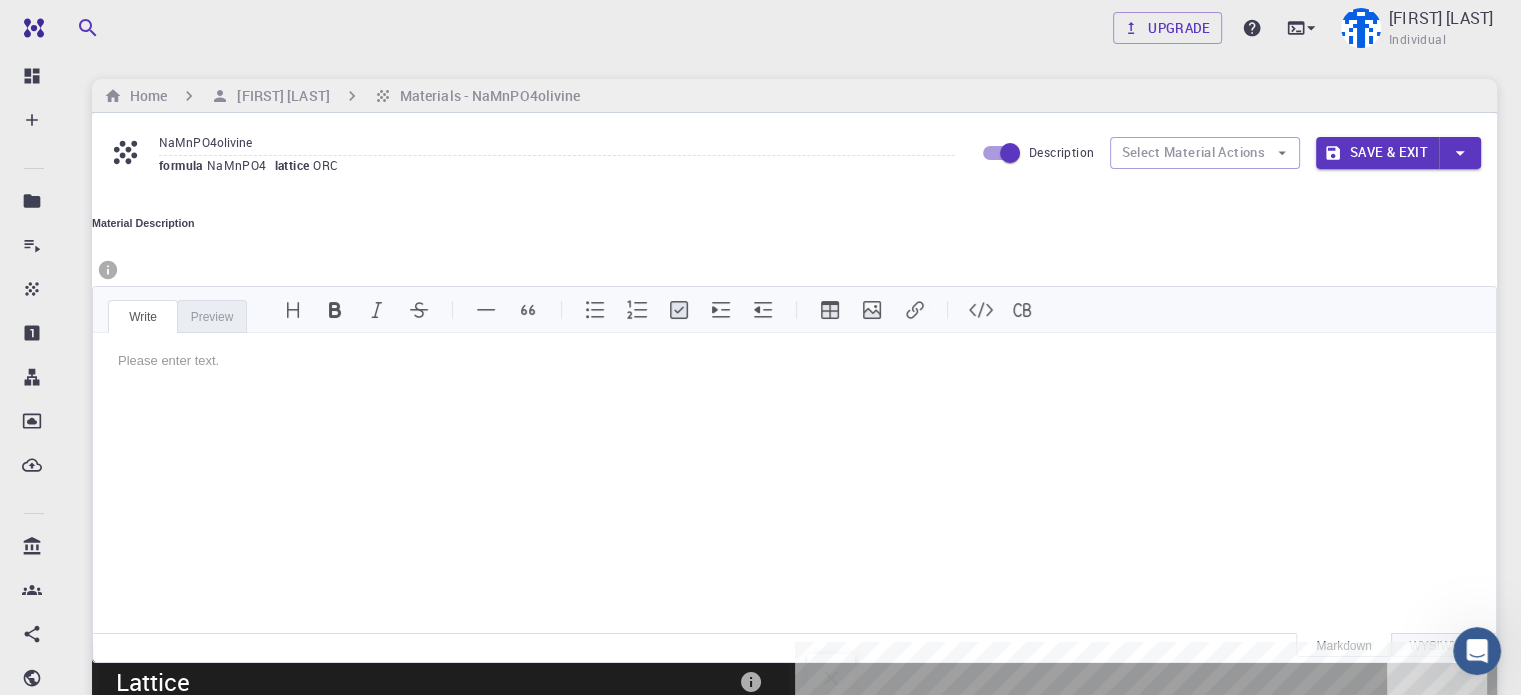 scroll, scrollTop: 0, scrollLeft: 0, axis: both 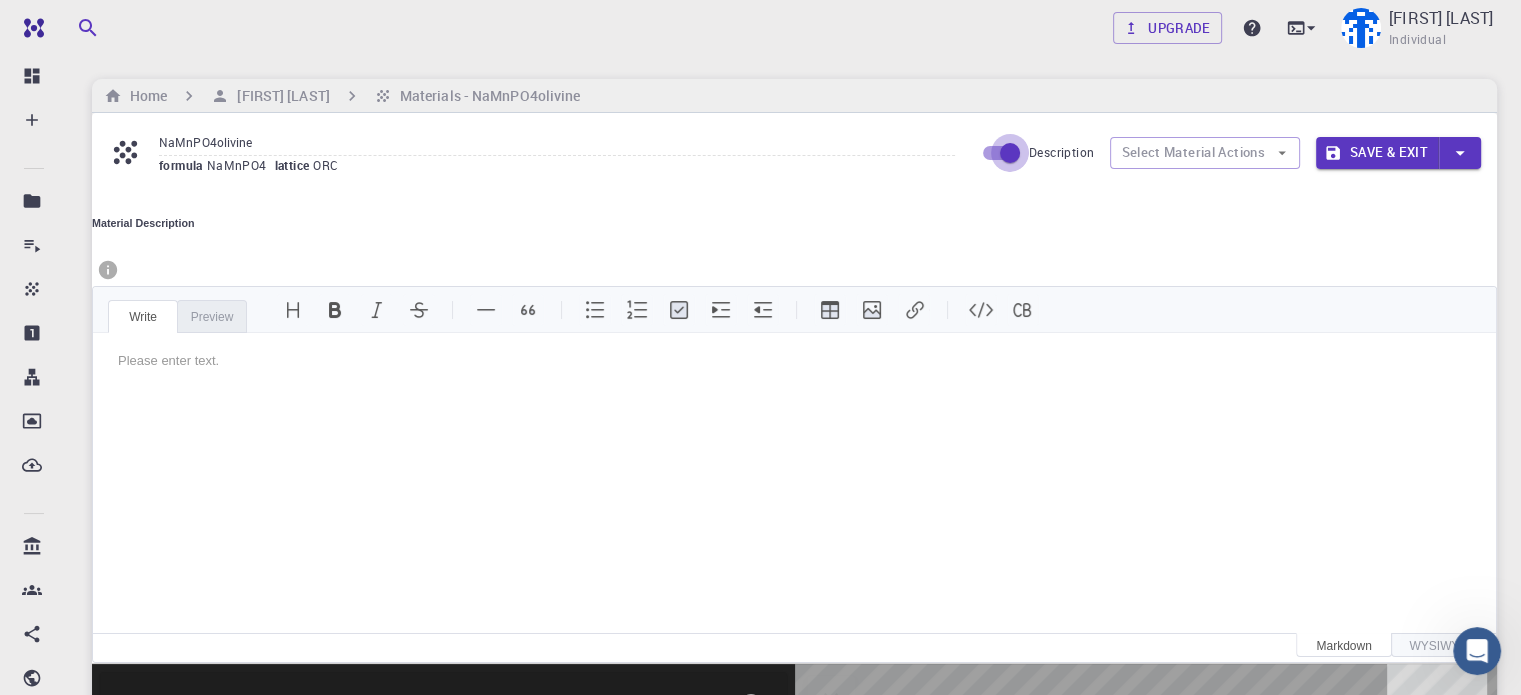 click on "Description" at bounding box center [1010, 153] 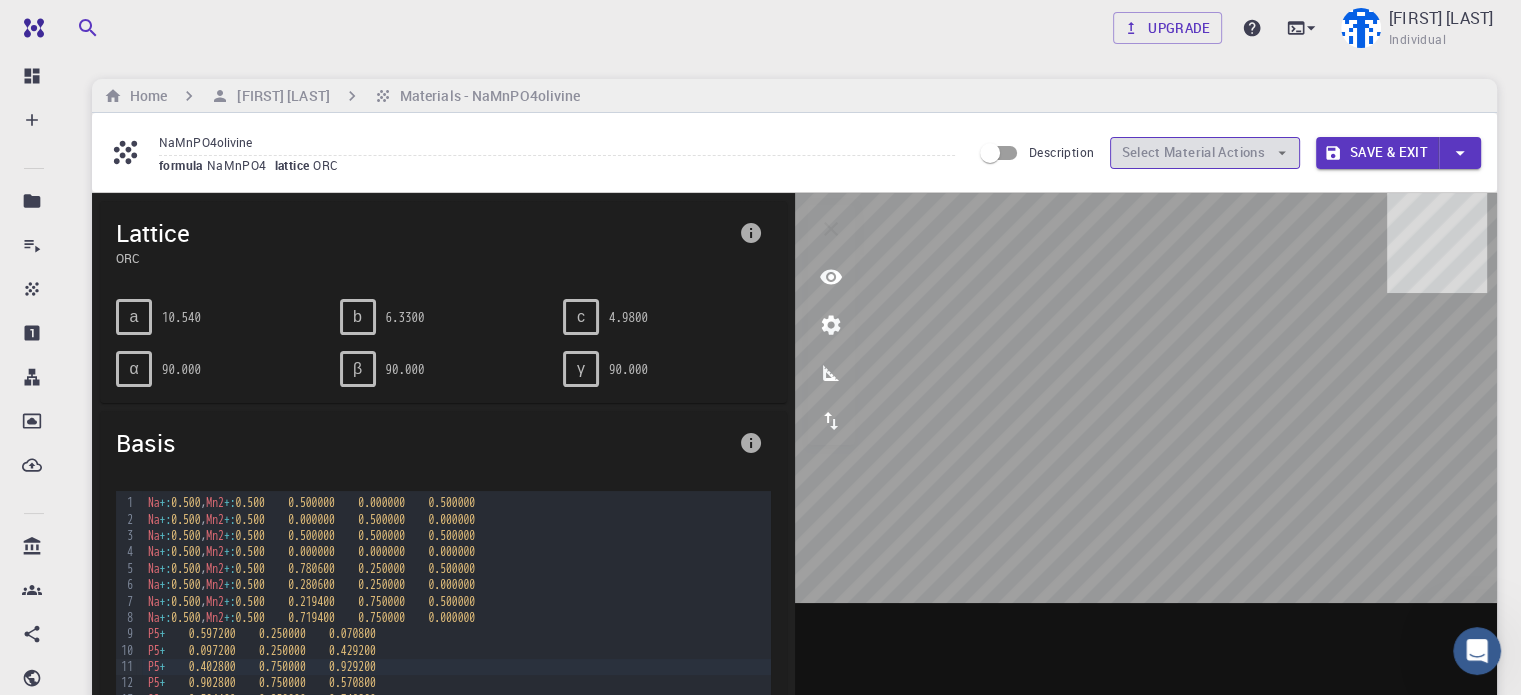click on "Select Material Actions" at bounding box center [1205, 153] 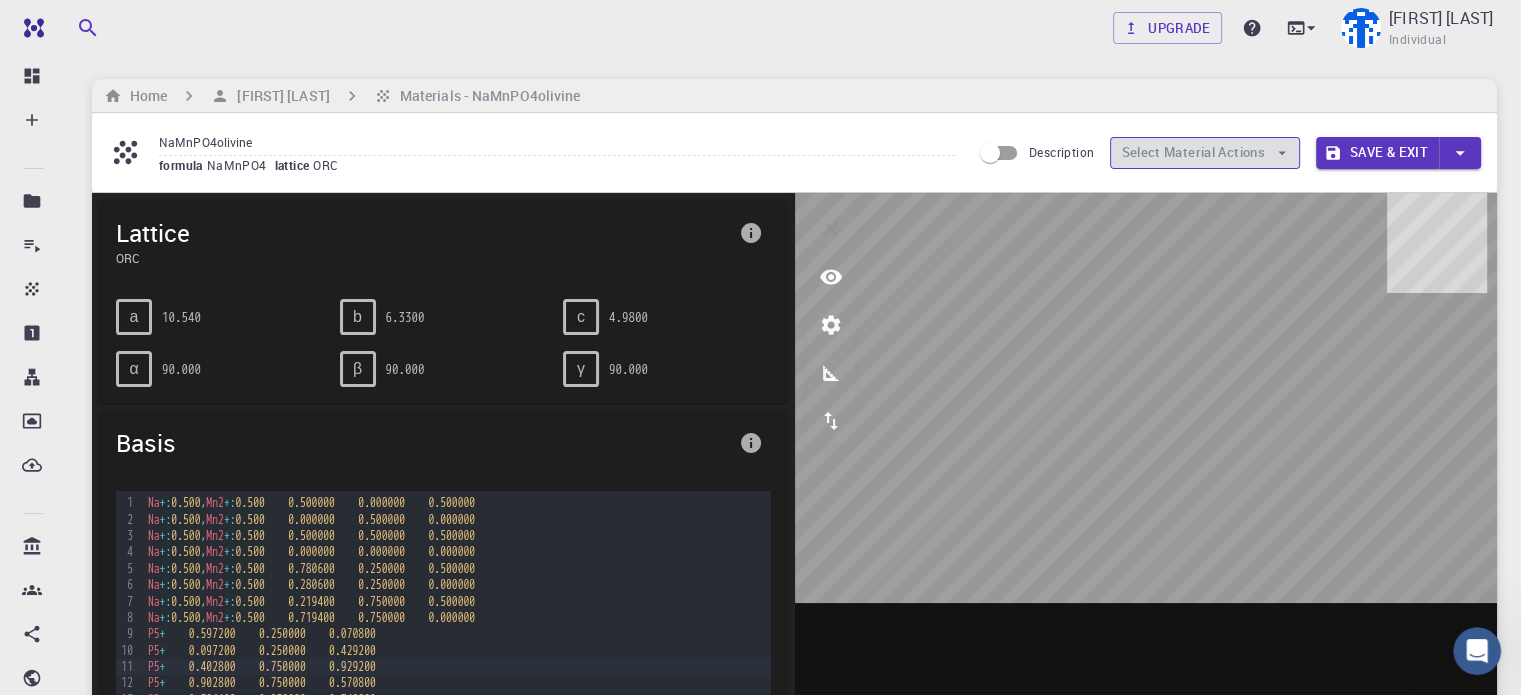 click on "Select Material Actions" at bounding box center (1205, 153) 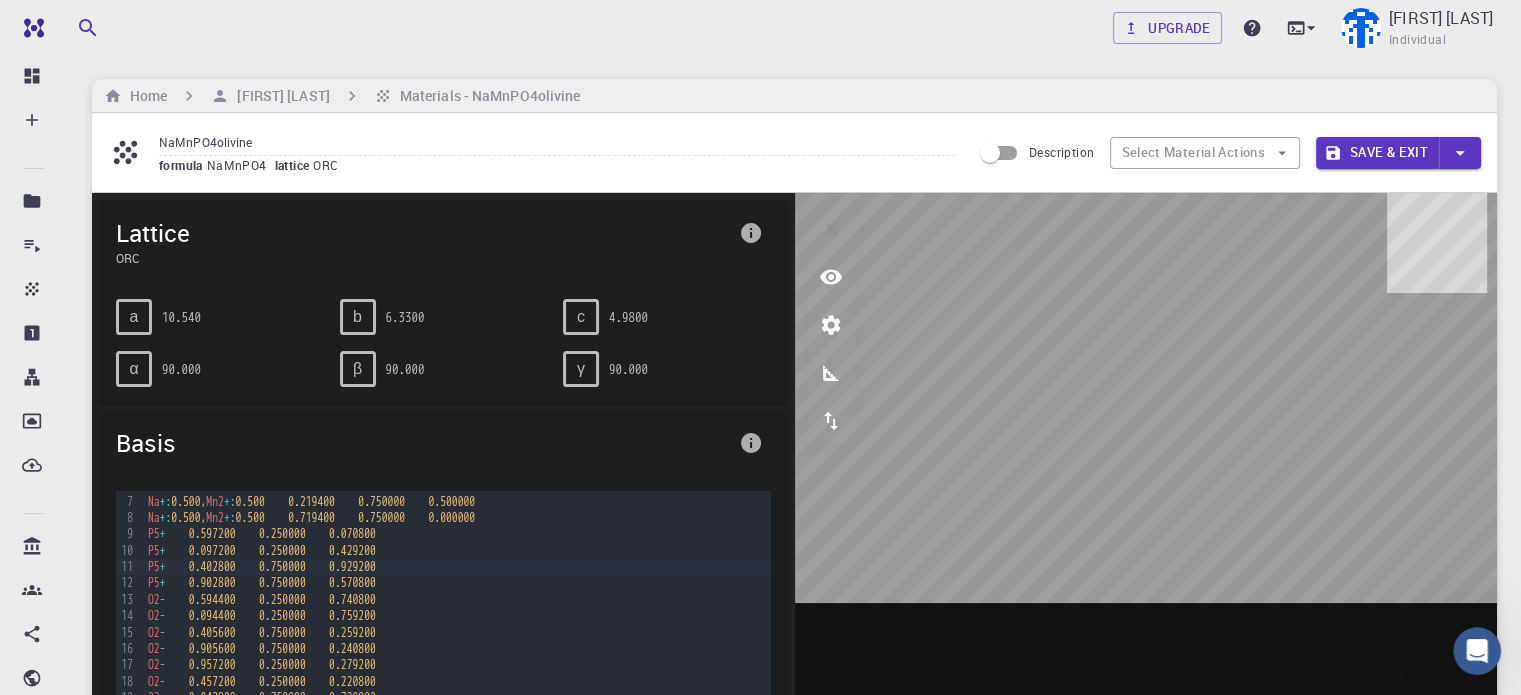 scroll, scrollTop: 183, scrollLeft: 0, axis: vertical 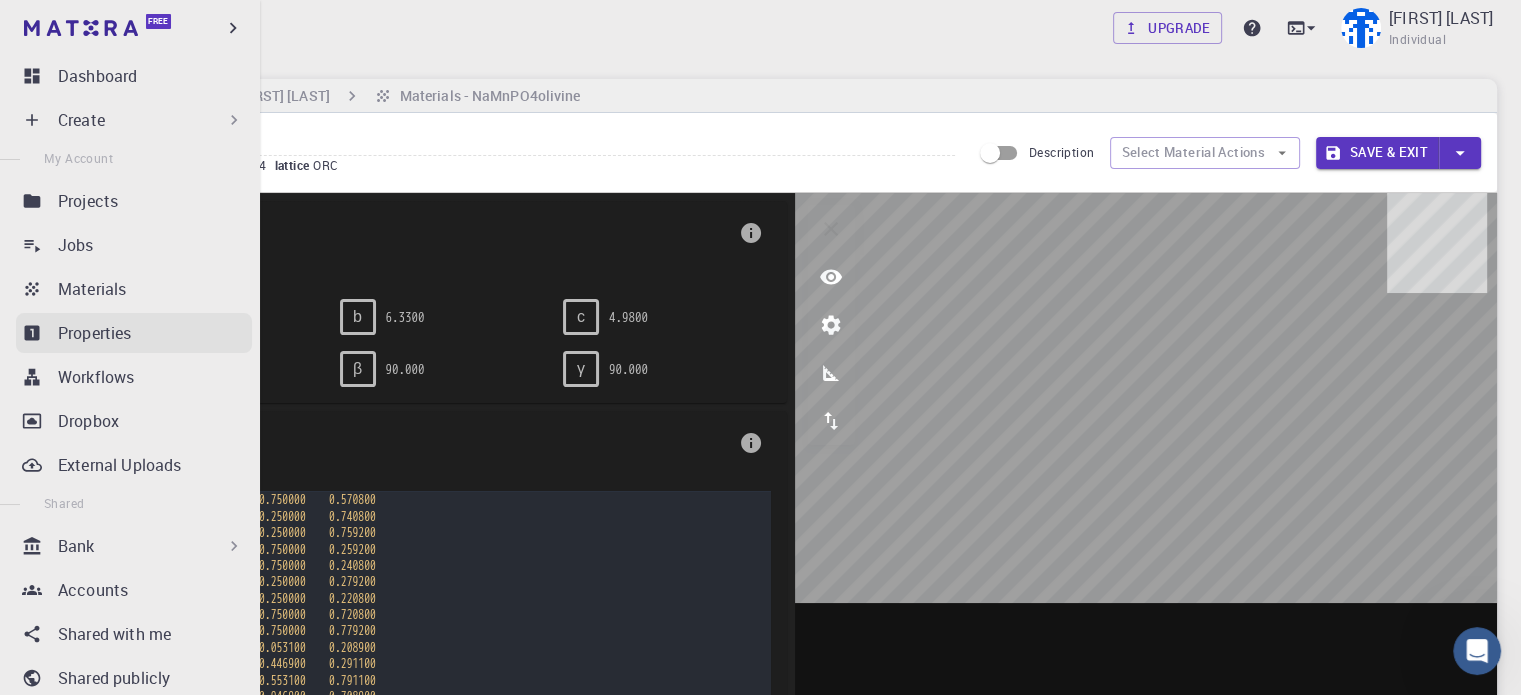 click on "Properties" at bounding box center (134, 333) 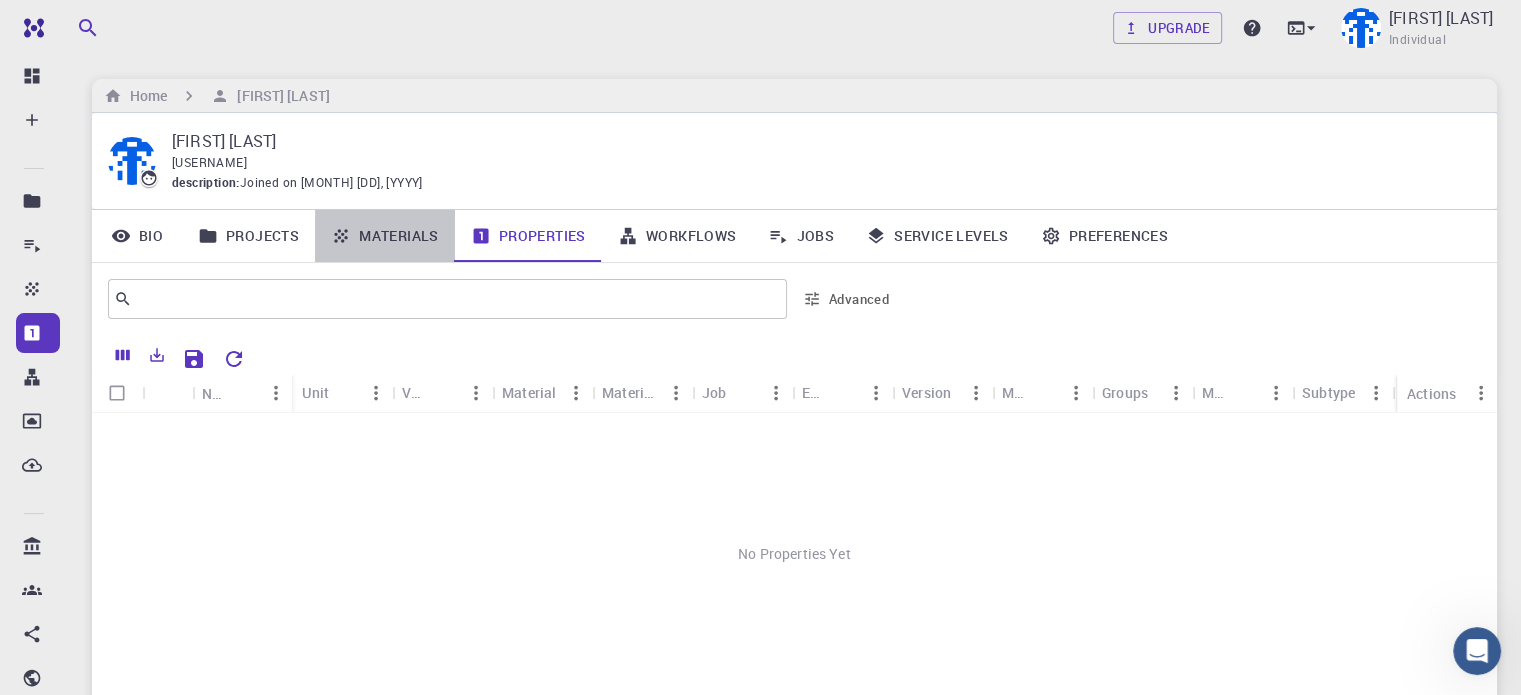 click on "Materials" at bounding box center (385, 236) 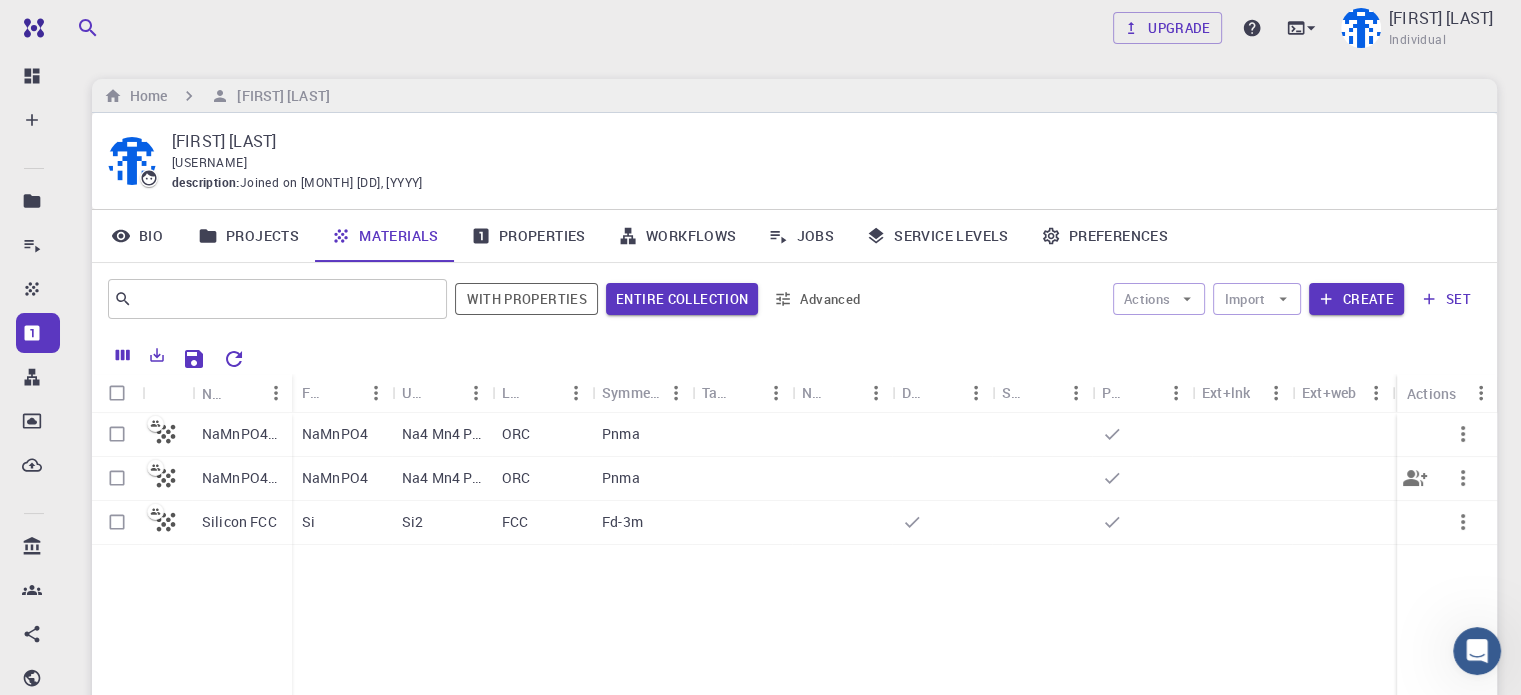 click on "NaMnPO4mariciteortorrombic" at bounding box center (242, 478) 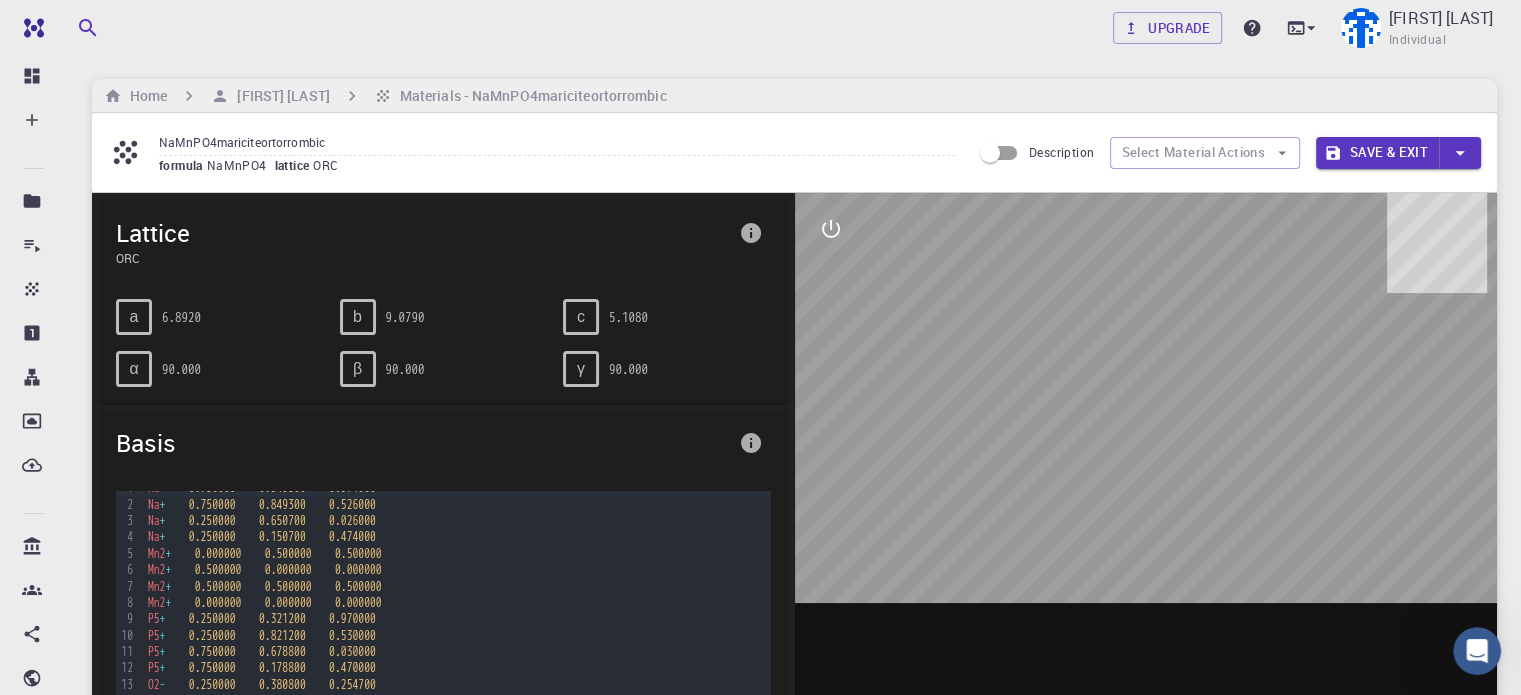 scroll, scrollTop: 0, scrollLeft: 0, axis: both 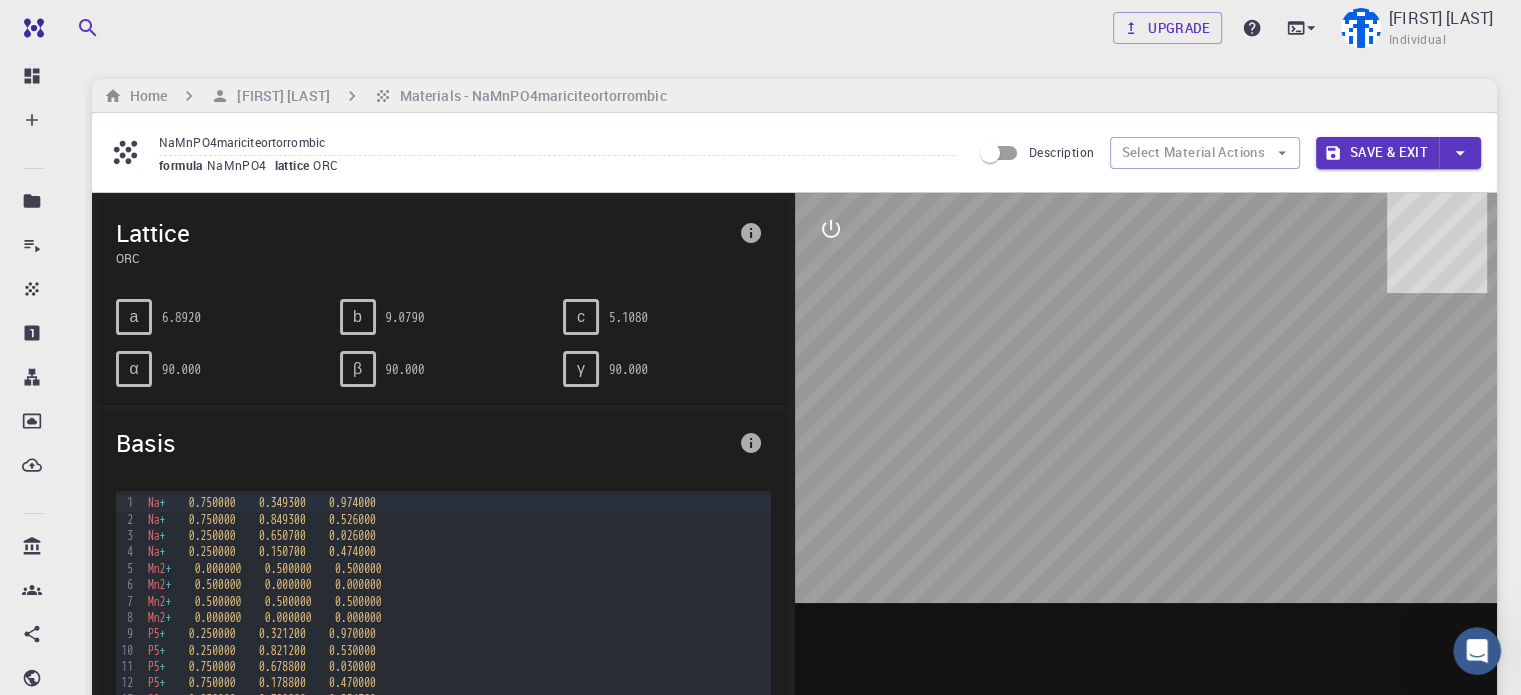 click at bounding box center (1146, 504) 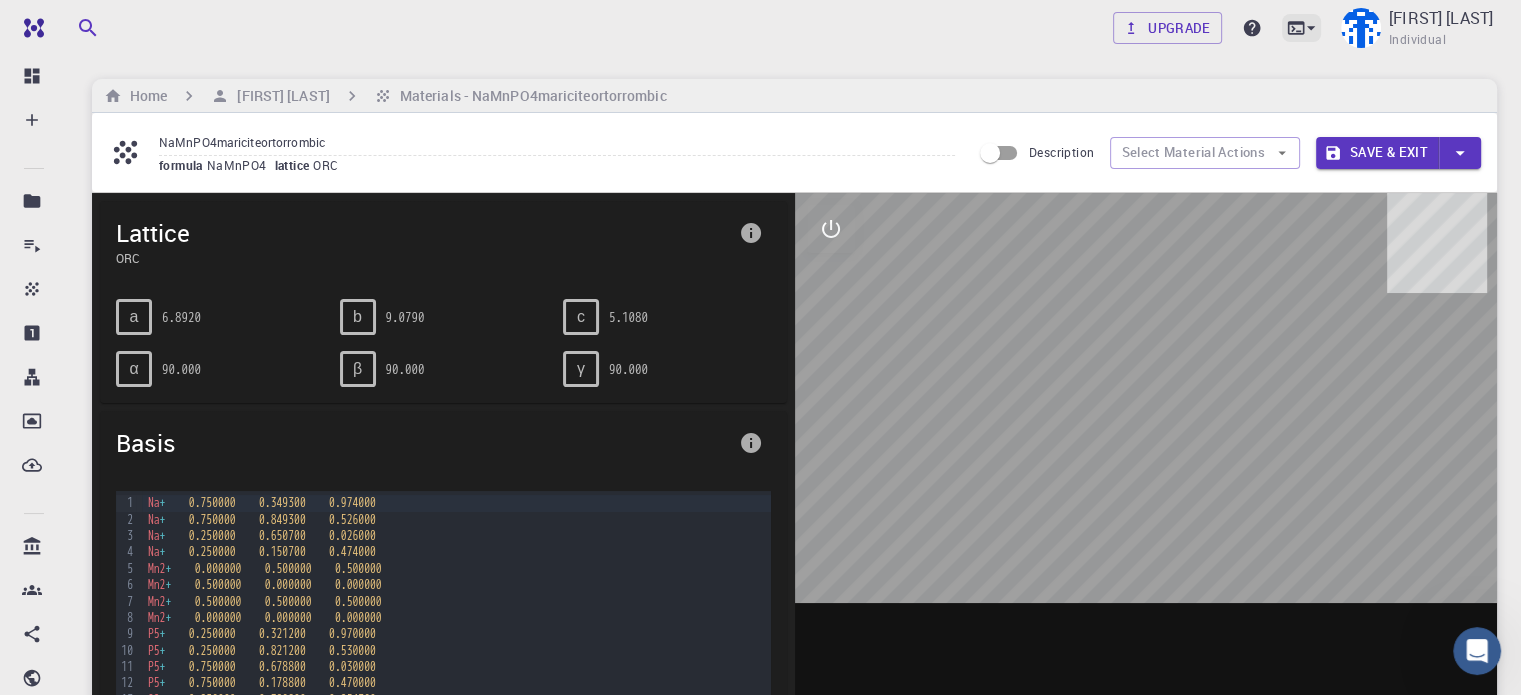 click 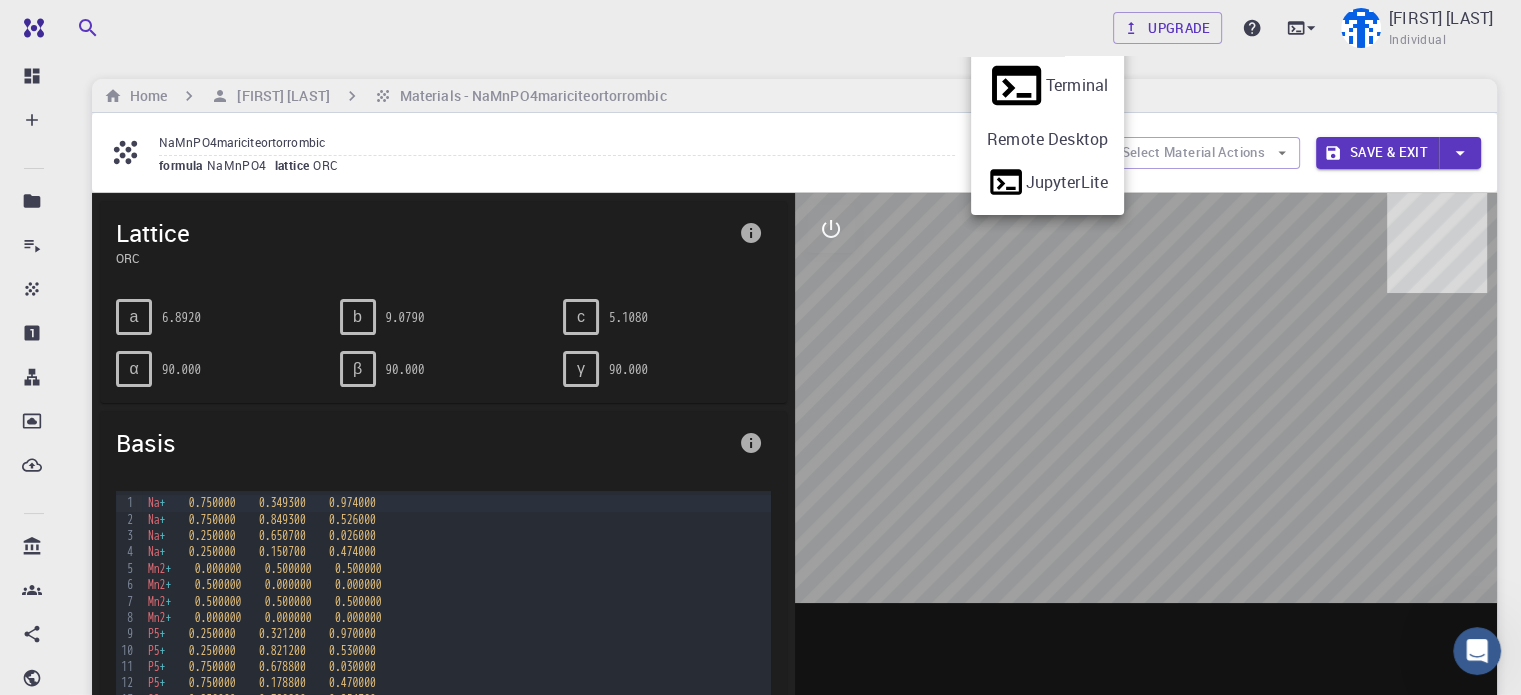 click at bounding box center [760, 347] 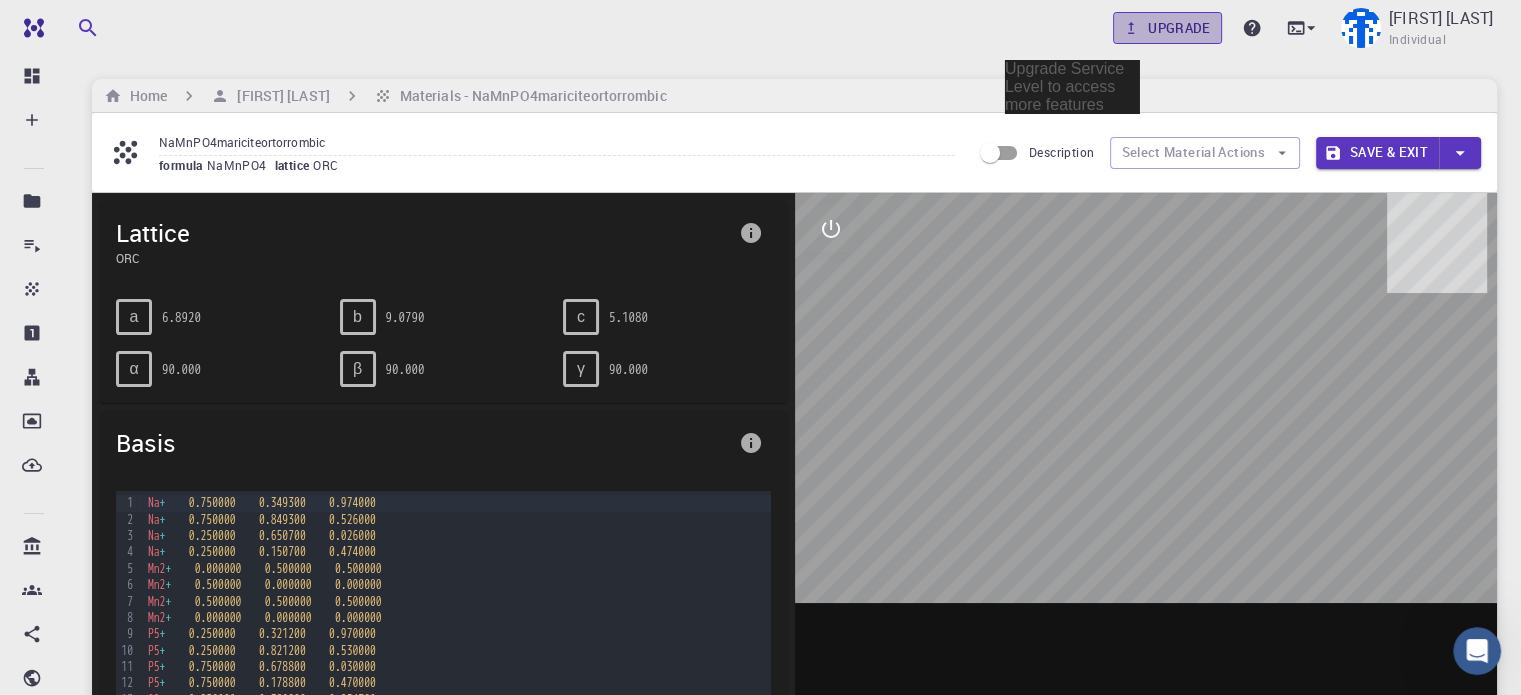 click on "Upgrade" at bounding box center [1167, 28] 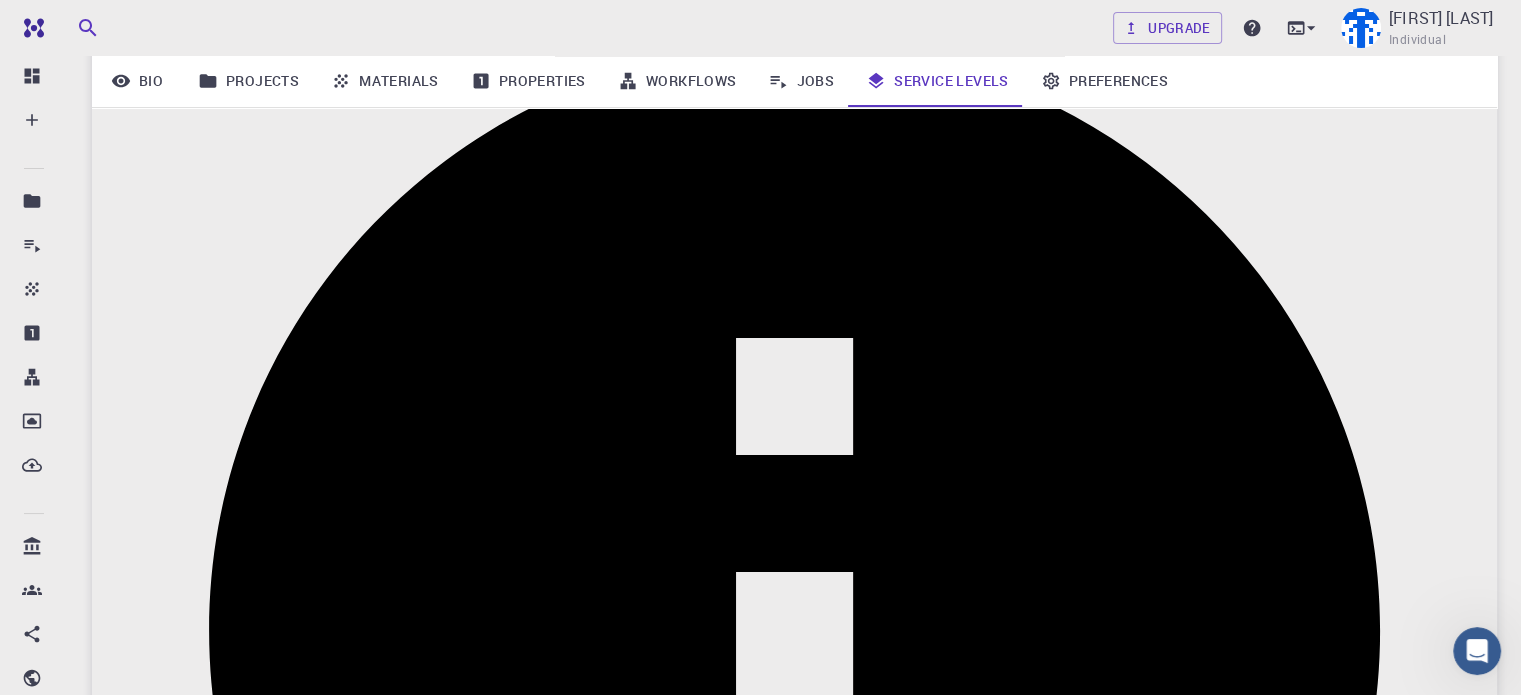 scroll, scrollTop: 300, scrollLeft: 0, axis: vertical 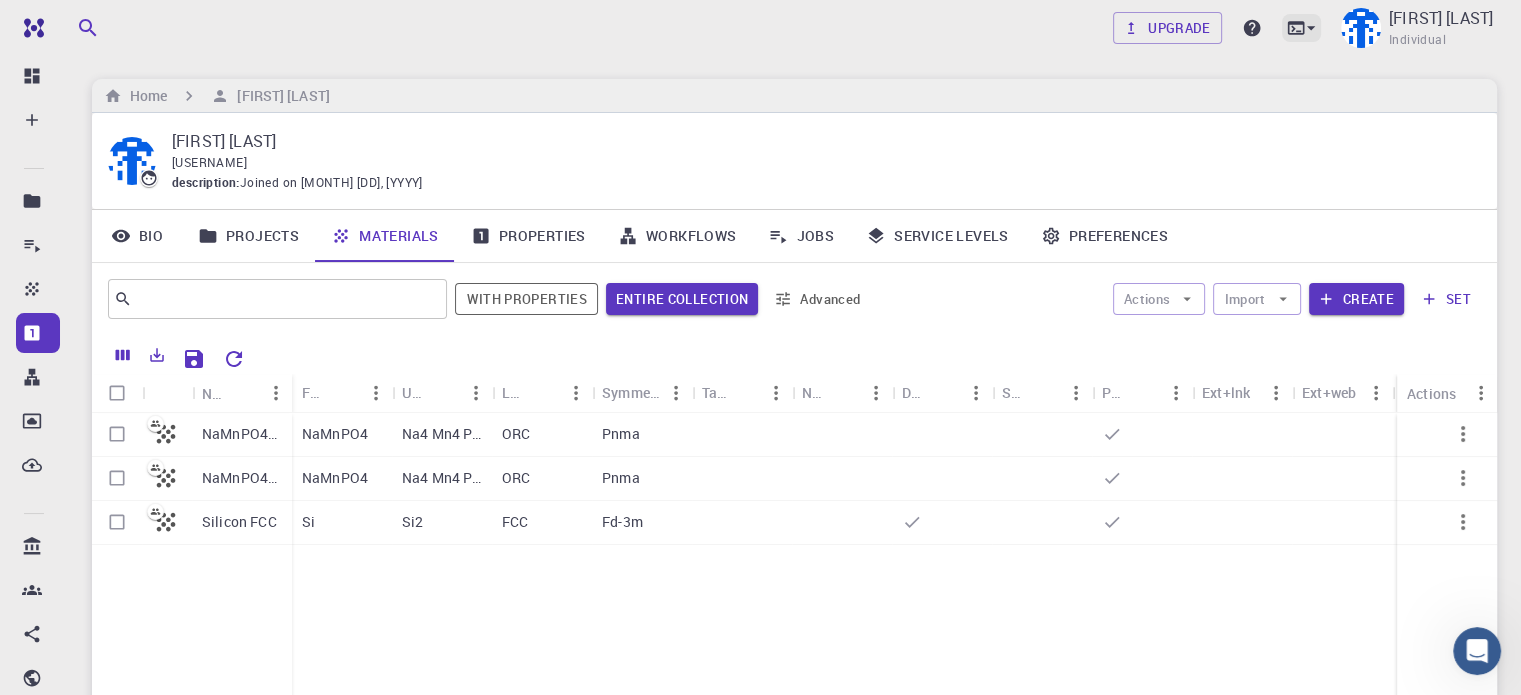 click 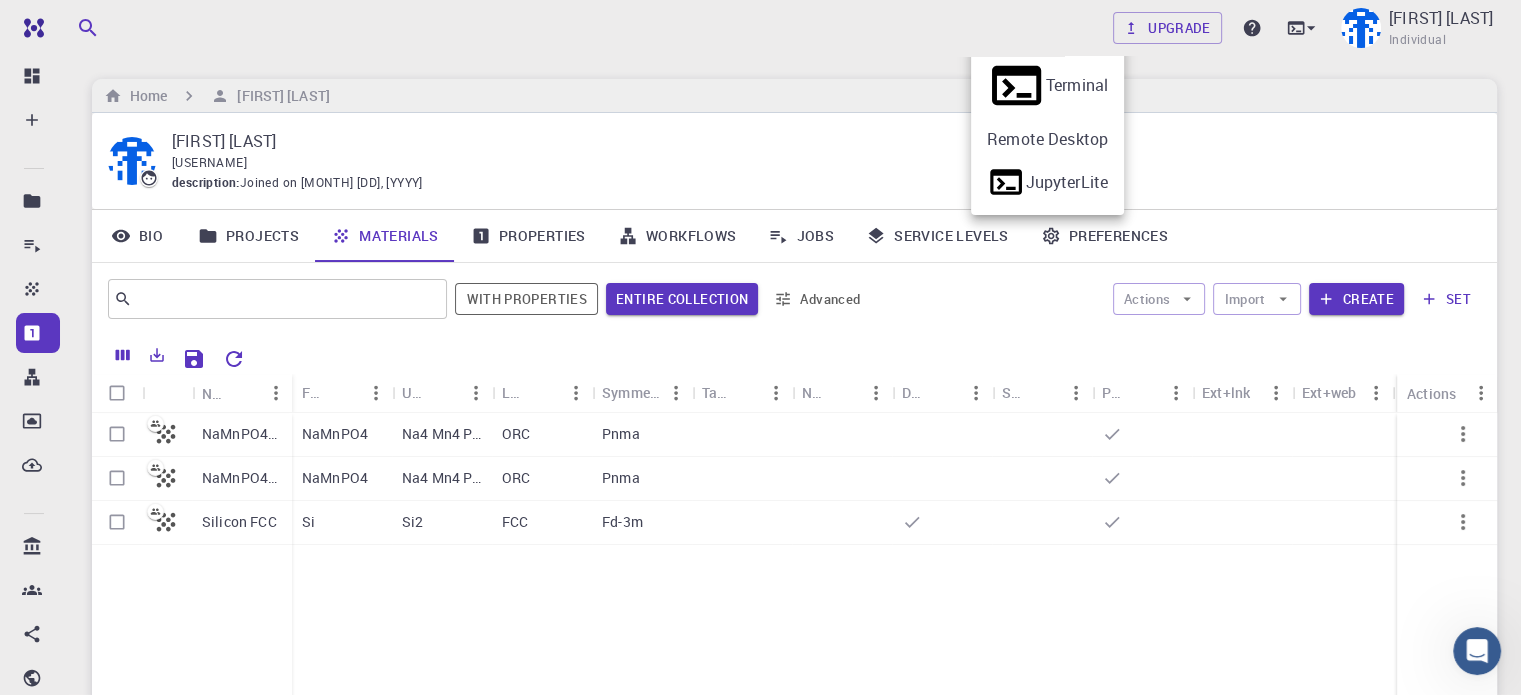click at bounding box center [760, 347] 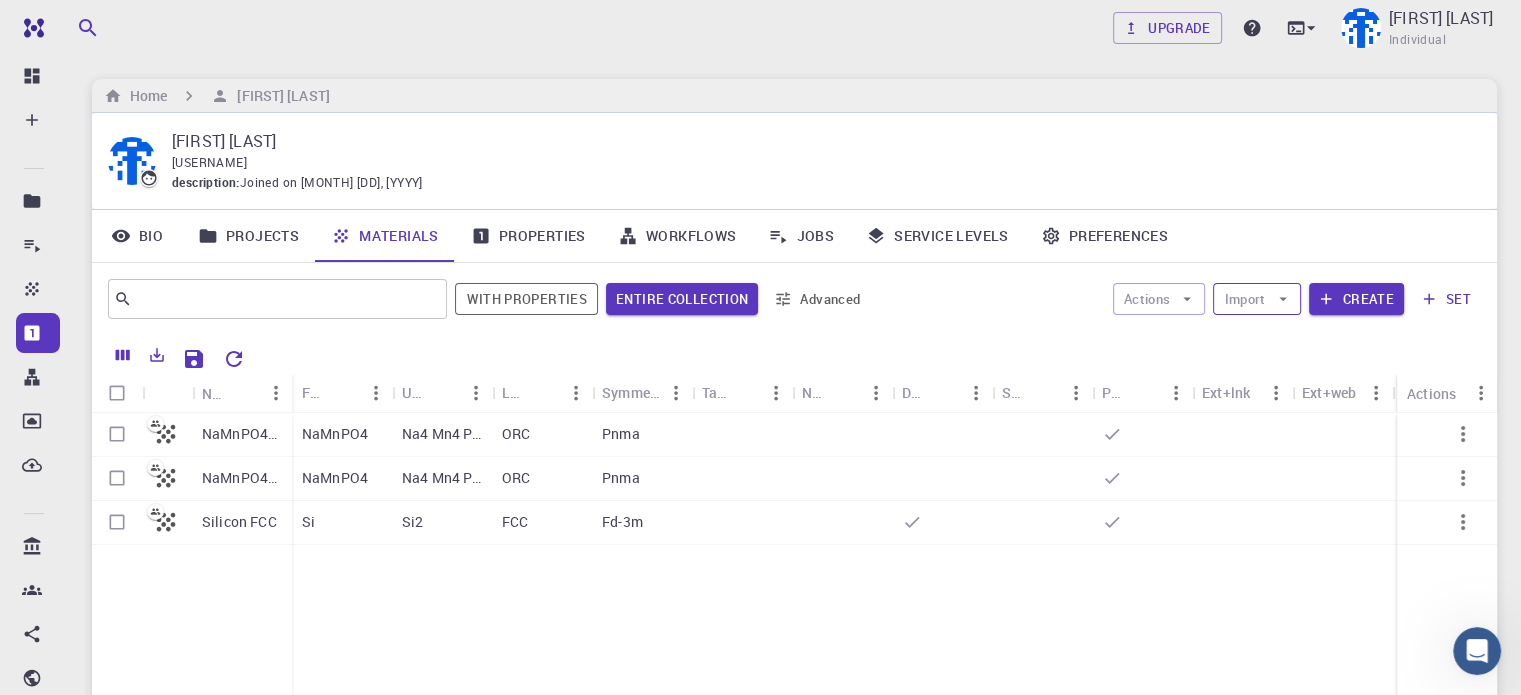 click on "Import" at bounding box center [1256, 299] 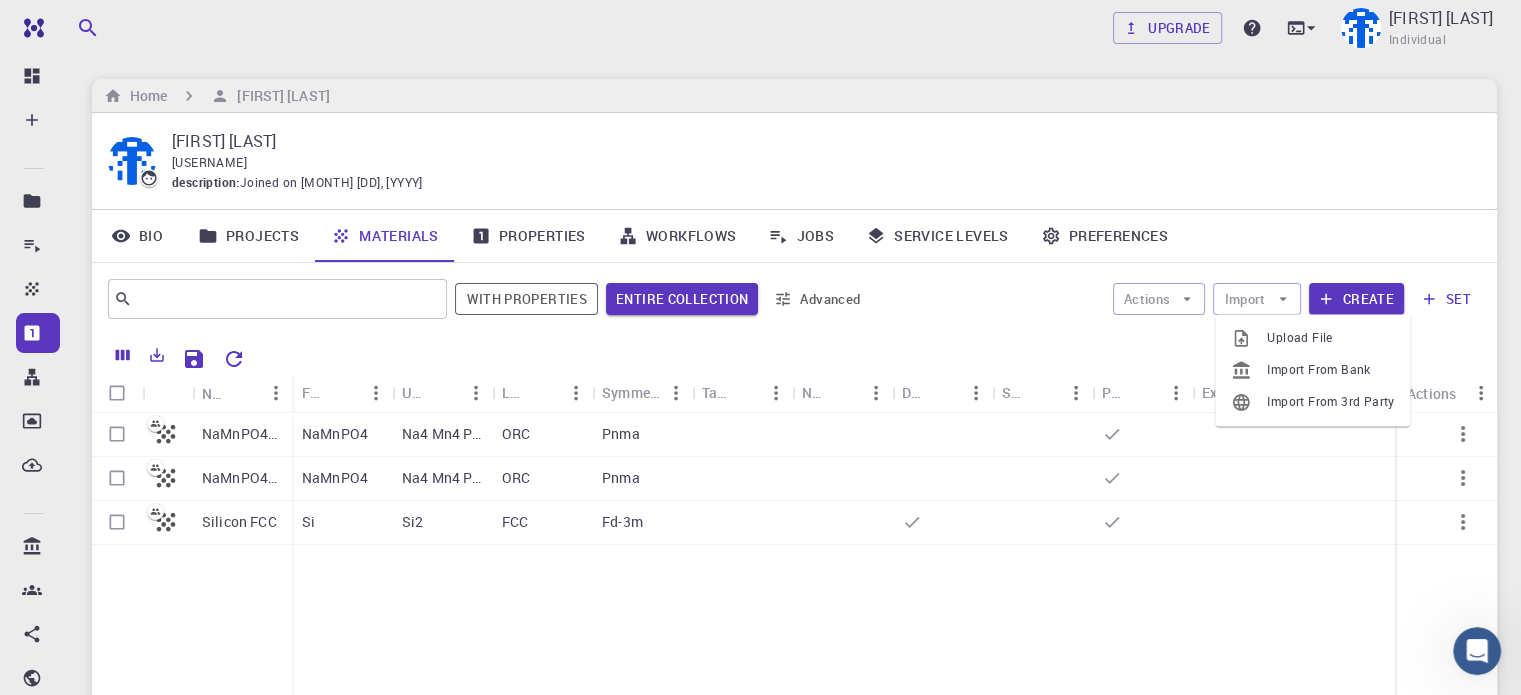 click at bounding box center (1249, 338) 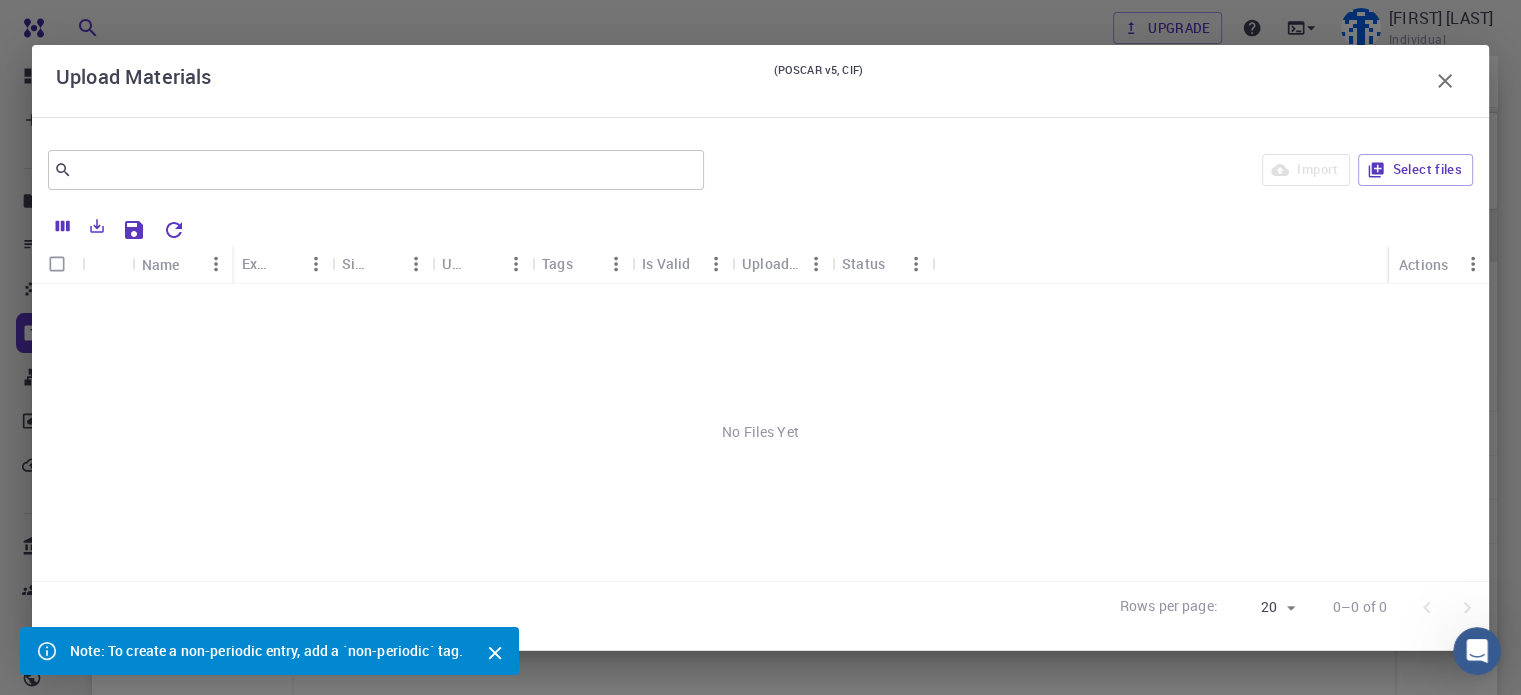 scroll, scrollTop: 222, scrollLeft: 0, axis: vertical 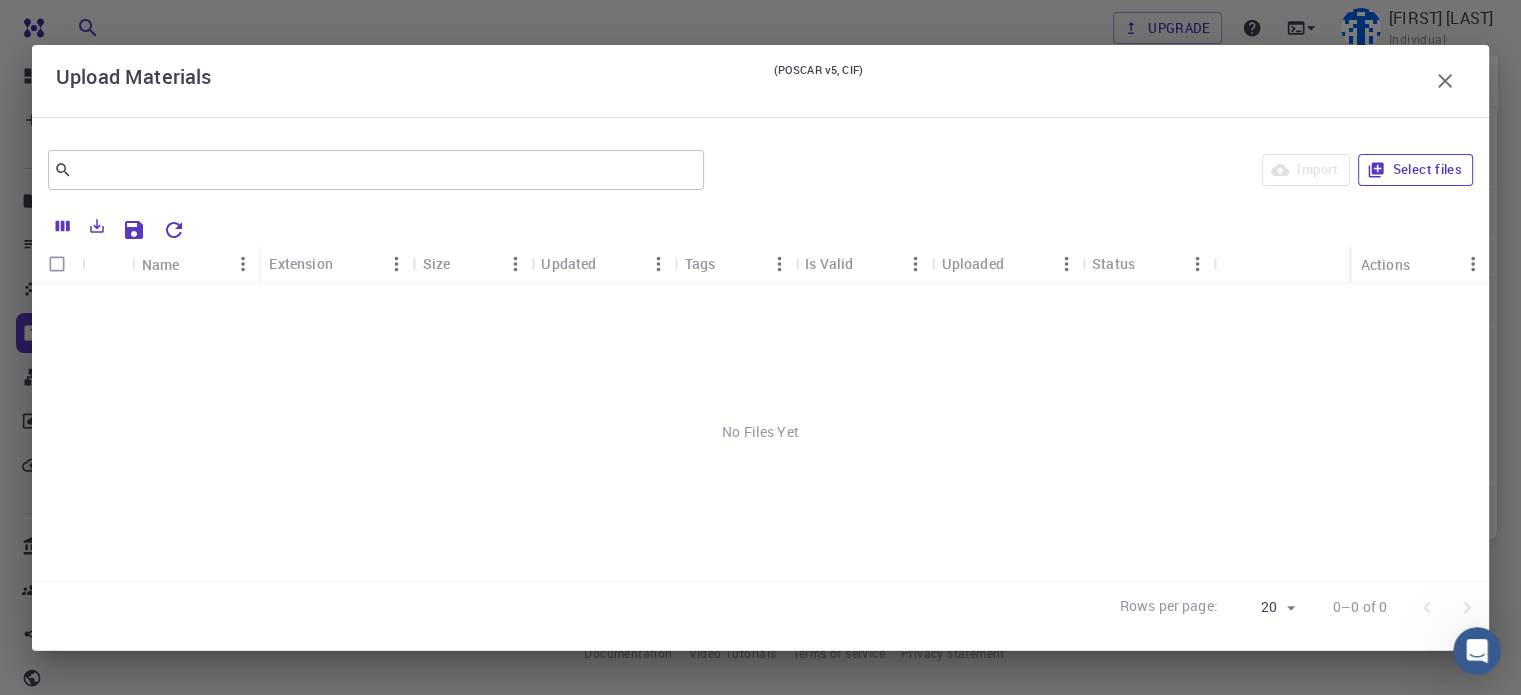 click on "Select files" at bounding box center [1415, 170] 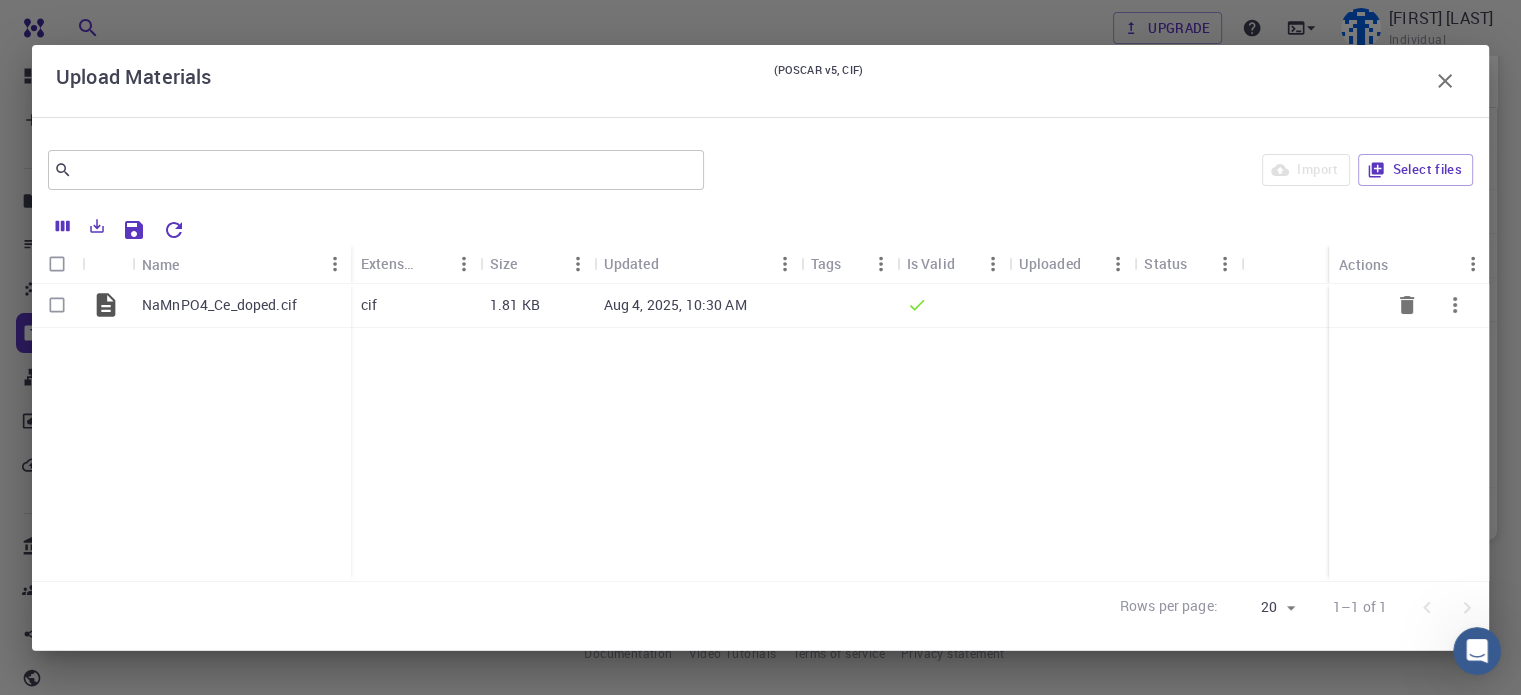 click at bounding box center [57, 305] 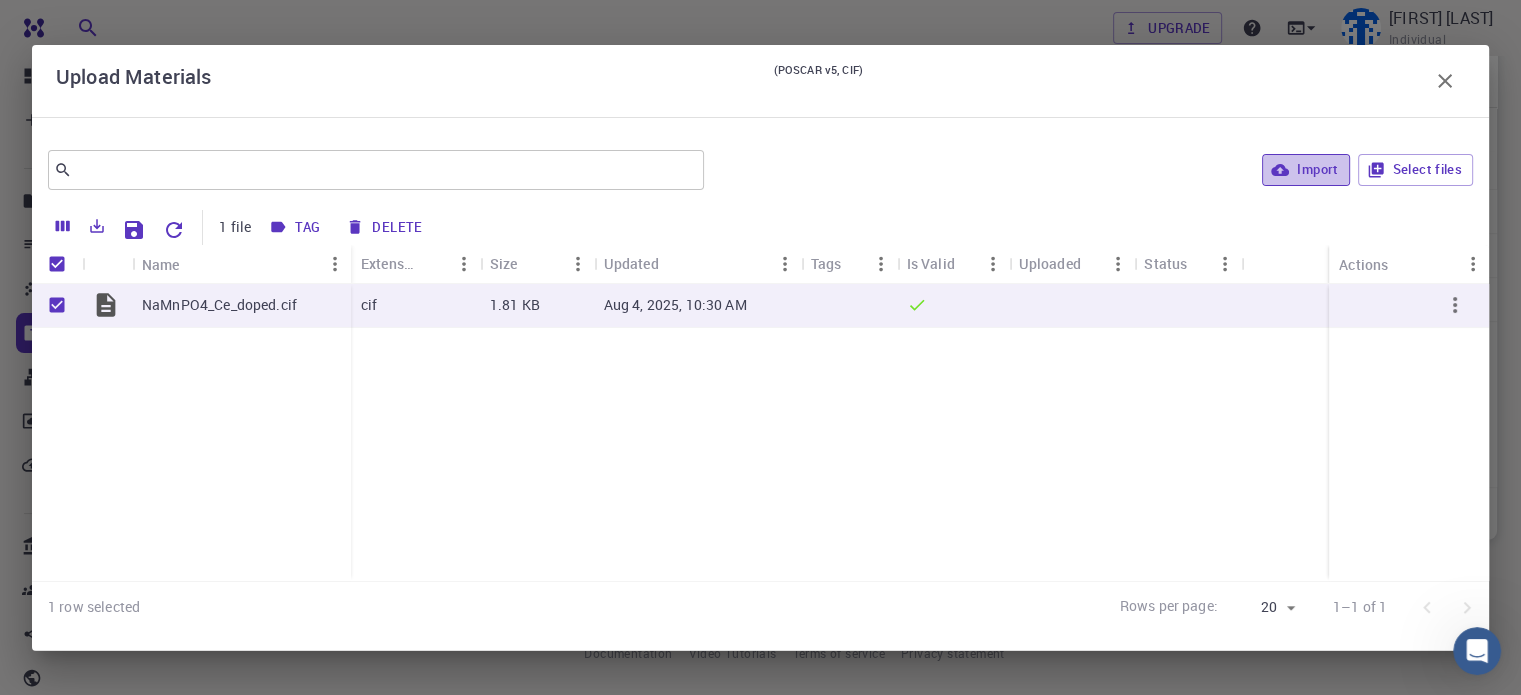 click on "Import" at bounding box center (1305, 170) 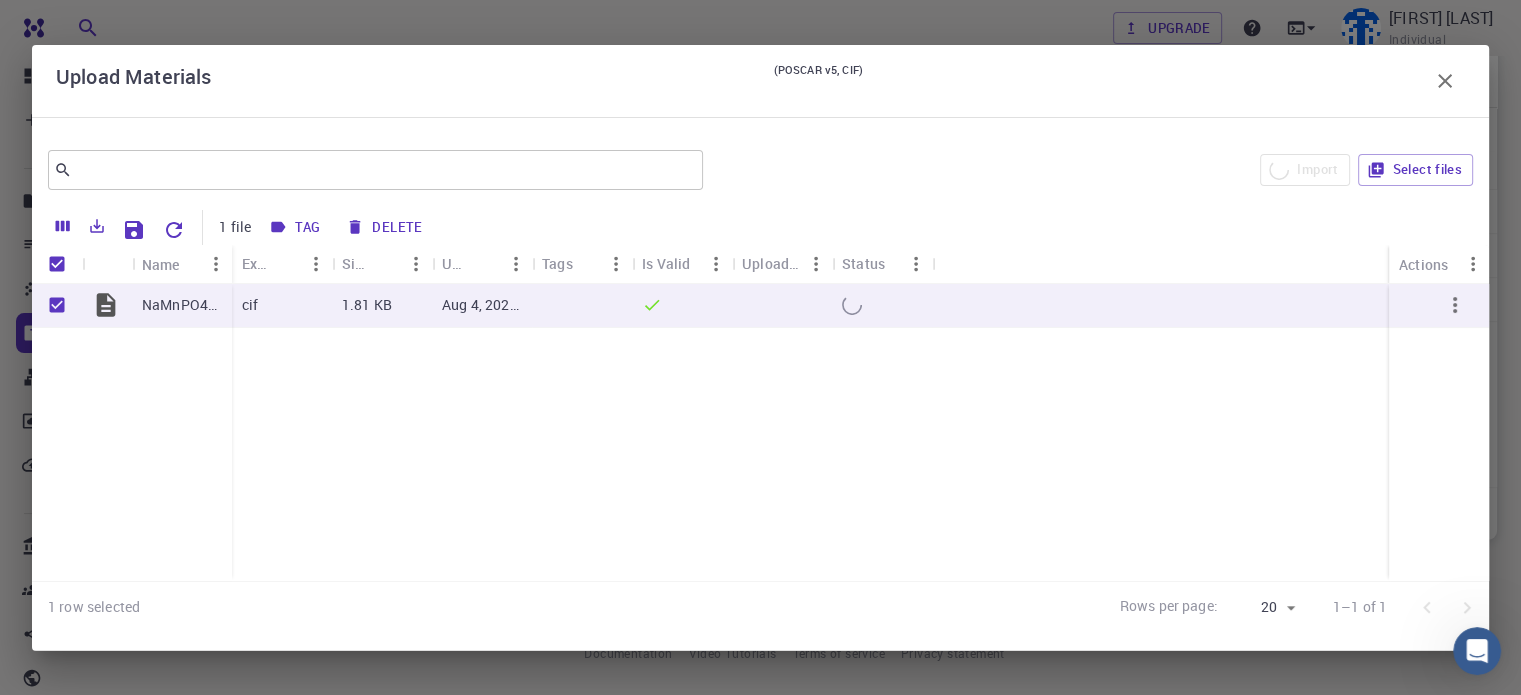 checkbox on "false" 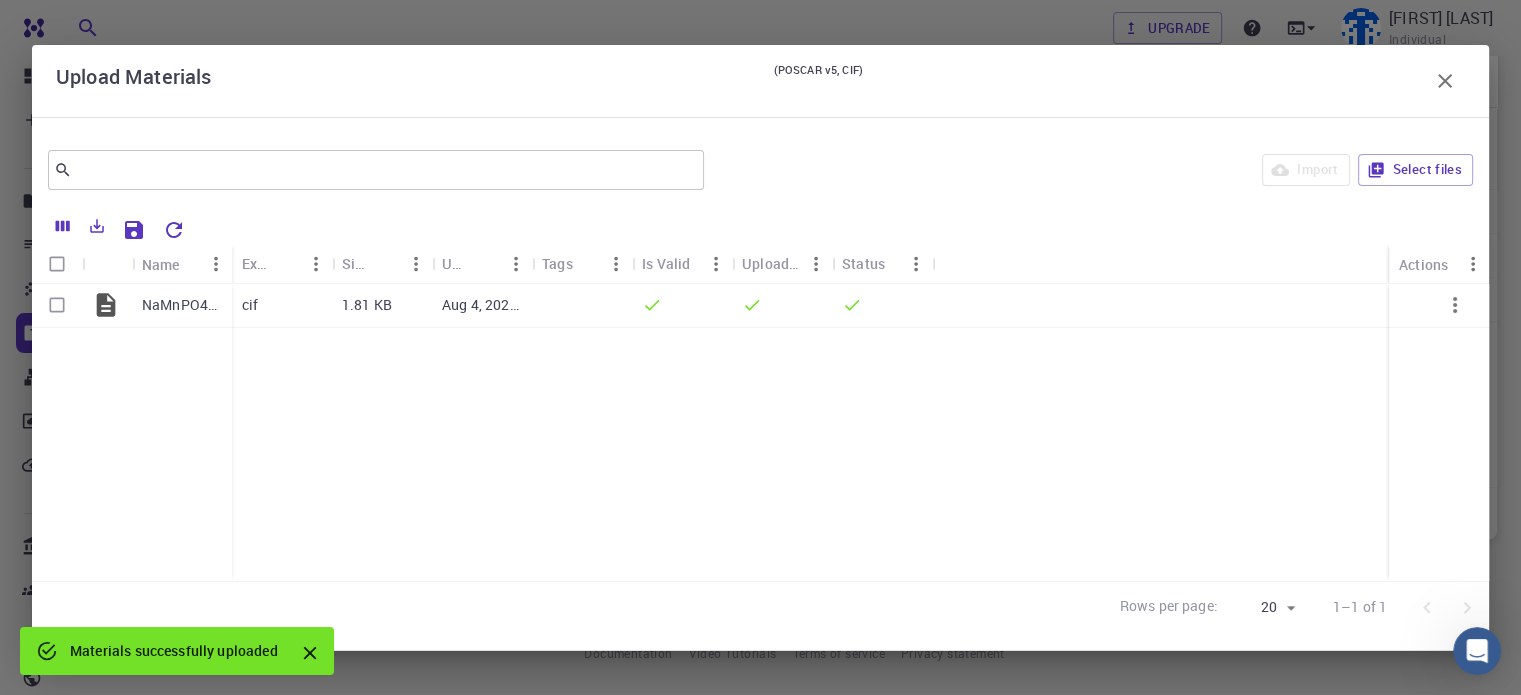 click 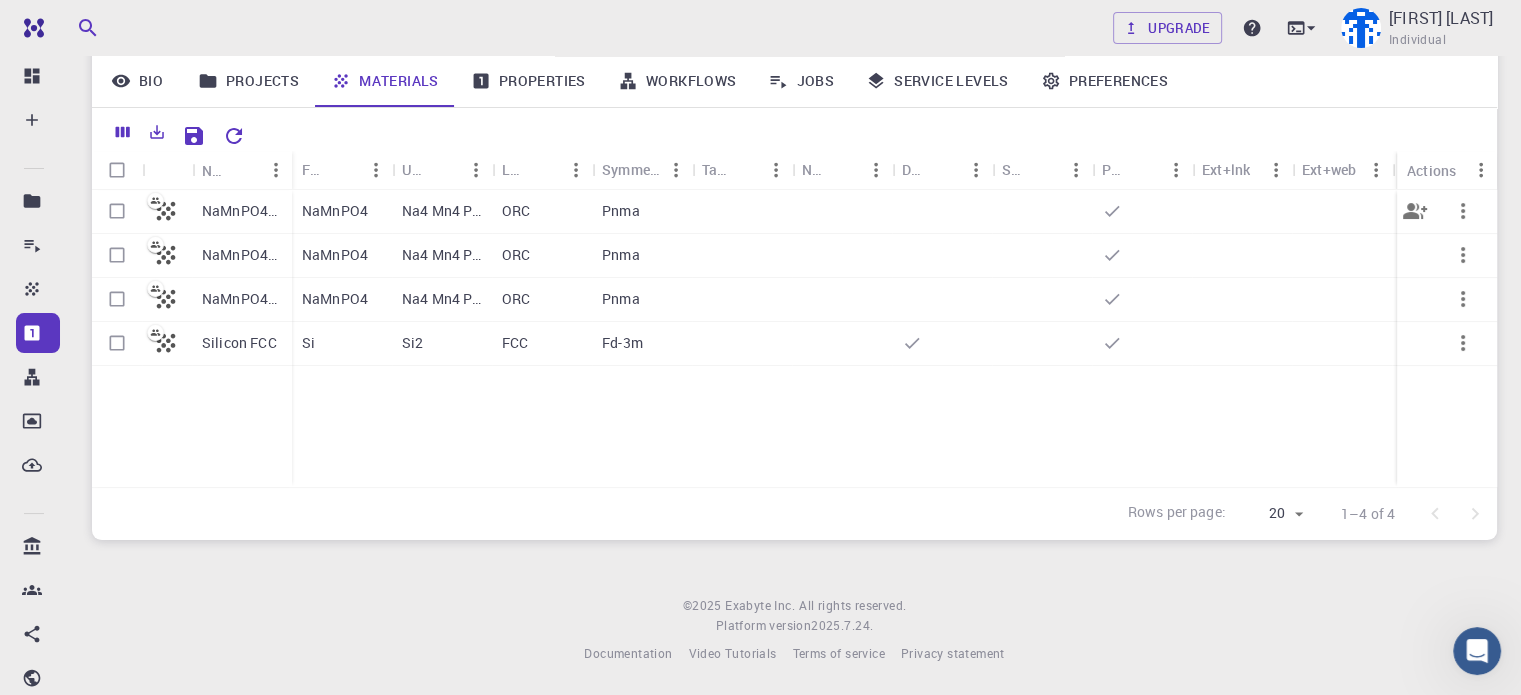click on "NaMnPO4_Ce_doped" at bounding box center [242, 211] 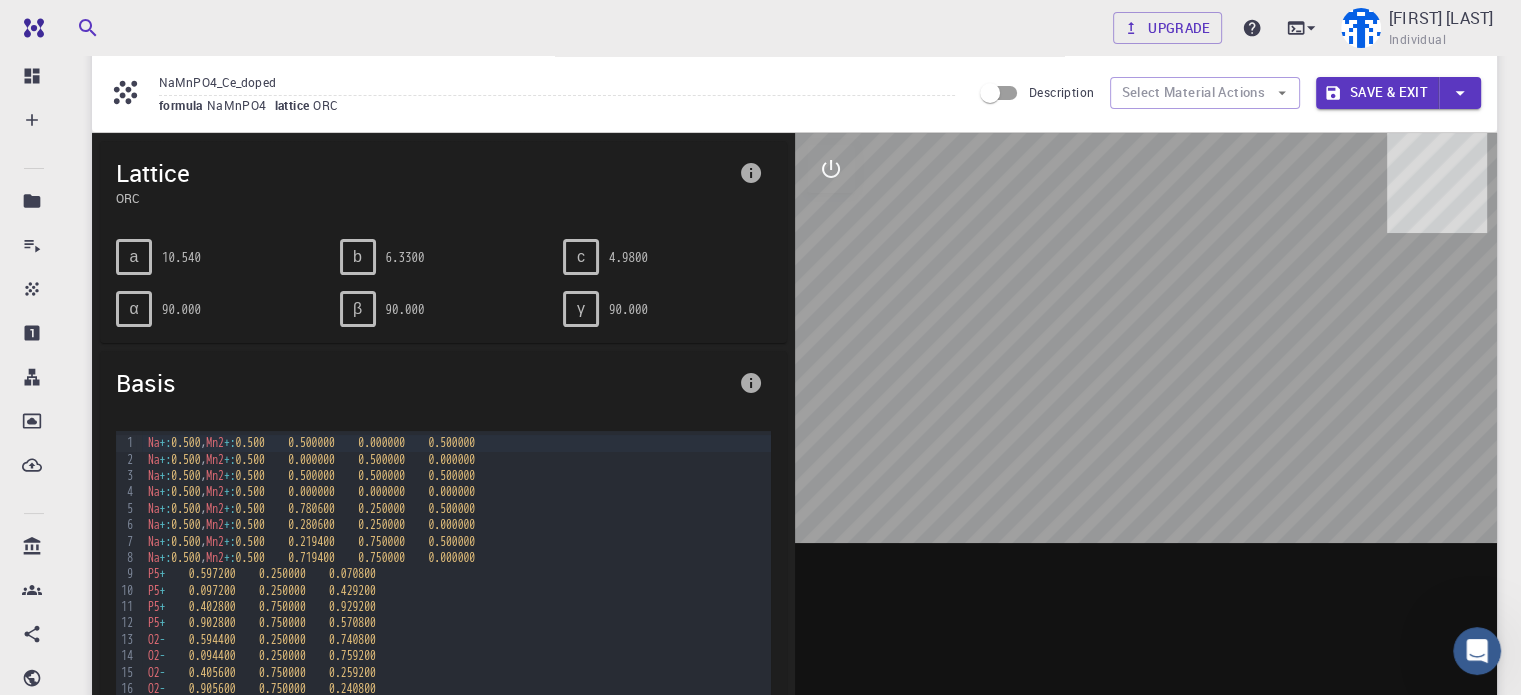 scroll, scrollTop: 0, scrollLeft: 0, axis: both 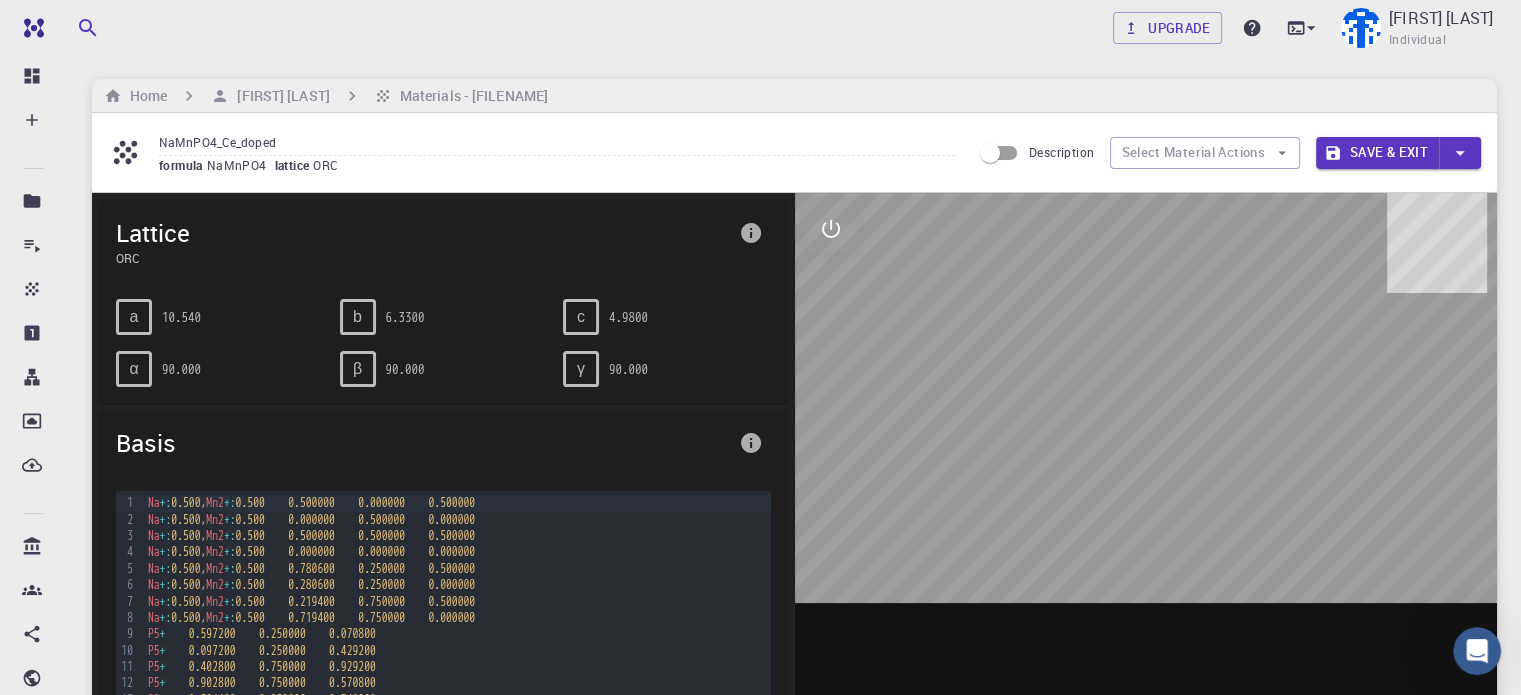 drag, startPoint x: 1096, startPoint y: 325, endPoint x: 1178, endPoint y: 328, distance: 82.05486 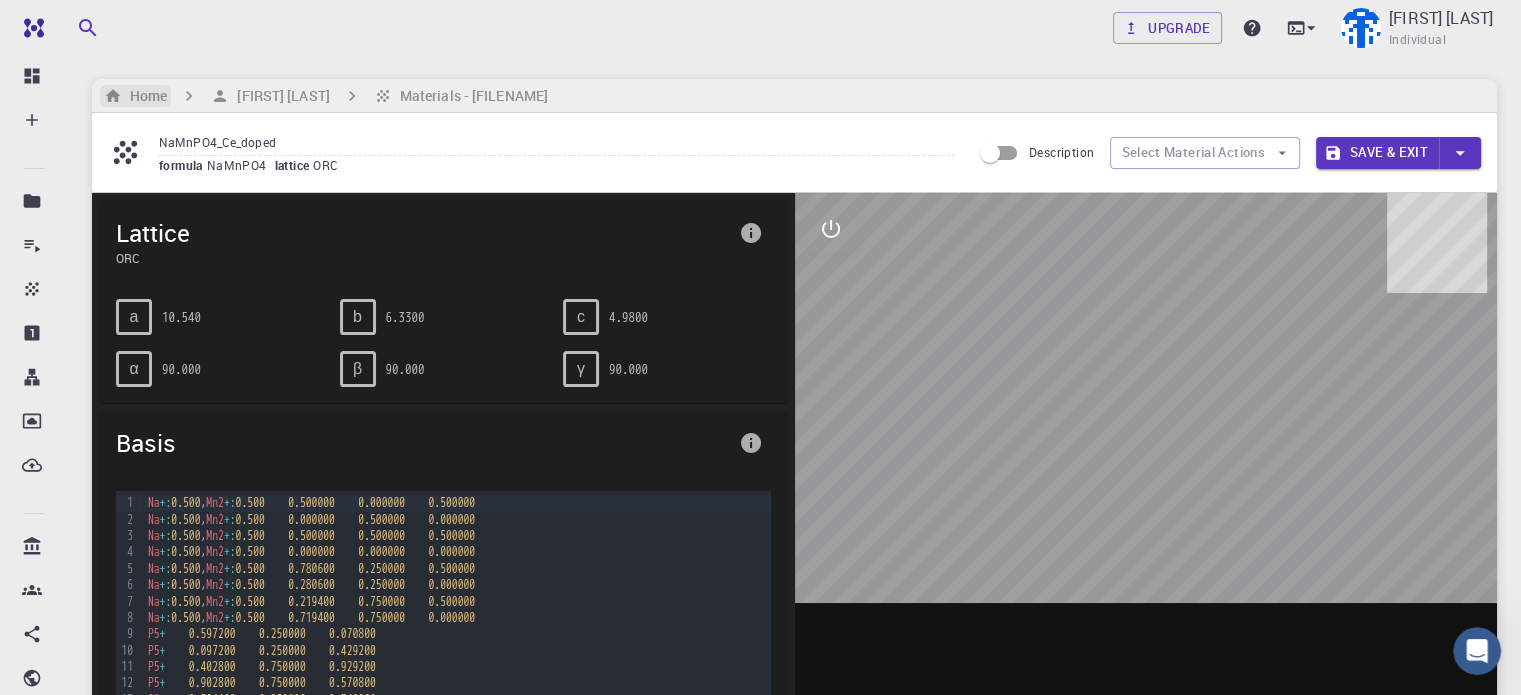 click on "Home" at bounding box center (144, 96) 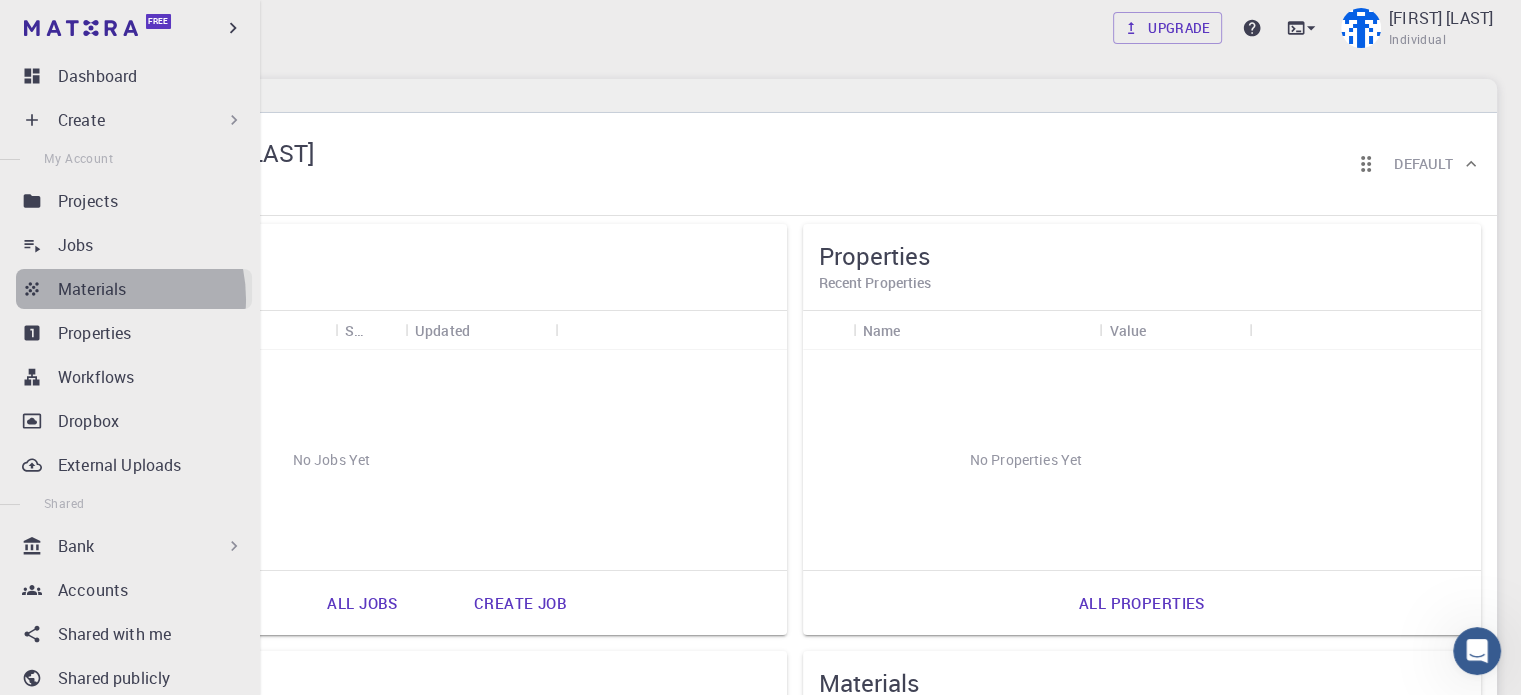 click on "Materials" at bounding box center [92, 289] 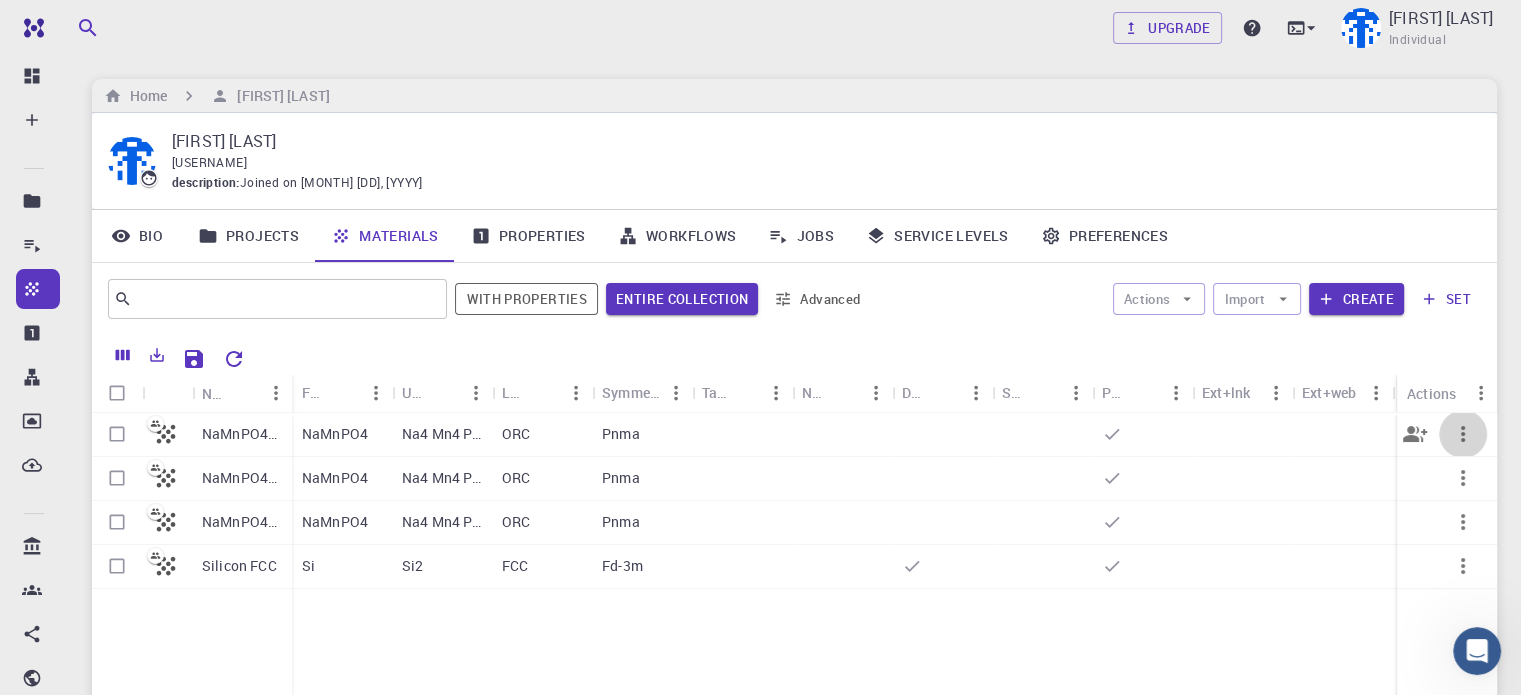 click 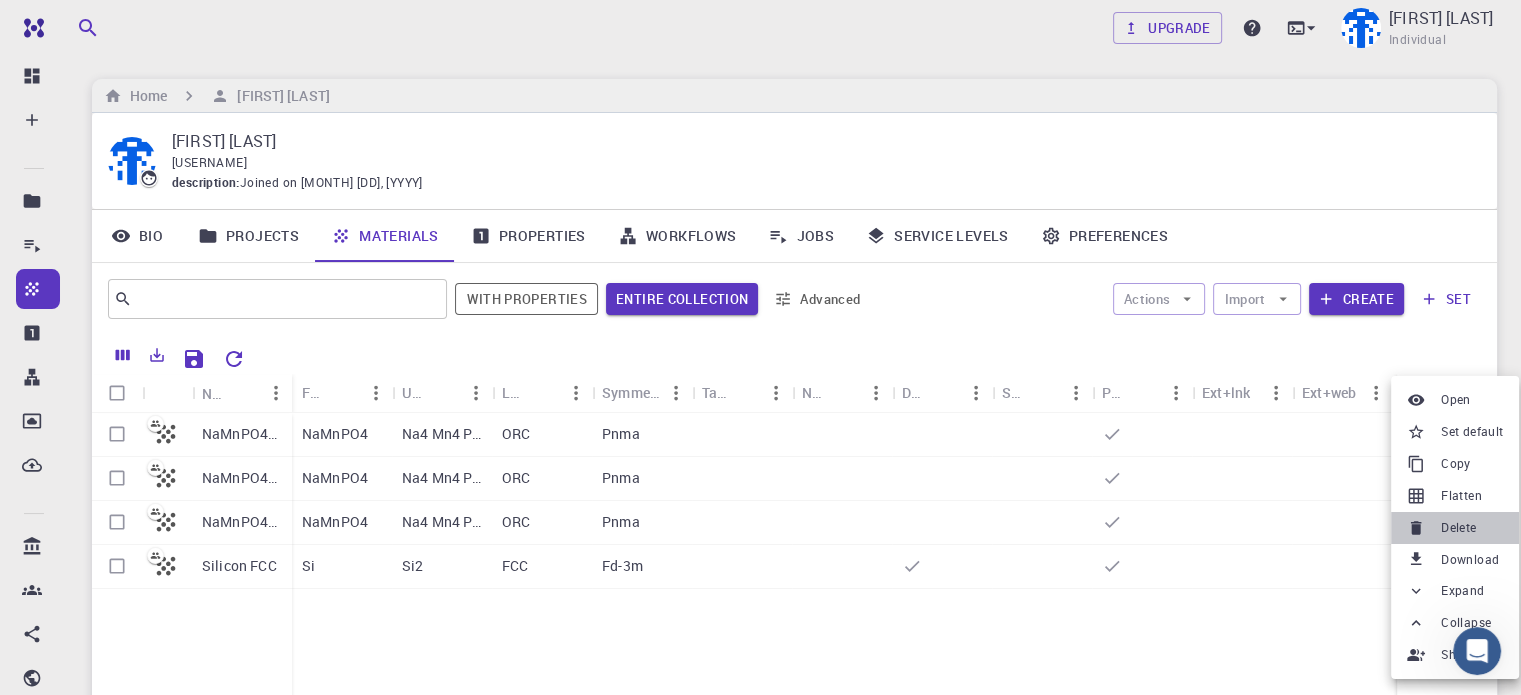 click on "Delete" at bounding box center (1458, 528) 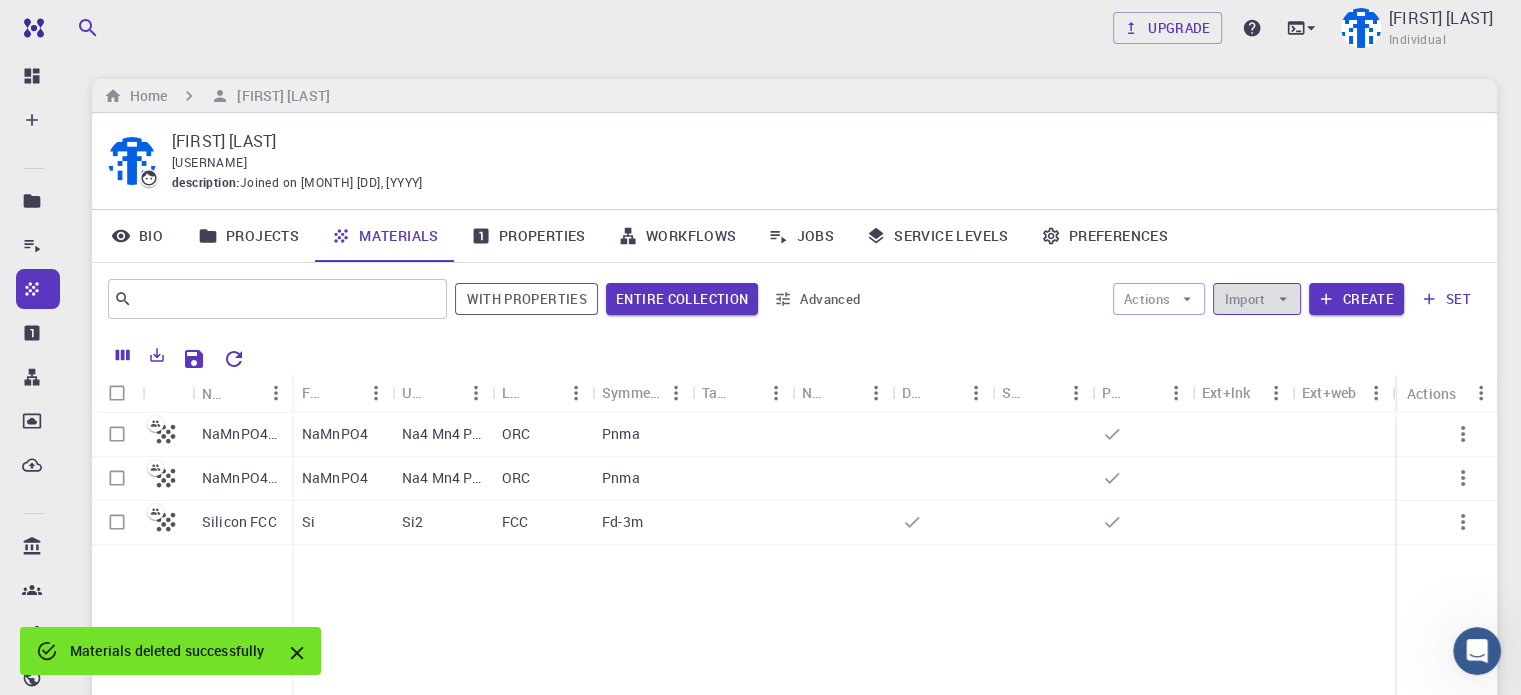 click on "Import" at bounding box center (1256, 299) 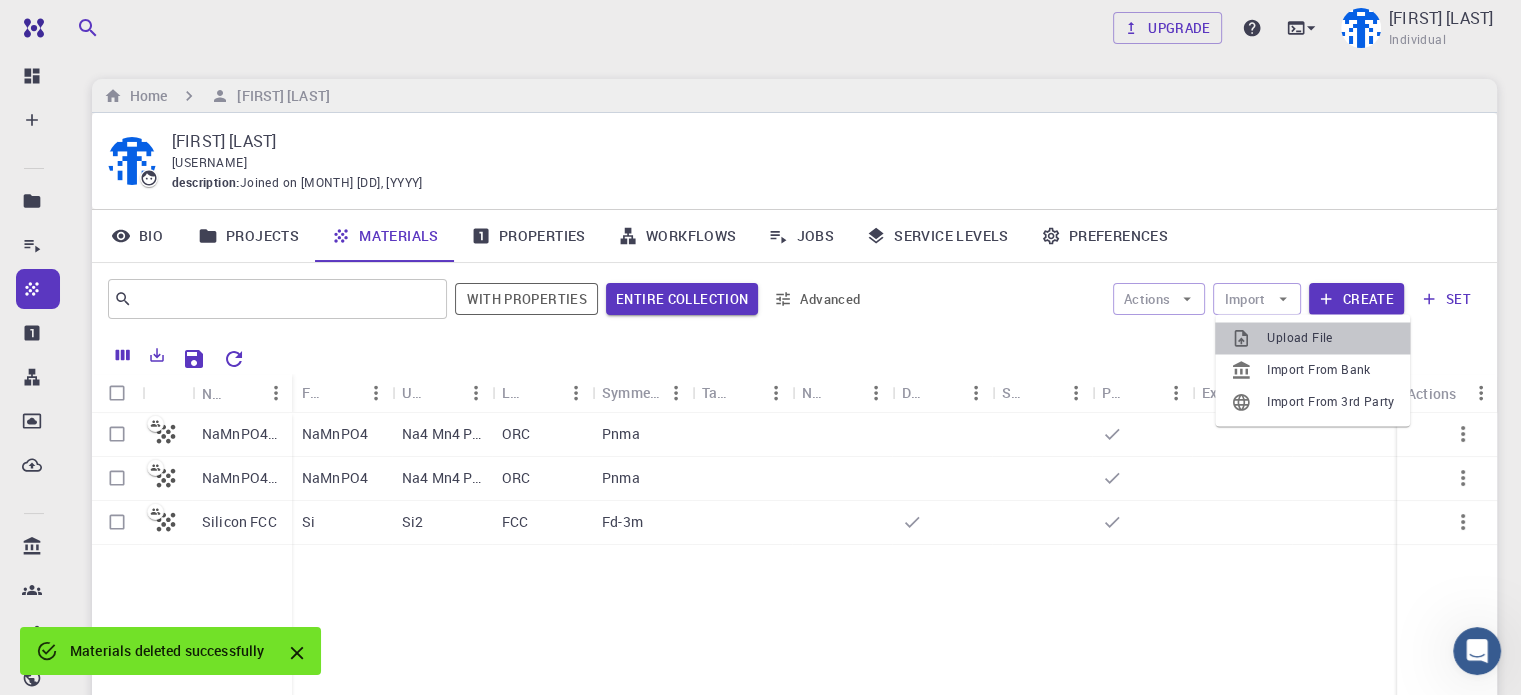 click on "Upload File" at bounding box center (1330, 338) 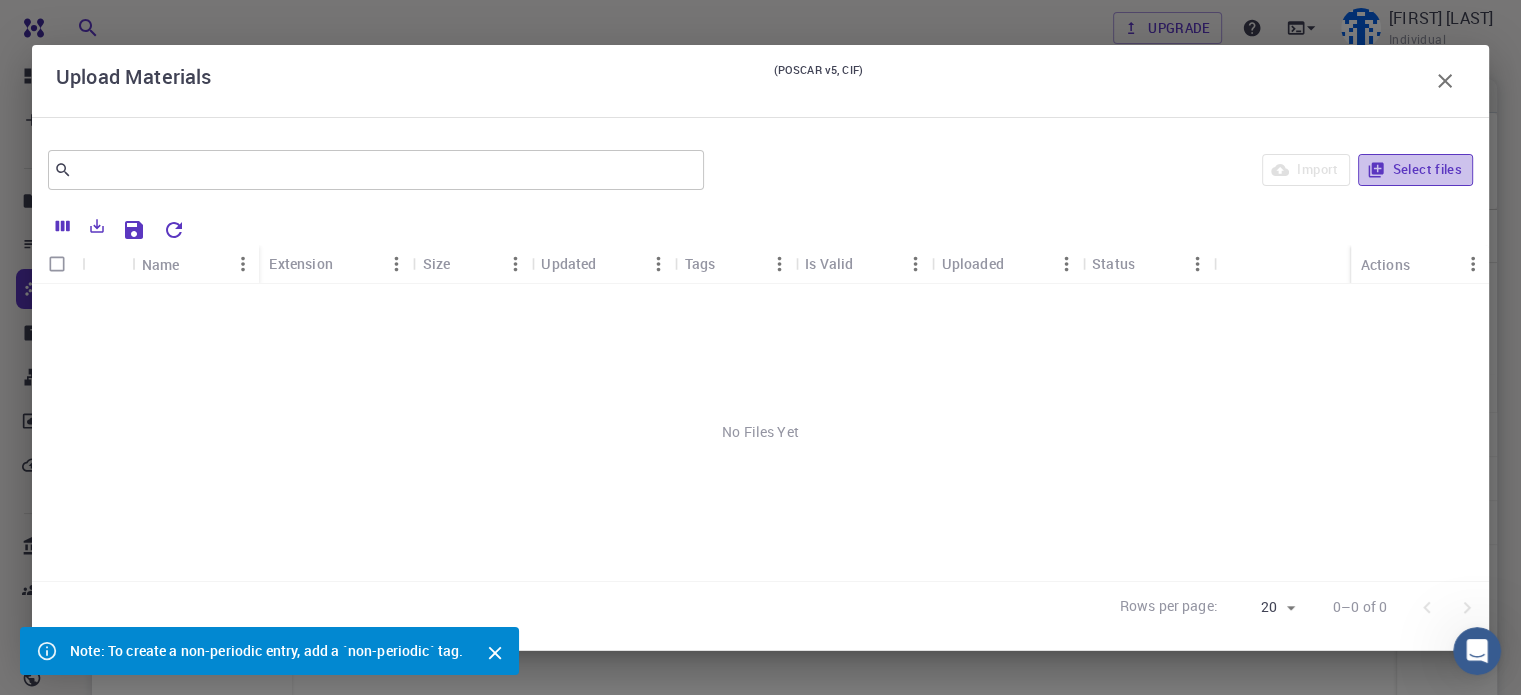 click on "Select files" at bounding box center (1415, 170) 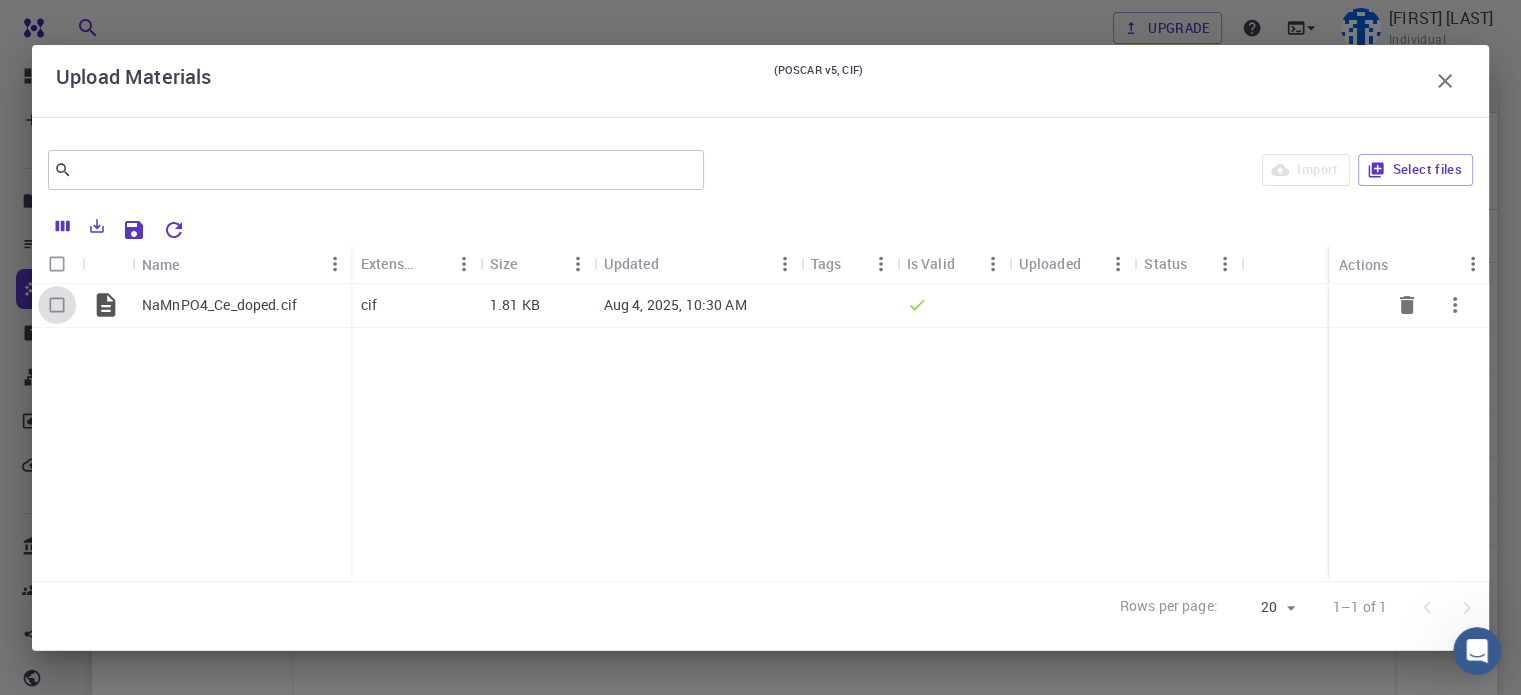 click at bounding box center (57, 305) 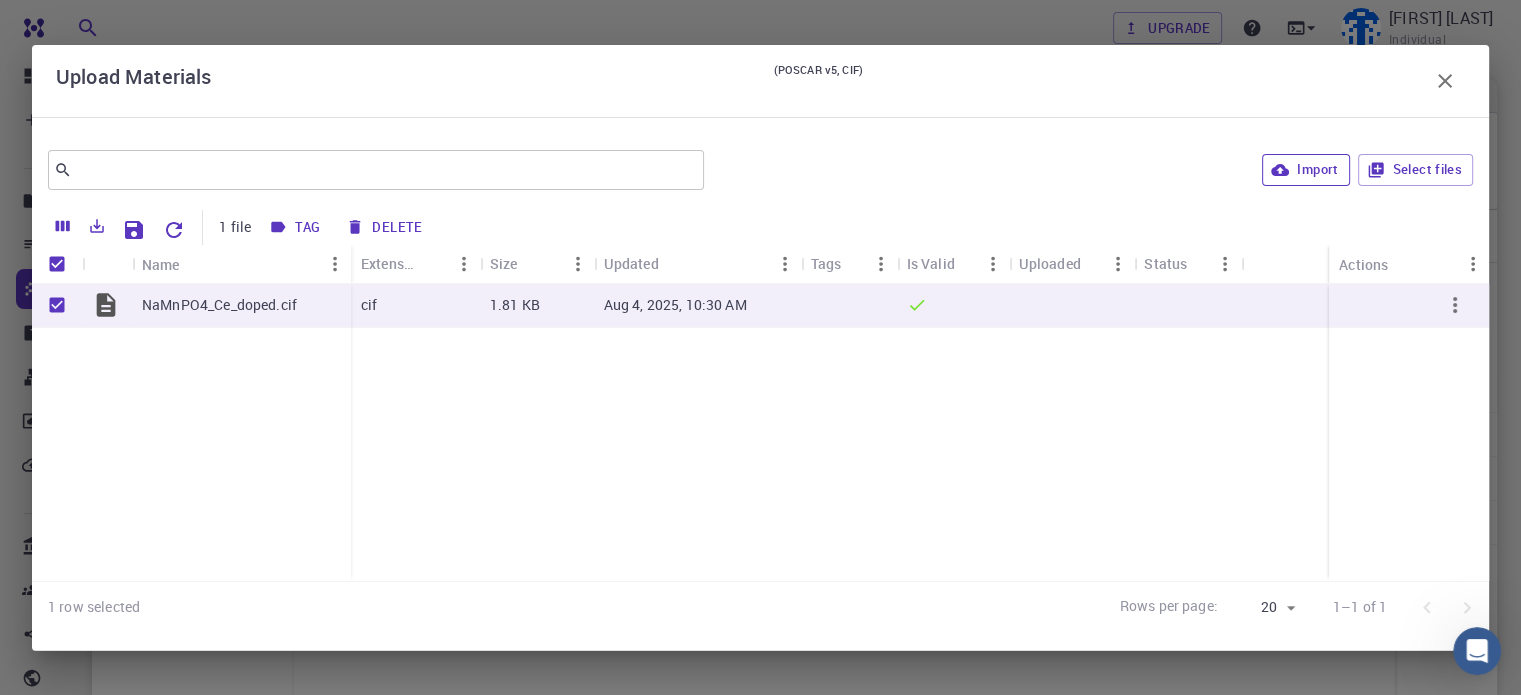 click on "Import" at bounding box center (1305, 170) 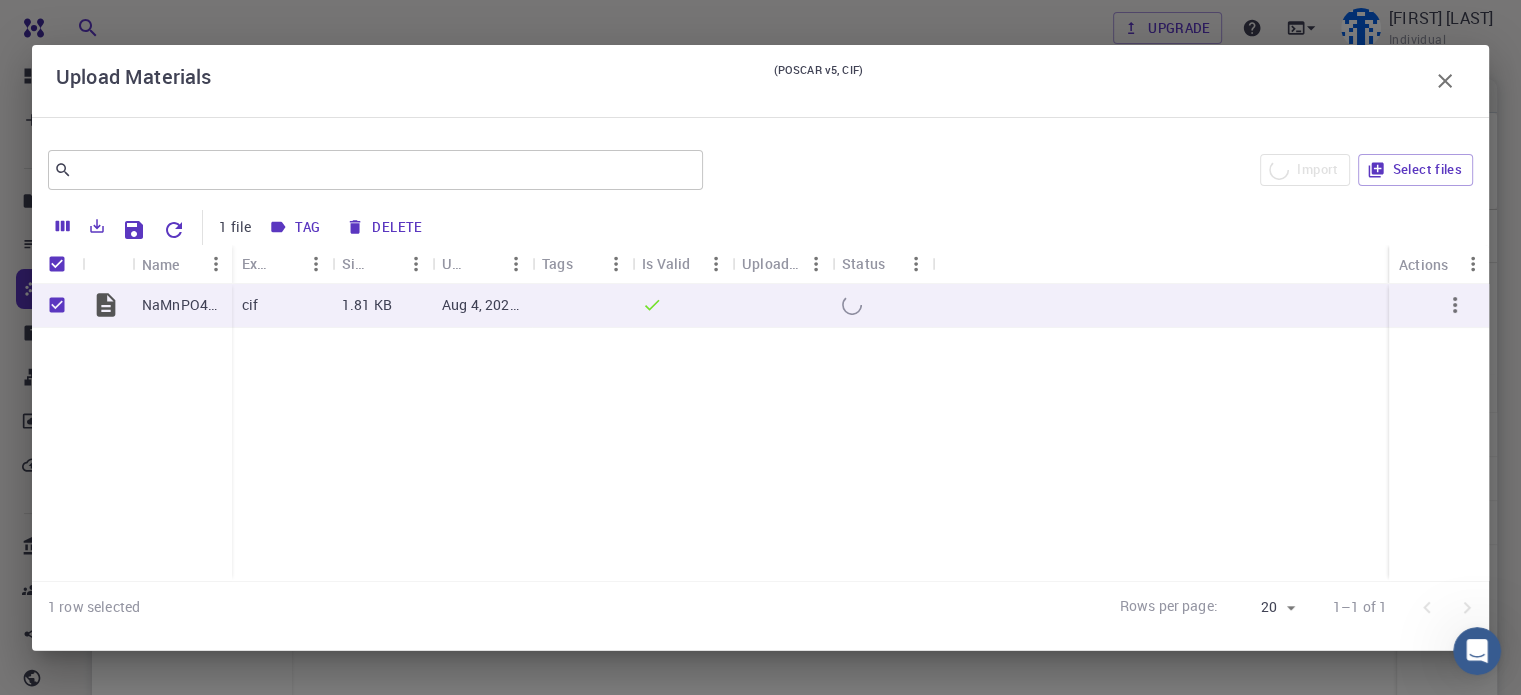 checkbox on "false" 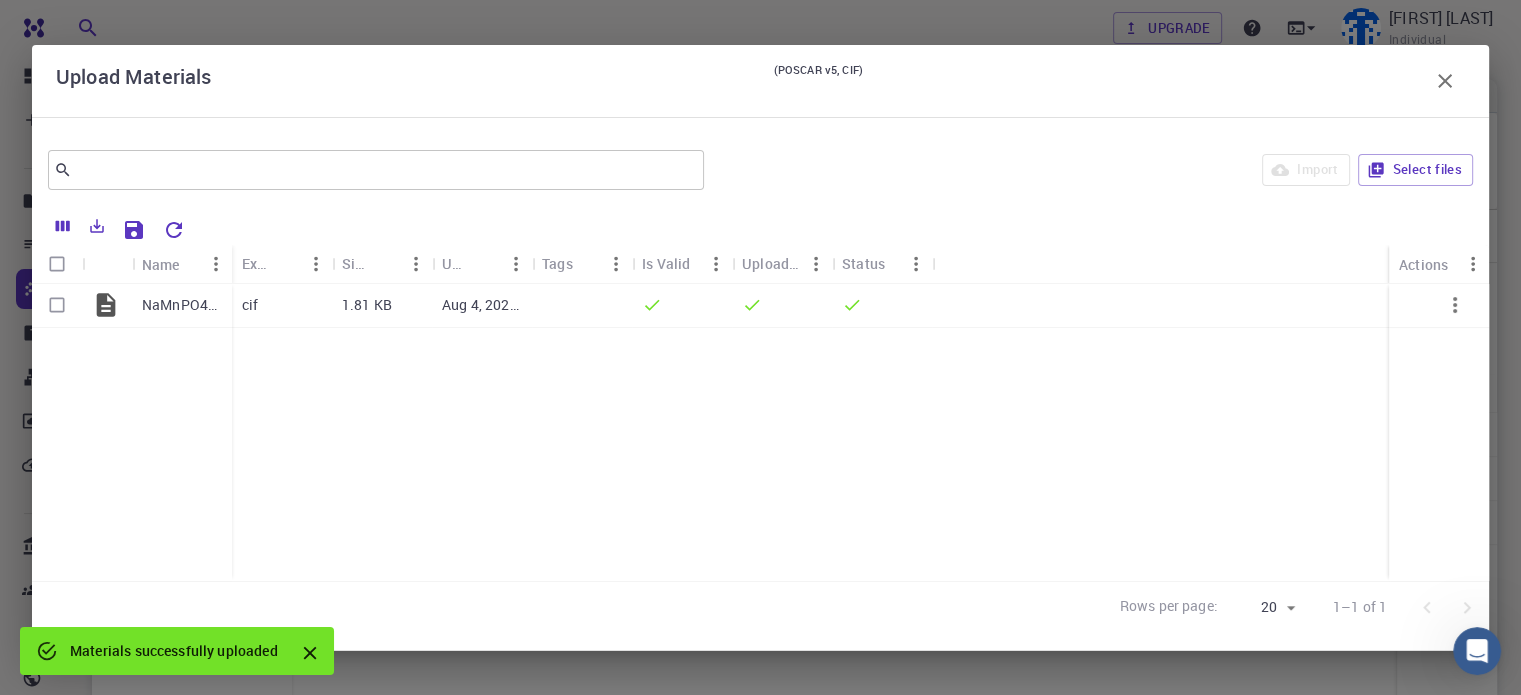click on "Upload Materials    (POSCAR v5, CIF) ​ Import Select files Name Extension Size Updated Tags Is Valid Uploaded Status Actions NaMnPO4_Ce_doped.cif cif 1.81 KB Aug 4, 2025, 10:30 AM Rows per page: 20 20 1–1 of 1" at bounding box center [760, 347] 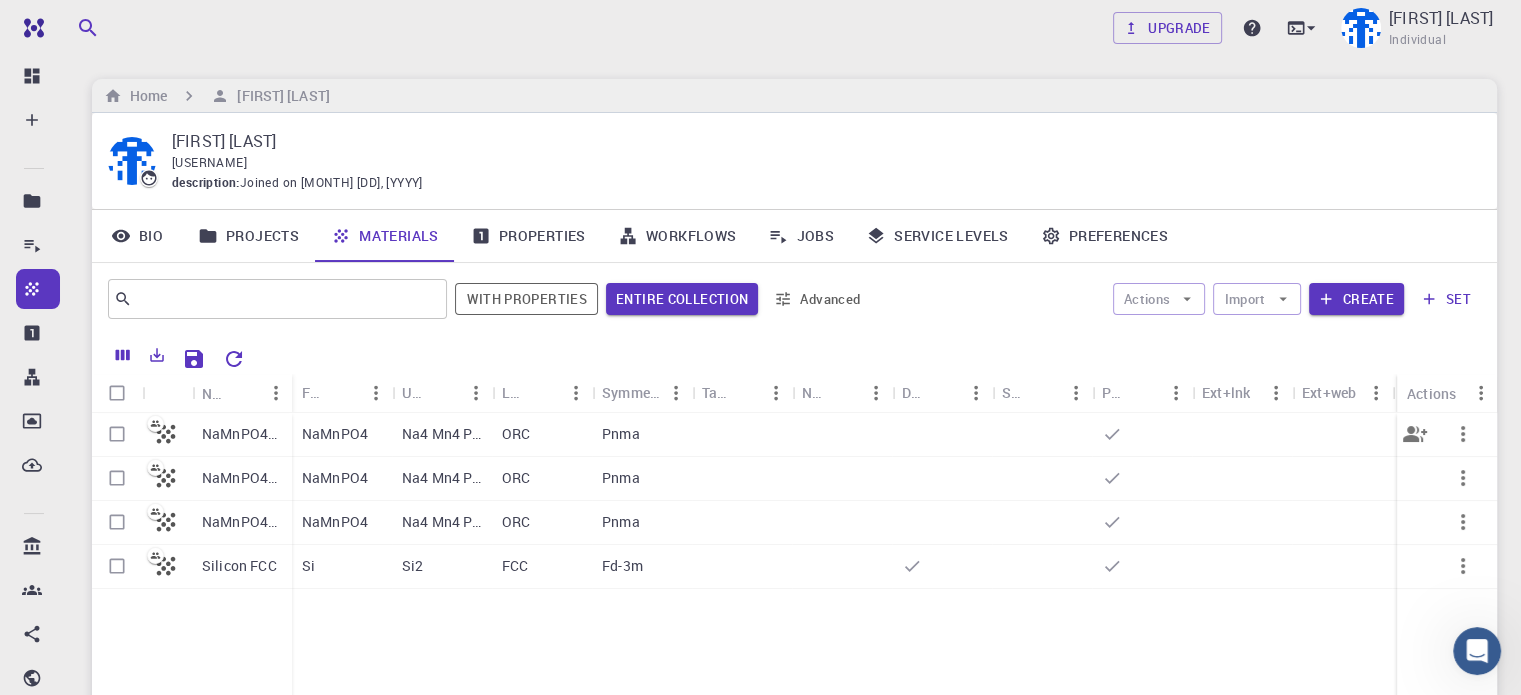 click on "NaMnPO4_Ce_doped" at bounding box center [242, 434] 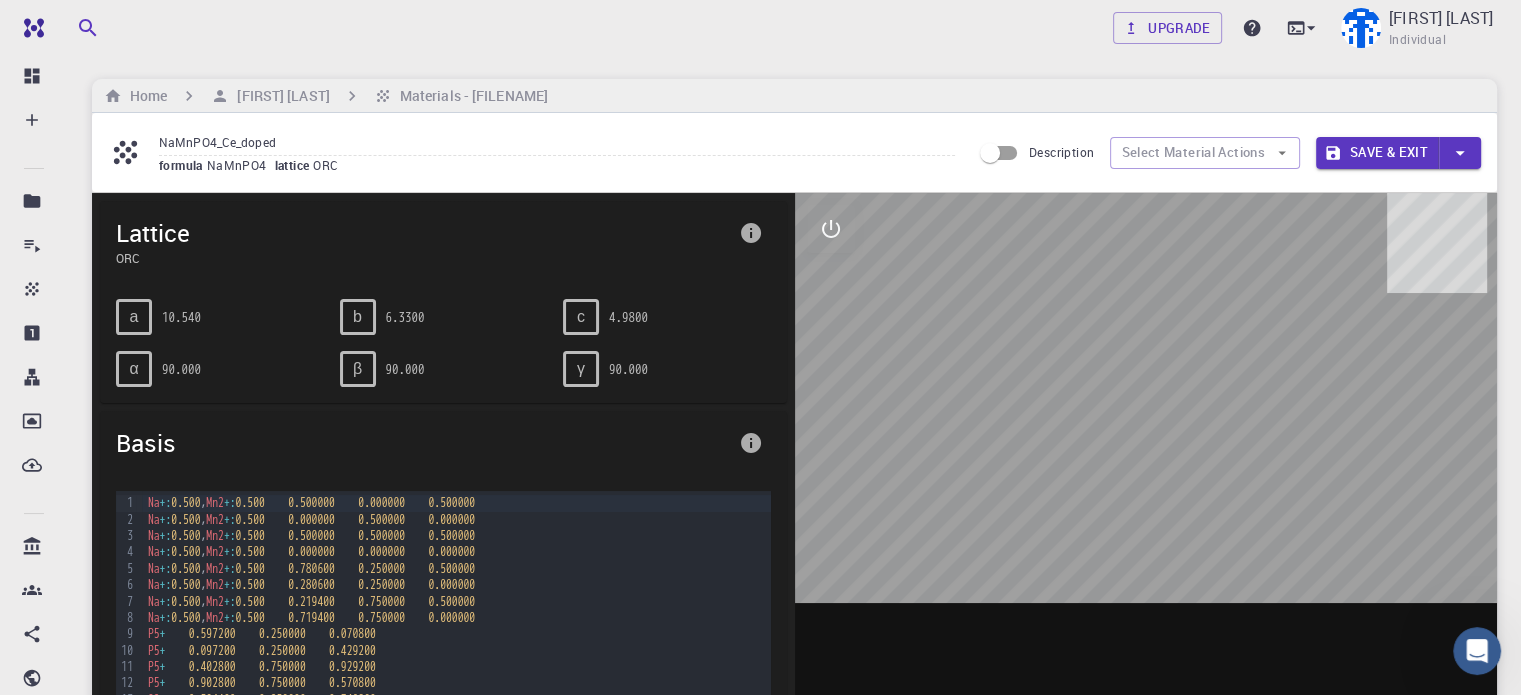 drag, startPoint x: 1040, startPoint y: 441, endPoint x: 1036, endPoint y: 406, distance: 35.22783 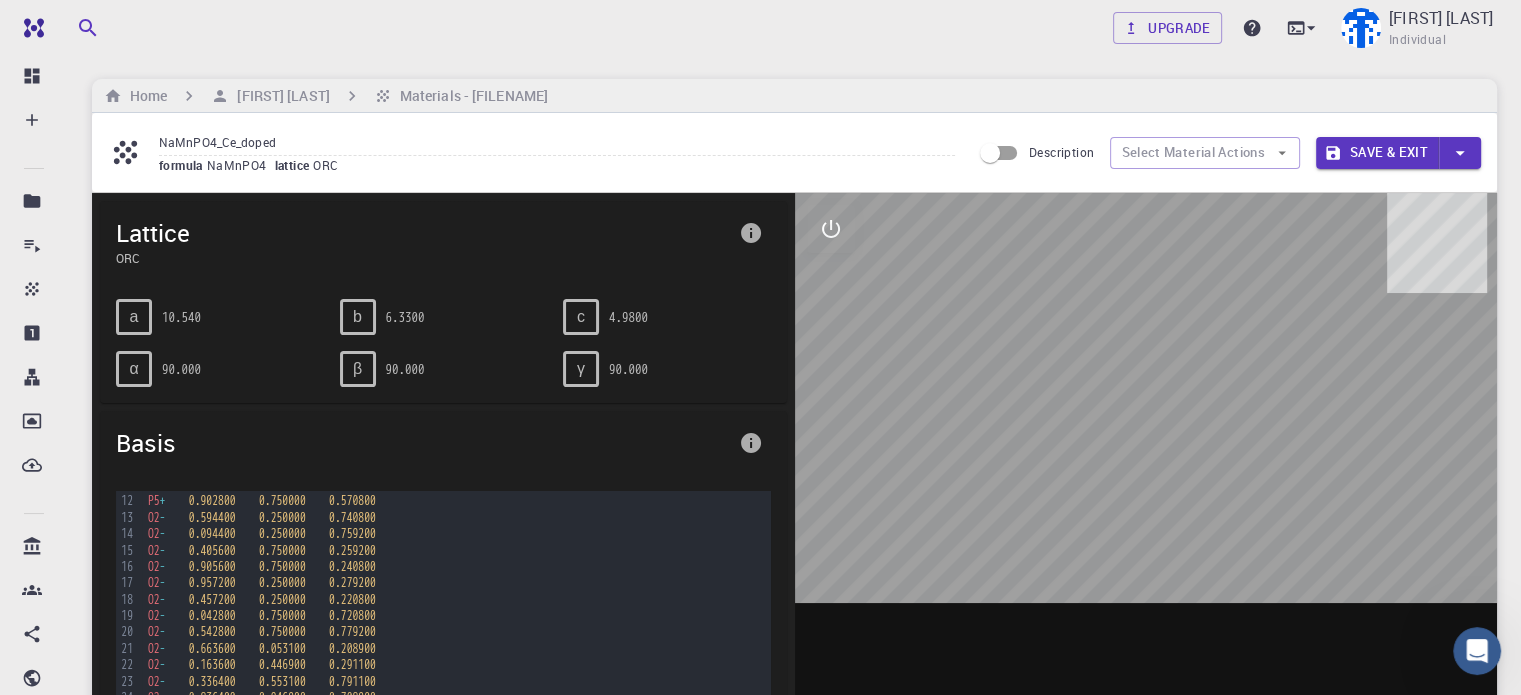 scroll, scrollTop: 183, scrollLeft: 0, axis: vertical 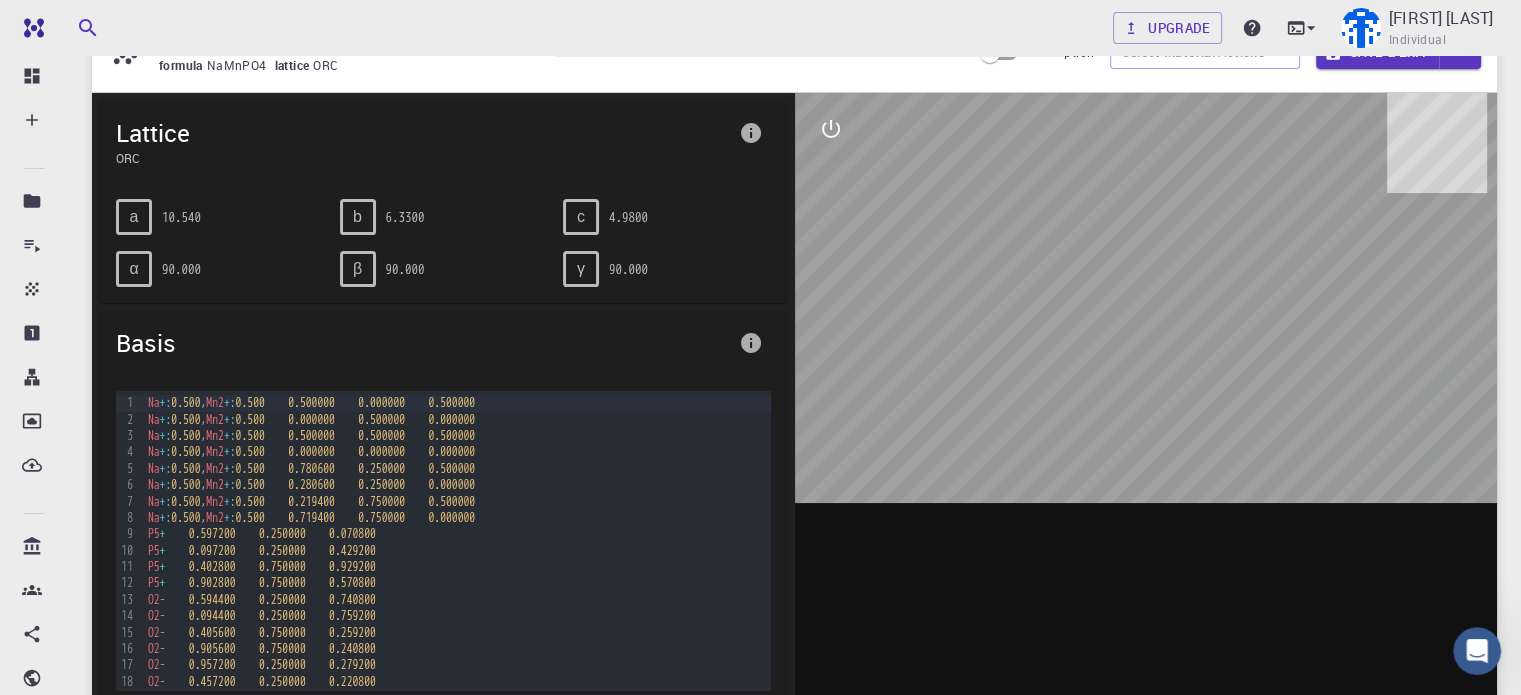drag, startPoint x: 1136, startPoint y: 399, endPoint x: 1236, endPoint y: 414, distance: 101.118744 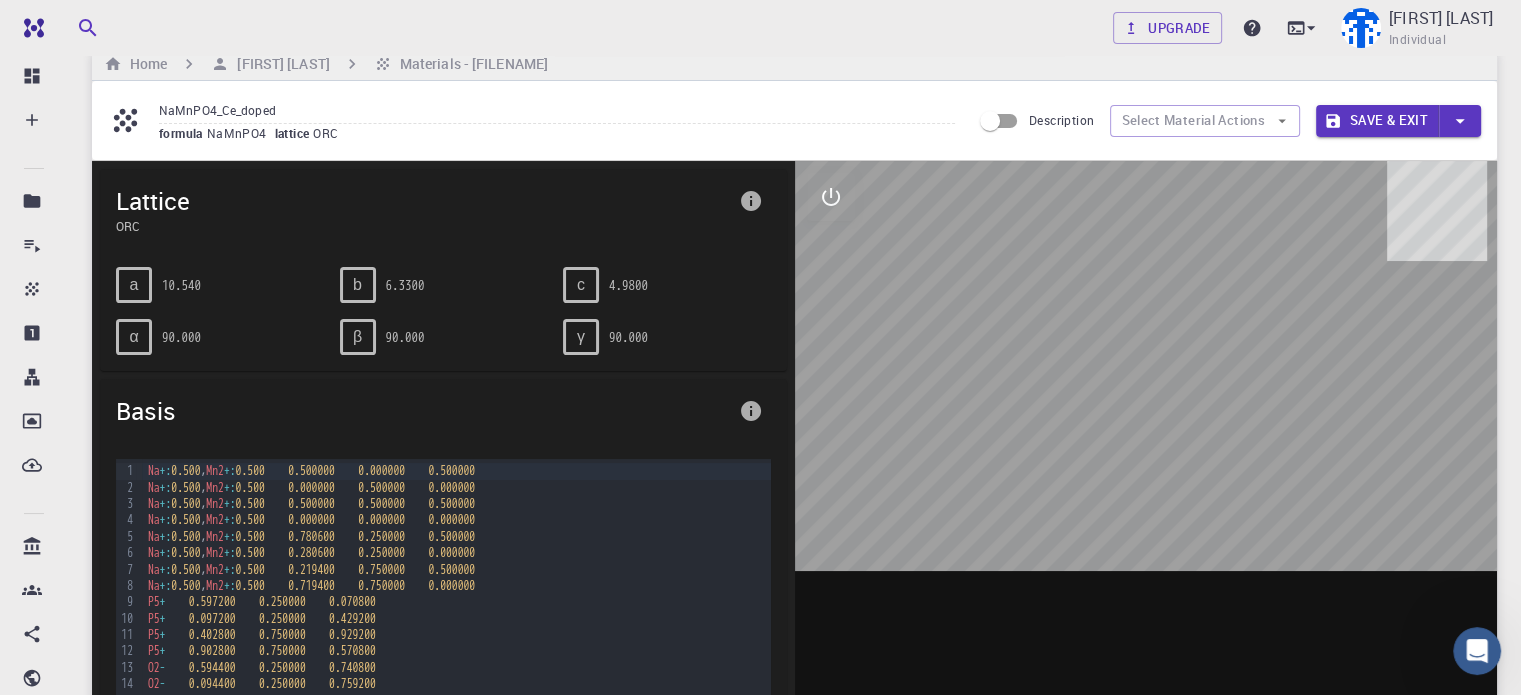 scroll, scrollTop: 0, scrollLeft: 0, axis: both 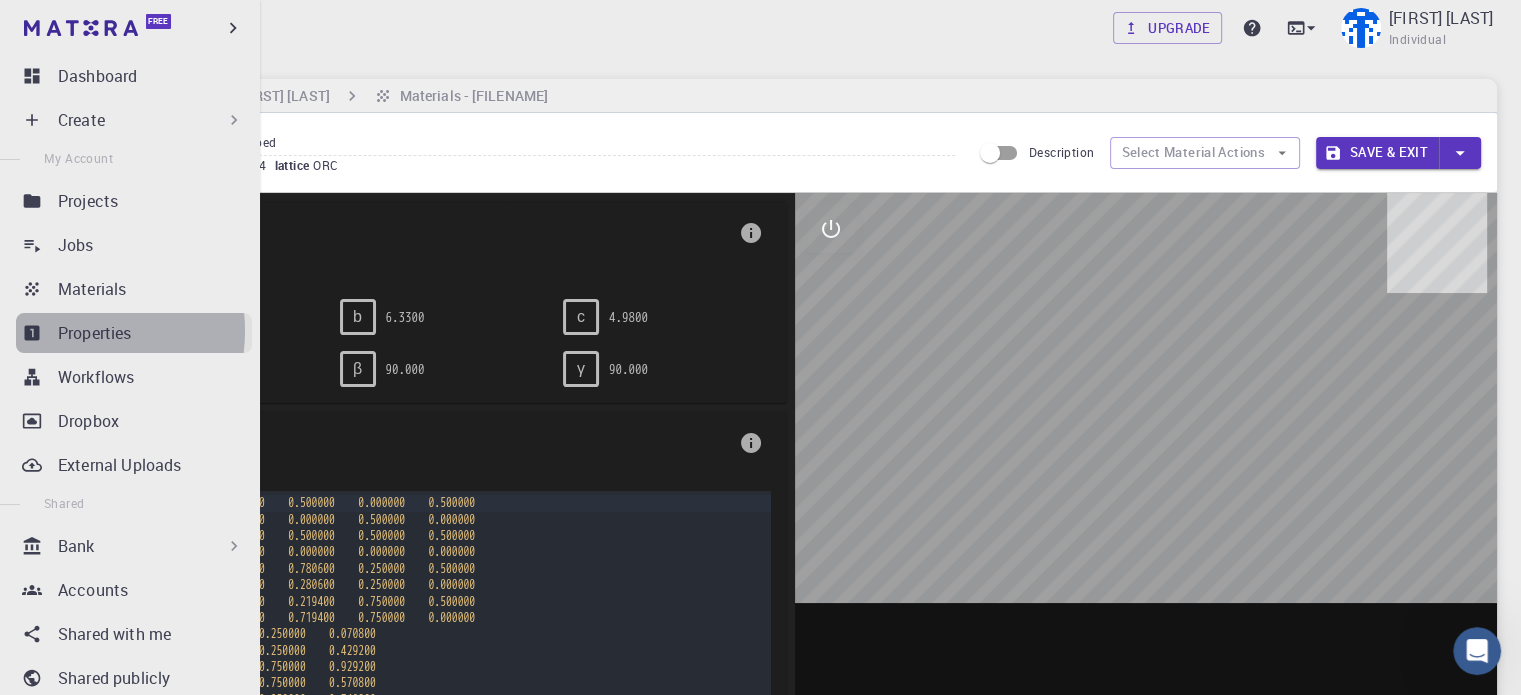 click on "Properties" at bounding box center [95, 333] 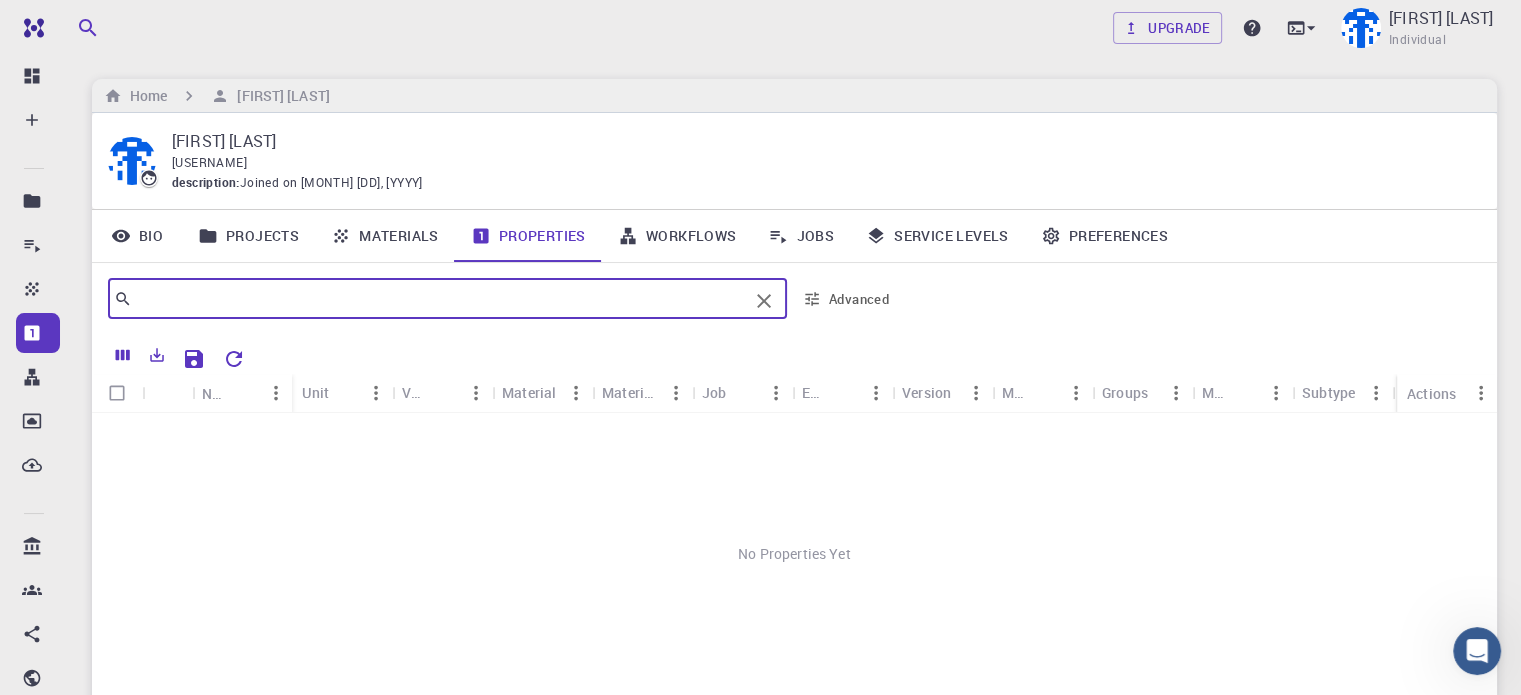 click at bounding box center (440, 299) 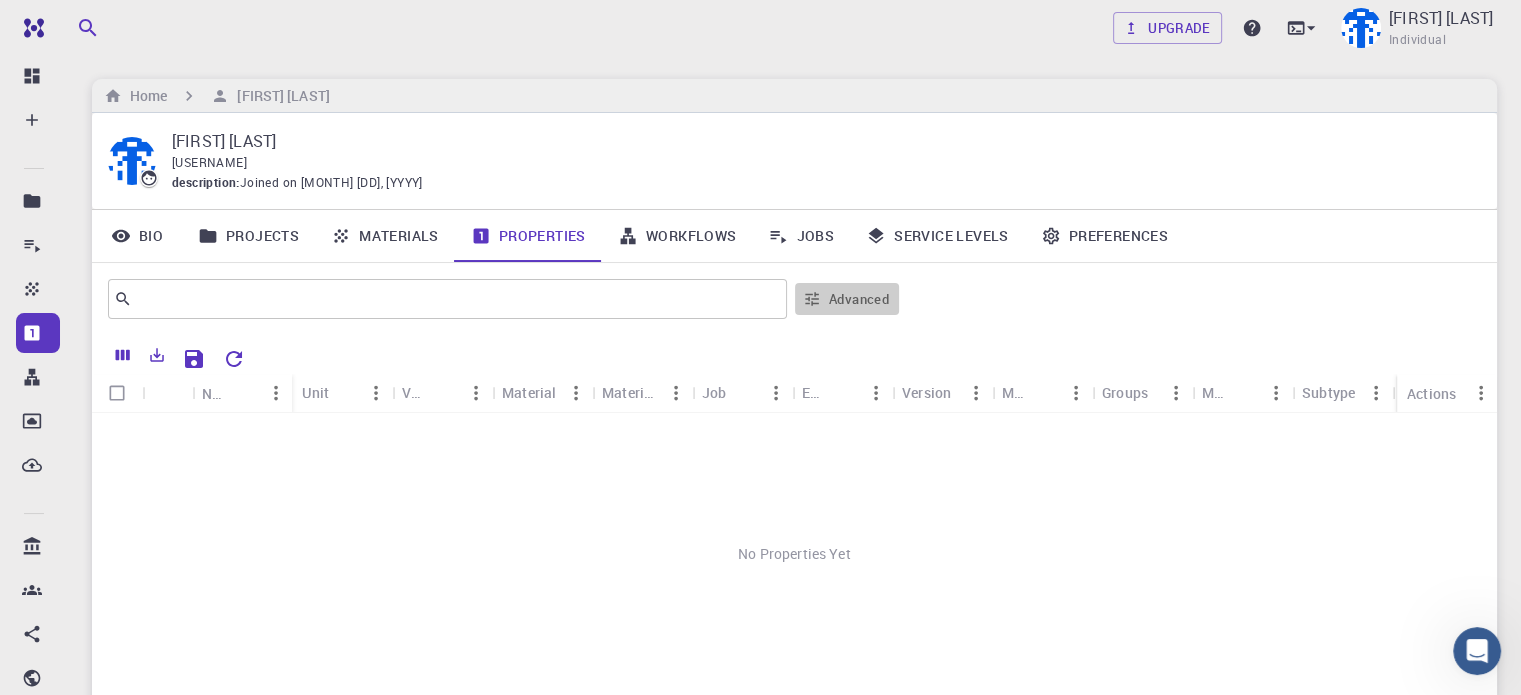 click on "Advanced" at bounding box center [847, 299] 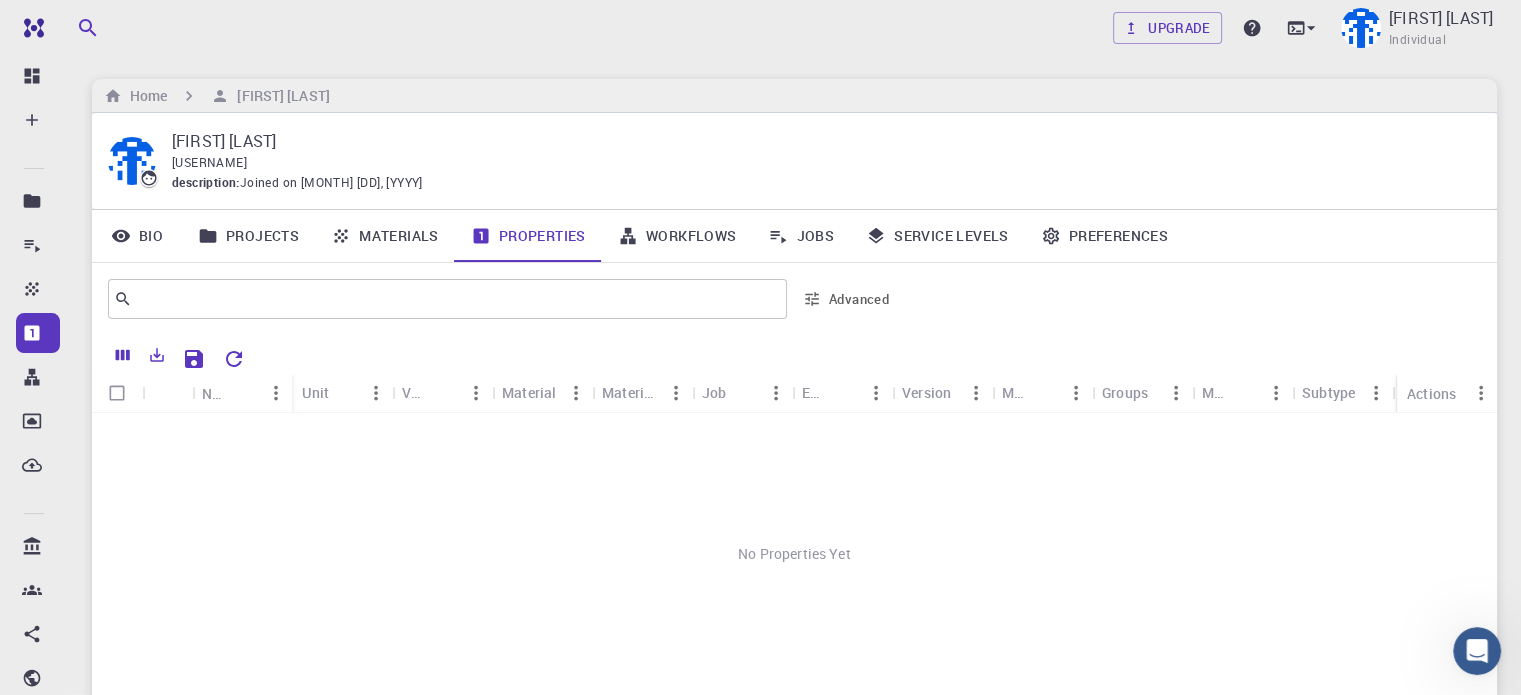 click at bounding box center (760, 347) 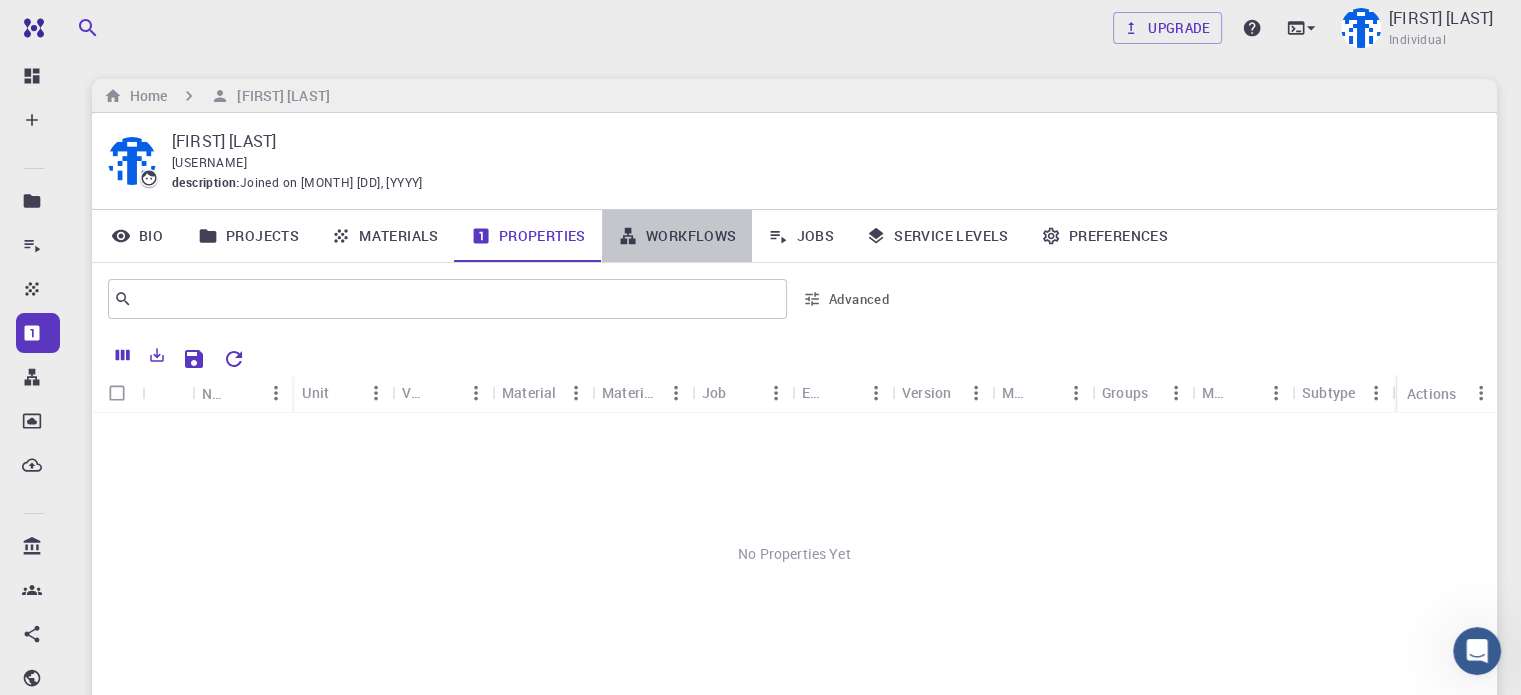 click on "Workflows" at bounding box center [677, 236] 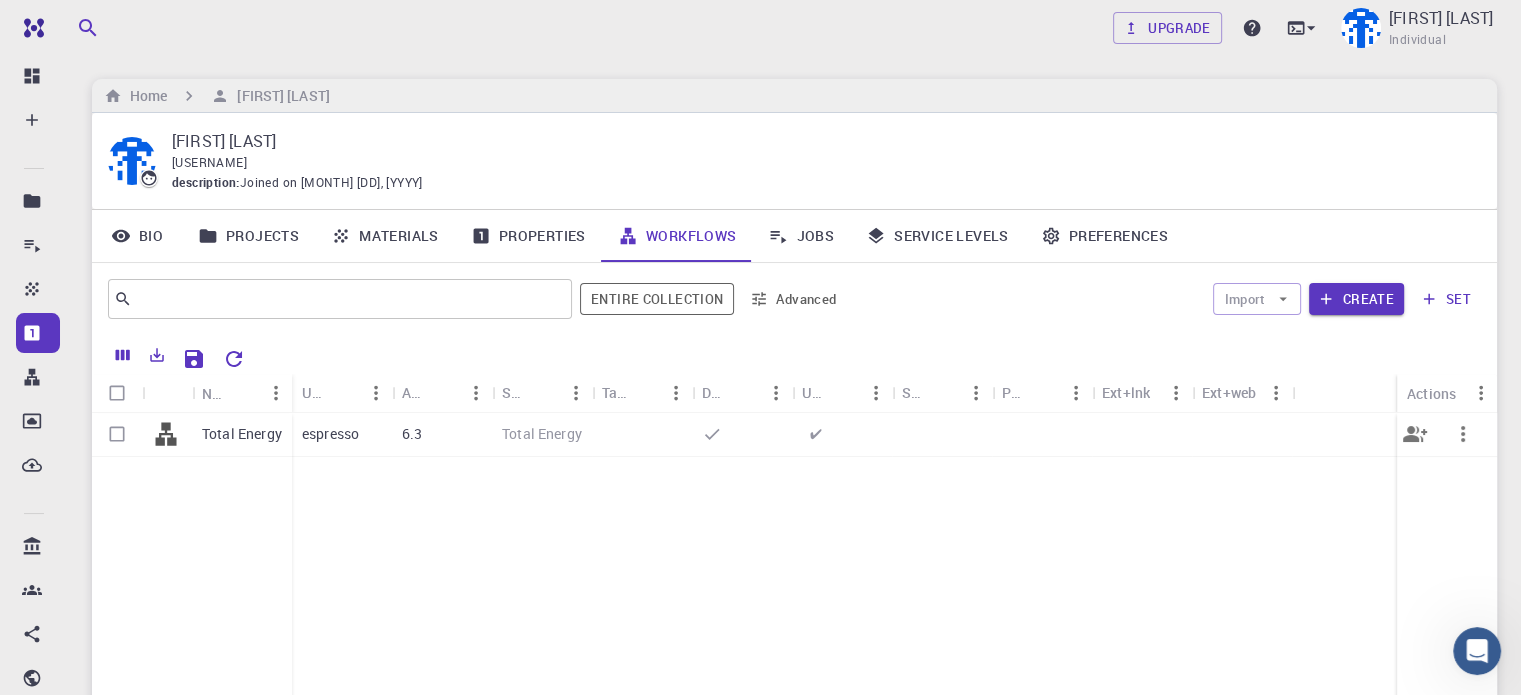 click on "espresso" at bounding box center (342, 435) 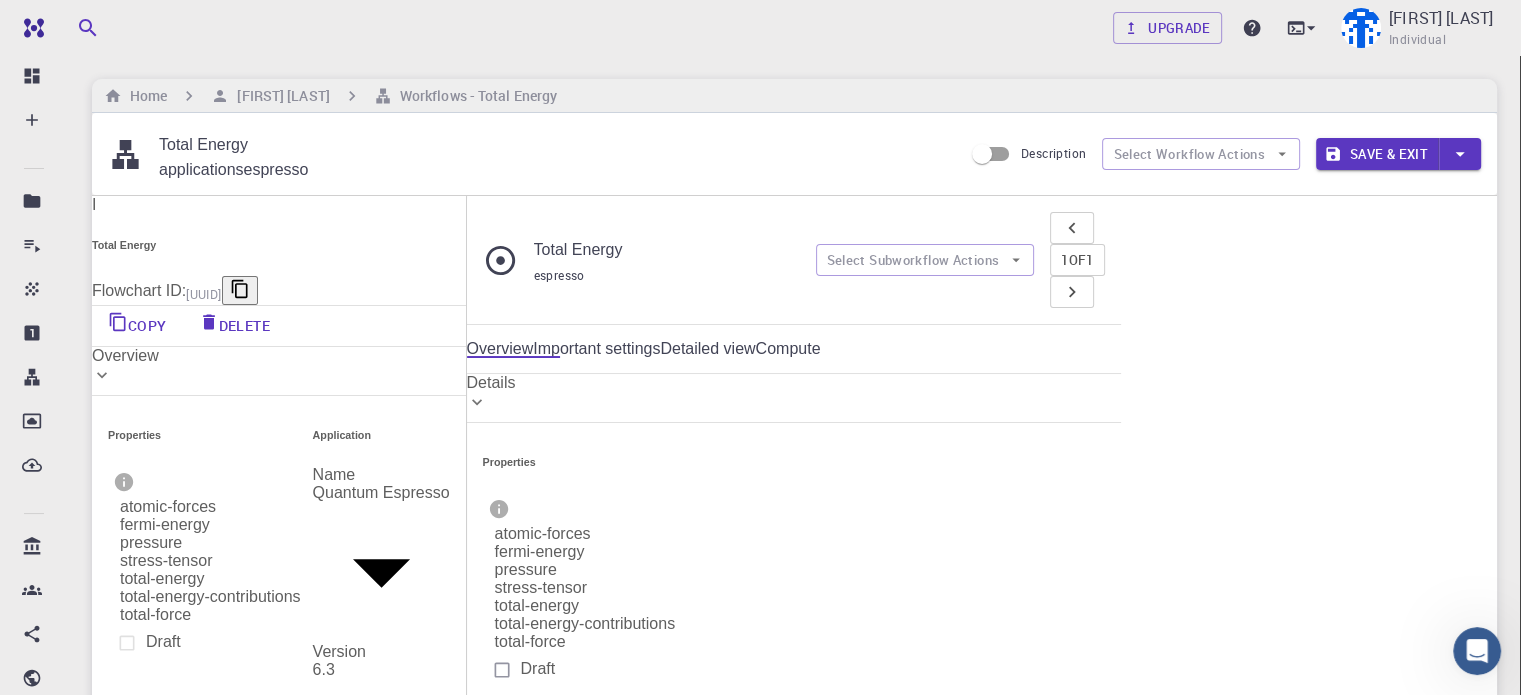 click on "Start" at bounding box center (894, 3388) 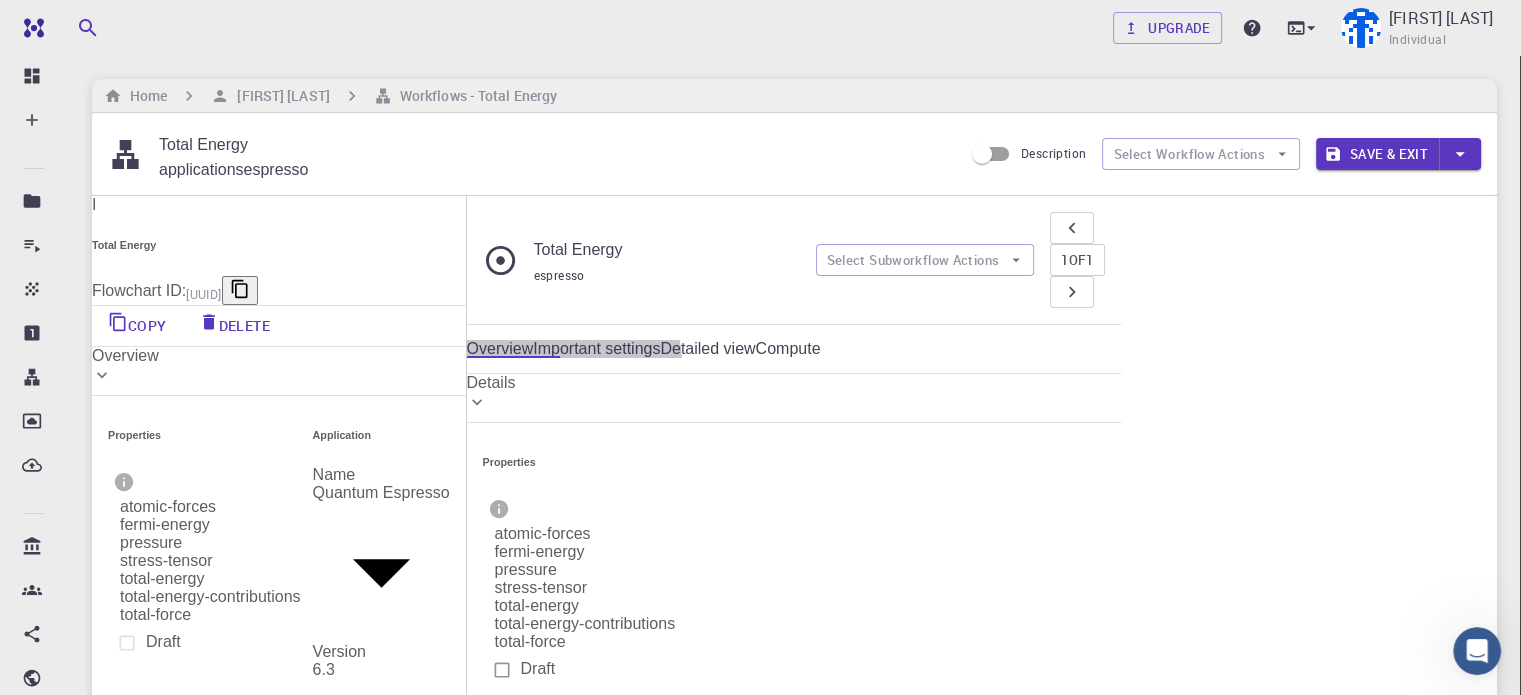 click on "Important settings" at bounding box center (596, 349) 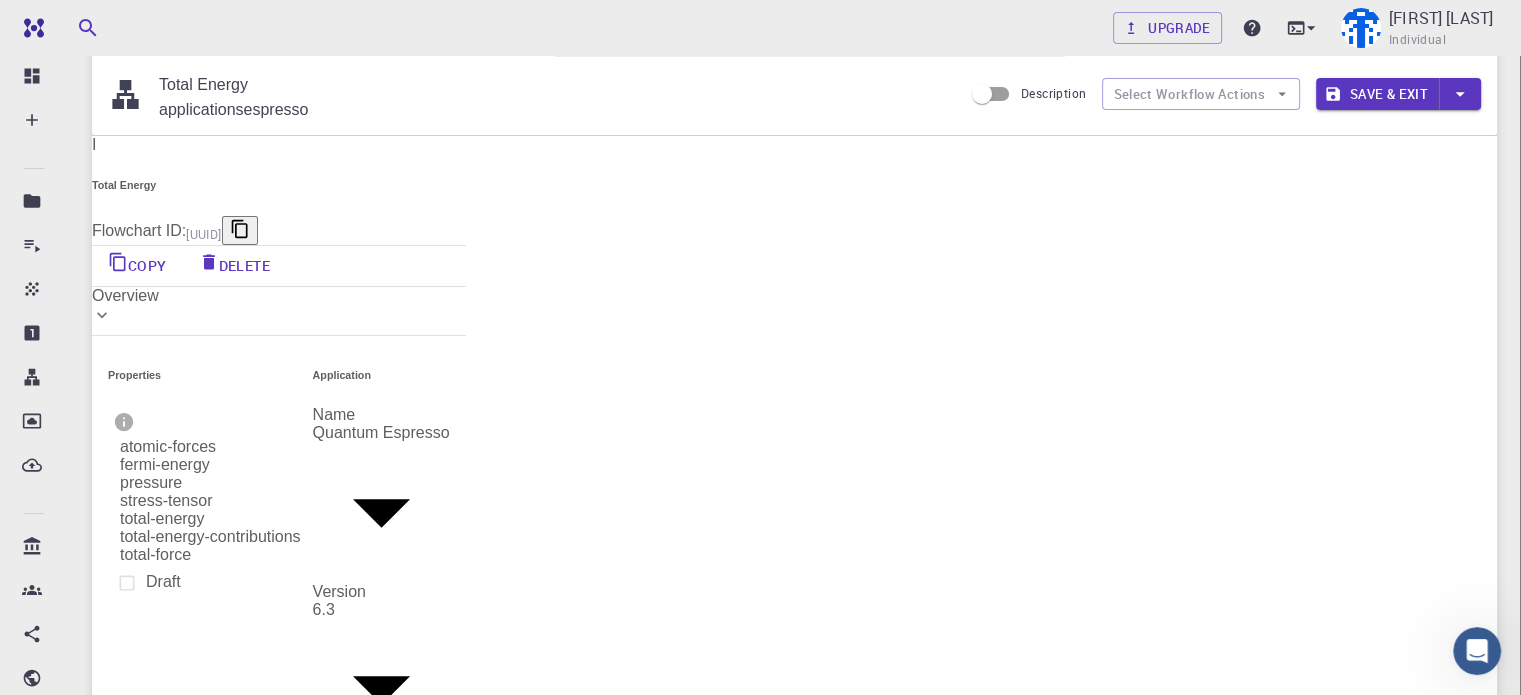 scroll, scrollTop: 0, scrollLeft: 0, axis: both 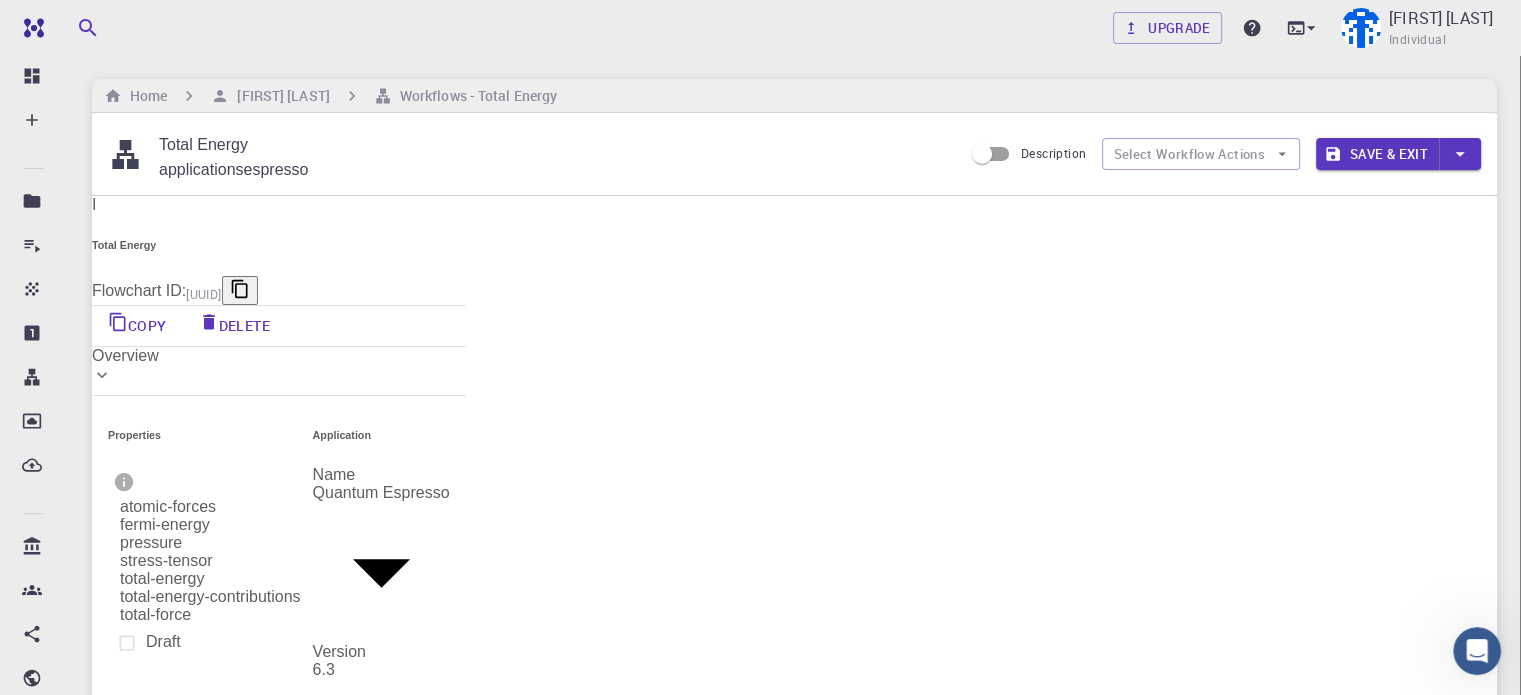 click on "Overview" at bounding box center [126, 1333] 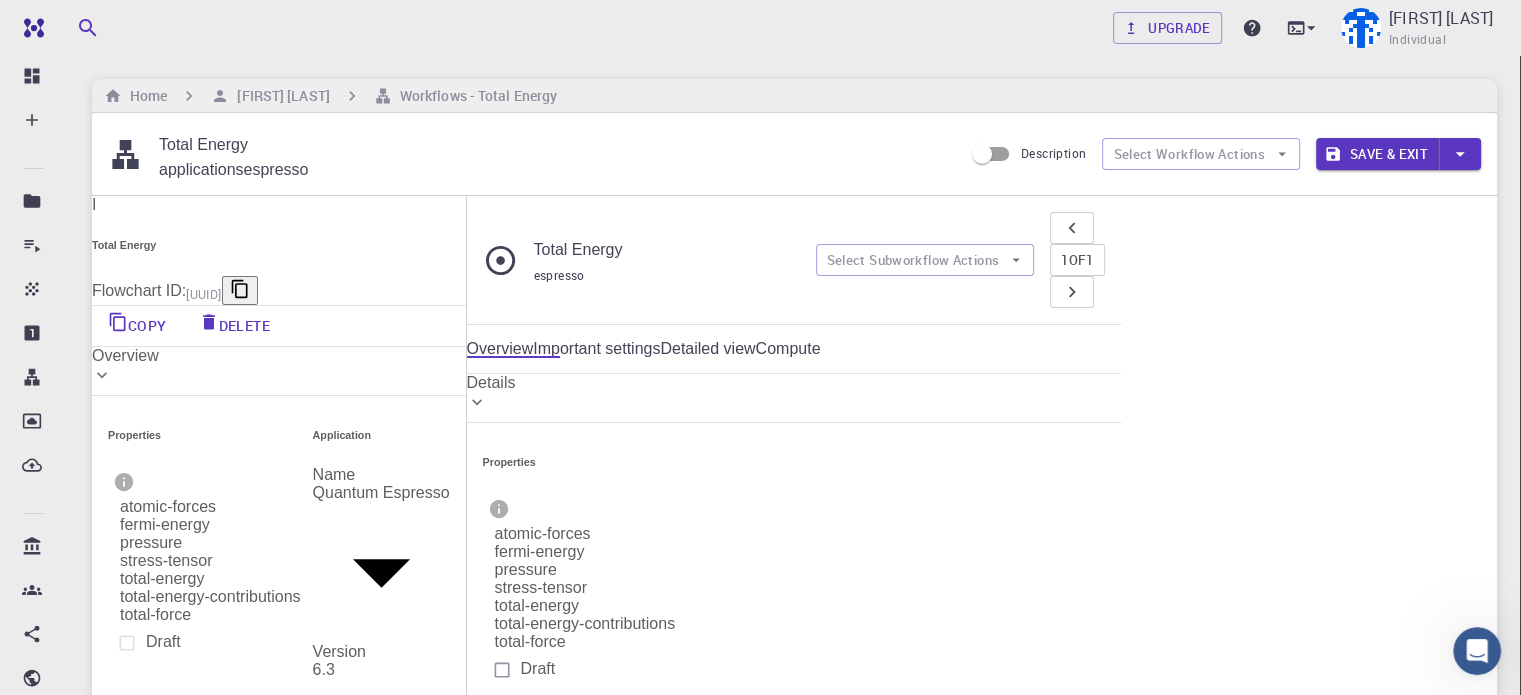 click on "Units" at bounding box center [279, 1023] 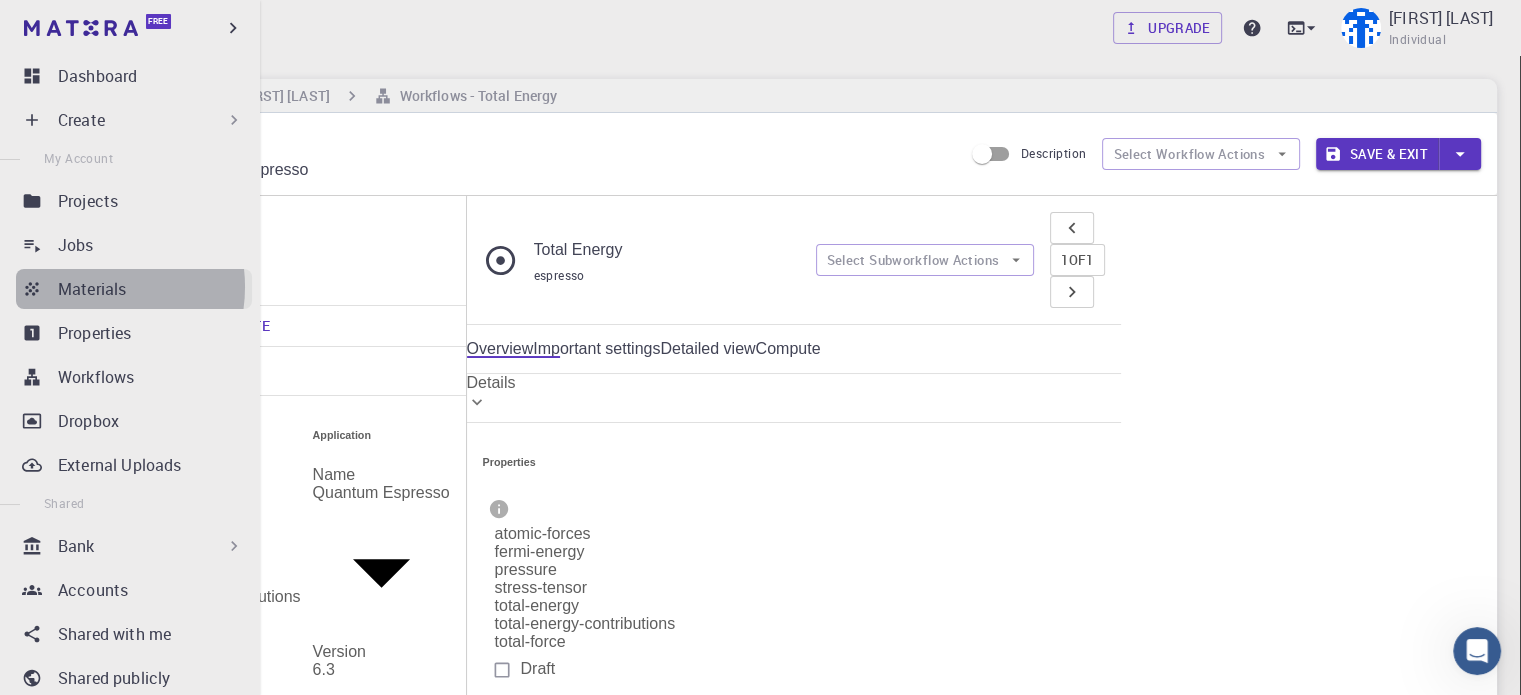 click on "Materials" at bounding box center [92, 289] 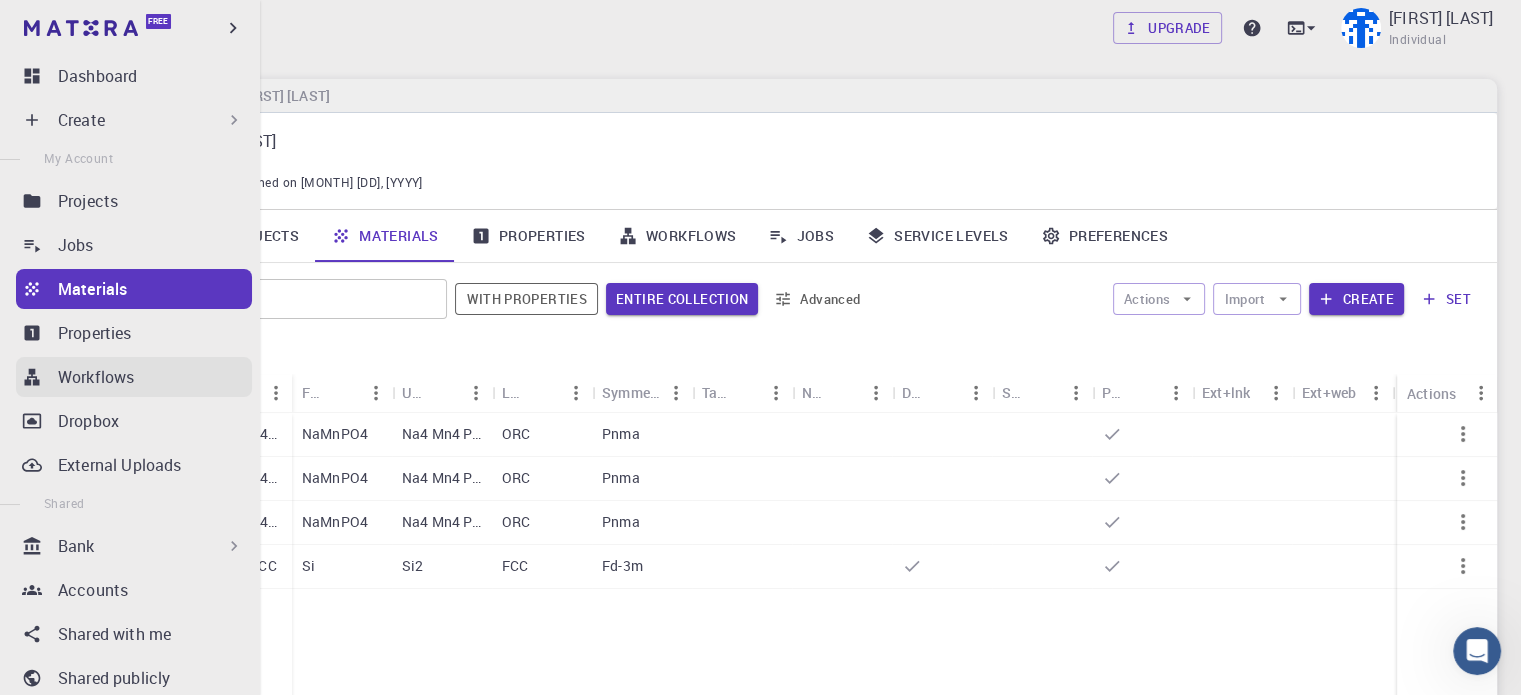 click on "Workflows" at bounding box center (96, 377) 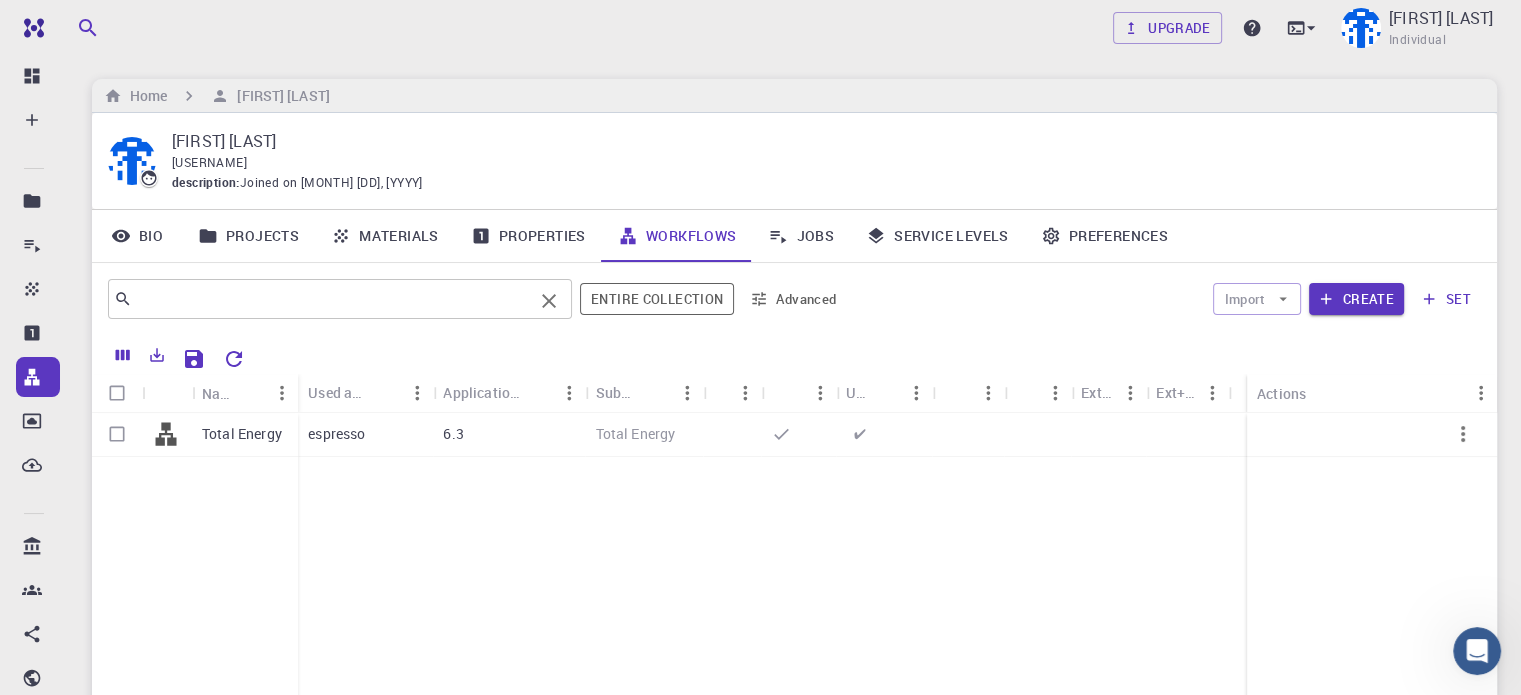 click at bounding box center [332, 299] 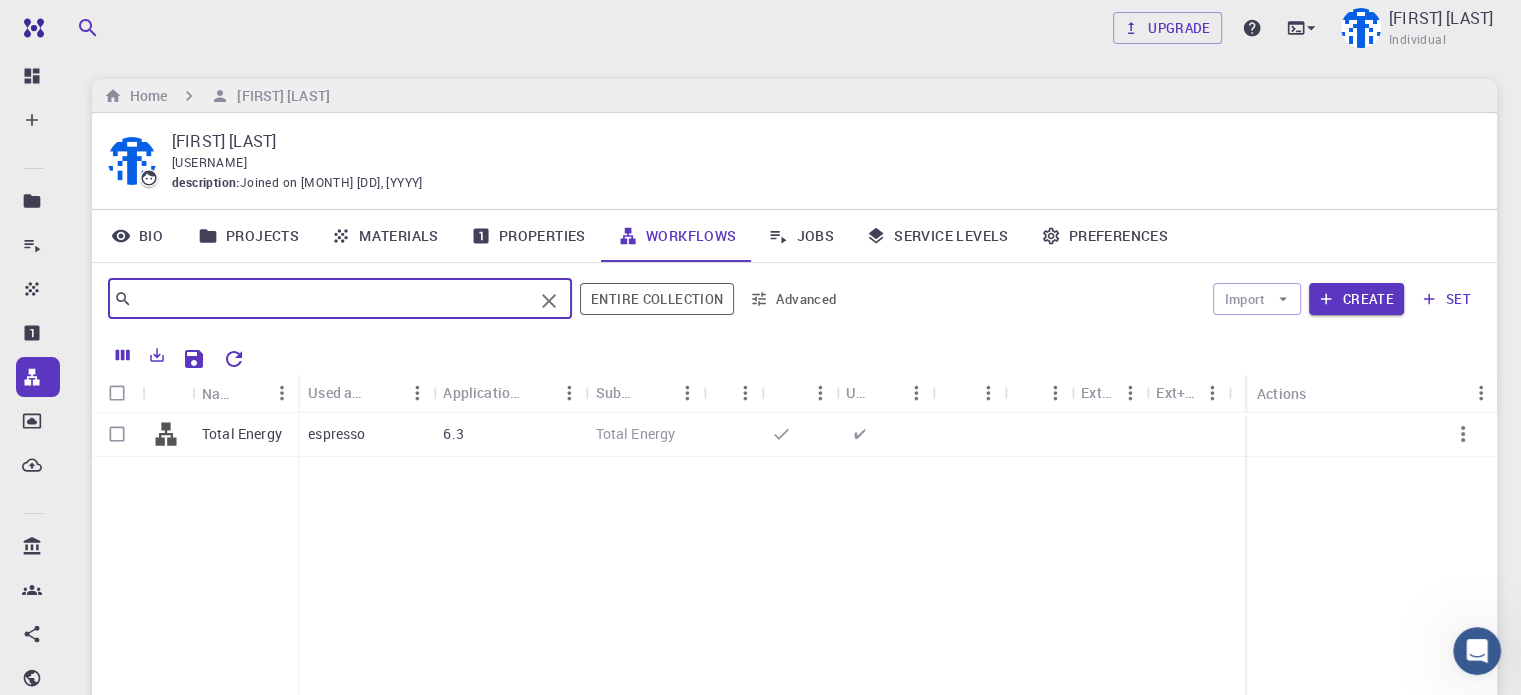 click on "Entire collection" at bounding box center [657, 299] 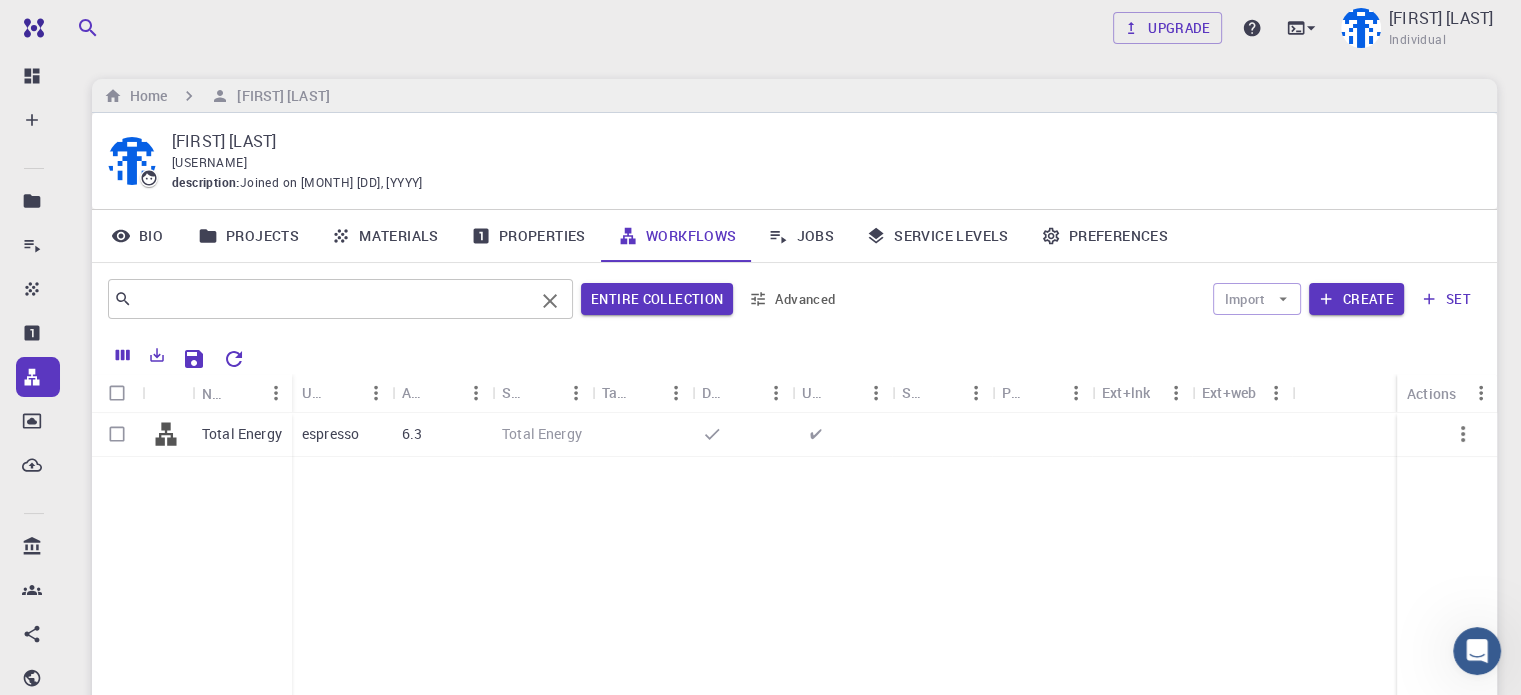 click at bounding box center [333, 299] 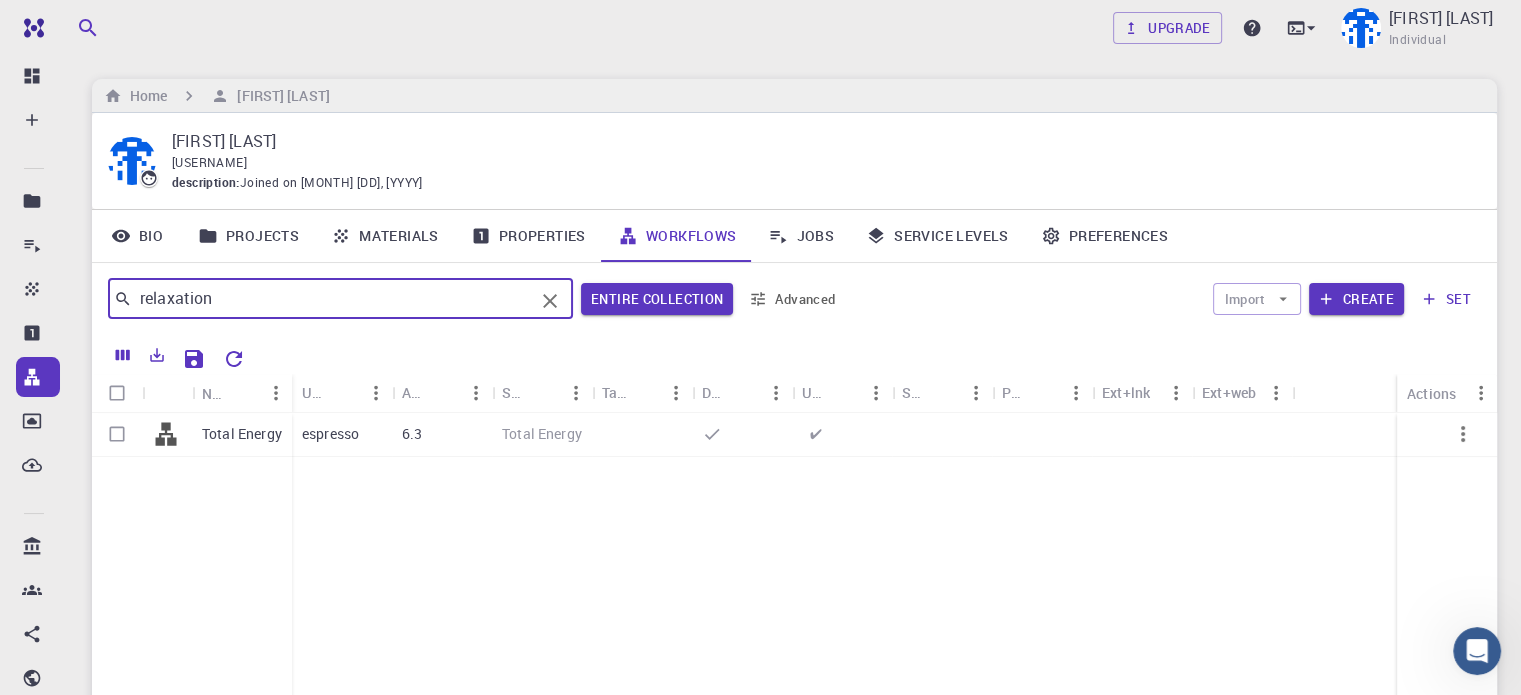 type on "relaxation" 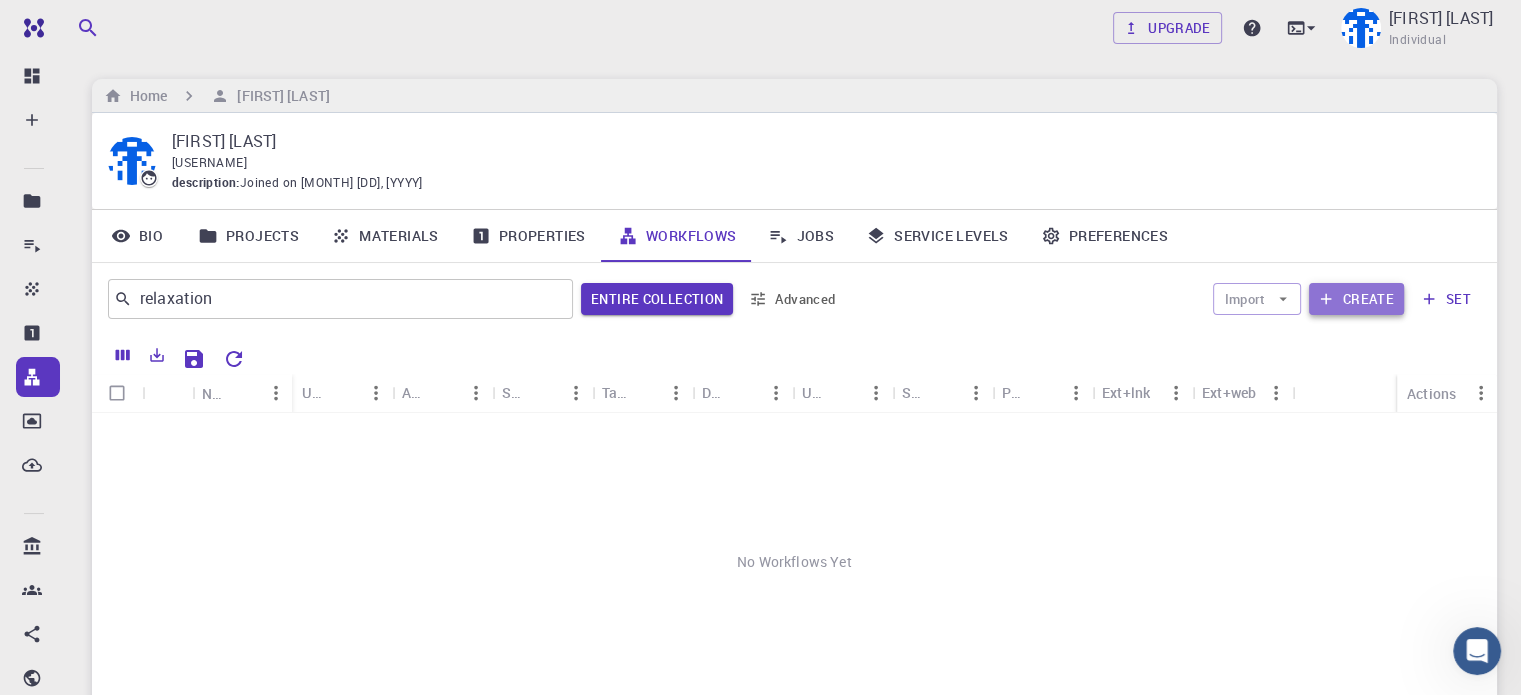 click on "Create" at bounding box center (1356, 299) 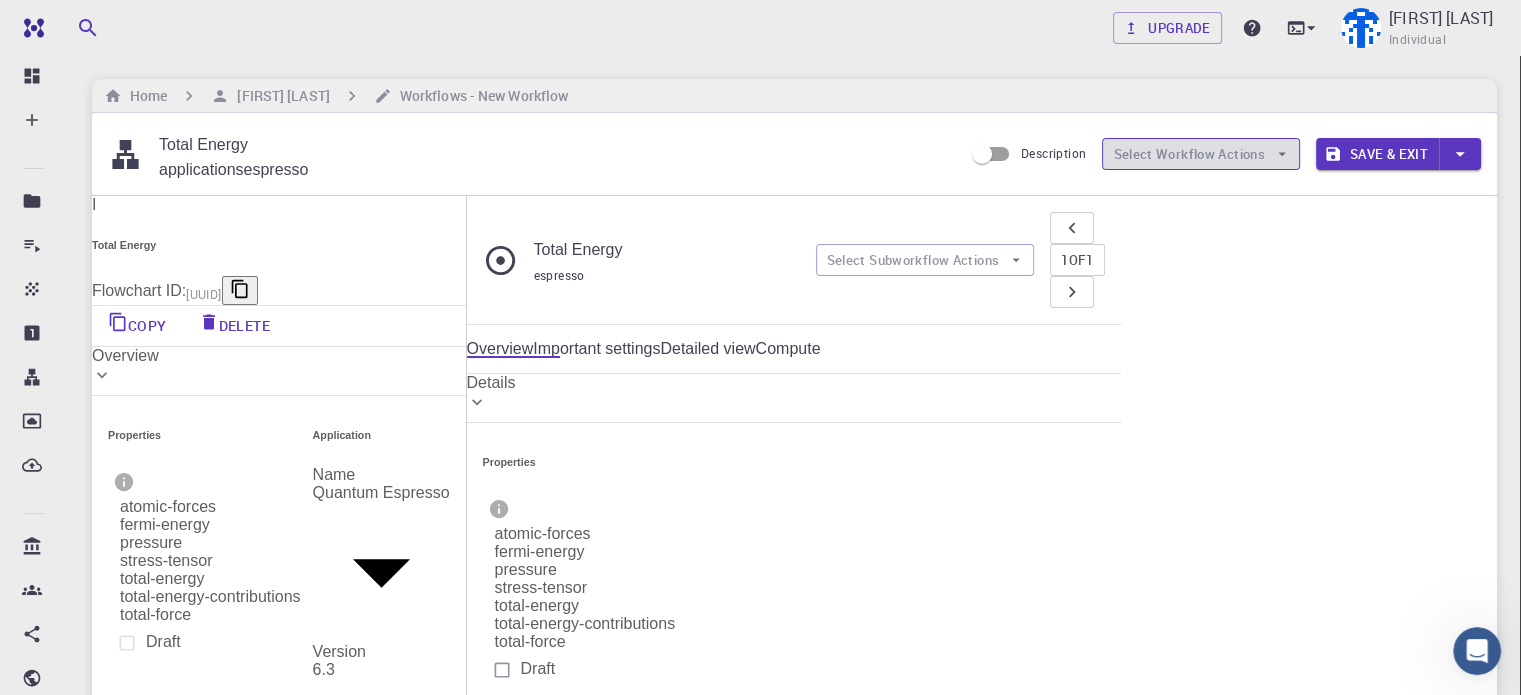 click 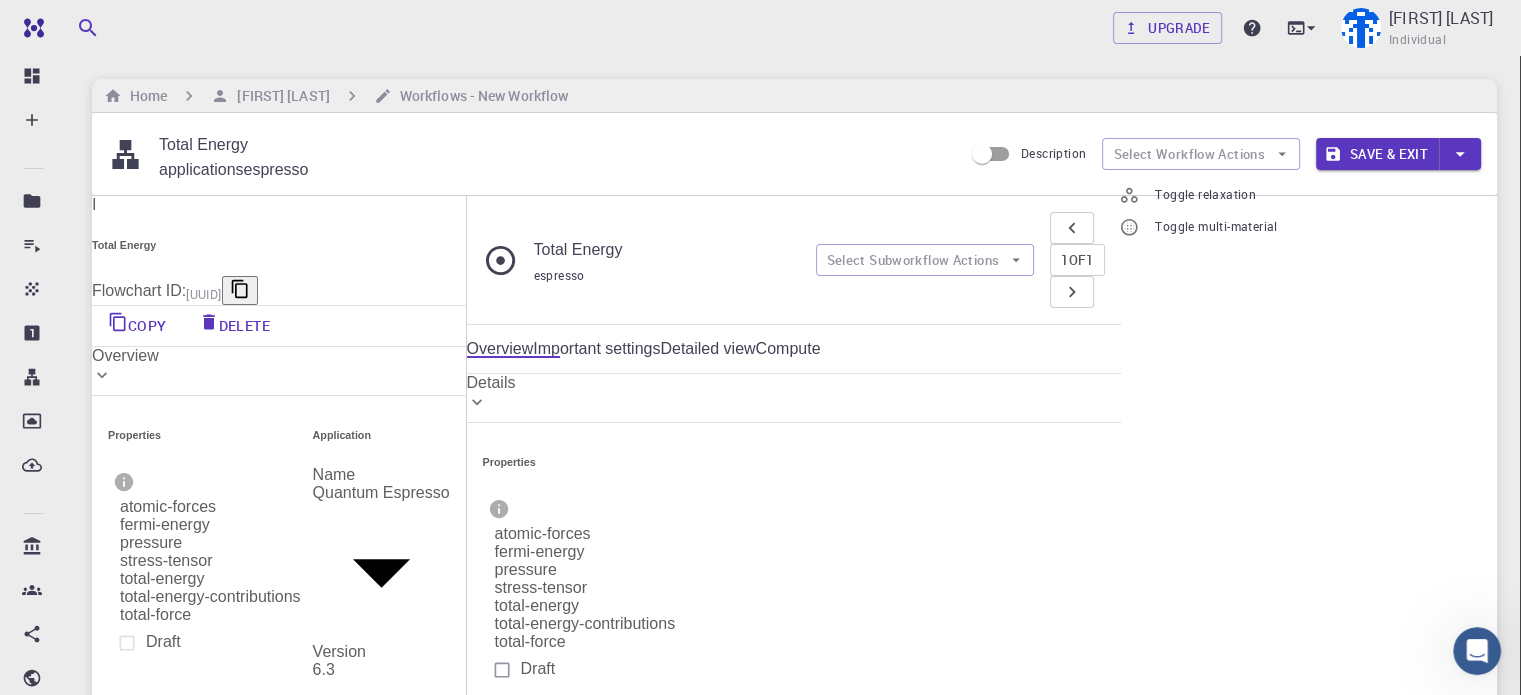 click on "Toggle relaxation" at bounding box center (1216, 195) 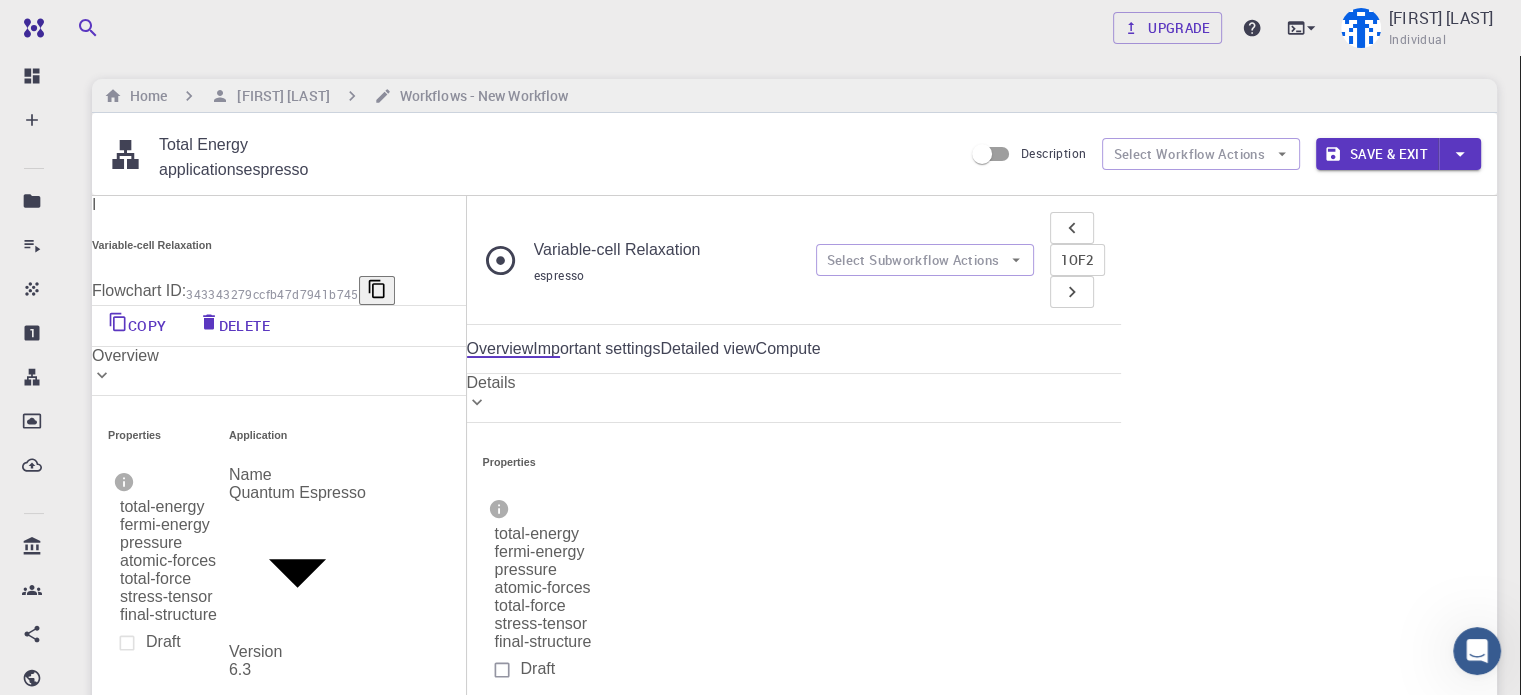 click on "Important settings" at bounding box center [596, 349] 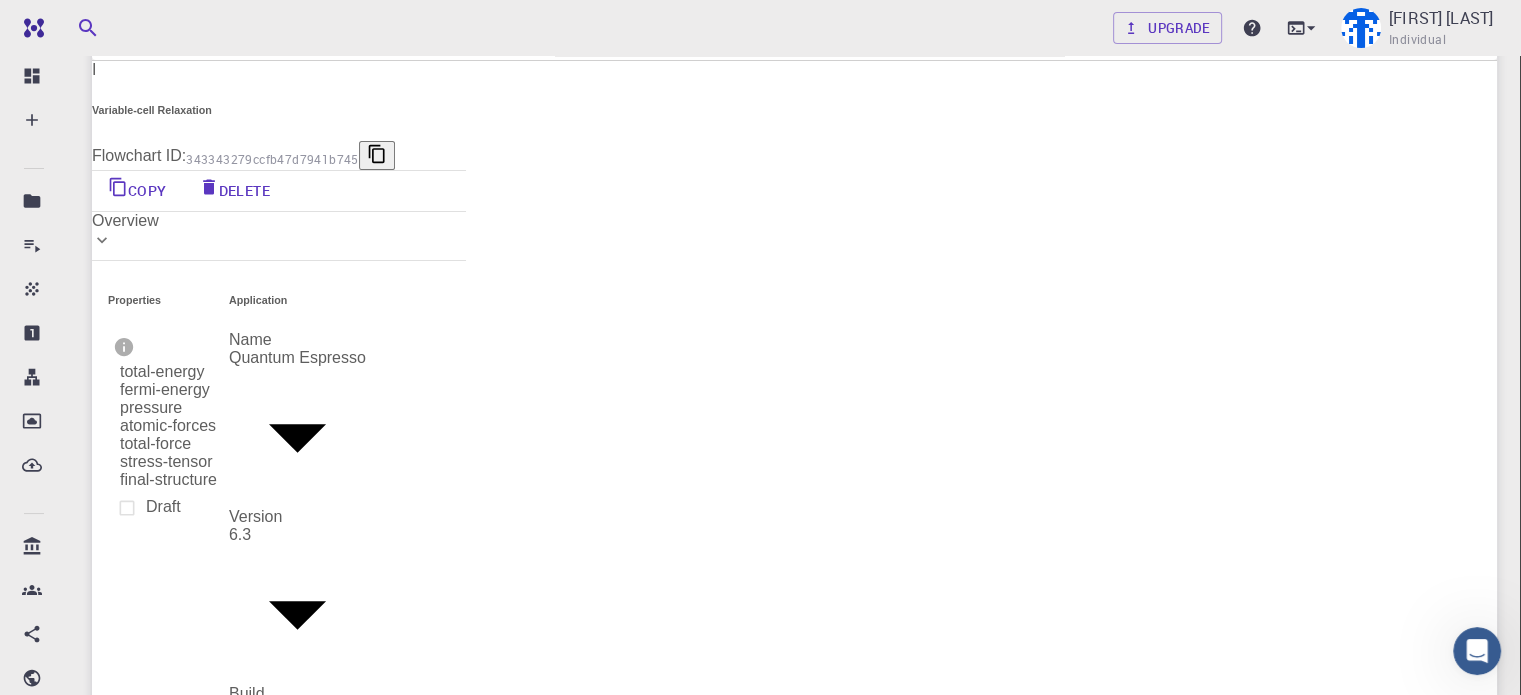 scroll, scrollTop: 200, scrollLeft: 0, axis: vertical 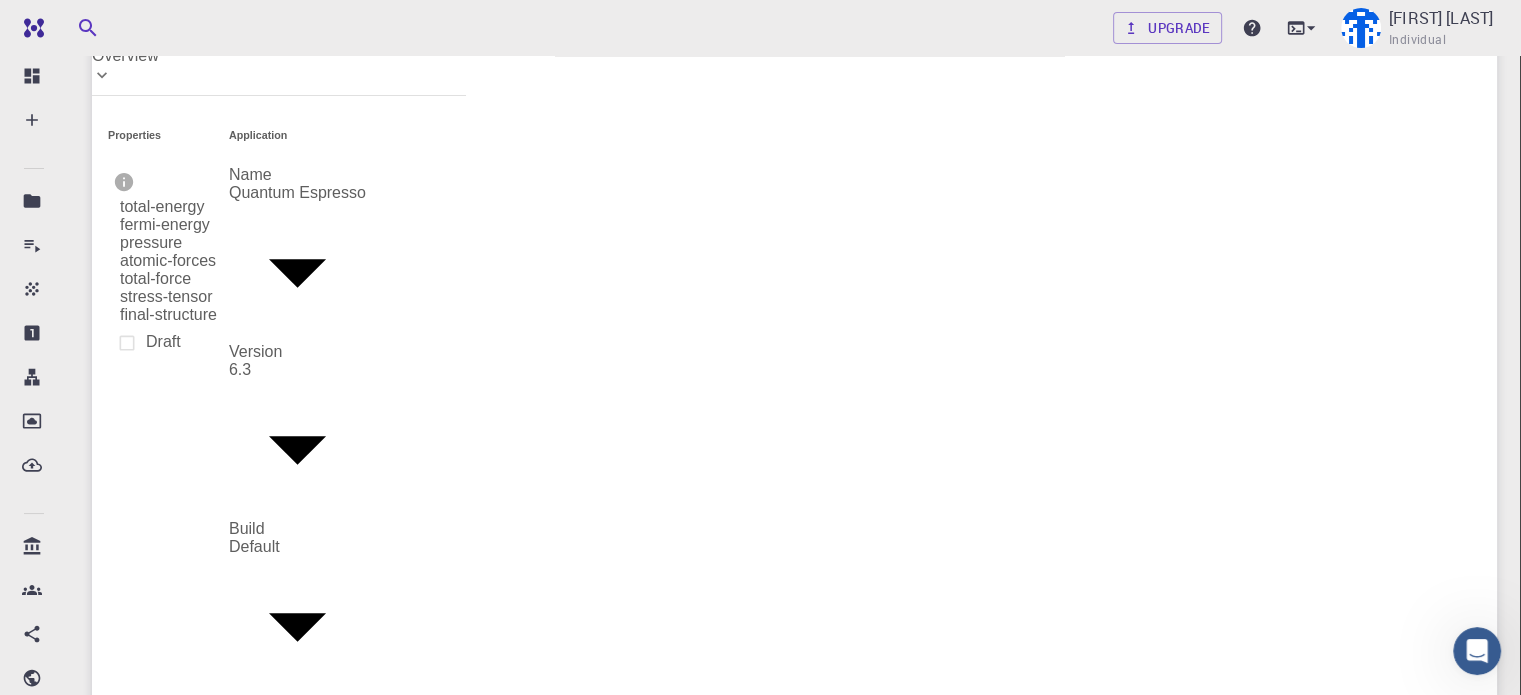 click on "2" at bounding box center (193, 2468) 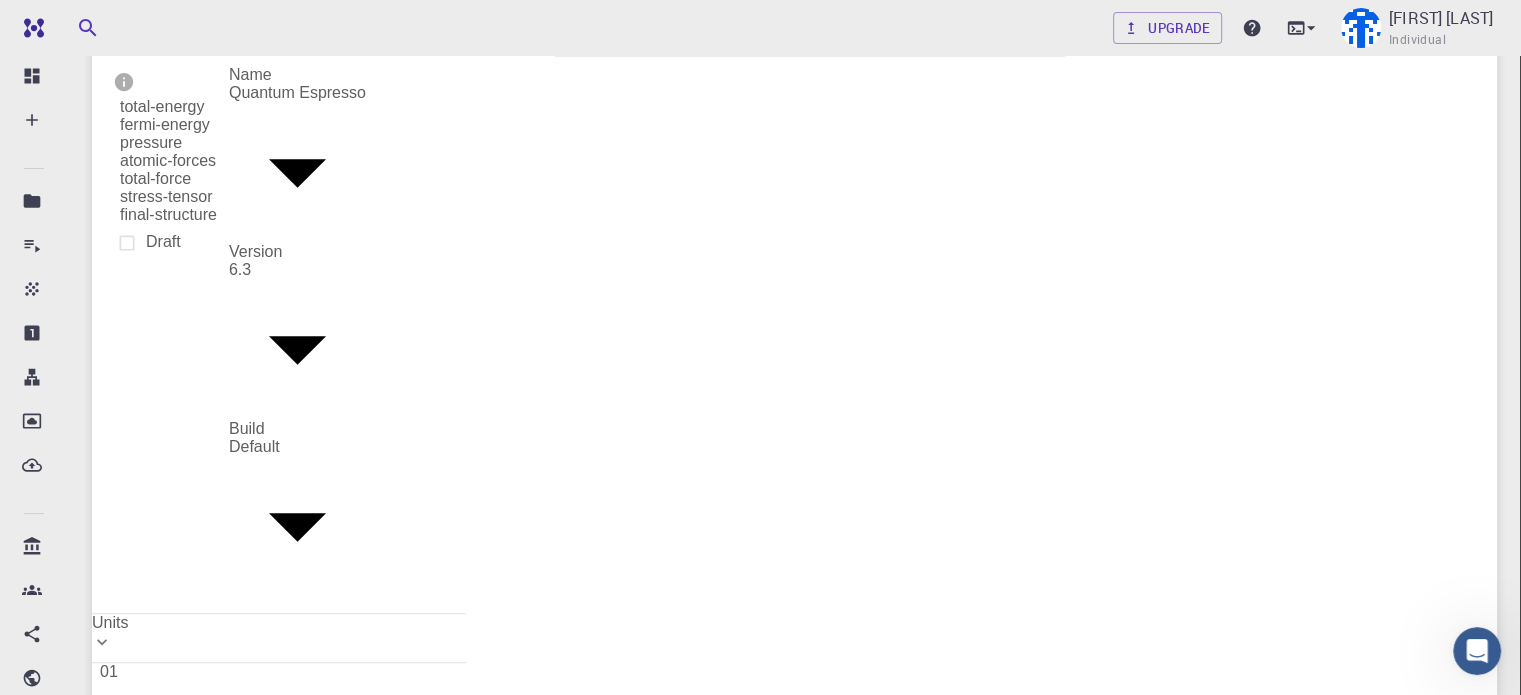 click on "Free Dashboard Create New Job New Material Create Material Upload File Import from Bank Import from 3rd Party New Workflow New Project Projects Jobs Materials Properties Workflows Dropbox External Uploads Bank Materials Workflows Accounts Shared with me Shared publicly Shared externally Documentation Contact Support Compute load: Low Upgrade [FIRST] [LAST] Individual Home [FIRST] [LAST] Workflows - New Workflow Total Energy applications espresso Description Select Workflow Actions Save & Exit I Variable-cell Relaxation Flowchart ID: 343343279ccfb47d7941b745 Copy Delete Overview Properties total-energy fermi-energy pressure atomic-forces total-force stress-tensor final-structure Draft Application Name Quantum Espresso espresso Name Version 6.3 6.3 Version Build Default Default Build Units 01 I pw_vc-relax 9b1605b5-371c-464b-8457-fc32b4a613c5 II Total Energy Flowchart ID: ac6c20aa83443d4289cd80a2 Copy Delete Overview Properties atomic-forces fermi-energy pressure Draft" at bounding box center (760, 1209) 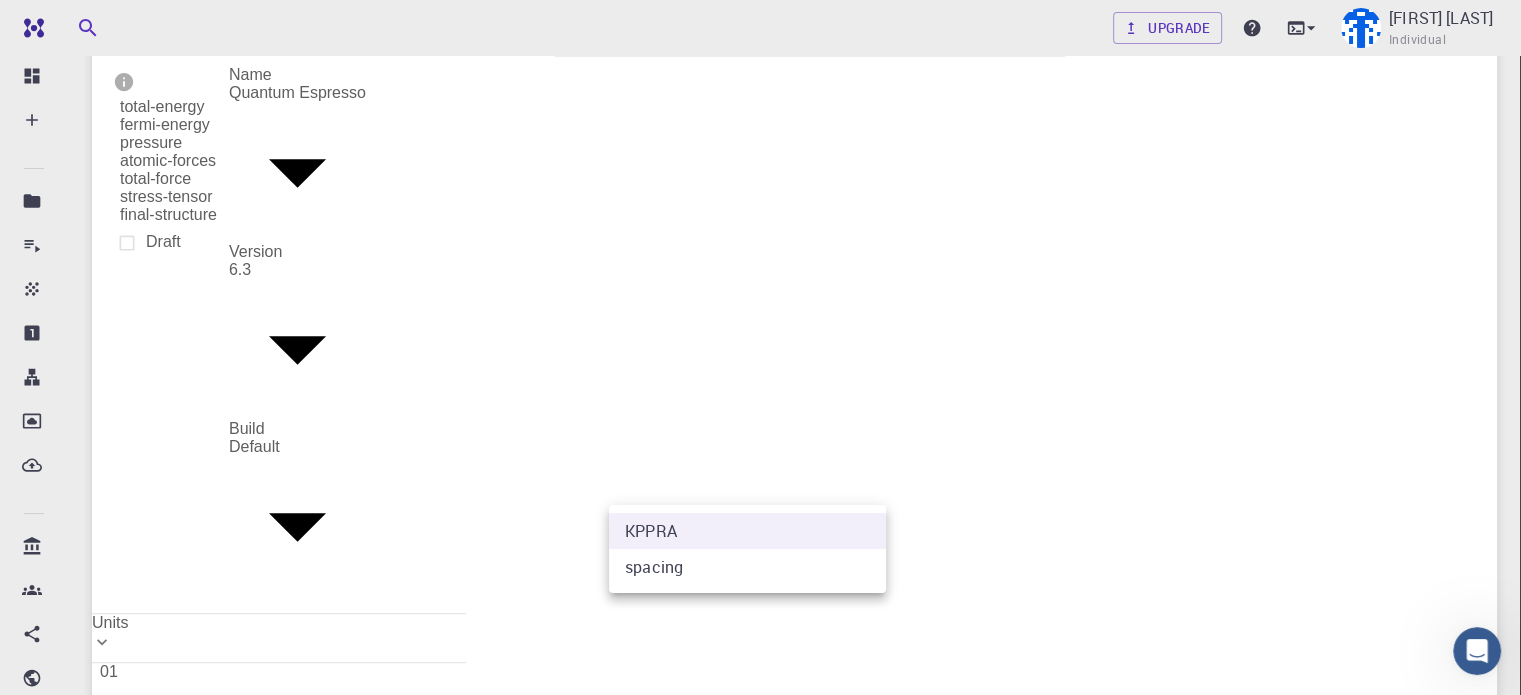 click at bounding box center (760, 347) 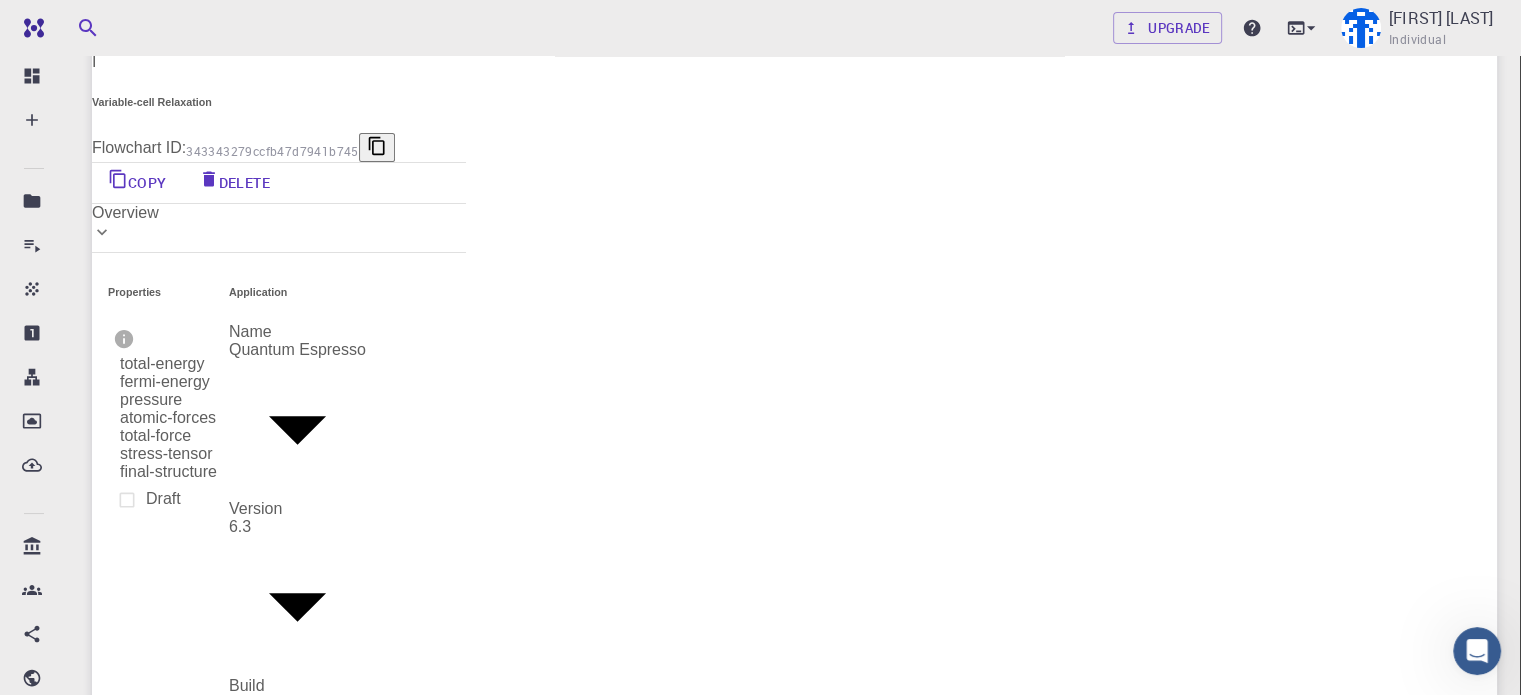 scroll, scrollTop: 100, scrollLeft: 0, axis: vertical 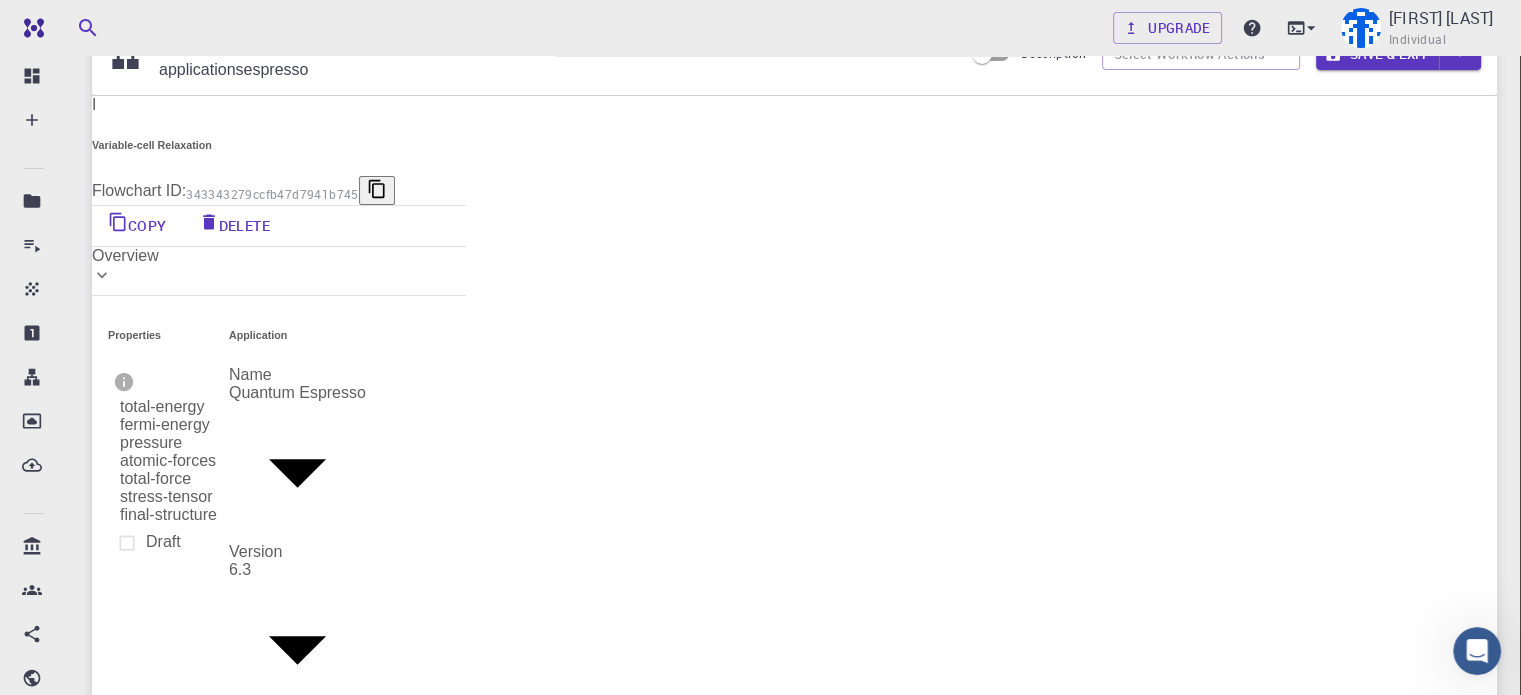 click on "Detailed view" at bounding box center (334, 2217) 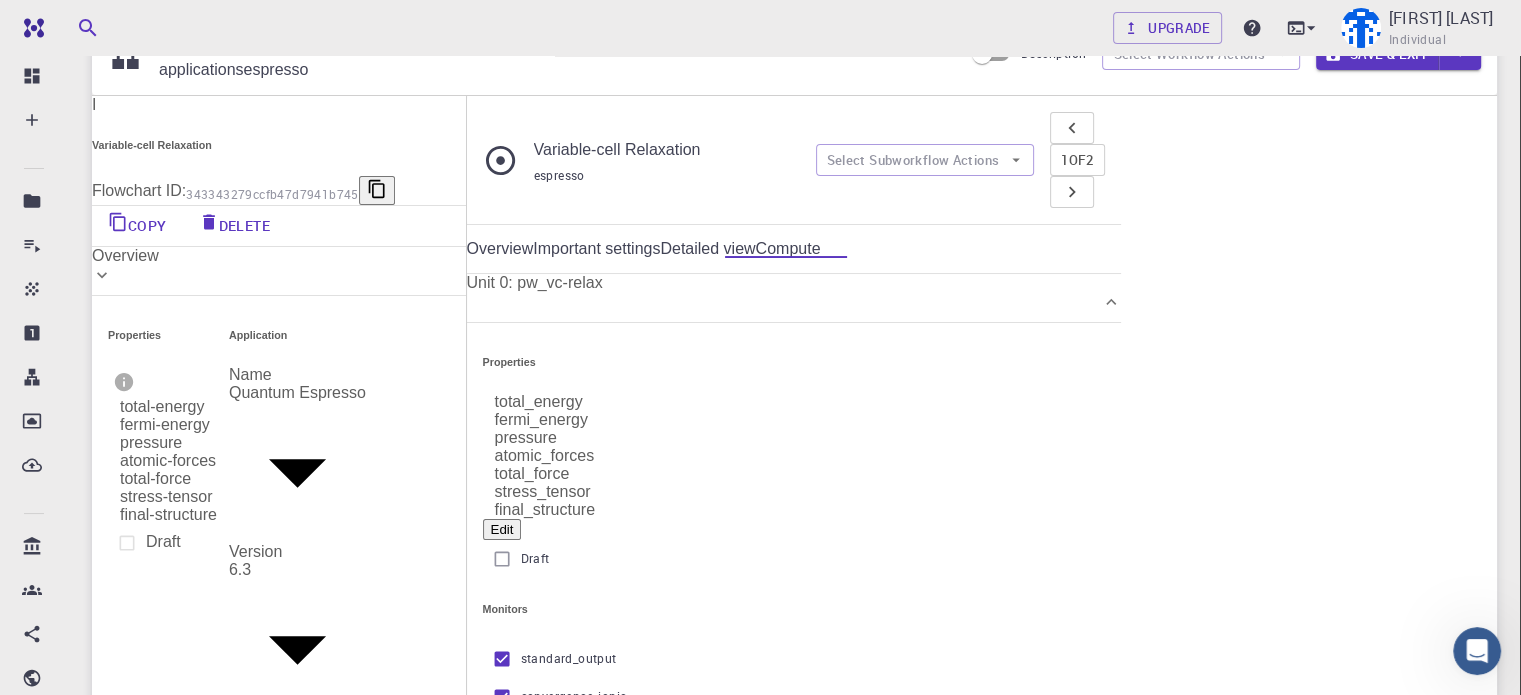 click on "Compute" at bounding box center [788, 249] 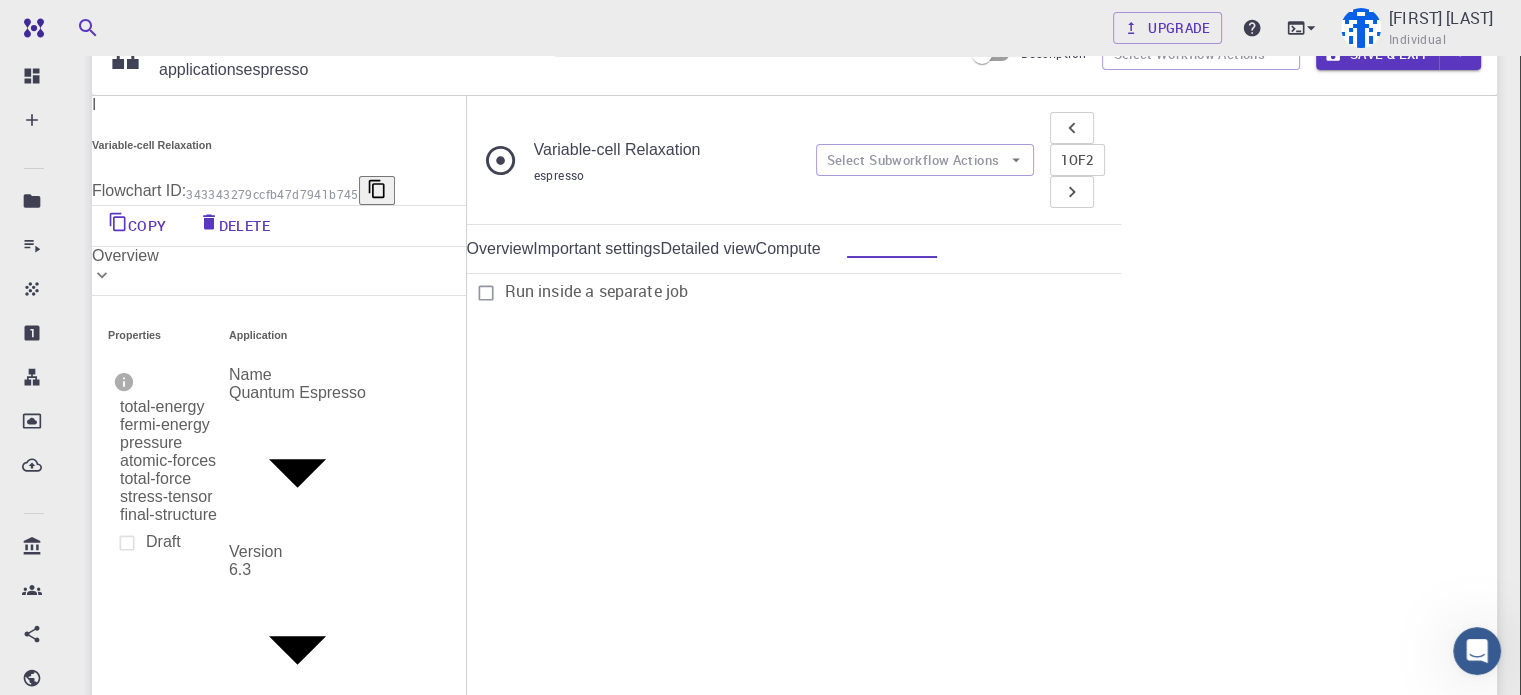 click on "Overview" at bounding box center [500, 249] 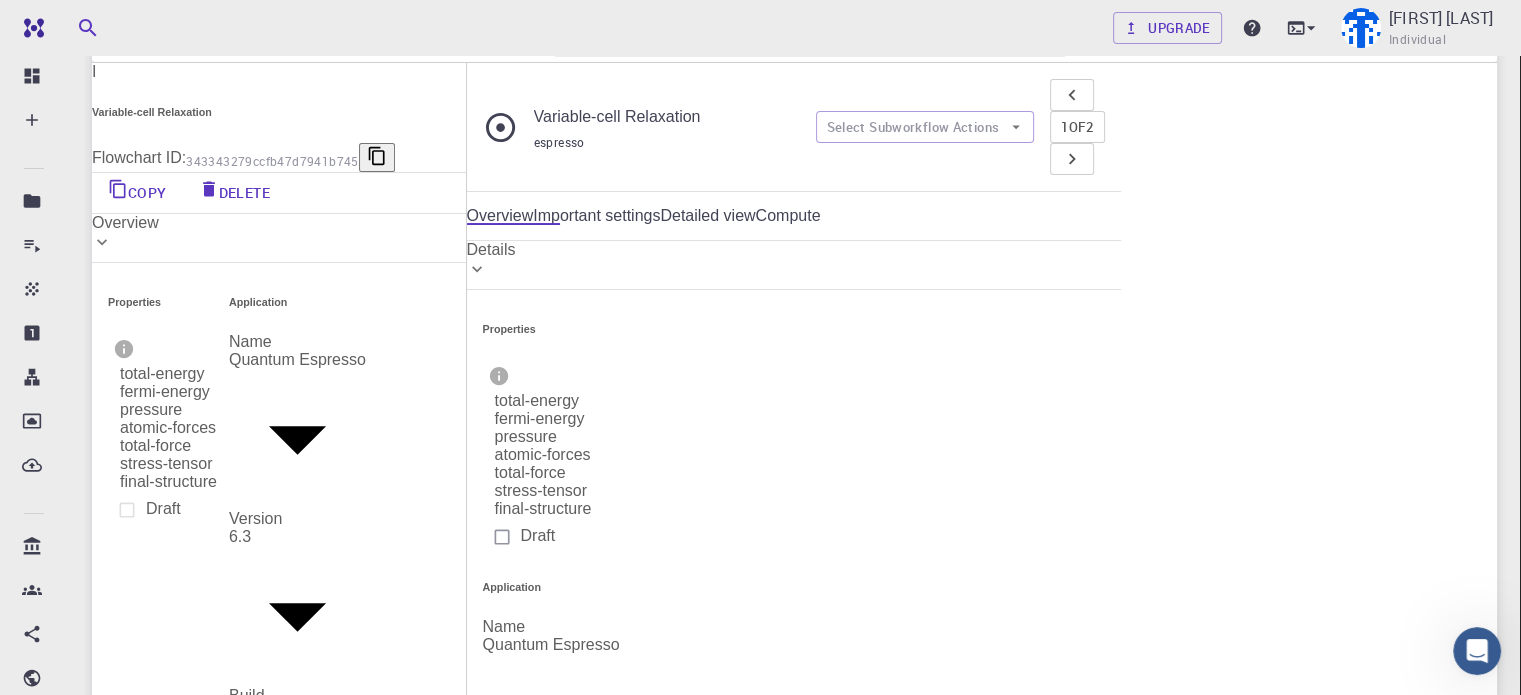 scroll, scrollTop: 100, scrollLeft: 0, axis: vertical 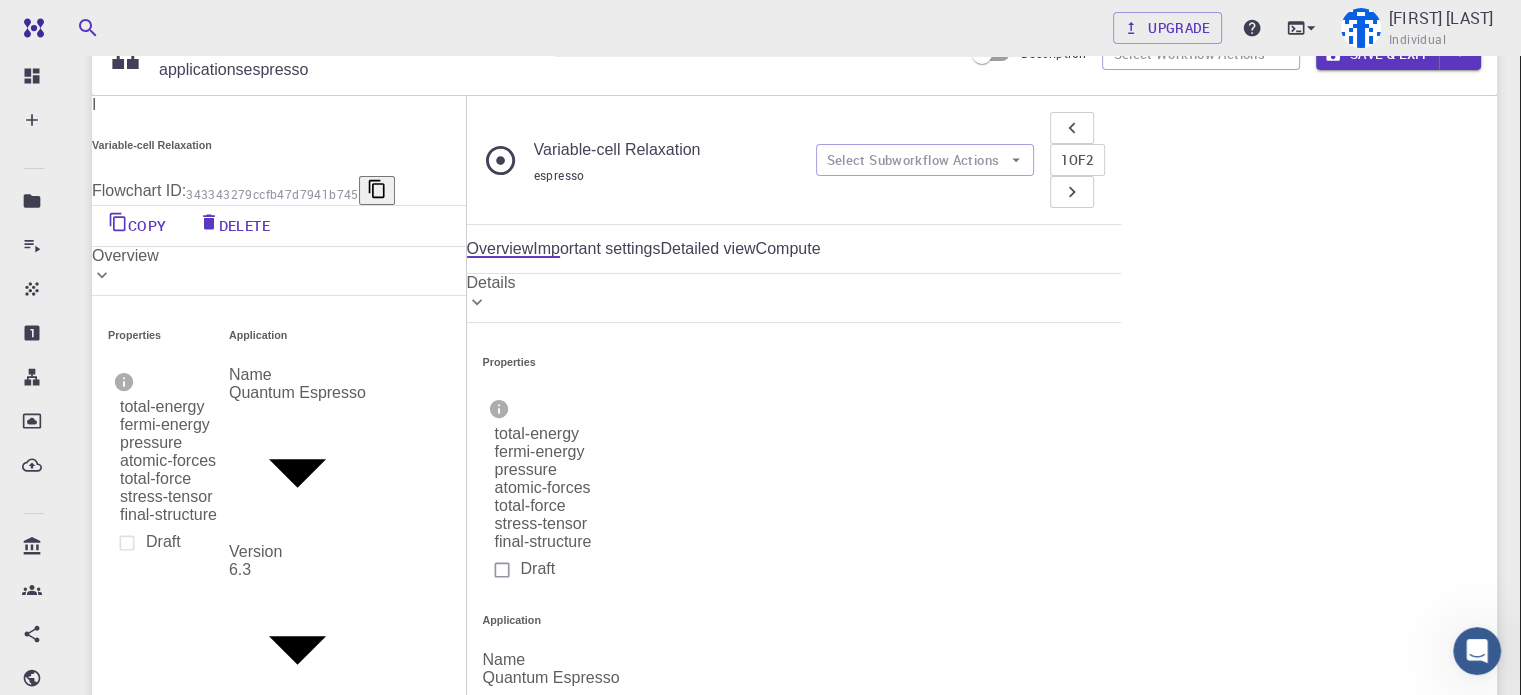 click on "Important settings" at bounding box center [596, 249] 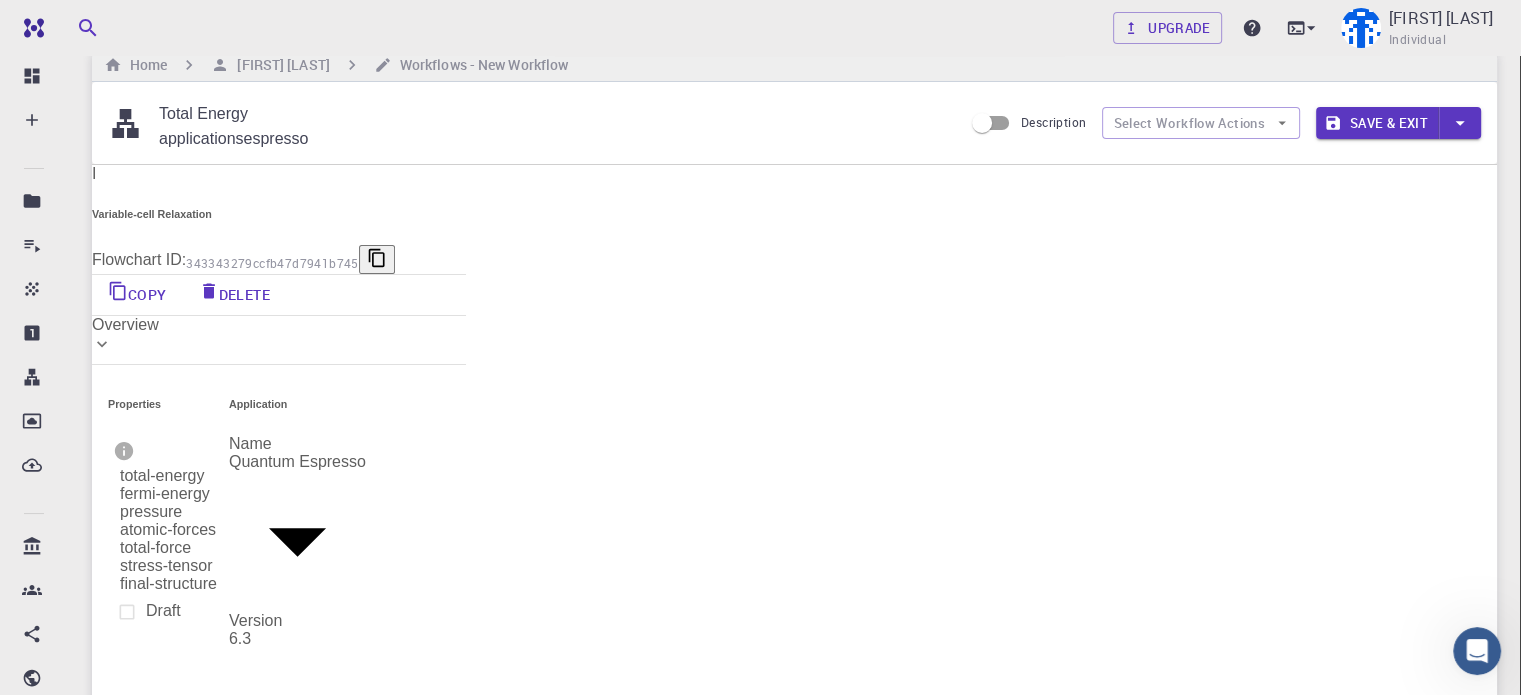scroll, scrollTop: 0, scrollLeft: 0, axis: both 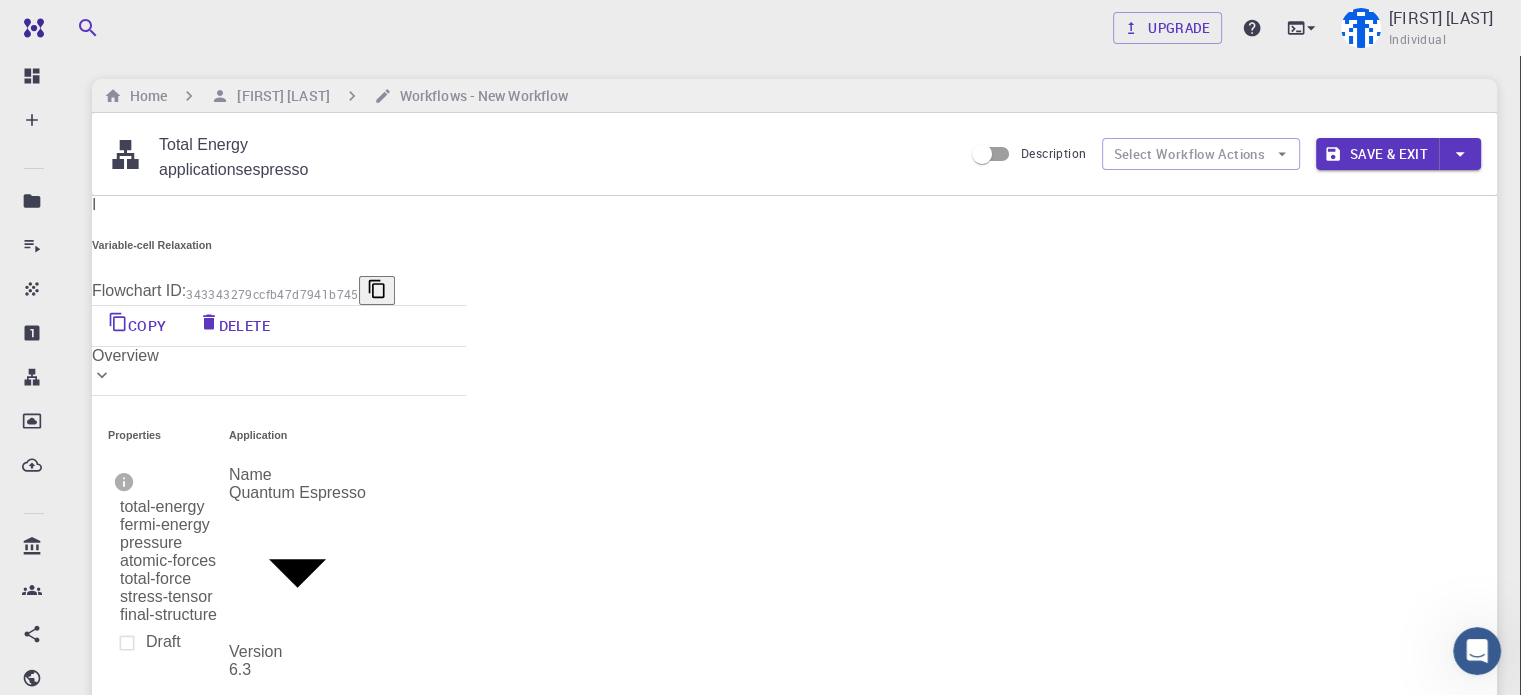 click 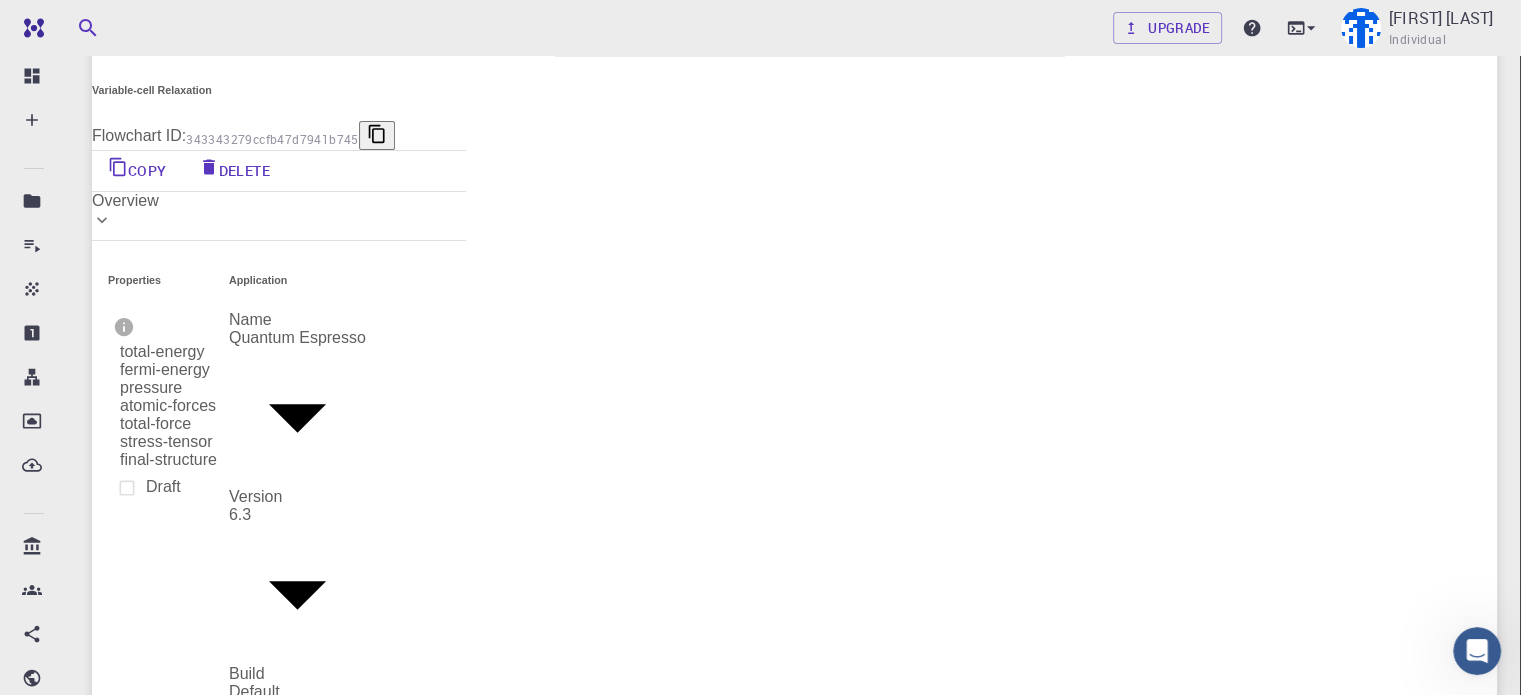 scroll, scrollTop: 200, scrollLeft: 0, axis: vertical 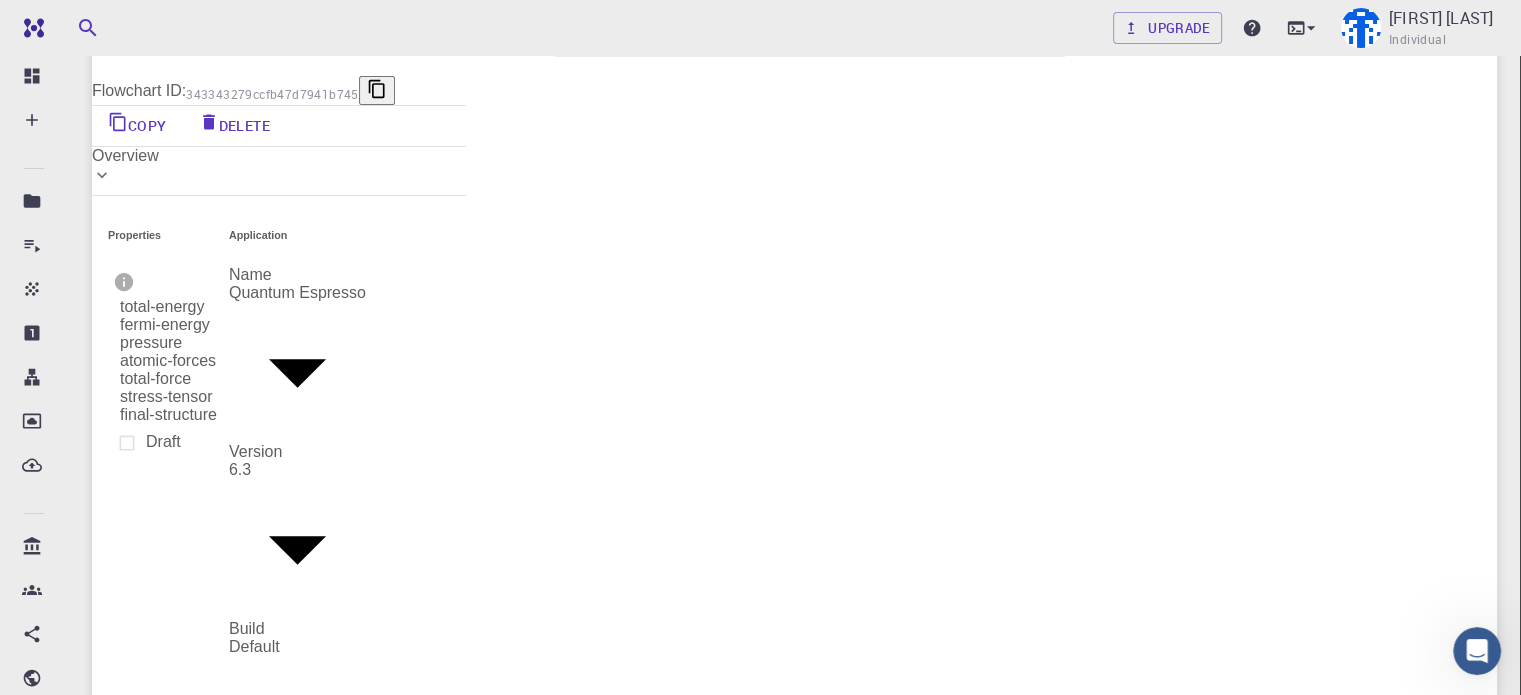 click on "Compute" at bounding box center (414, 2117) 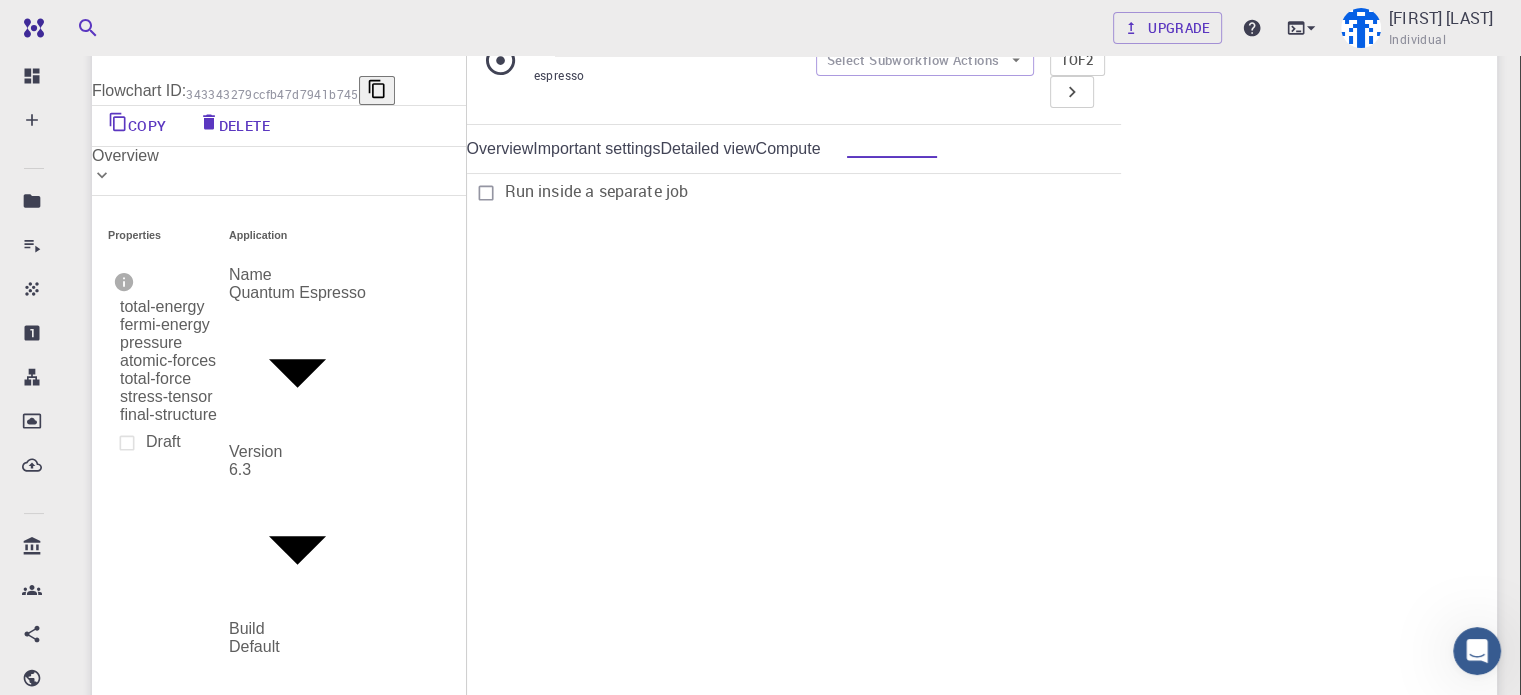 click on "Run inside a separate job" at bounding box center [486, 193] 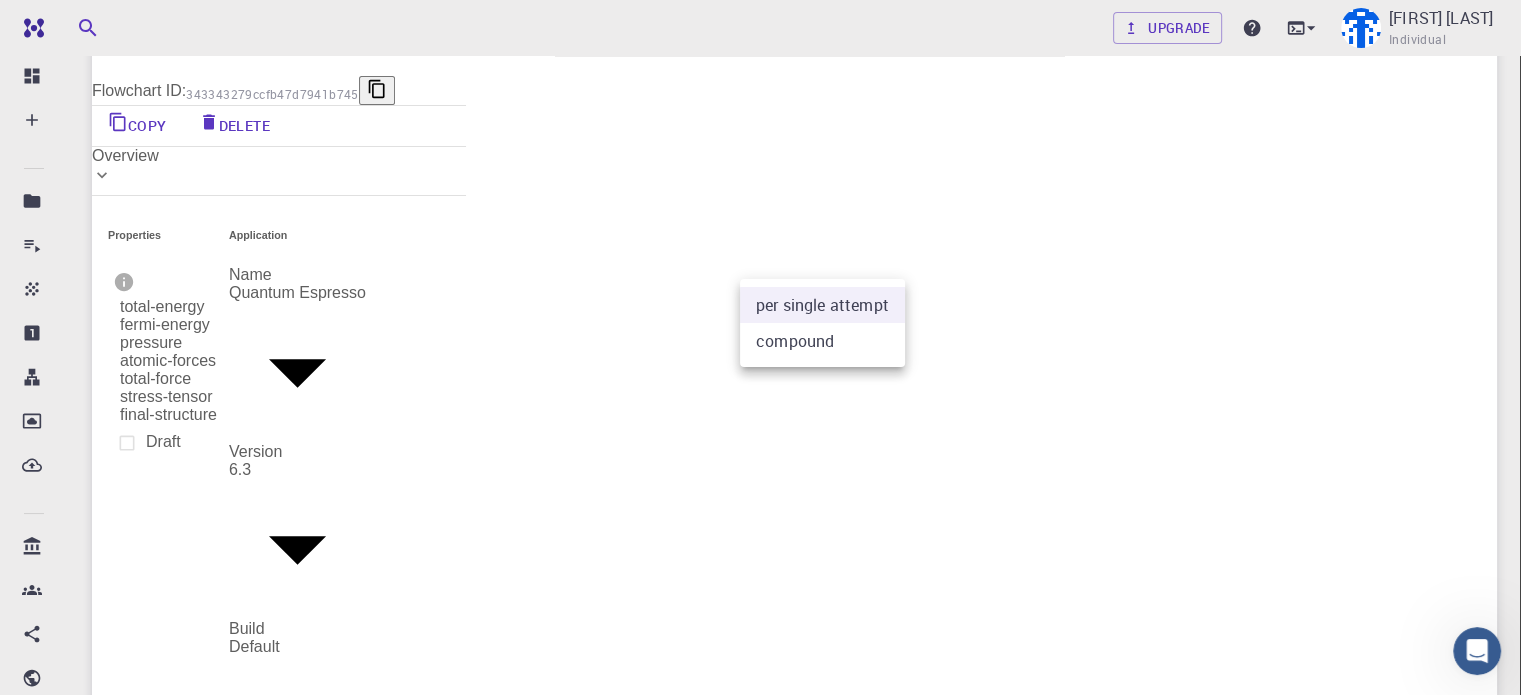 click on "Free Dashboard Create New Job New Material Create Material Upload File Import from Bank Import from 3rd Party New Workflow New Project Projects Jobs Materials Properties Workflows Dropbox External Uploads Bank Materials Workflows Accounts Shared with me Shared publicly Shared externally Documentation Contact Support Compute load: Low Upgrade [FIRST] [LAST] Individual Home [FIRST] [LAST] Workflows - New Workflow Total Energy applications espresso Description Select Workflow Actions Save & Exit I Variable-cell Relaxation Flowchart ID: 343343279ccfb47d7941b745 Copy Delete Overview Properties total-energy fermi-energy pressure atomic-forces total-force stress-tensor final-structure Draft Application Name Quantum Espresso espresso Name Version 6.3 6.3 Version Build Default Default Build Units 01 I pw_vc-relax 9b1605b5-371c-464b-8457-fc32b4a613c5 II Total Energy Flowchart ID: ac6c20aa83443d4289cd80a2 Copy Delete Overview Properties atomic-forces fermi-energy pressure Draft" at bounding box center (760, 1545) 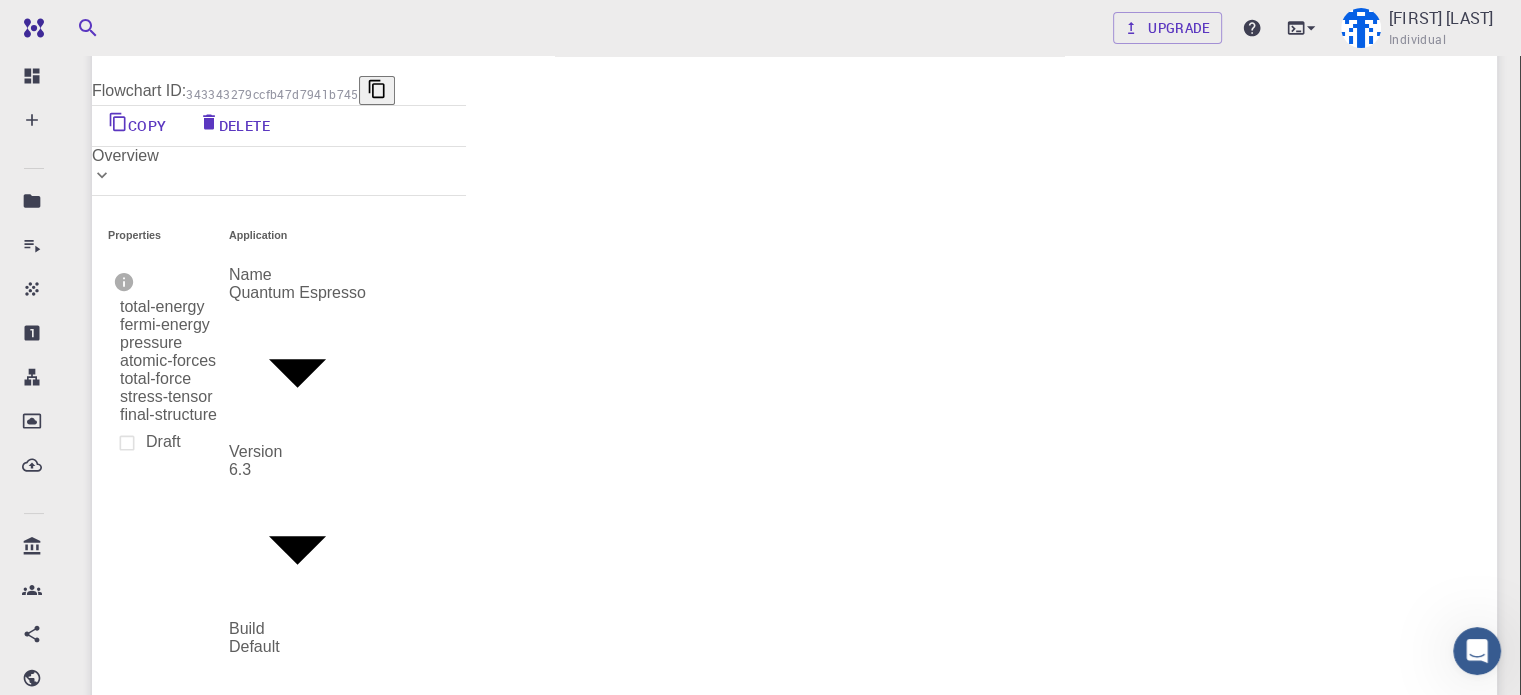 click on "Queue" at bounding box center (499, 2387) 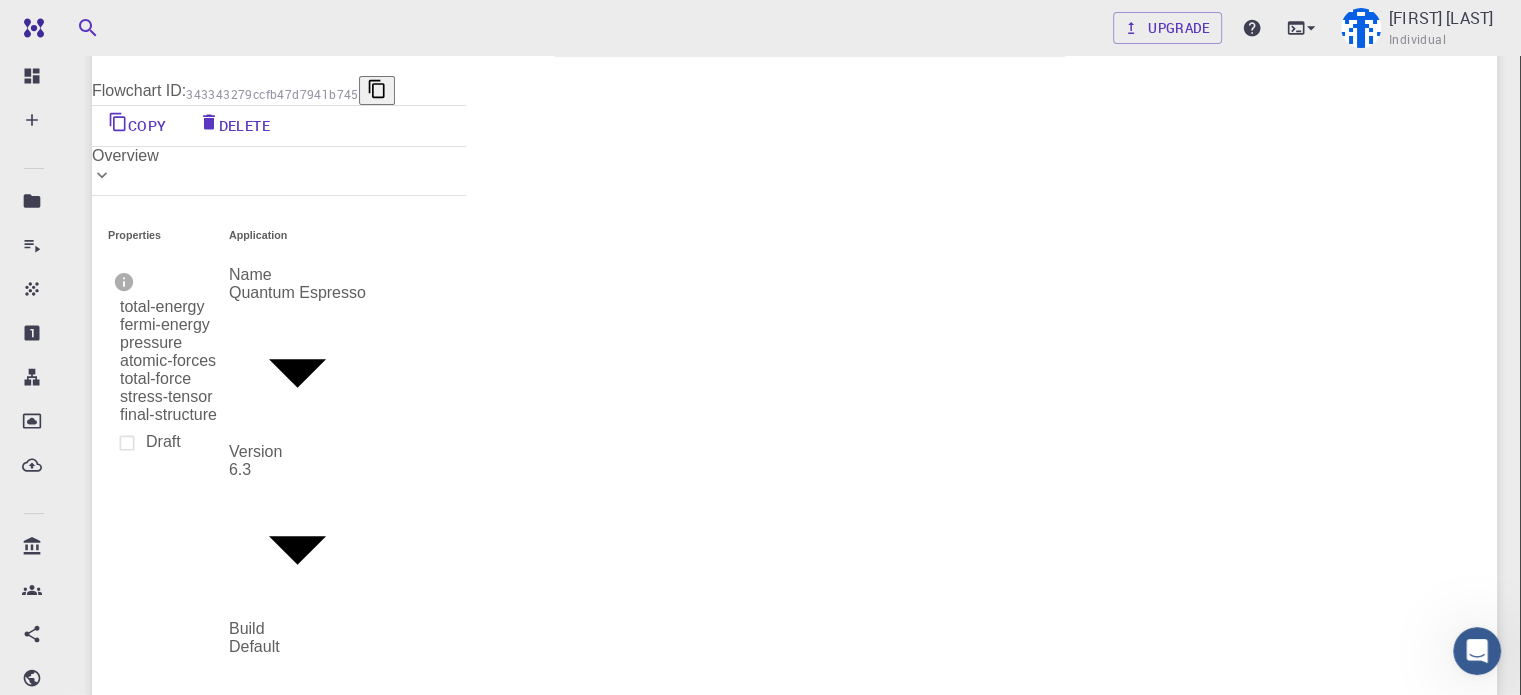 click on "Name" at bounding box center (25, 3303) 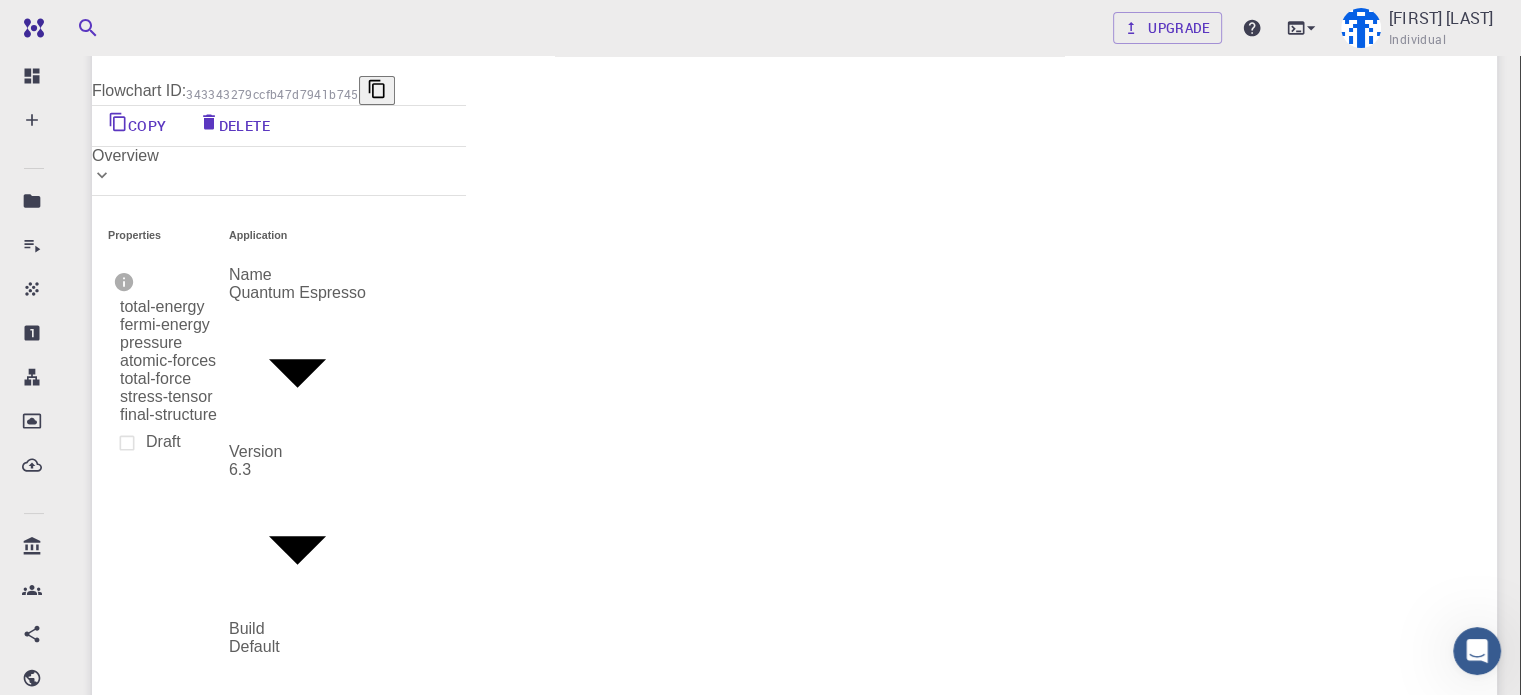 scroll, scrollTop: 0, scrollLeft: 7, axis: horizontal 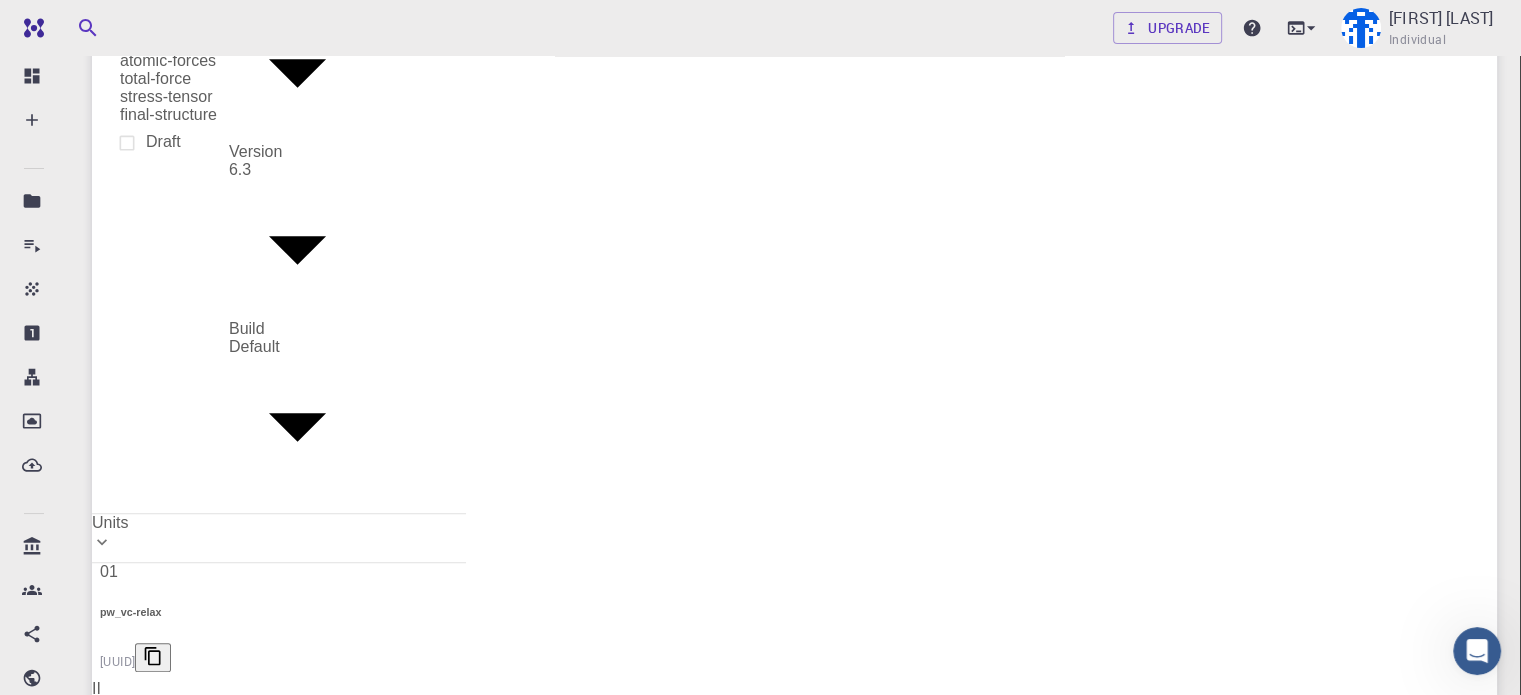 type on "NaMnPO4_Ce" 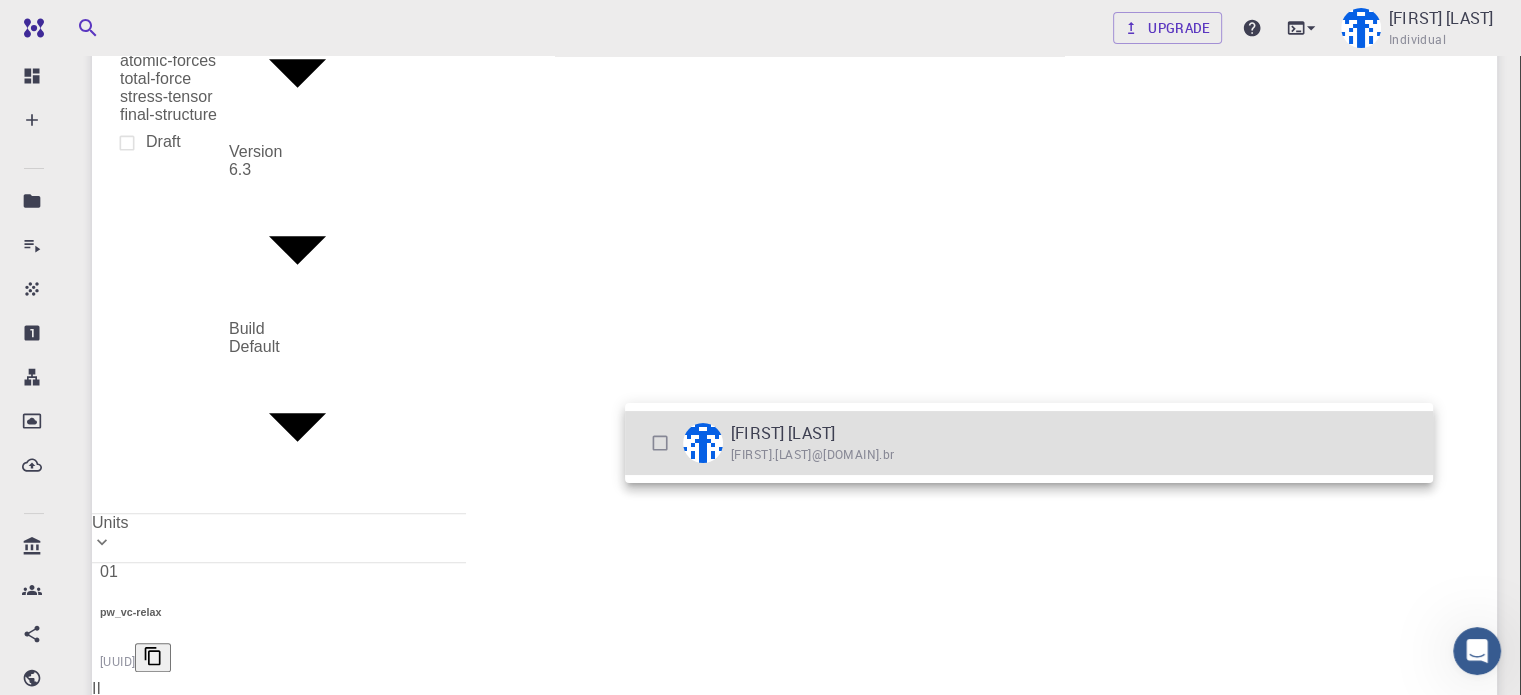 click on "[FIRST] [LAST] [EMAIL]" at bounding box center [1029, 443] 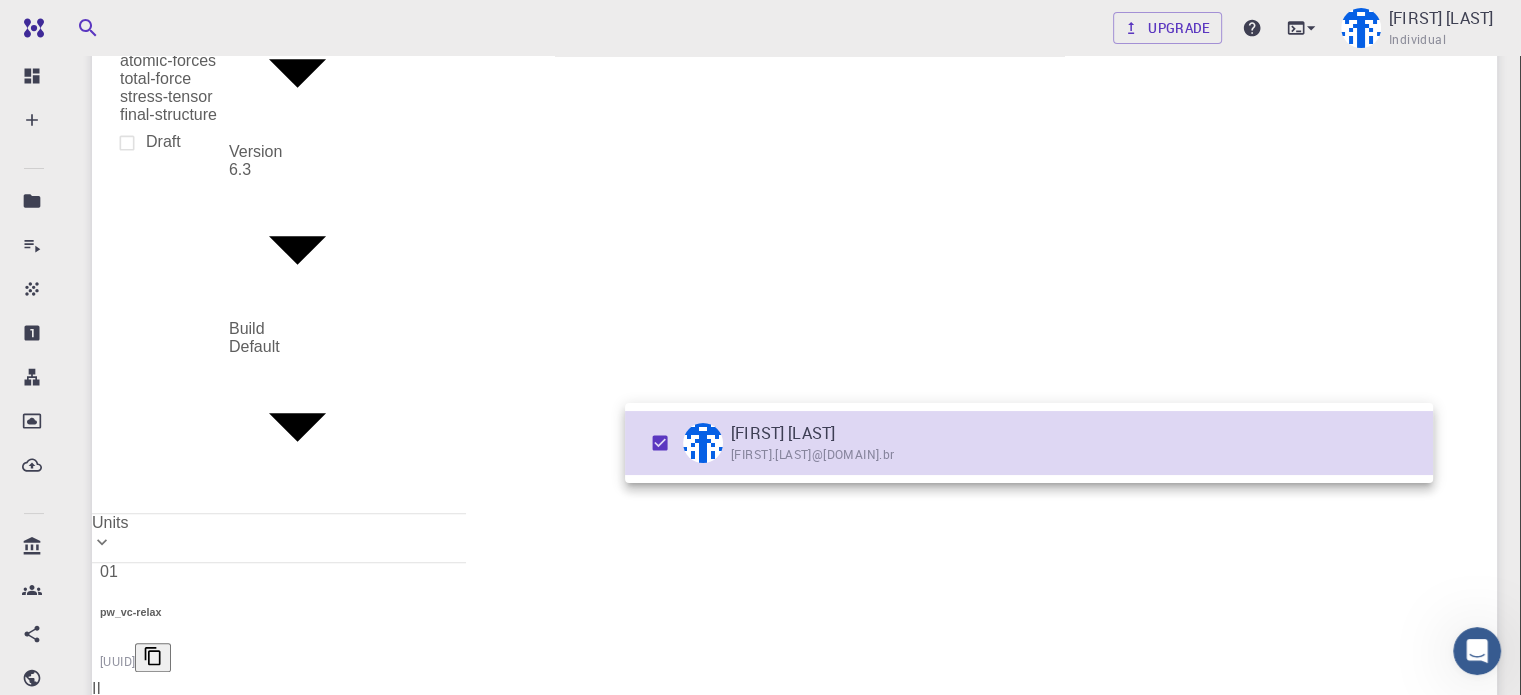 click at bounding box center [760, 347] 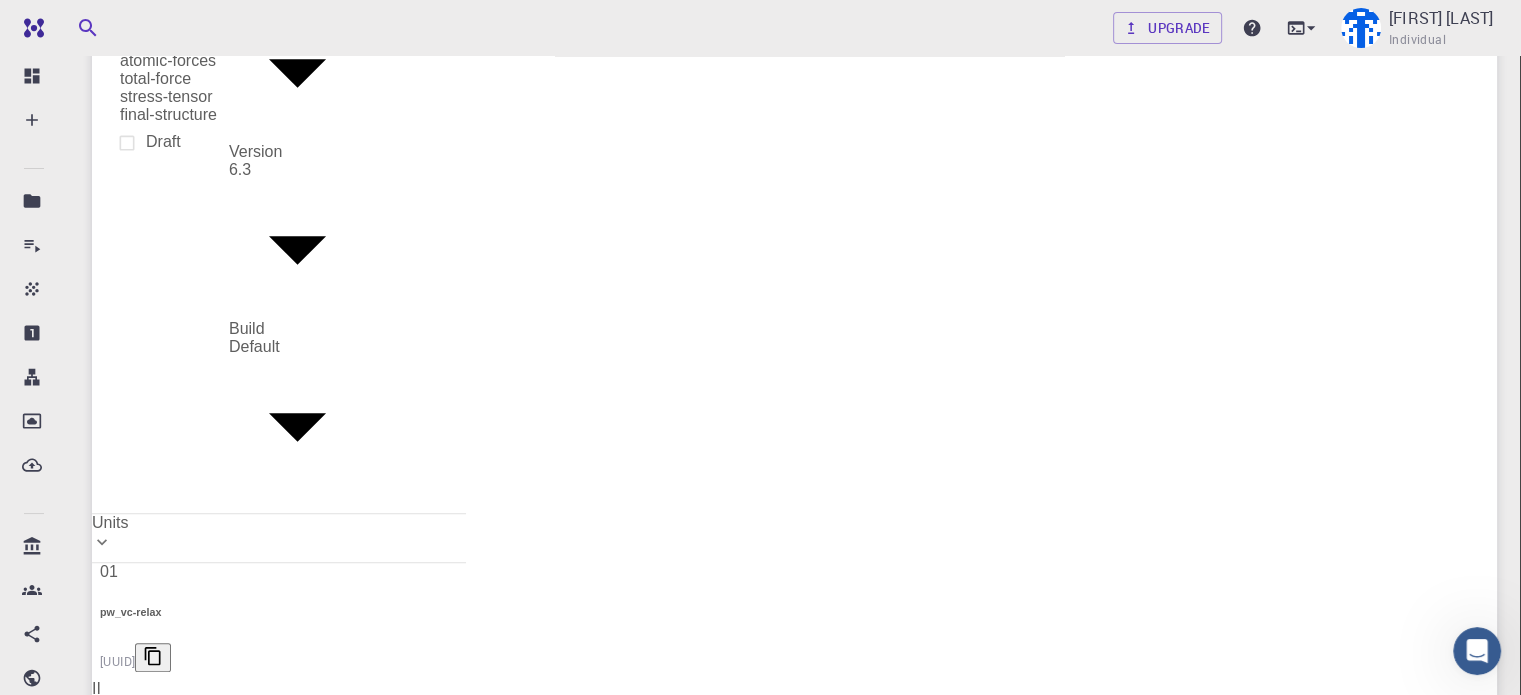 click on "Started" at bounding box center [133, 2561] 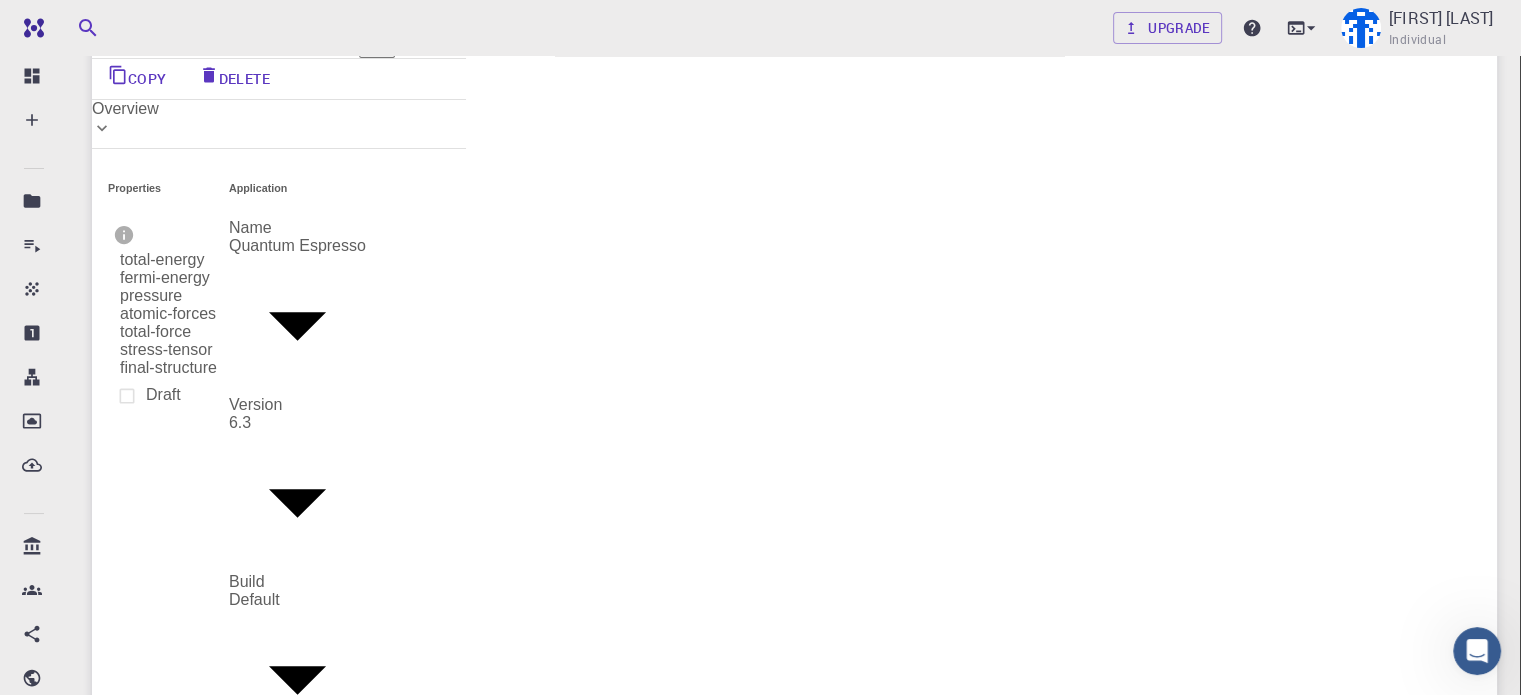 scroll, scrollTop: 200, scrollLeft: 0, axis: vertical 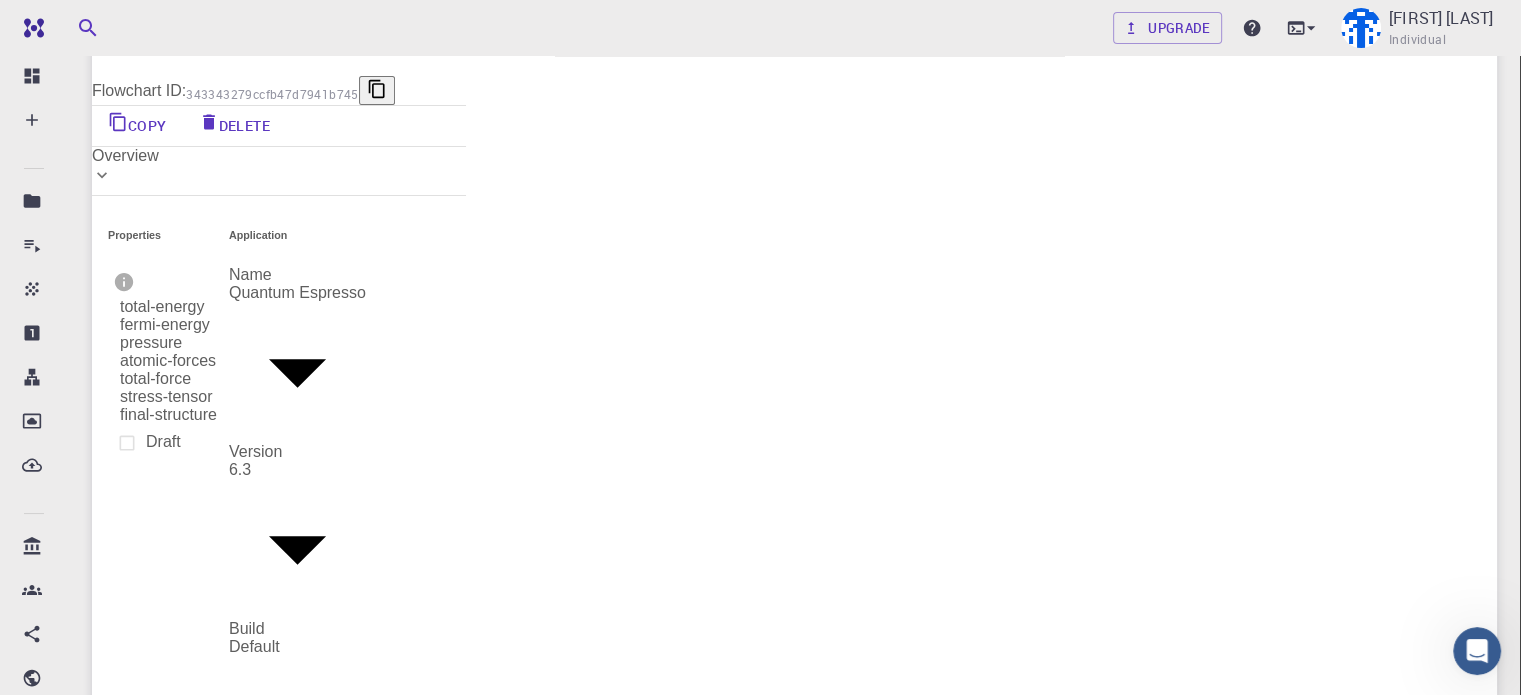 click on "The field is required" at bounding box center [495, 2489] 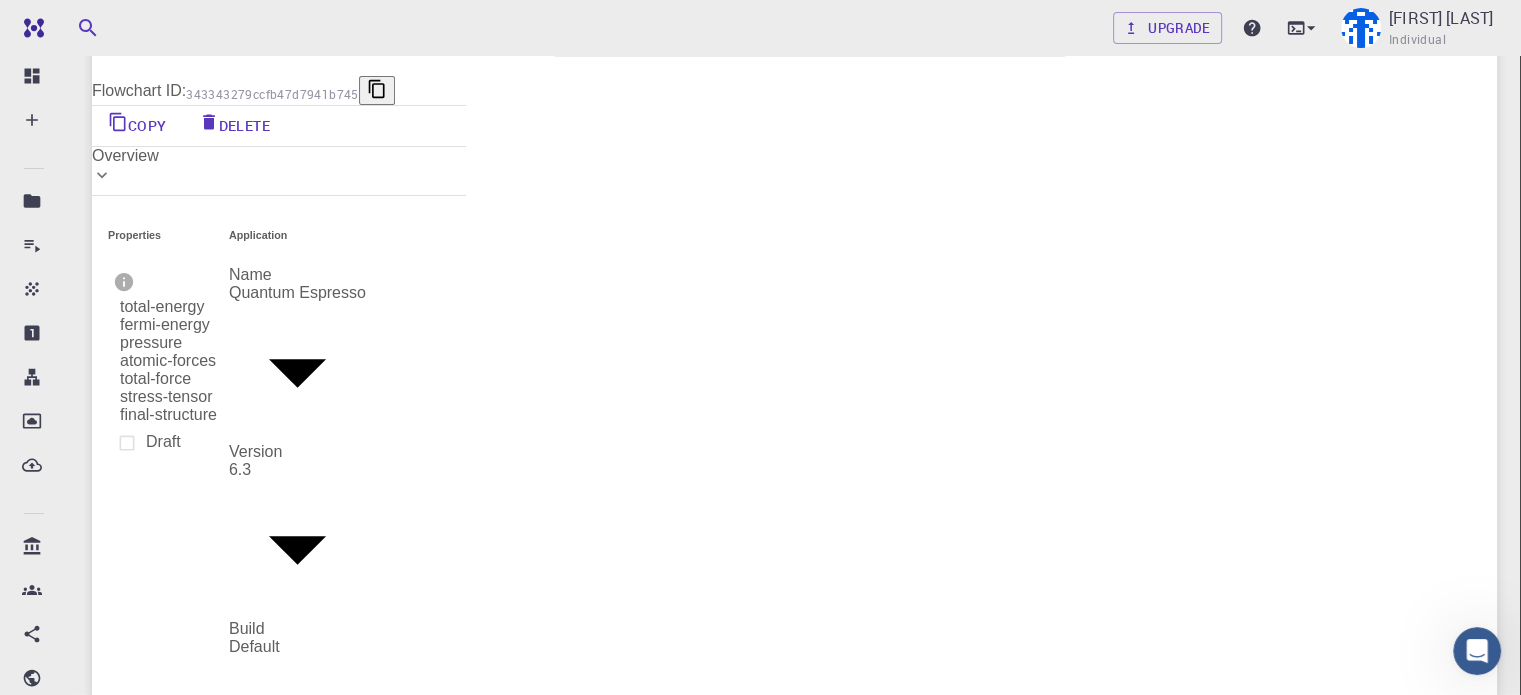 click on "Full name" at bounding box center (88, 3229) 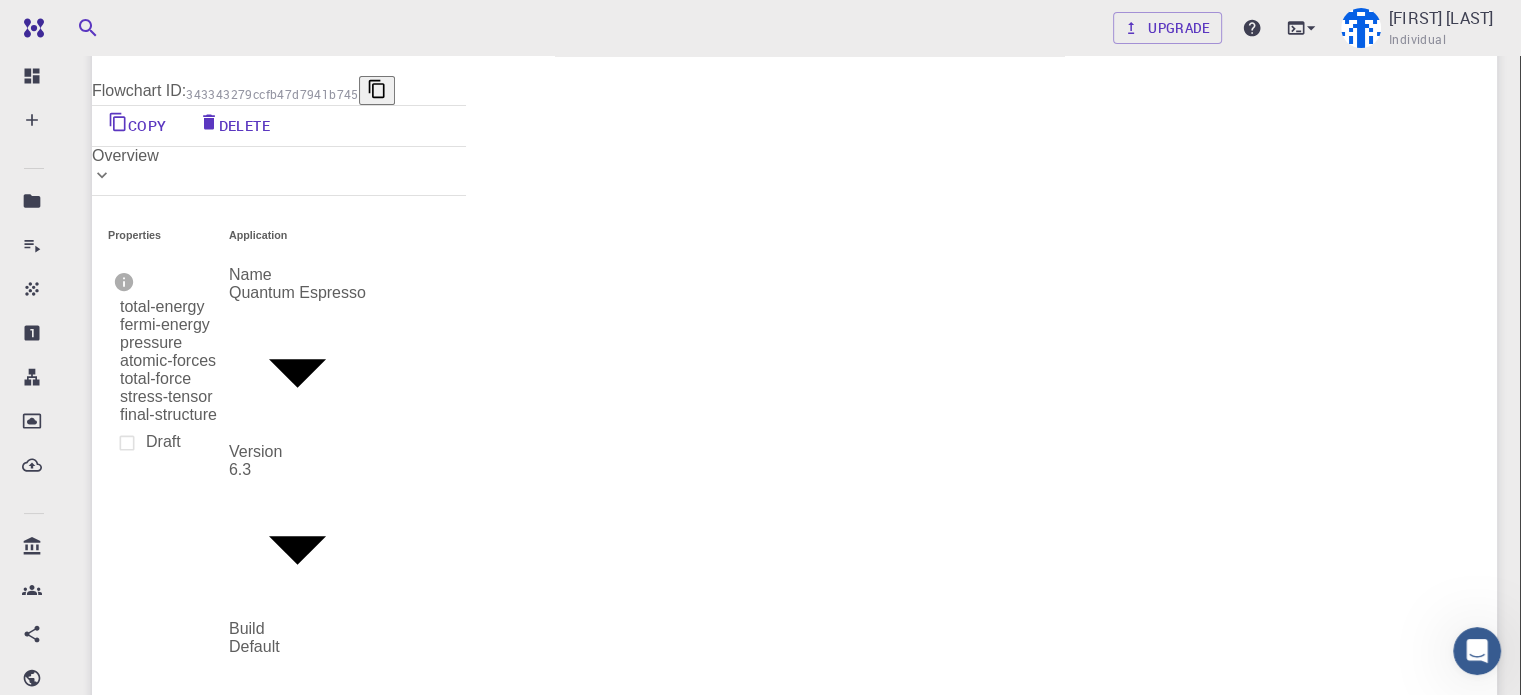 click 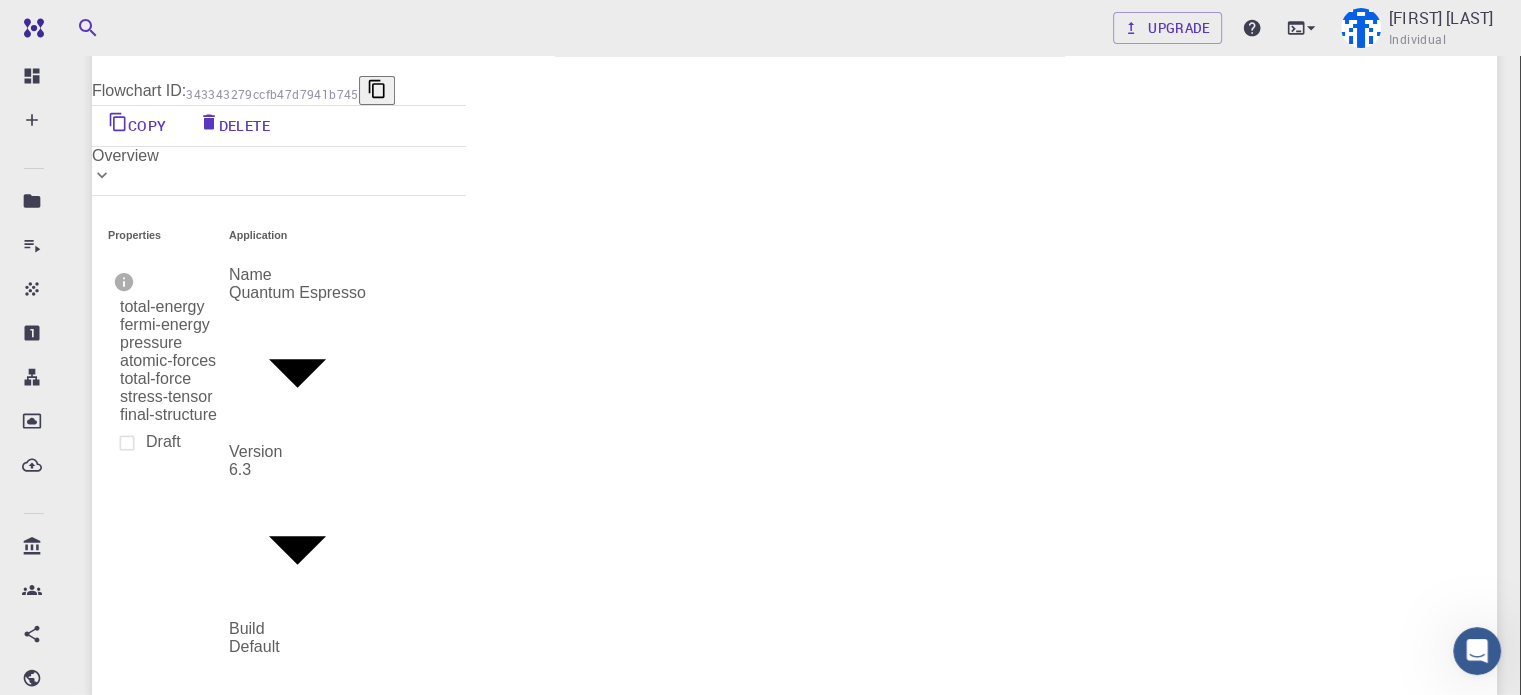 click on "Documentation is here." at bounding box center [99, 3311] 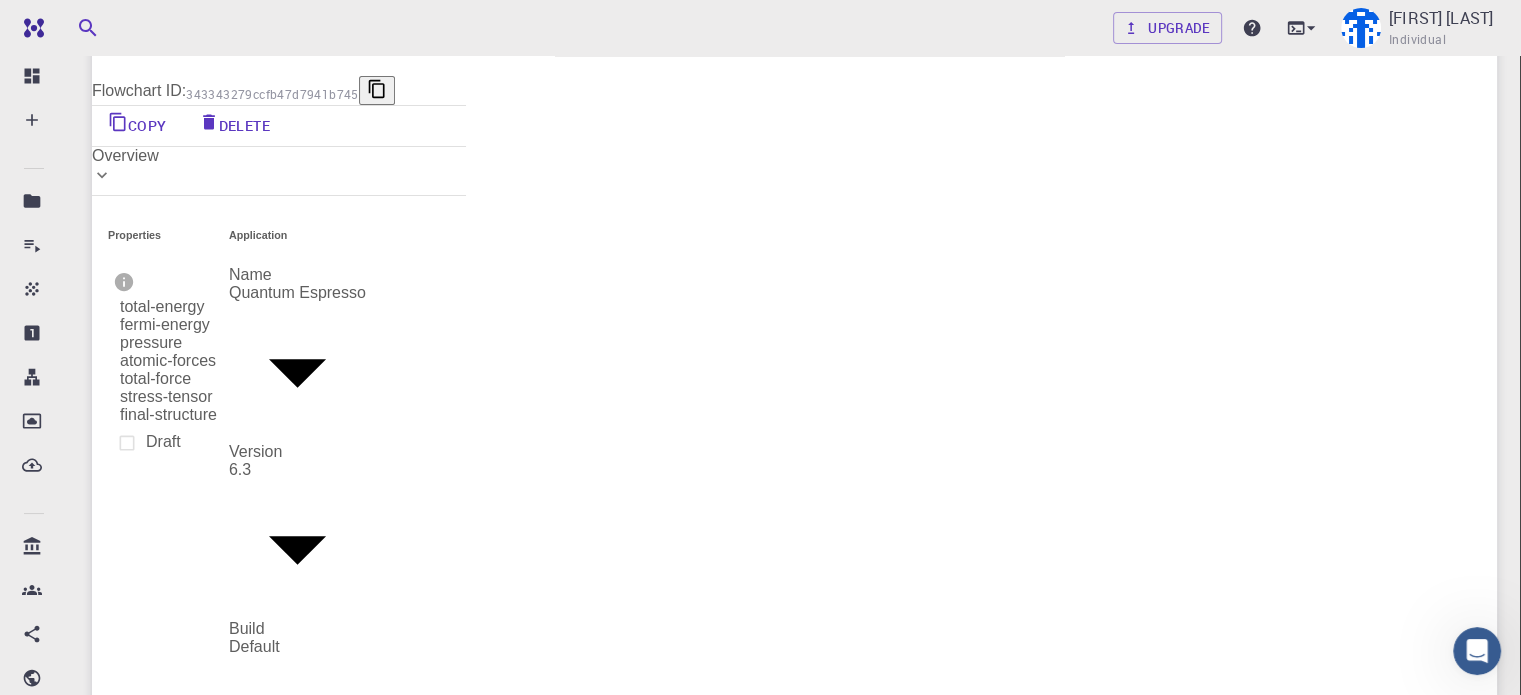 scroll, scrollTop: 0, scrollLeft: 0, axis: both 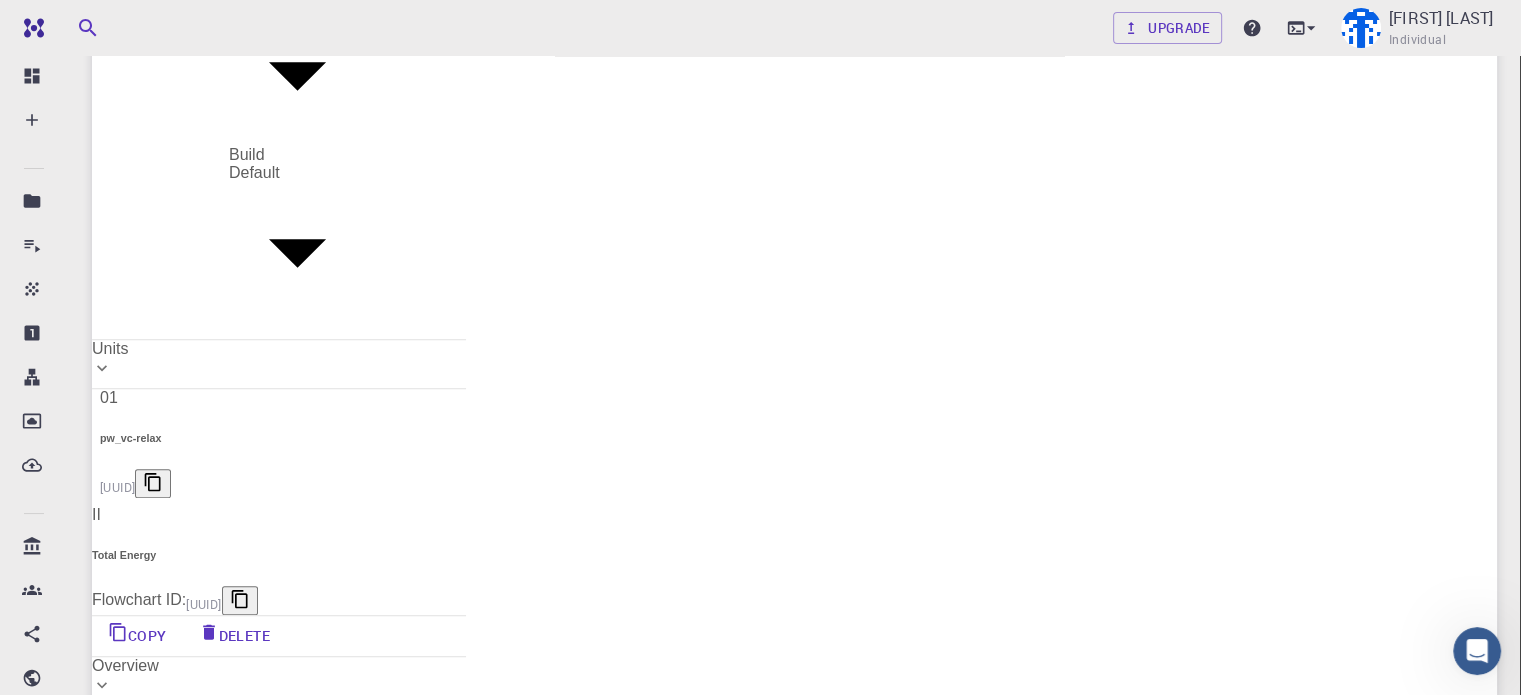 click on "Started" at bounding box center [134, 2387] 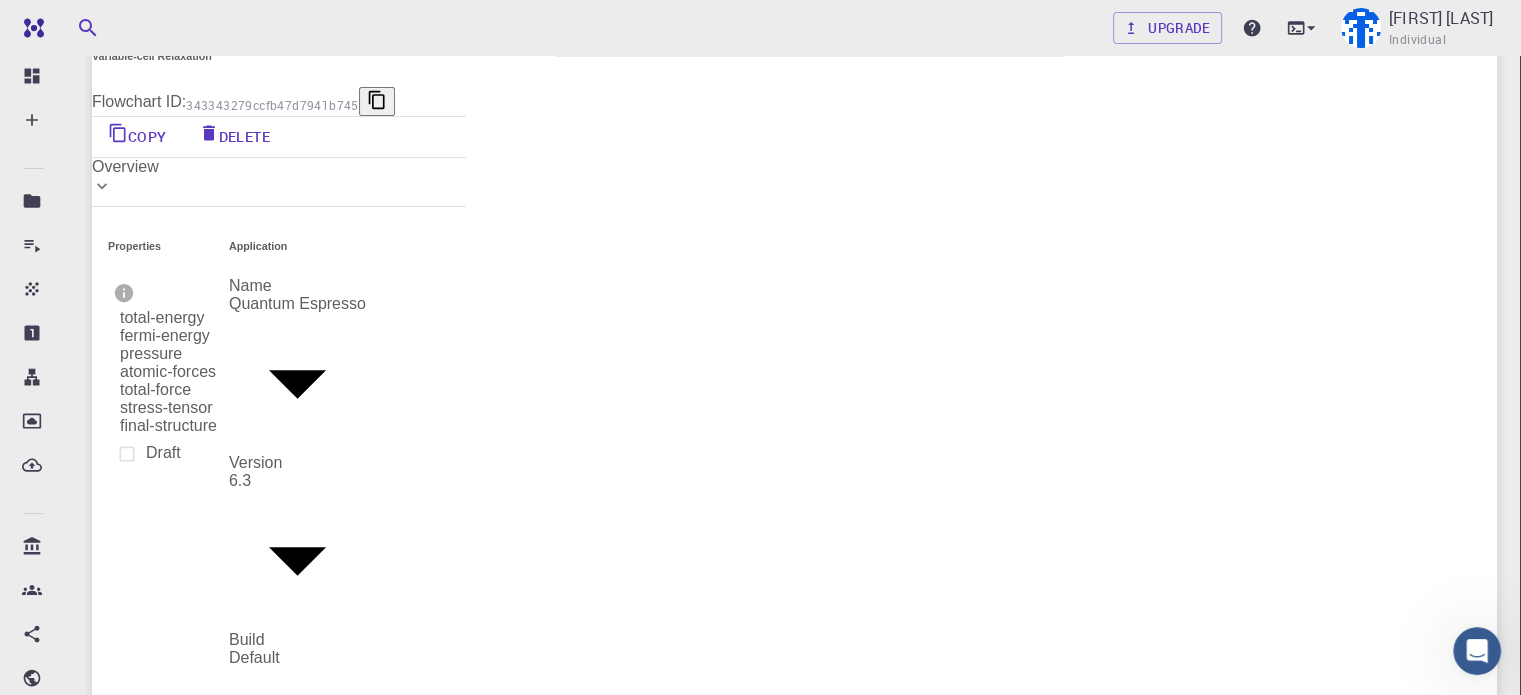 scroll, scrollTop: 174, scrollLeft: 0, axis: vertical 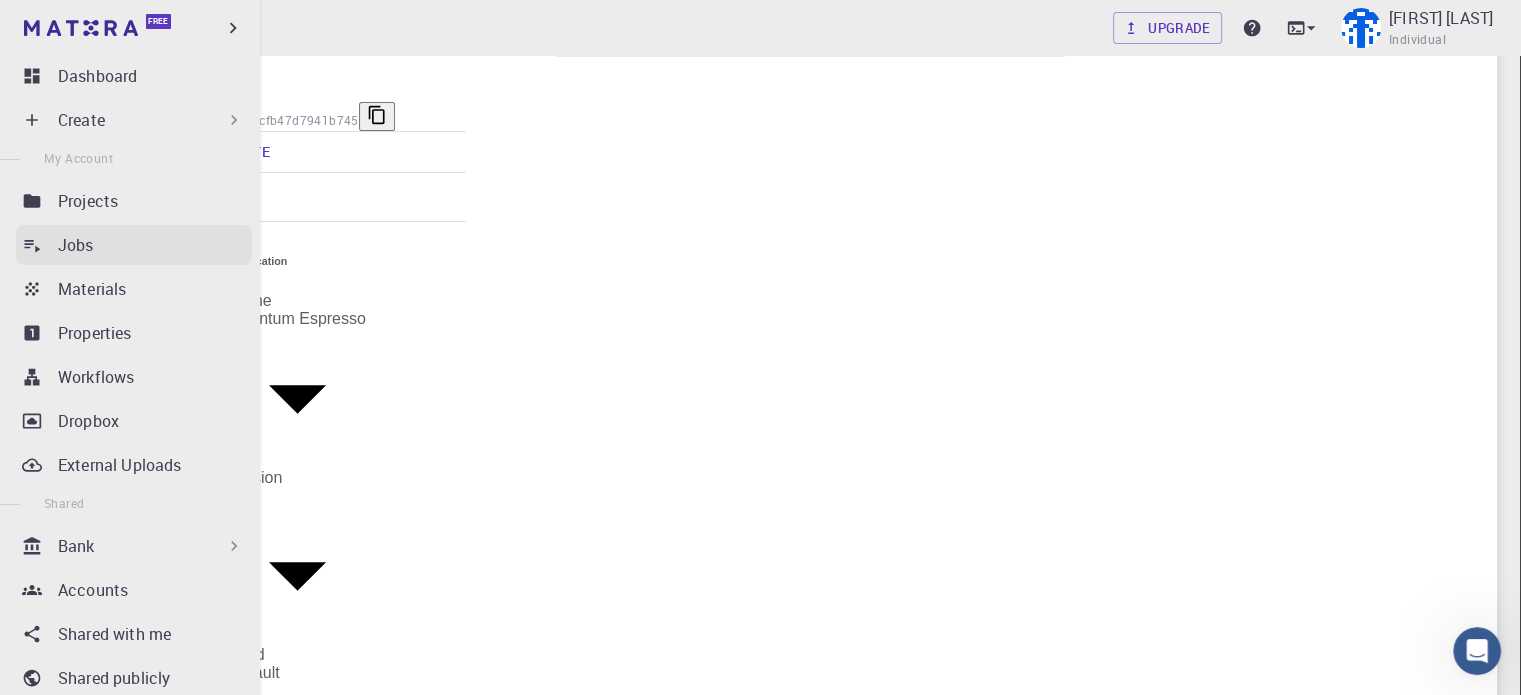 click on "Jobs" at bounding box center [155, 245] 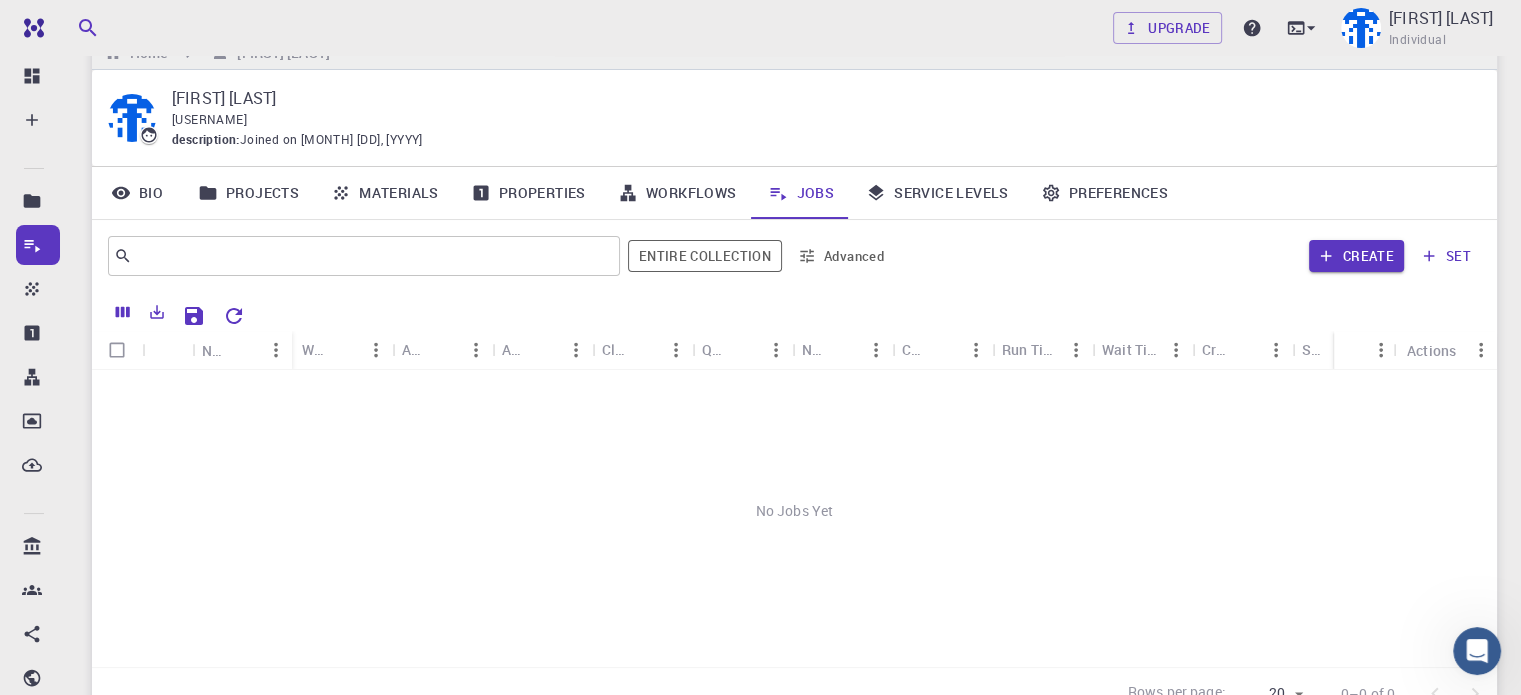 scroll, scrollTop: 0, scrollLeft: 0, axis: both 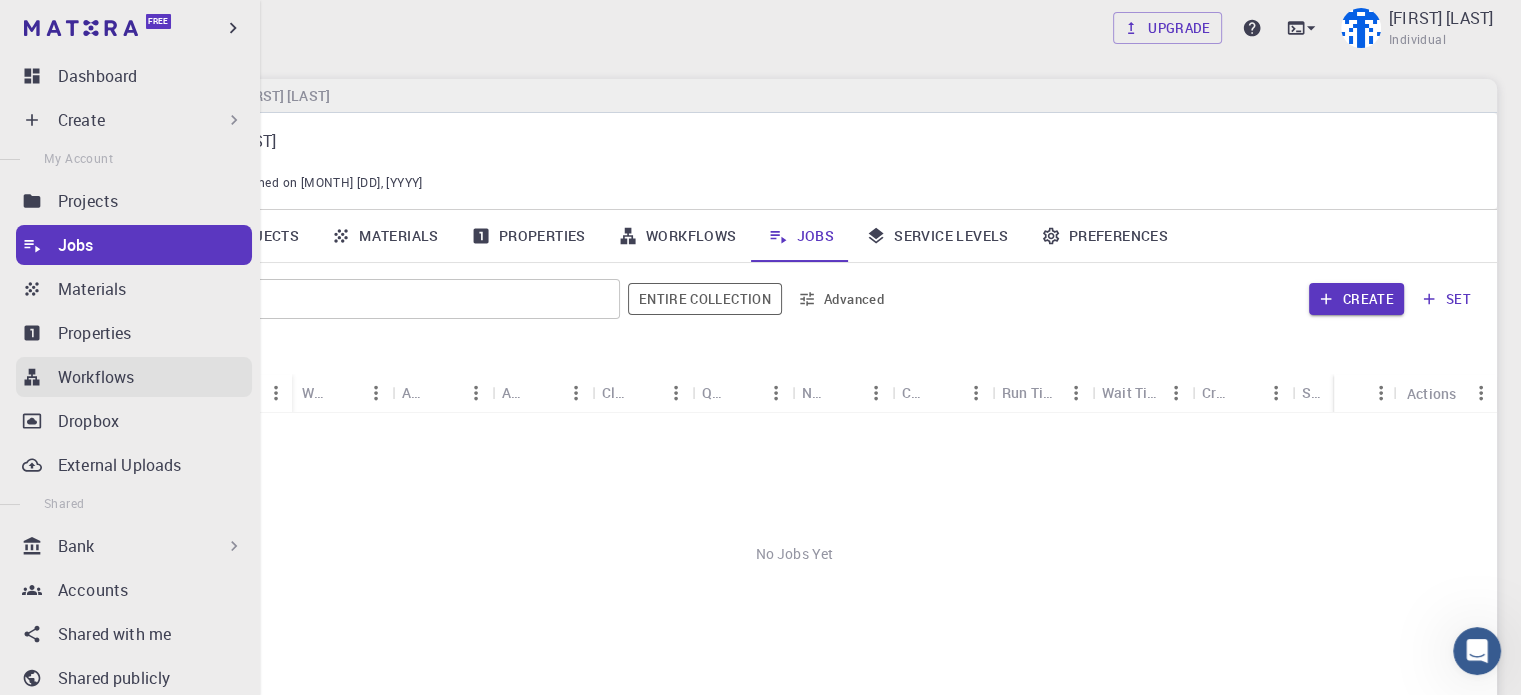 click on "Workflows" at bounding box center [134, 377] 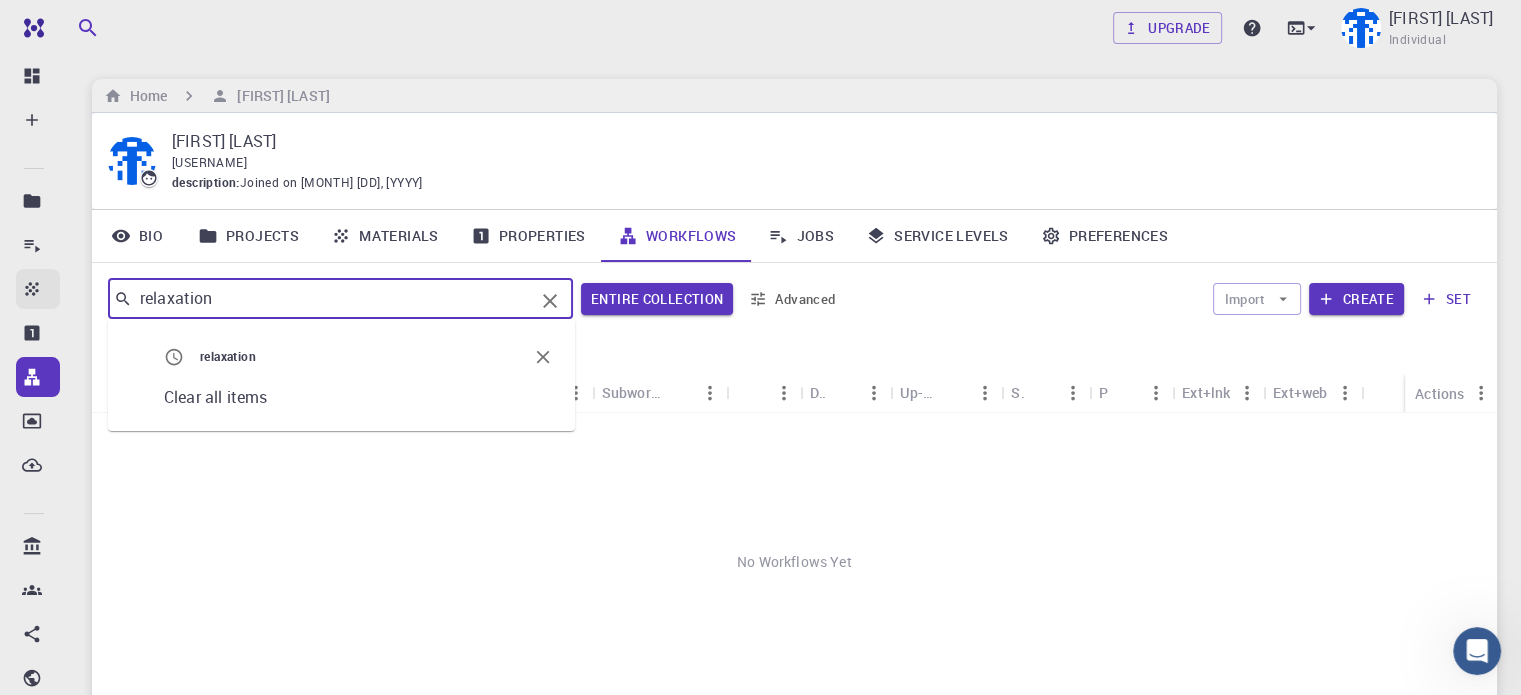 drag, startPoint x: 480, startPoint y: 301, endPoint x: 46, endPoint y: 307, distance: 434.04147 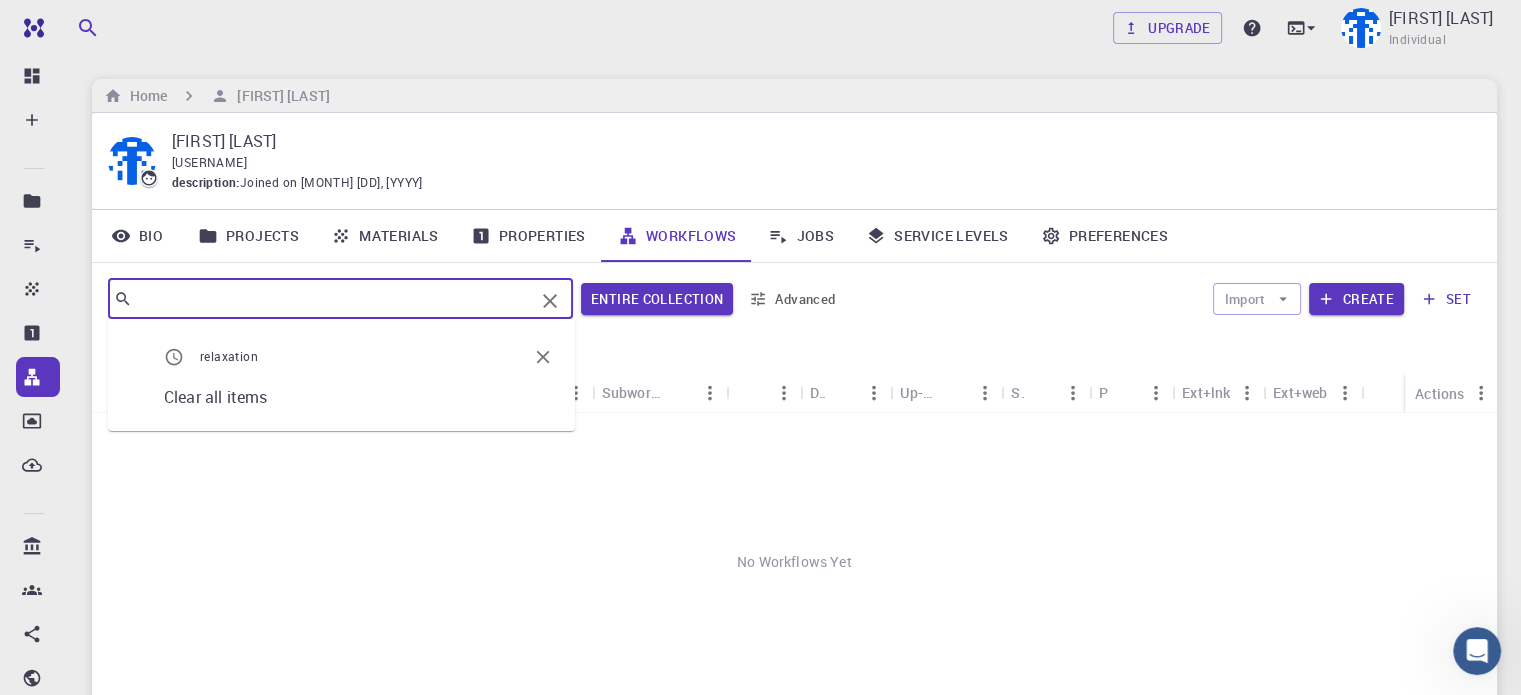 type 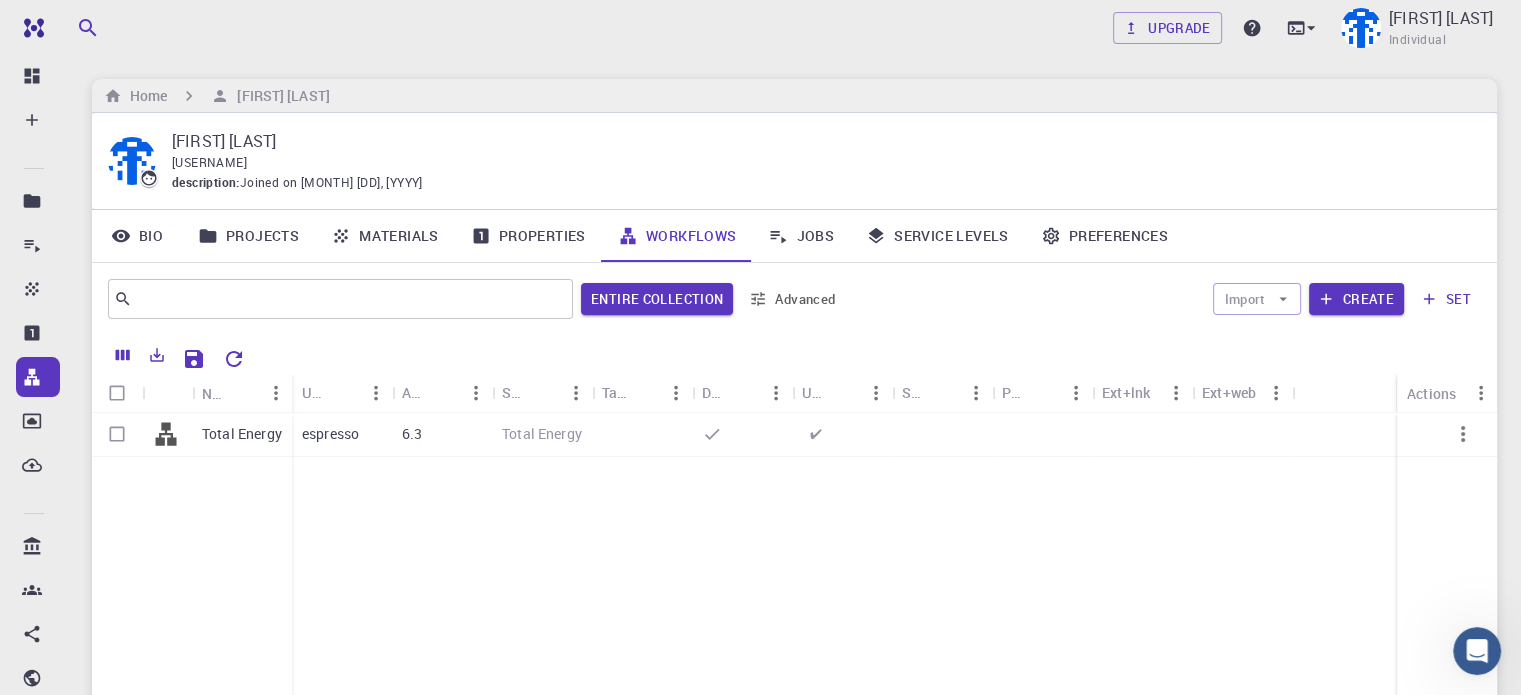 click on "Total Energy espresso 6.3 Total Energy ✔" at bounding box center [794, 561] 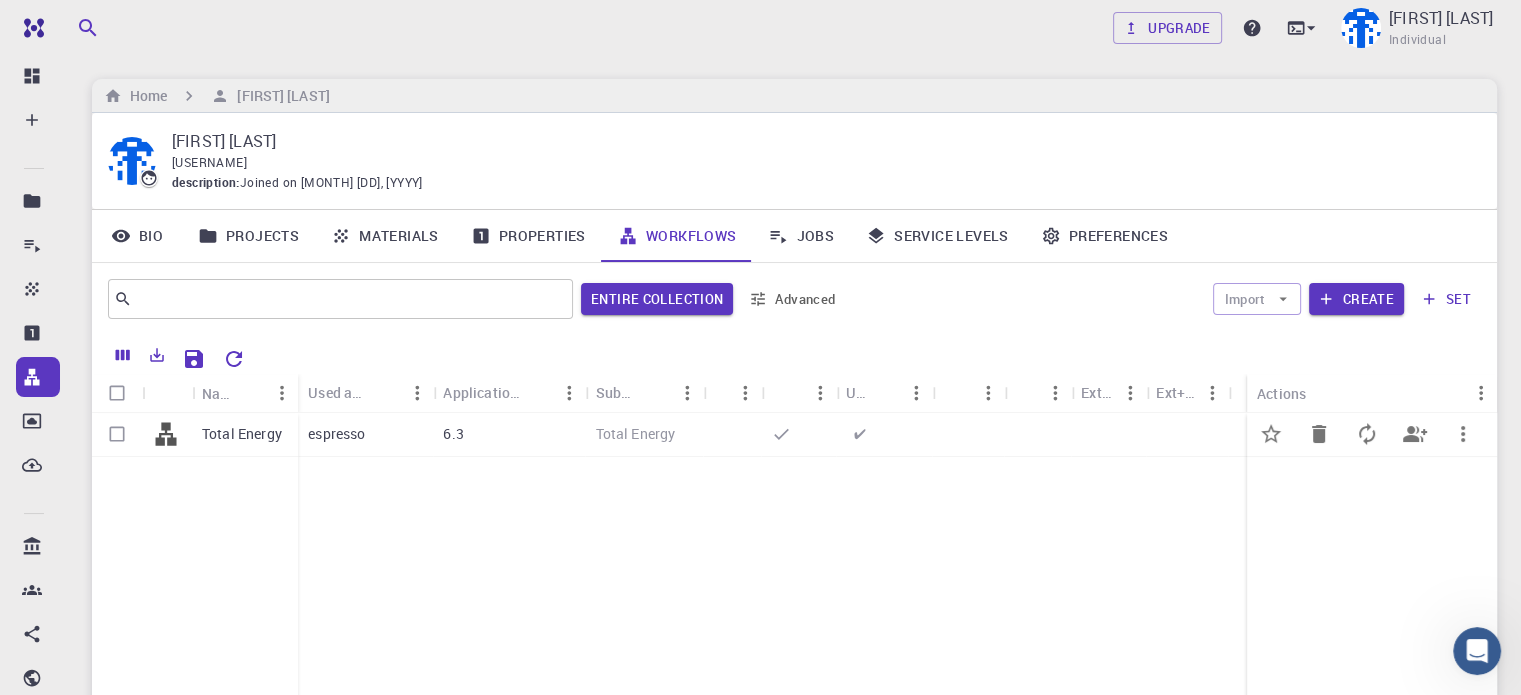 click on "6.3" at bounding box center (509, 435) 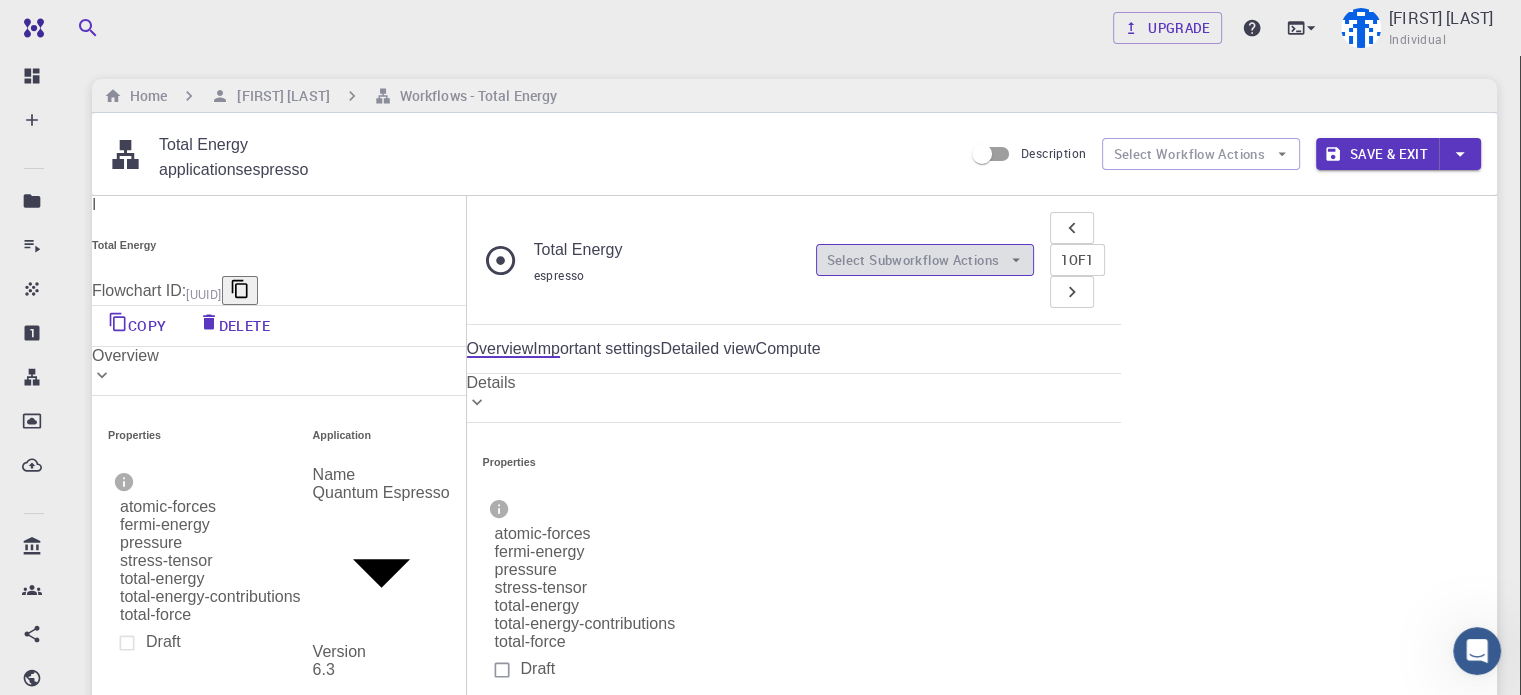 click on "Select Subworkflow Actions" at bounding box center [925, 260] 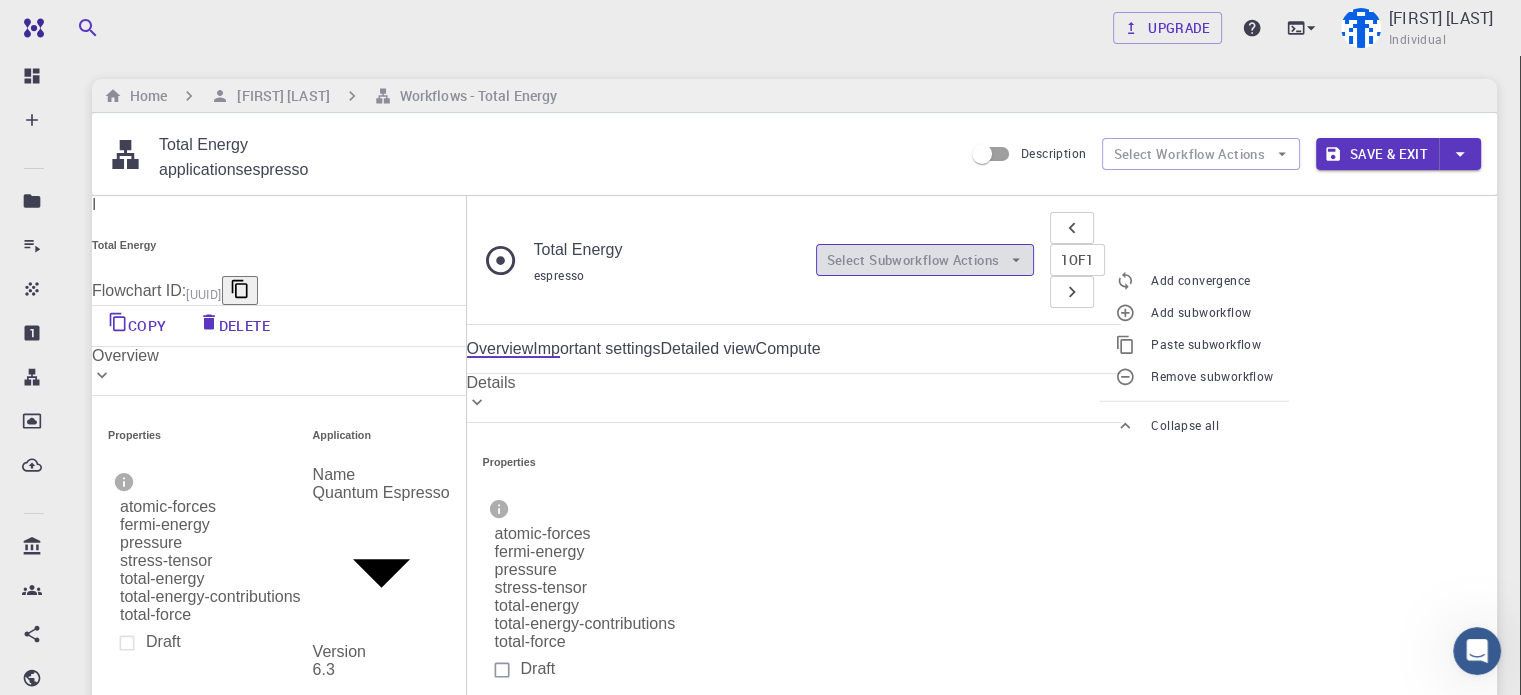 click on "Select Subworkflow Actions" at bounding box center (925, 260) 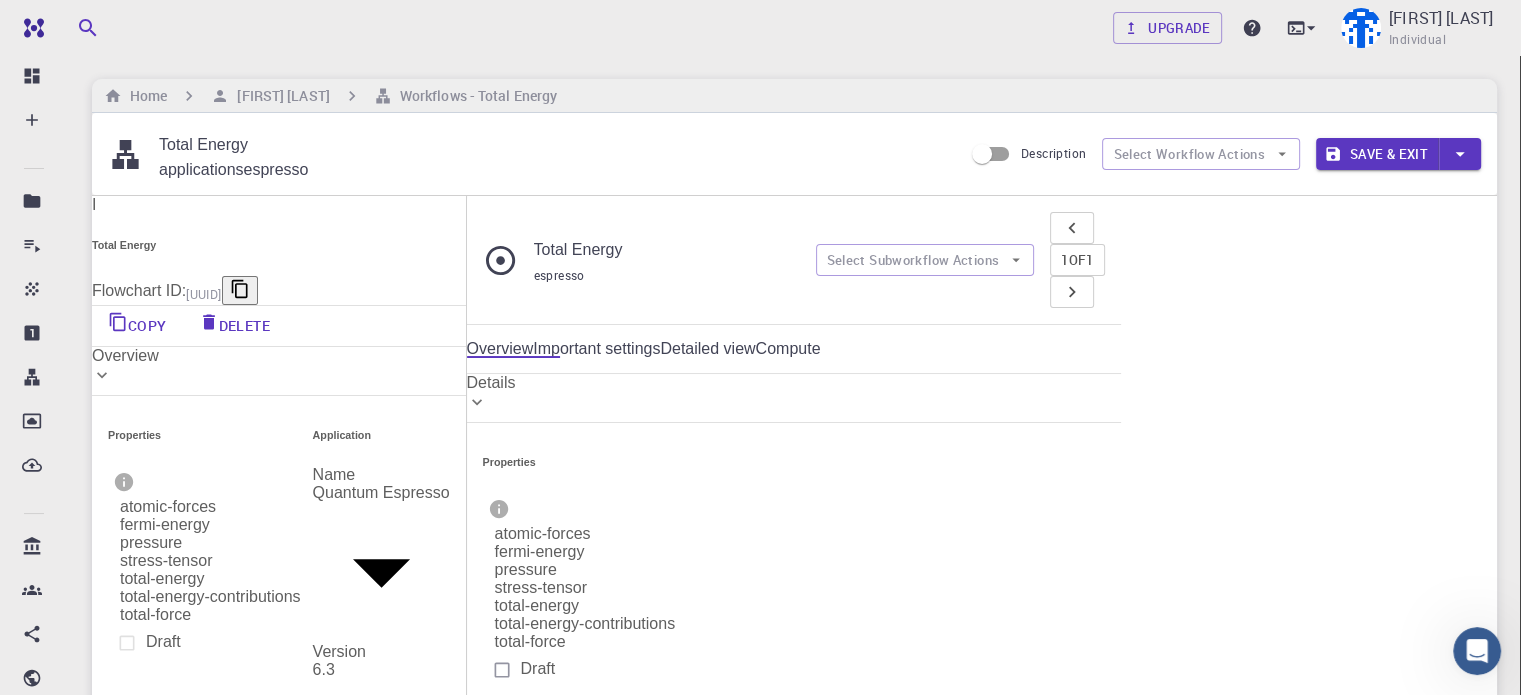 click on "Overview" at bounding box center [279, 356] 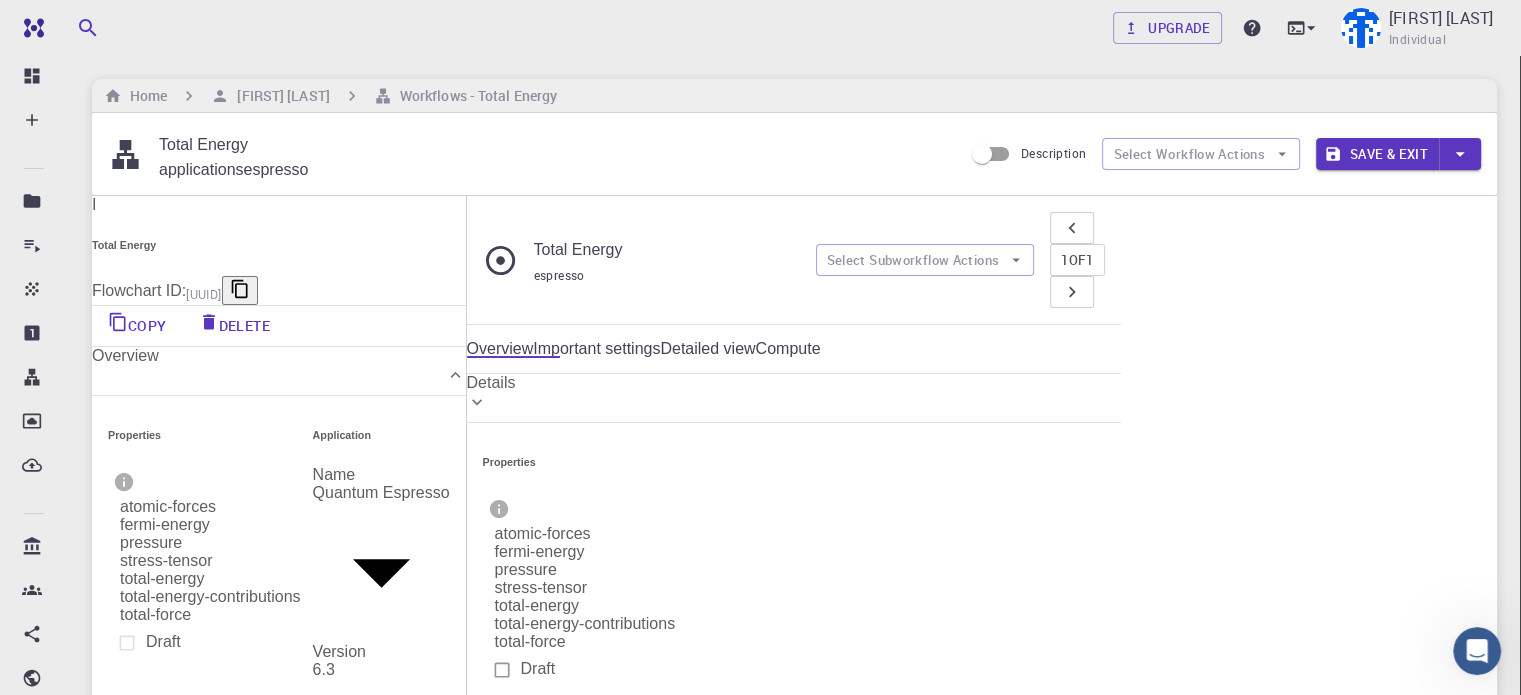 scroll, scrollTop: 100, scrollLeft: 0, axis: vertical 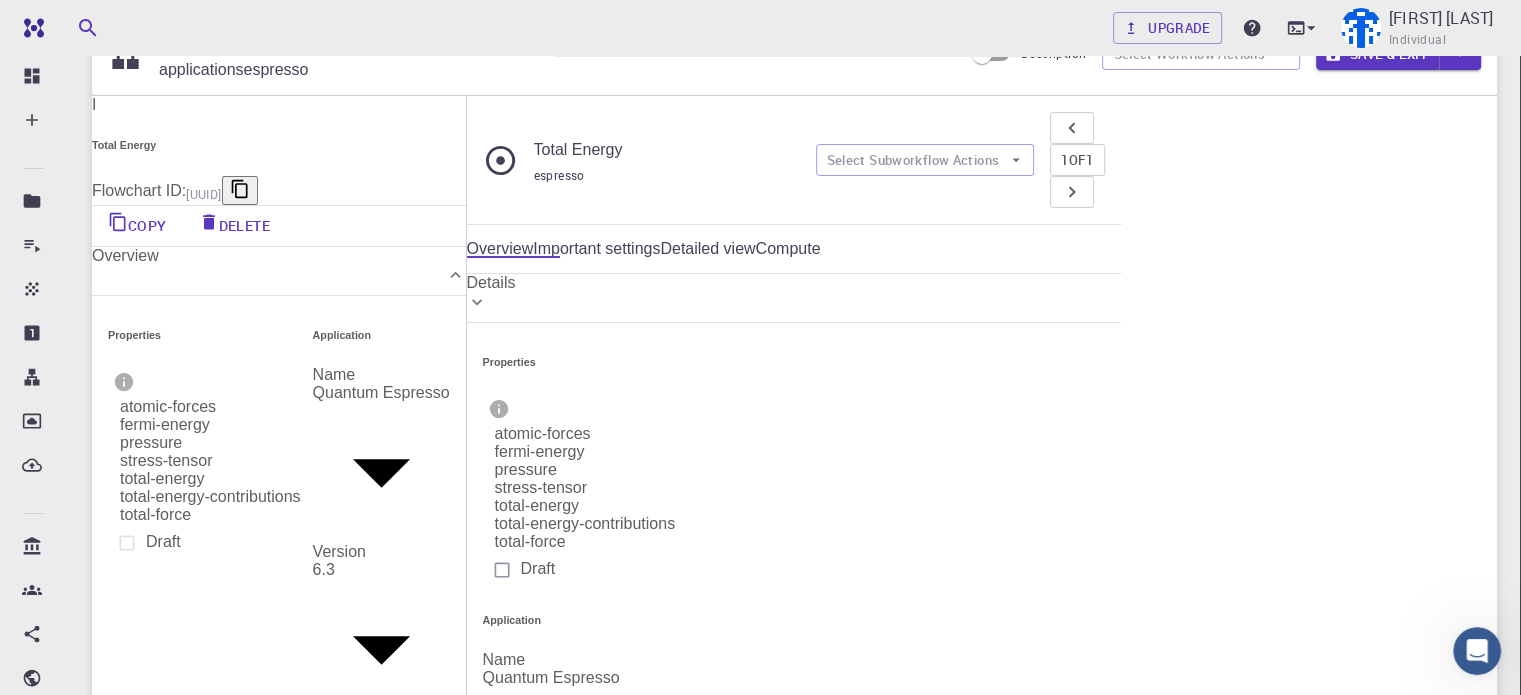 click on "Units" at bounding box center [279, 923] 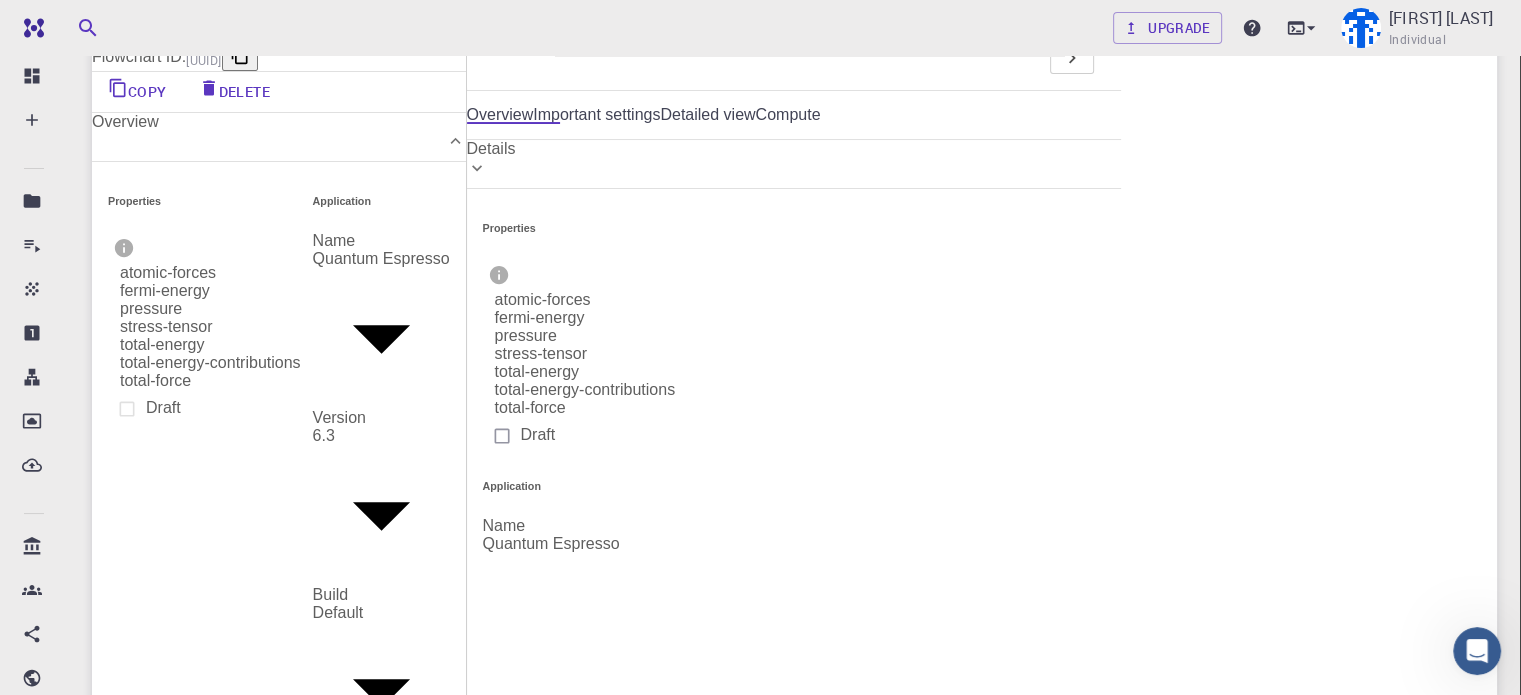scroll, scrollTop: 200, scrollLeft: 0, axis: vertical 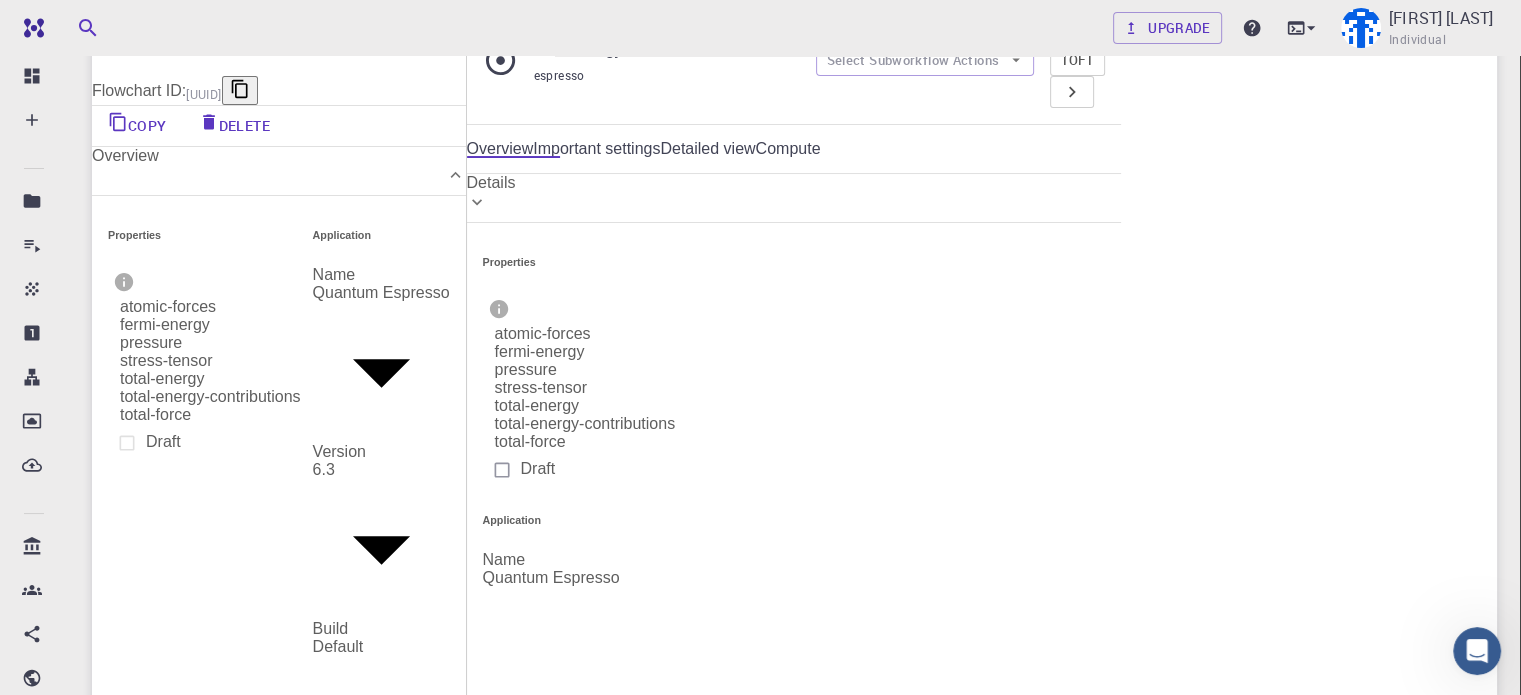 click 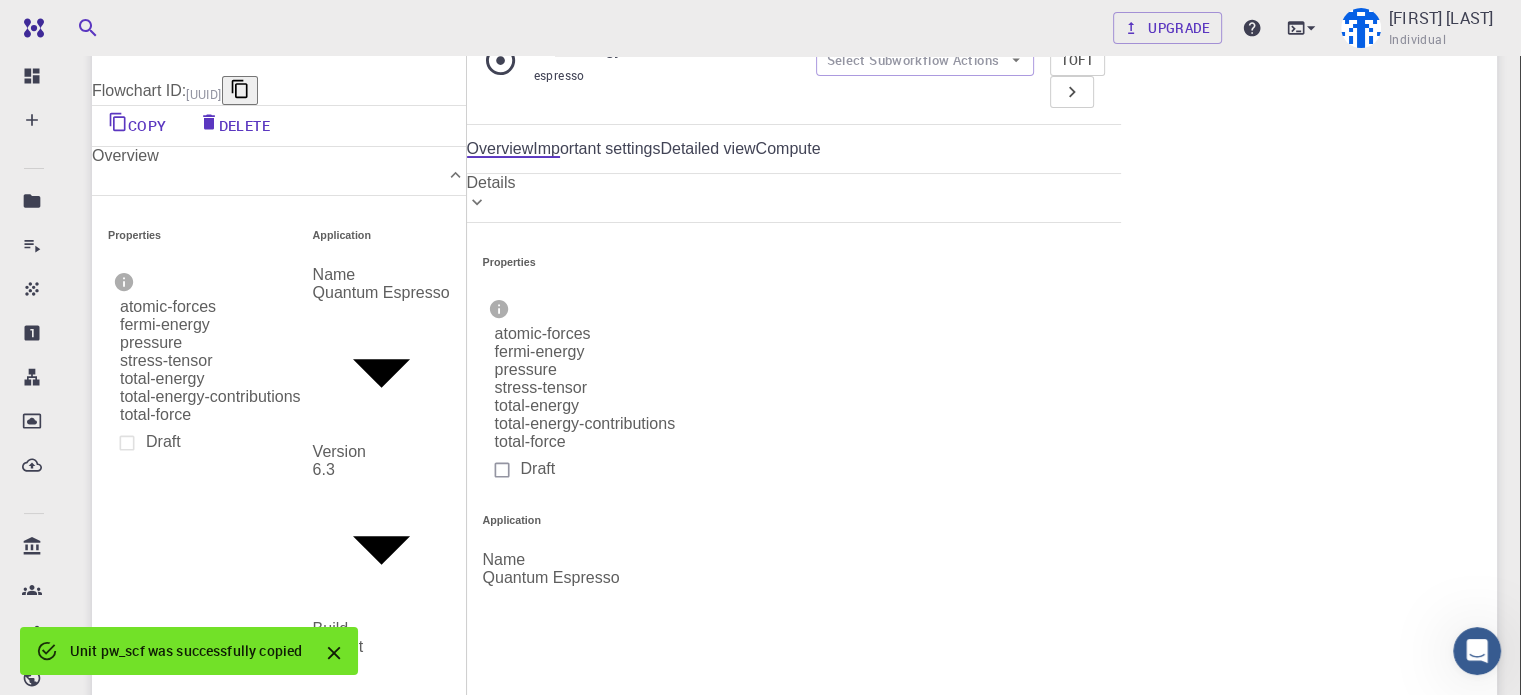 click on "c913147d-760d-496d-93a7-dc0771034d54" at bounding box center [986, 3486] 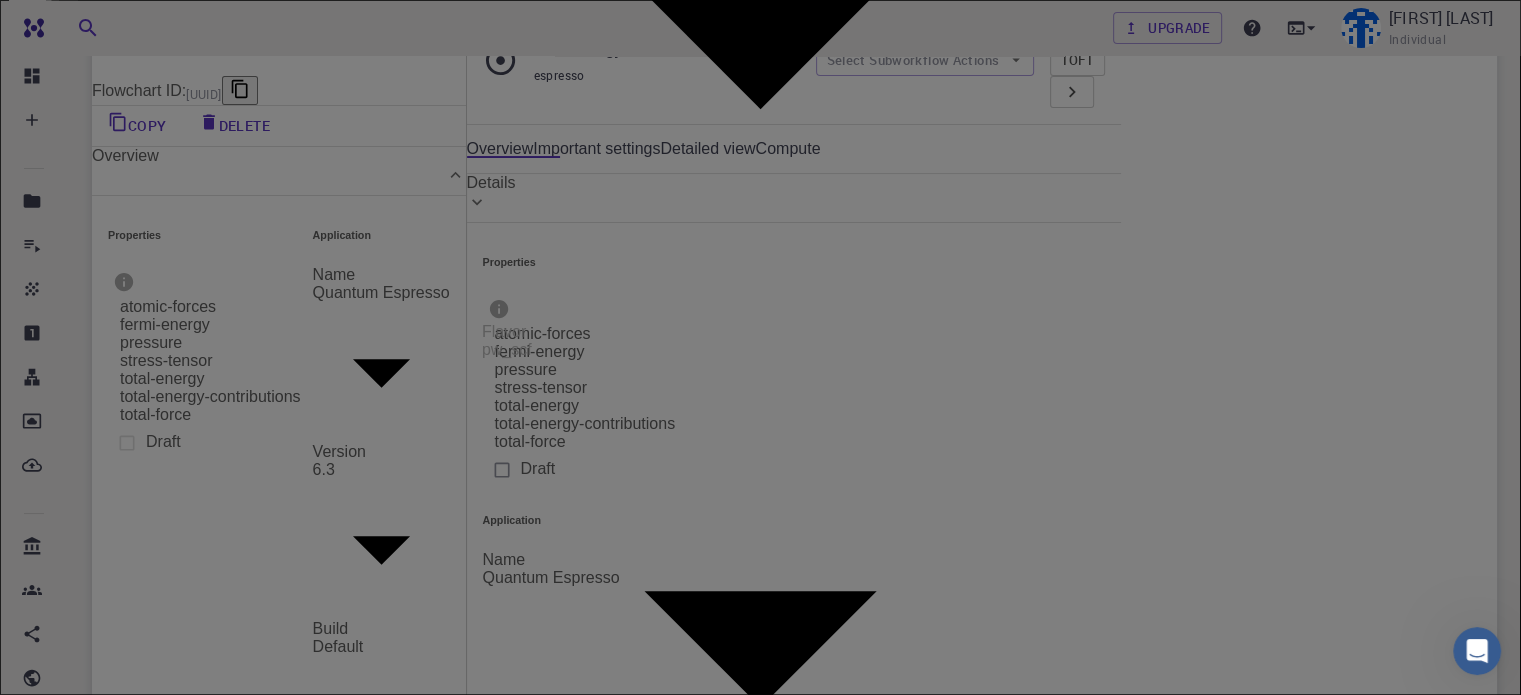 scroll, scrollTop: 100, scrollLeft: 0, axis: vertical 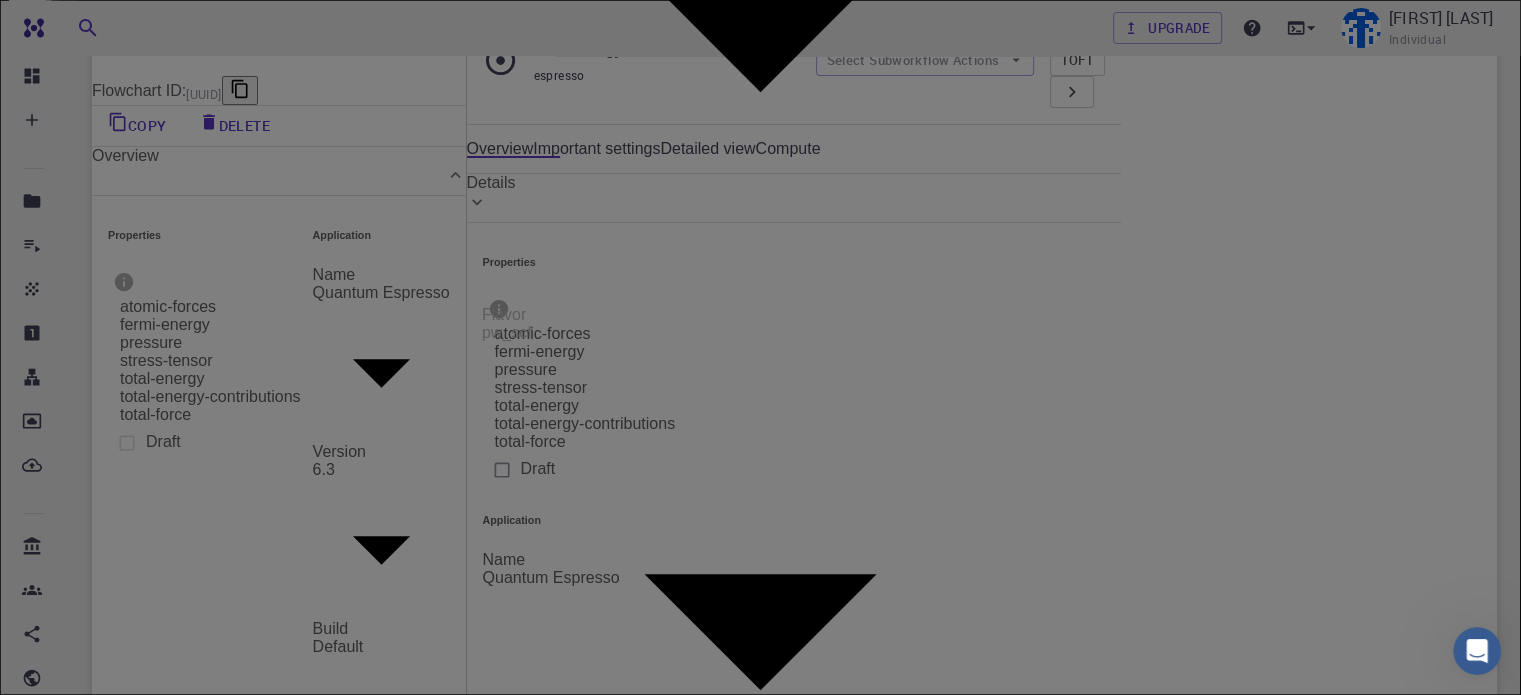 click on "template" at bounding box center (512, 1572) 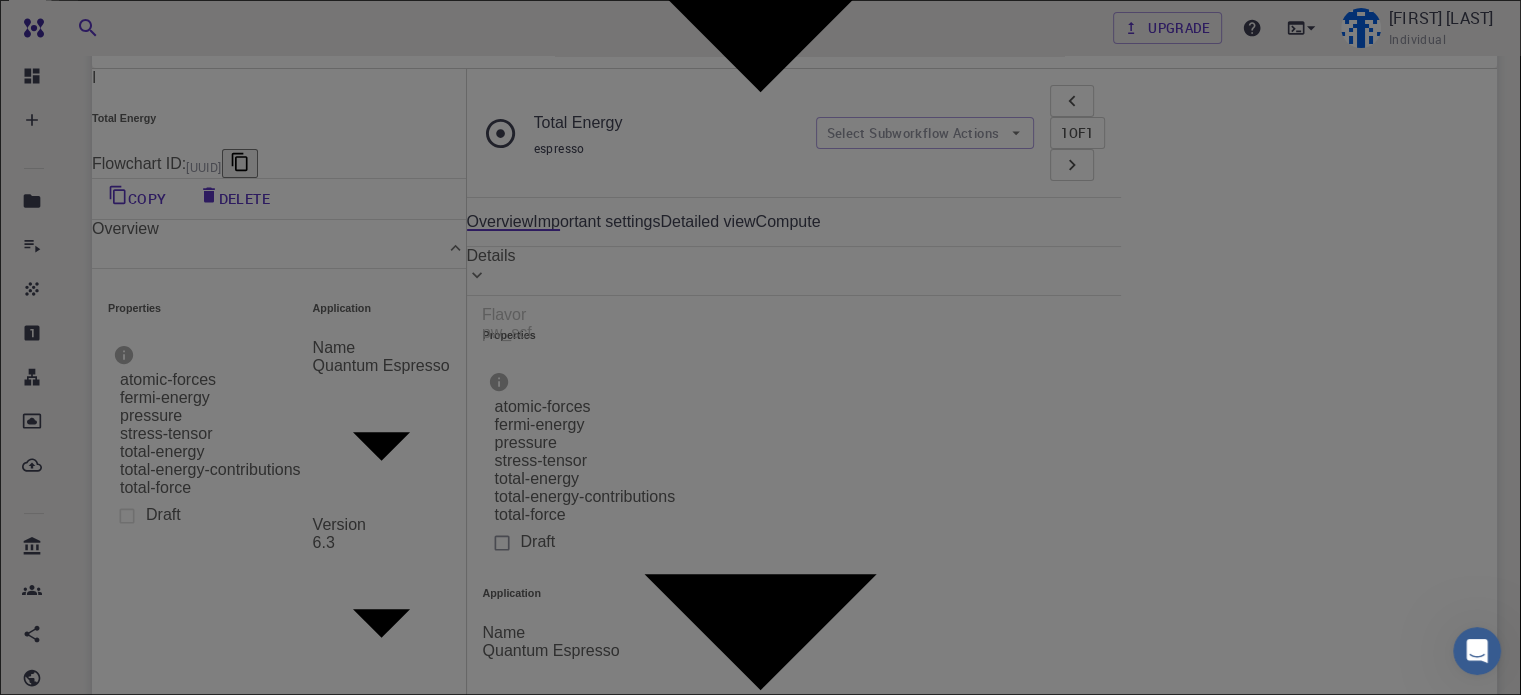 scroll, scrollTop: 100, scrollLeft: 0, axis: vertical 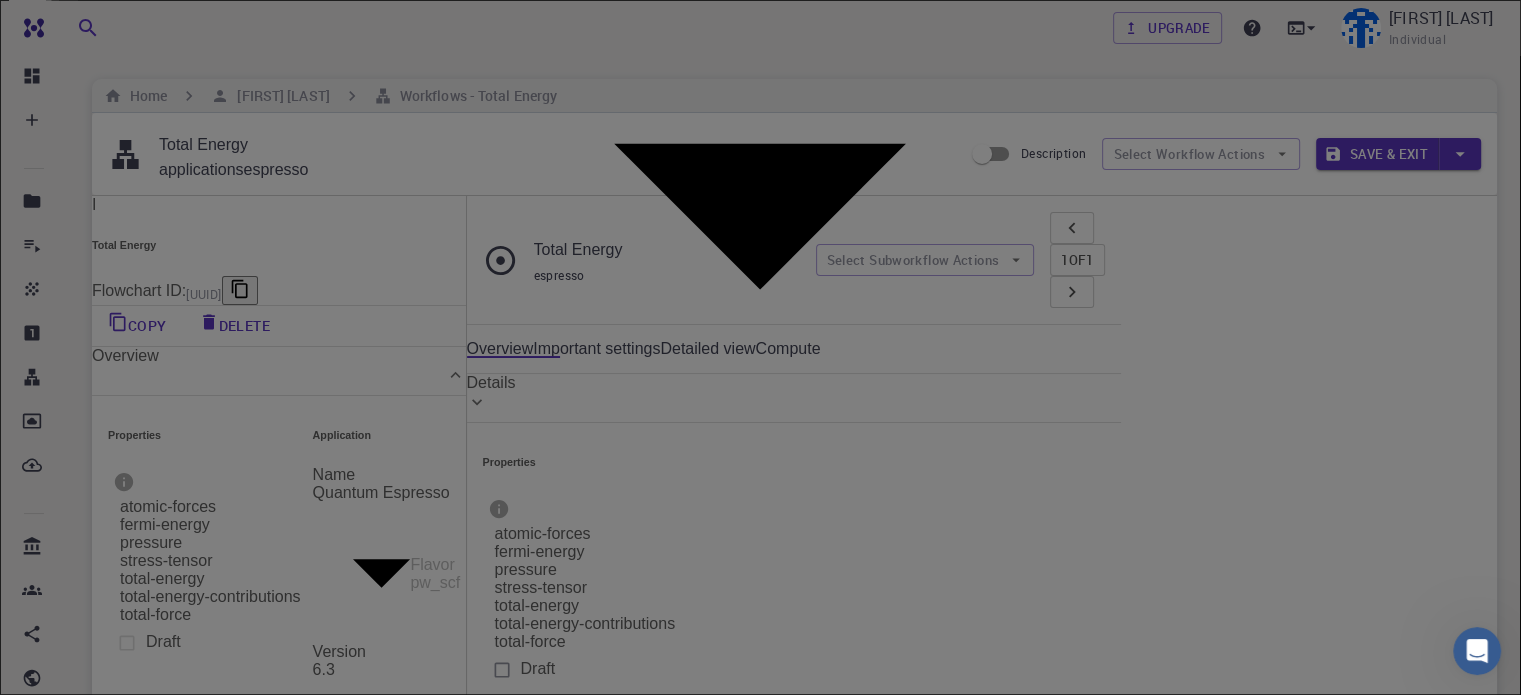 click at bounding box center (1085, 1971) 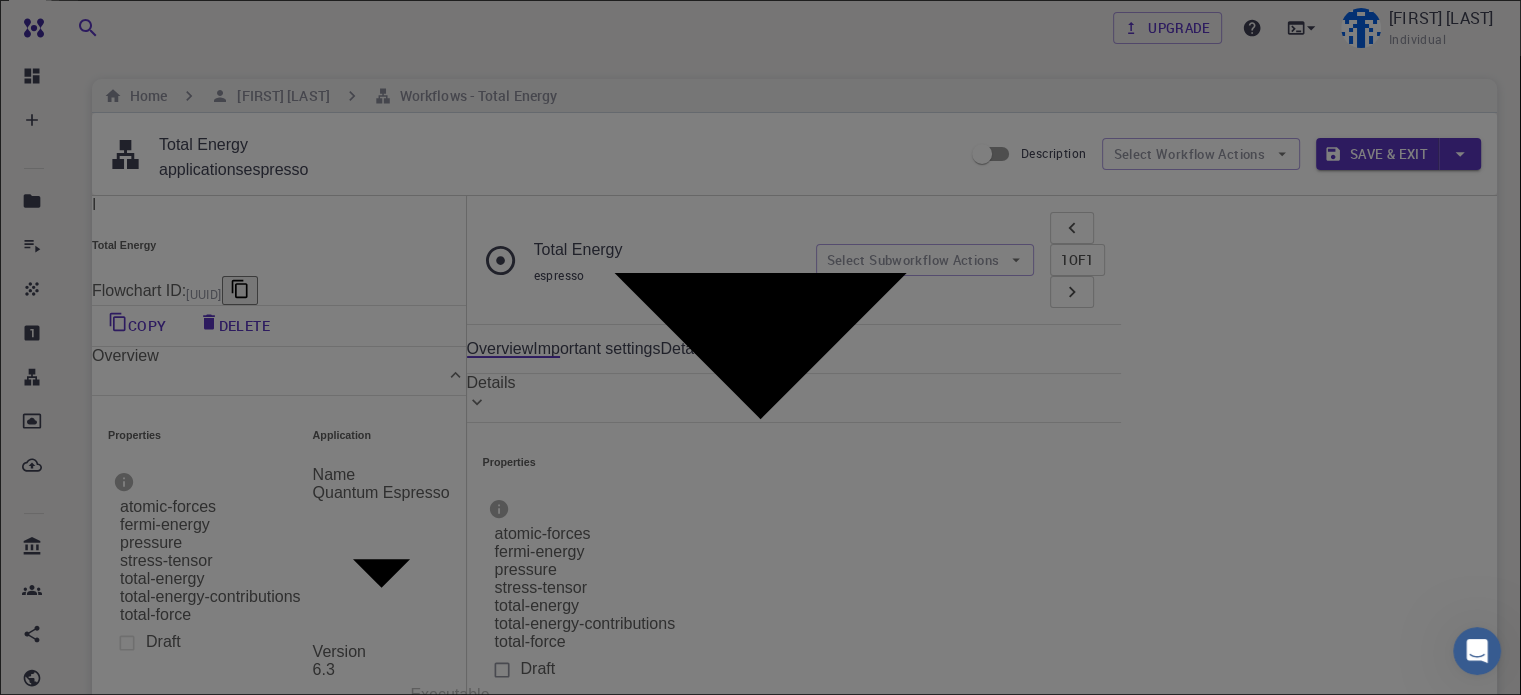 click on "Free Dashboard Create New Job New Material Create Material Upload File Import from Bank Import from 3rd Party New Workflow New Project Projects Jobs Materials Properties Workflows Dropbox External Uploads Bank Materials Workflows Accounts Shared with me Shared publicly Shared externally Documentation Contact Support Compute load: Low Upgrade [FIRST] [LAST] Individual Home [FIRST] [LAST] Workflows - Total Energy Total Energy applications espresso Description Select Workflow Actions Save & Exit I Total Energy Flowchart ID:  ac6c20aa83443d4289cd80a2 Copy Delete Overview Properties atomic-forces fermi-energy pressure stress-tensor total-energy total-energy-contributions total-force Draft Application Name Quantum Espresso espresso Name Version 6.3 6.3 Version Build Default Default Build Units 01 I pw_scf c913147d-760d-496d-93a7-dc0771034d54 Total Energy espresso Select Subworkflow Actions 1  of  1 Overview Important settings Detailed view Compute Details Properties pressure I" at bounding box center (760, 1844) 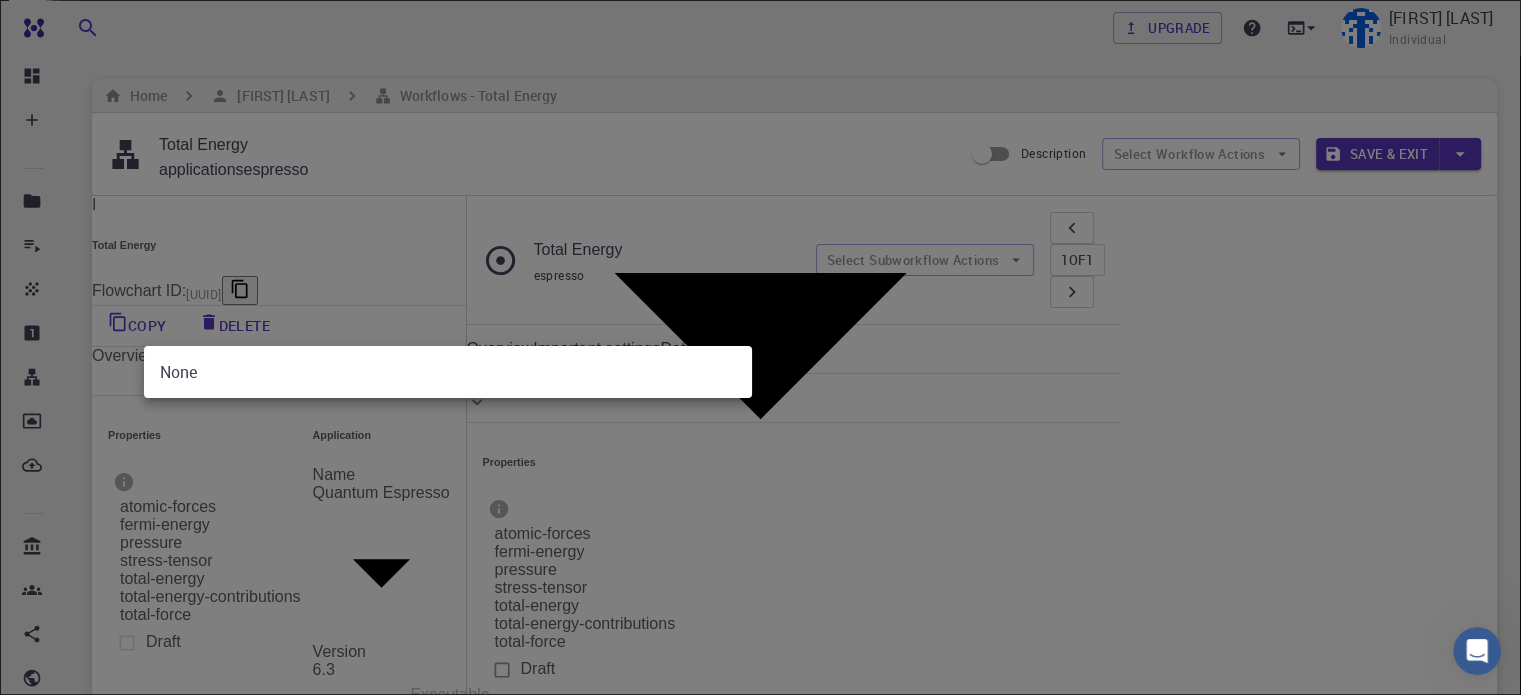 click at bounding box center [760, 347] 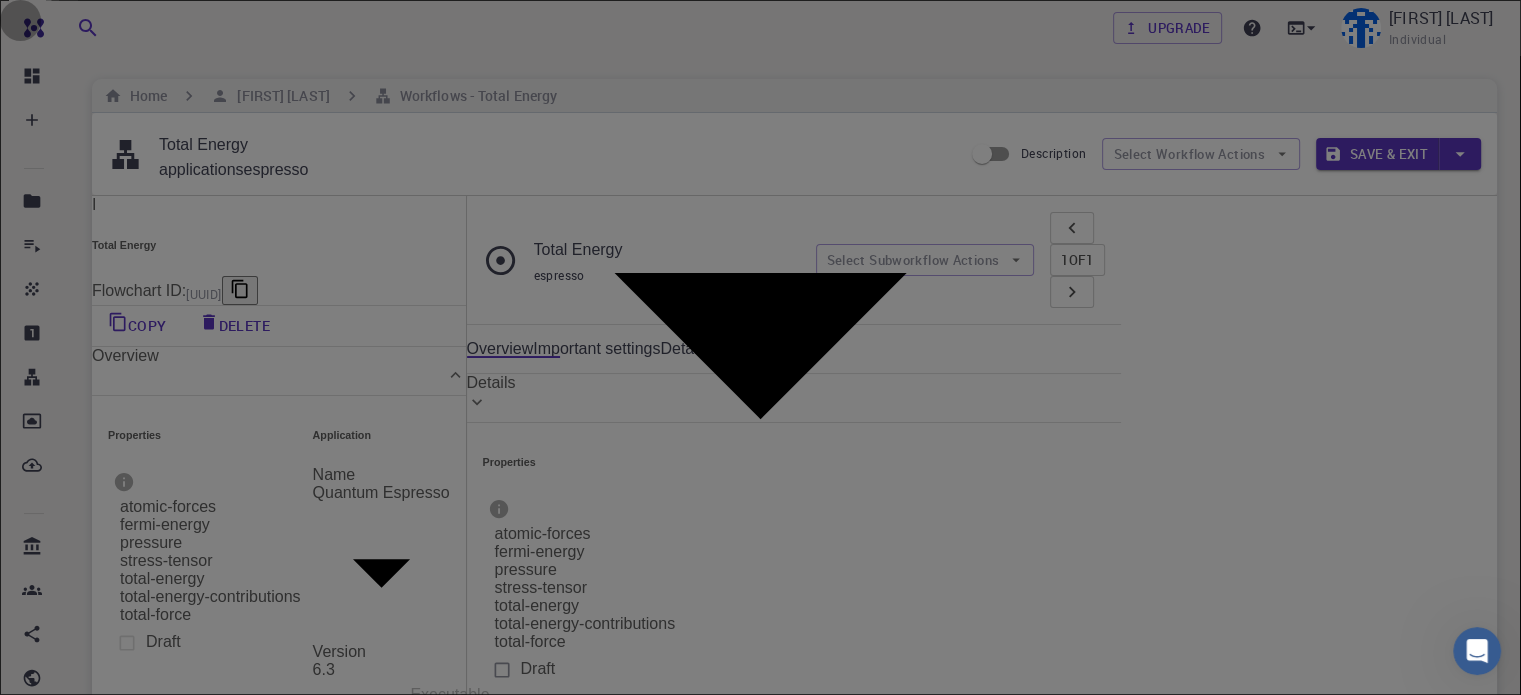 click 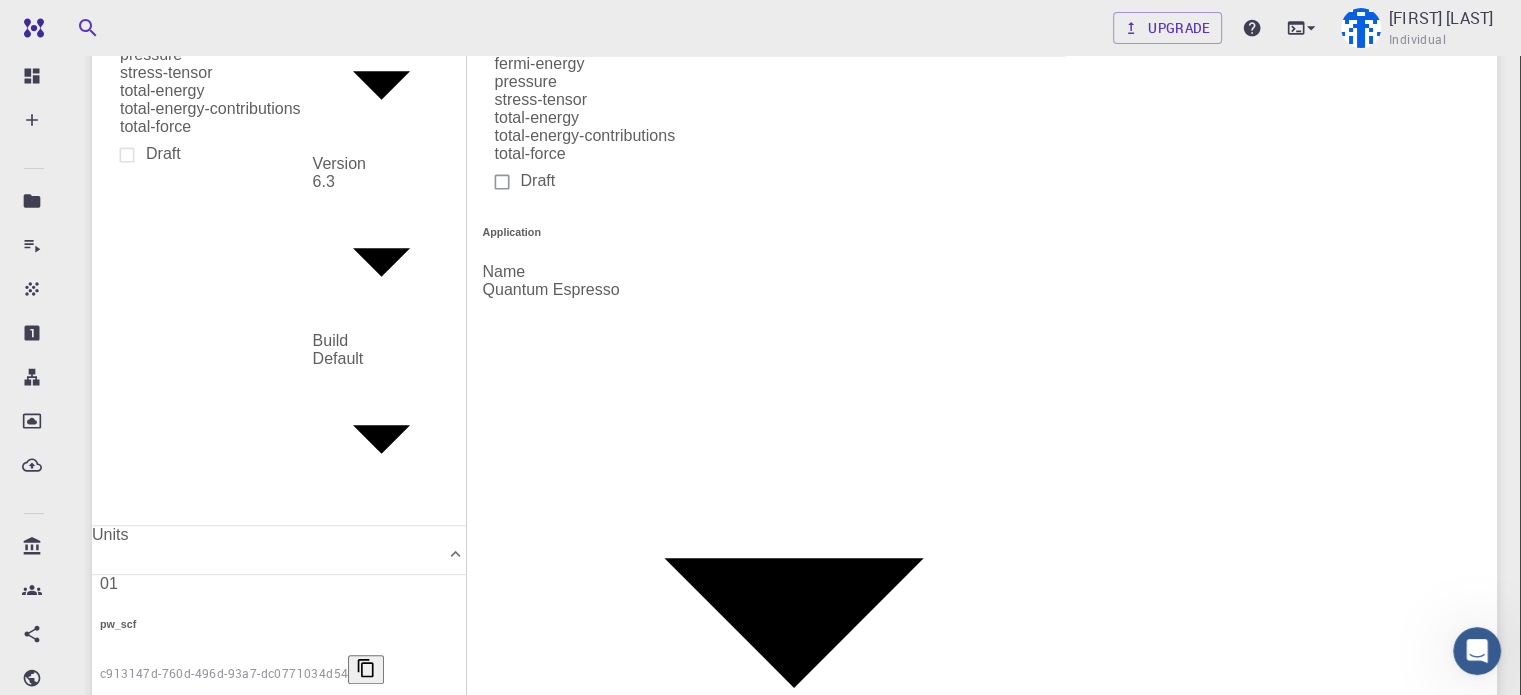 click on "End" at bounding box center (1005, 3294) 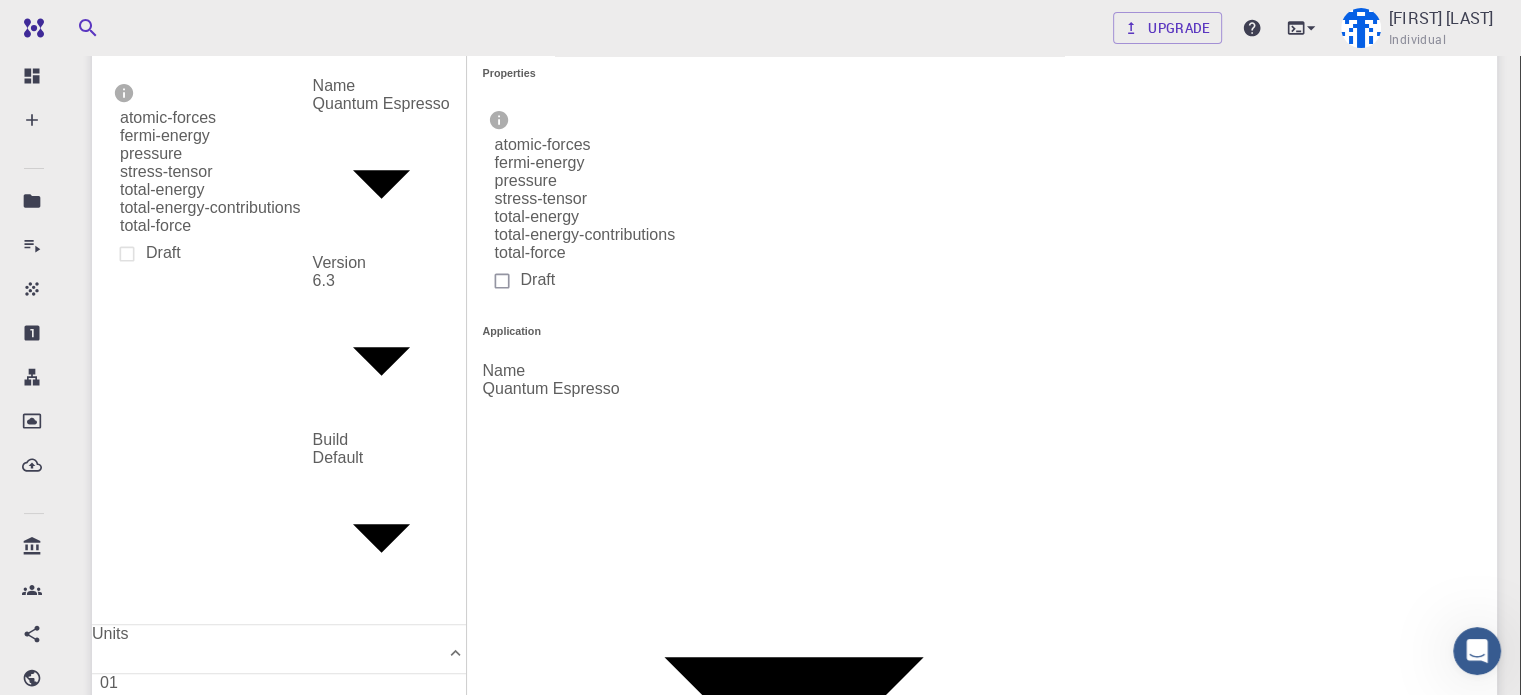 scroll, scrollTop: 335, scrollLeft: 0, axis: vertical 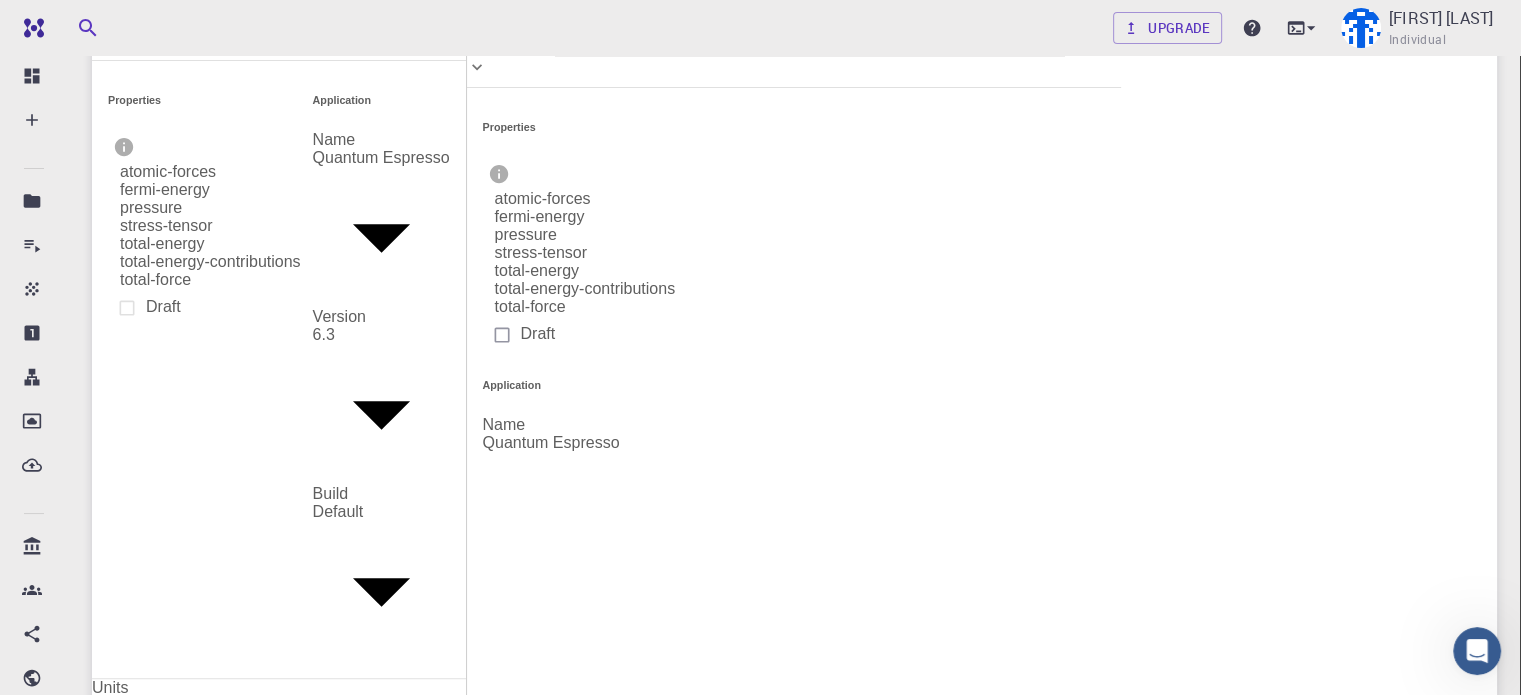 click on "Start" at bounding box center (894, 3053) 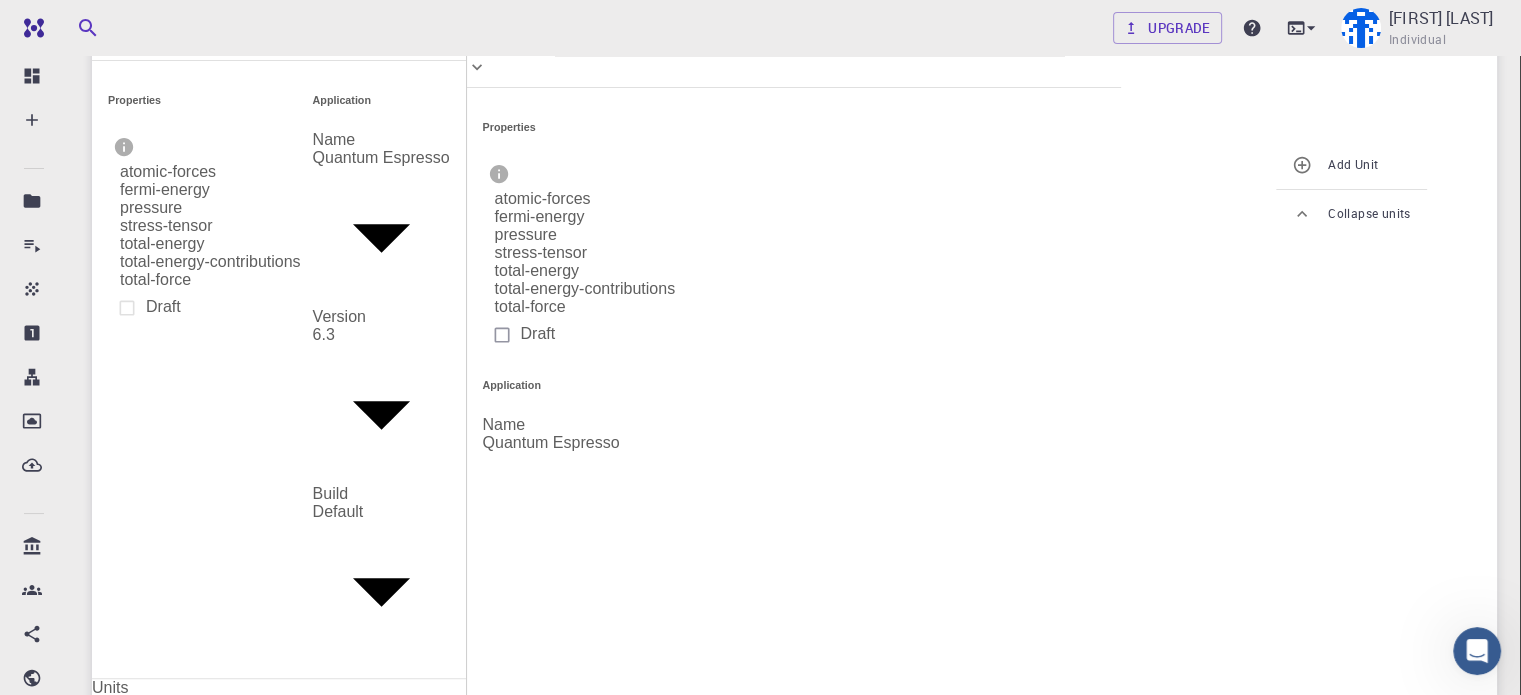 click on "Start 01 I pw_scf Flowchart ID: [UUID] Edit Delete Clone End" at bounding box center [794, 3014] 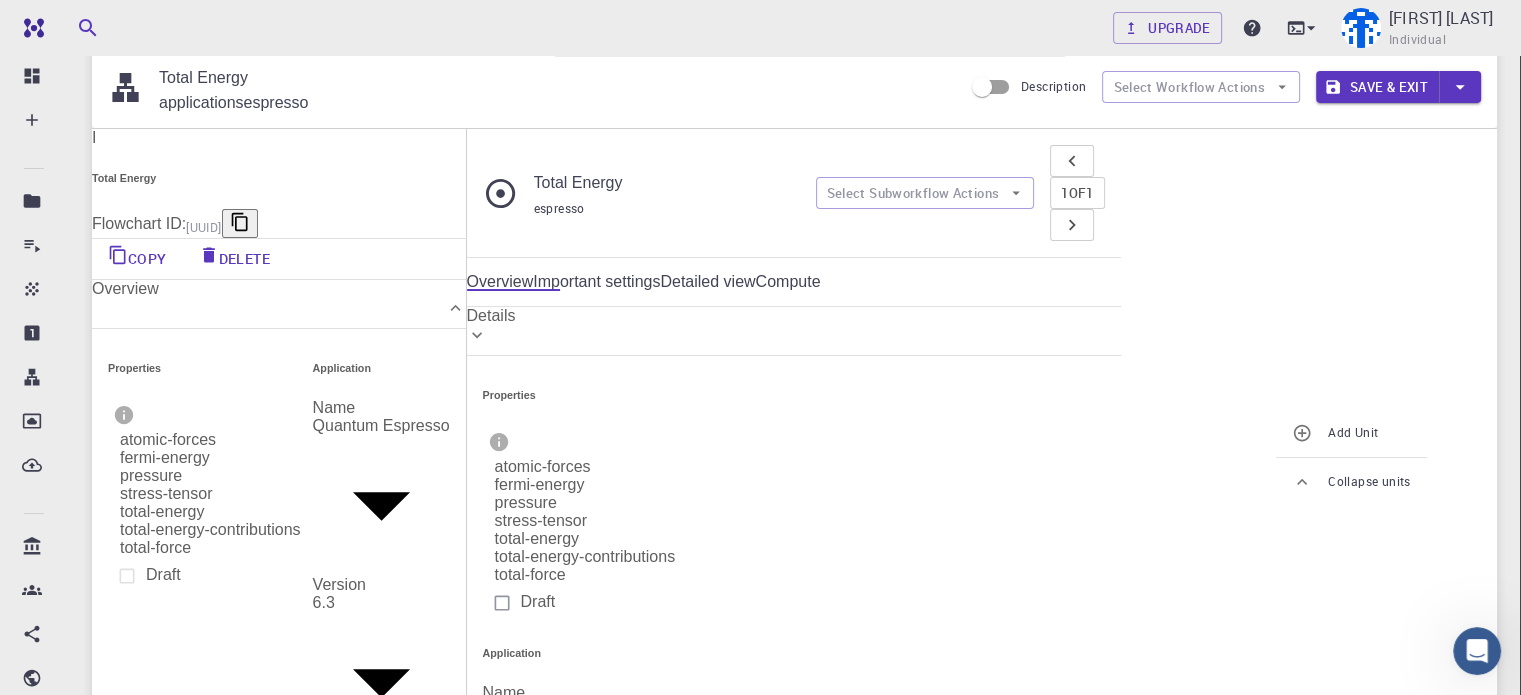 scroll, scrollTop: 60, scrollLeft: 0, axis: vertical 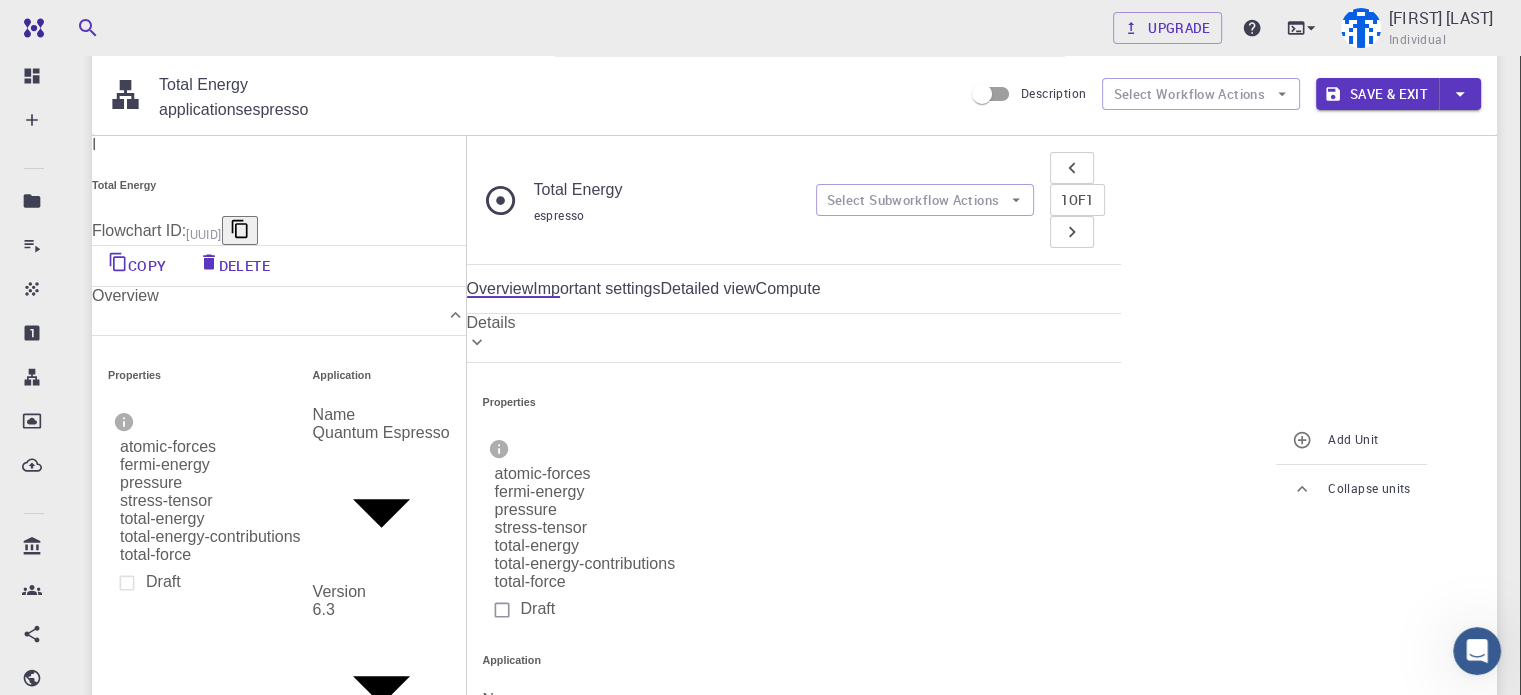 click on "Details Properties atomic-forces fermi-energy pressure stress-tensor total-energy total-energy-contributions total-force Draft Application Name Quantum Espresso espresso Name Version 6.3 6.3 Version Build Default Default Model Add Filter Selected Model DFT GGA PBE Method Add Filter Selected Method Plane-wave Ultra-soft Pseudopotential (Davidson Diagonalization, Gaussian Smearing) Pseudopotentials Filter by text or regular expression: eg. ^(?!.*sv)(?=.*GW) Si /export/share/pseudo/si/gga/pbe/gbrv/1.0/us/si_pbe_gbrv_1.0.upf Upload UNITS Auto fit Select Unit Actions Start 01 I pw_scf Flowchart ID:  c913147d-760d-496d-93a7-dc0771034d54 Edit Delete Clone End Press enter or space to select a node. You can then use the arrow keys to move the node around.  Press delete to remove it and escape to cancel.   Press enter or space to select an edge. You can then press delete to remove it or escape to cancel." at bounding box center [794, 1801] 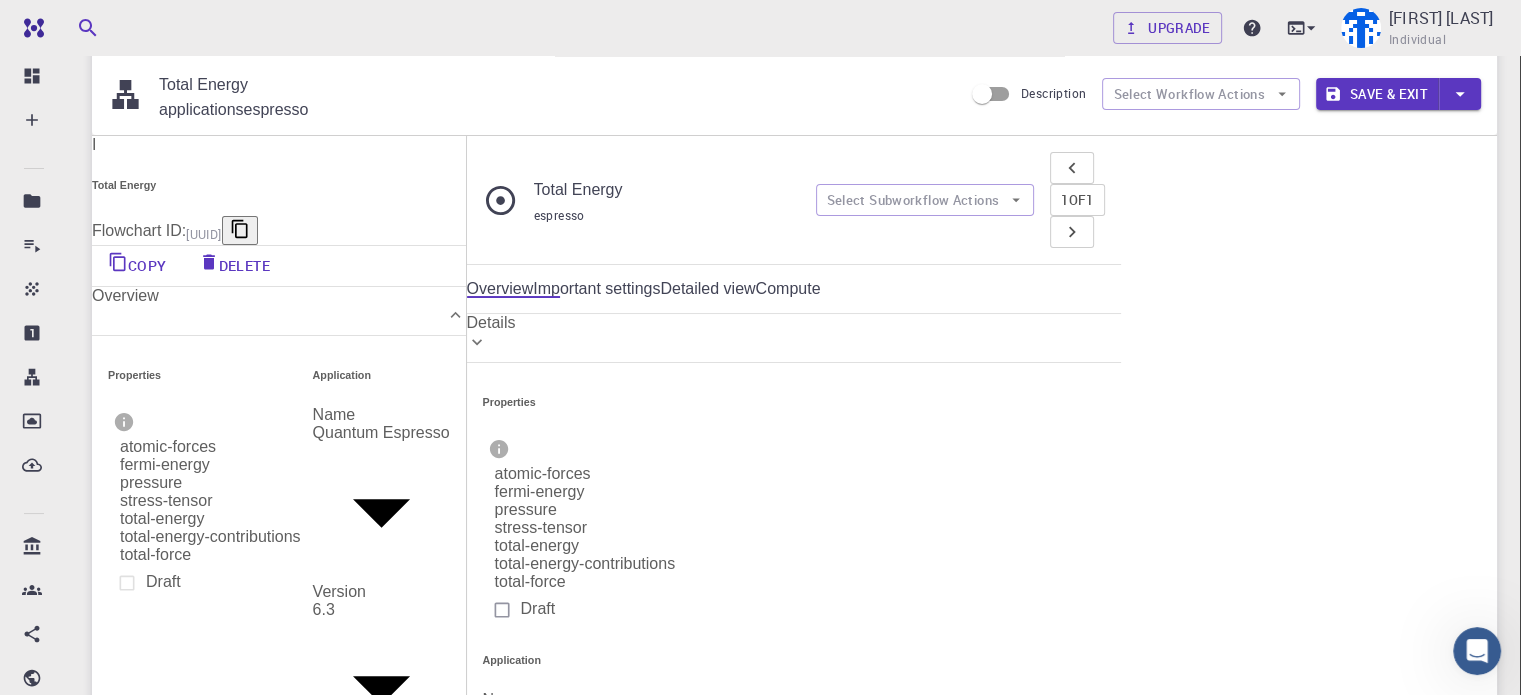 click on "Important settings" at bounding box center [596, 289] 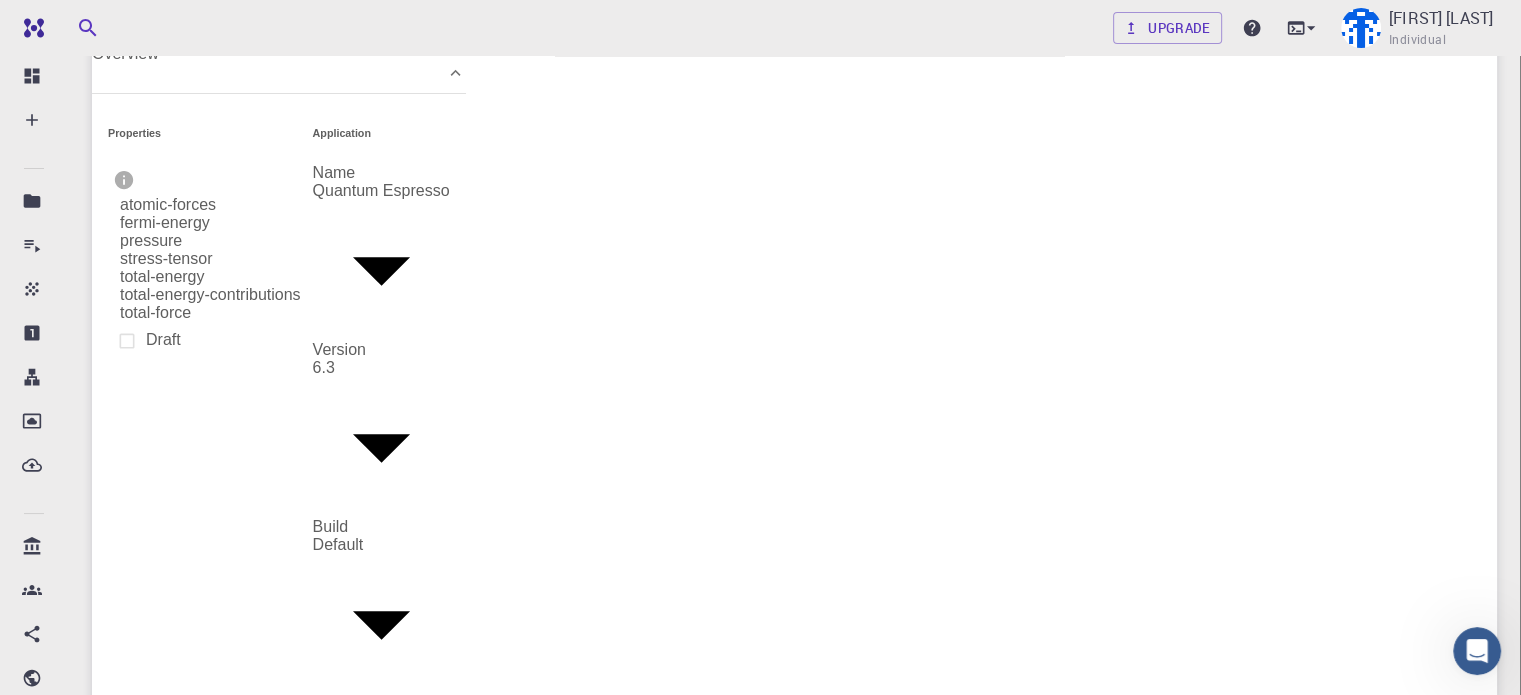 scroll, scrollTop: 360, scrollLeft: 0, axis: vertical 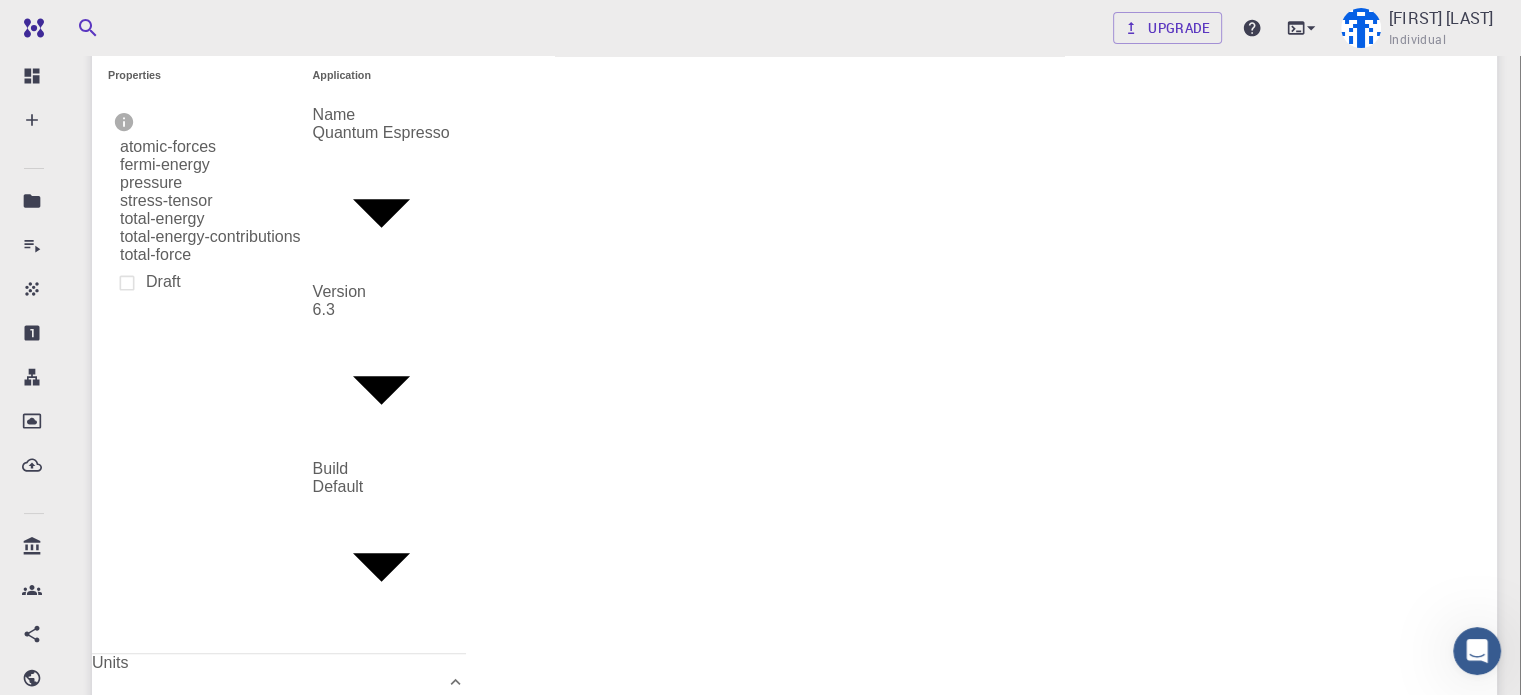 type on "3" 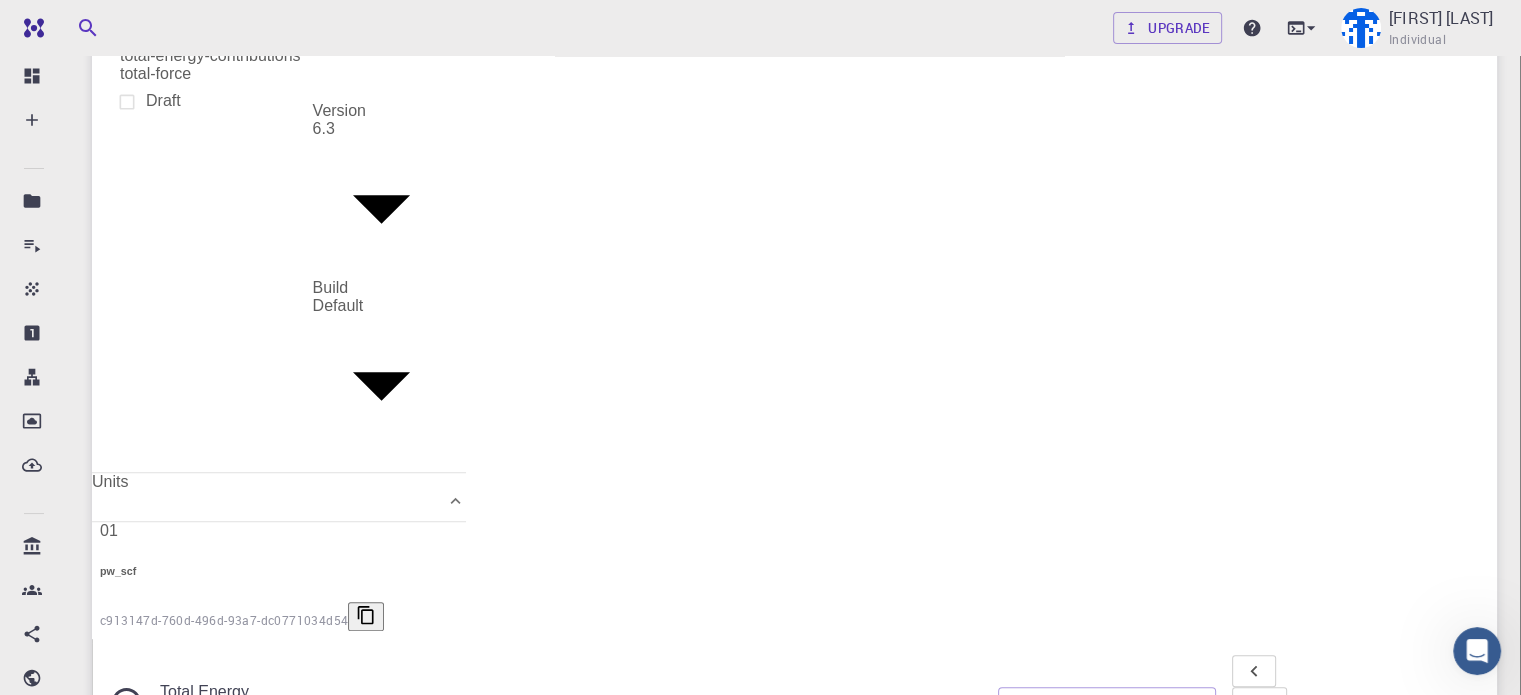 scroll, scrollTop: 441, scrollLeft: 0, axis: vertical 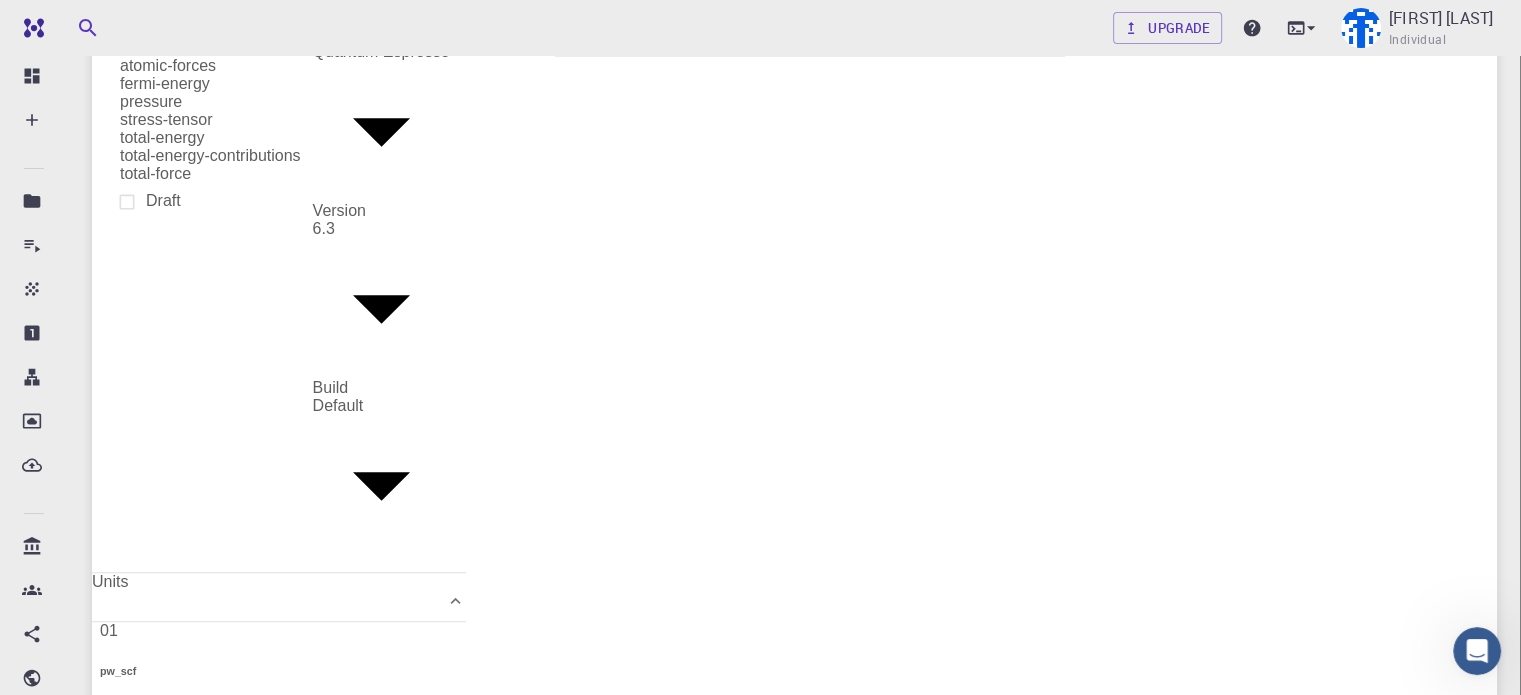 click at bounding box center [903, 1489] 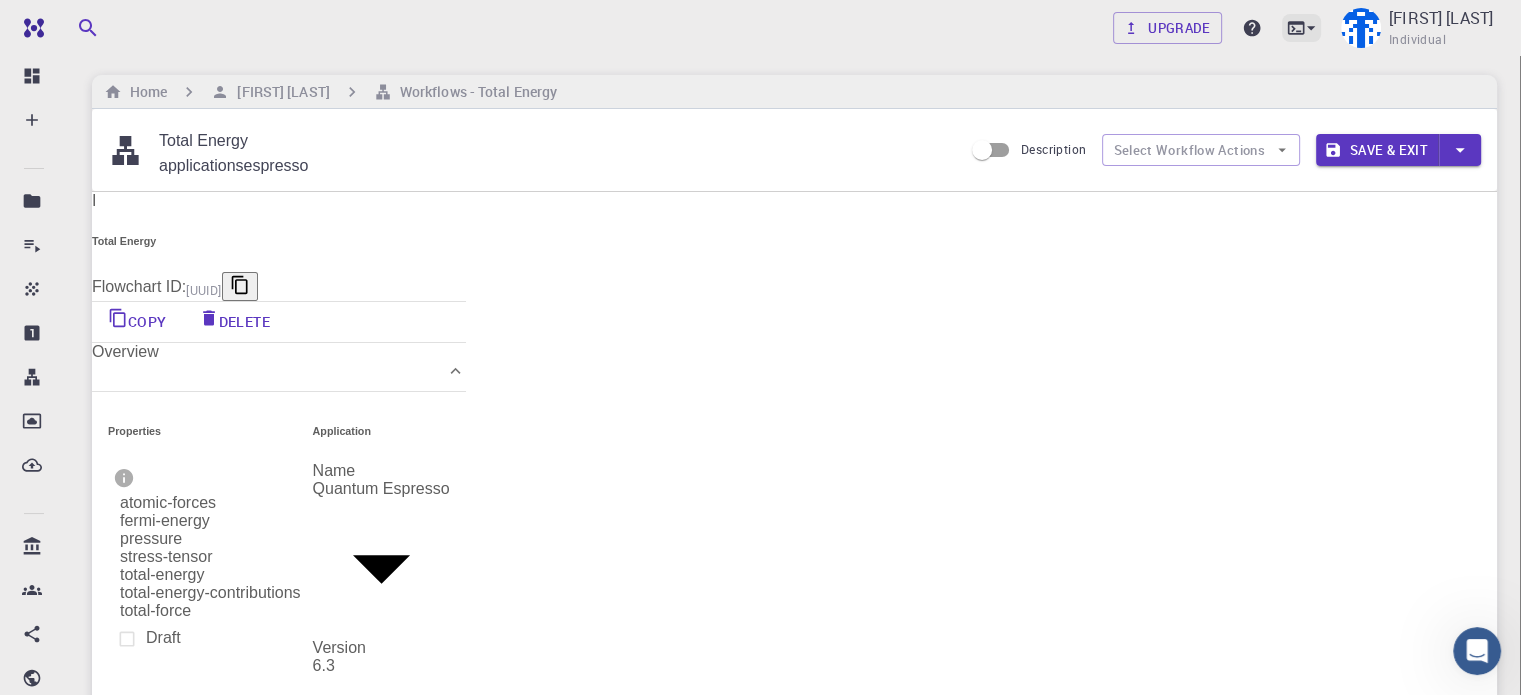 scroll, scrollTop: 0, scrollLeft: 0, axis: both 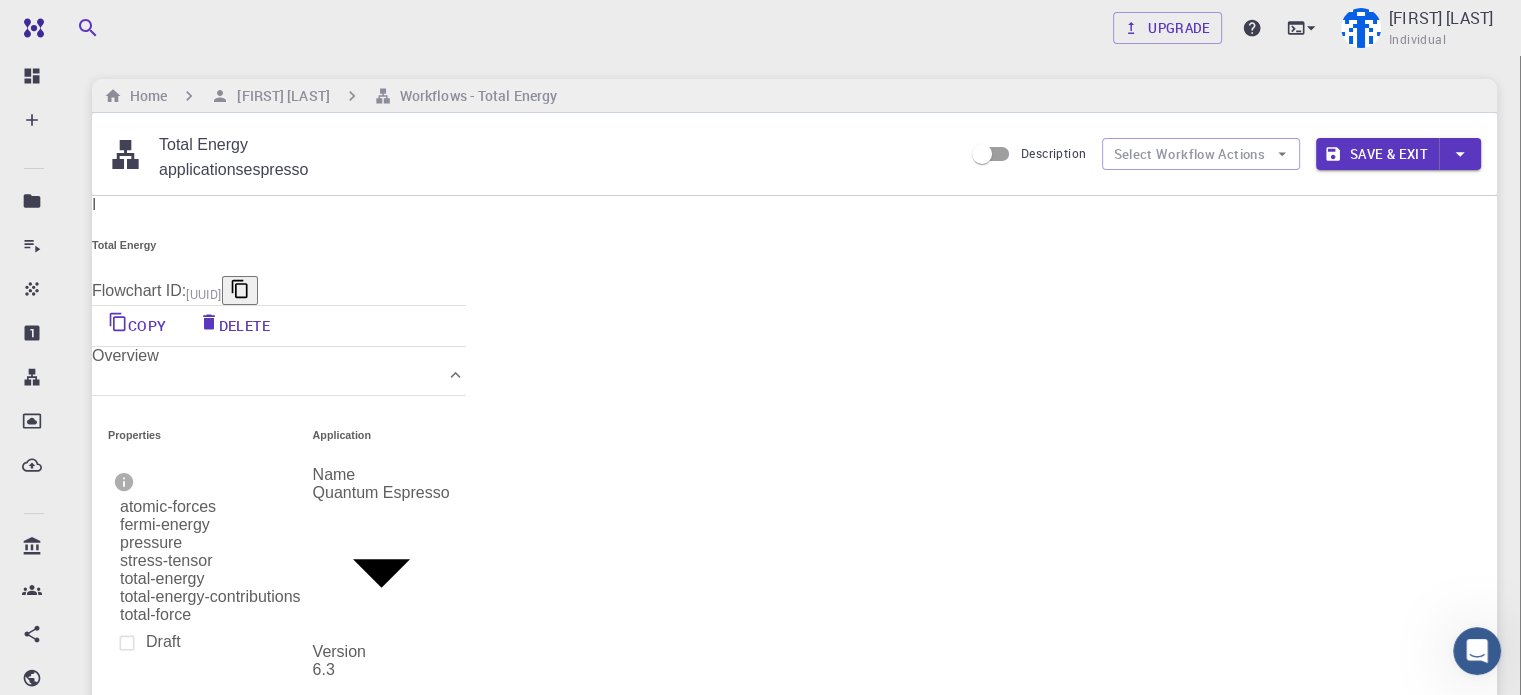 click at bounding box center [1460, 154] 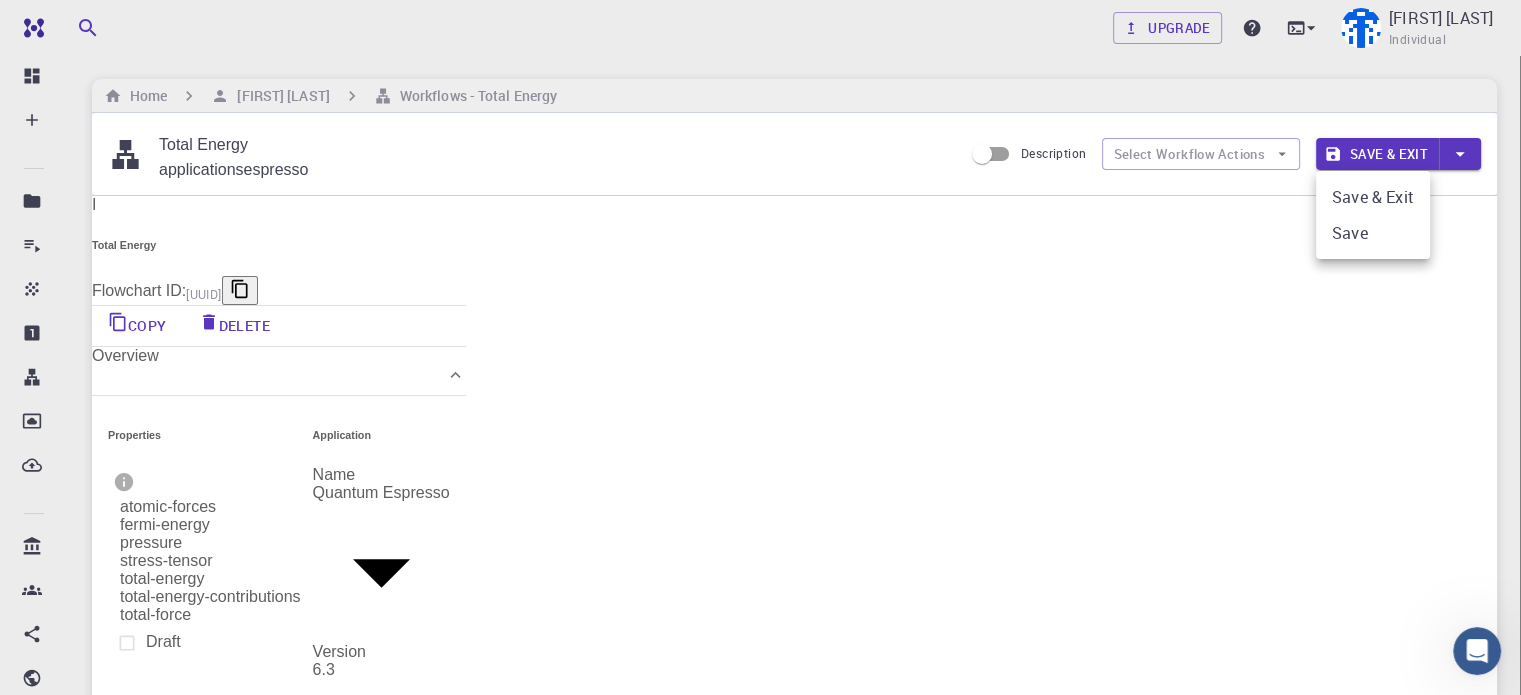click at bounding box center (760, 347) 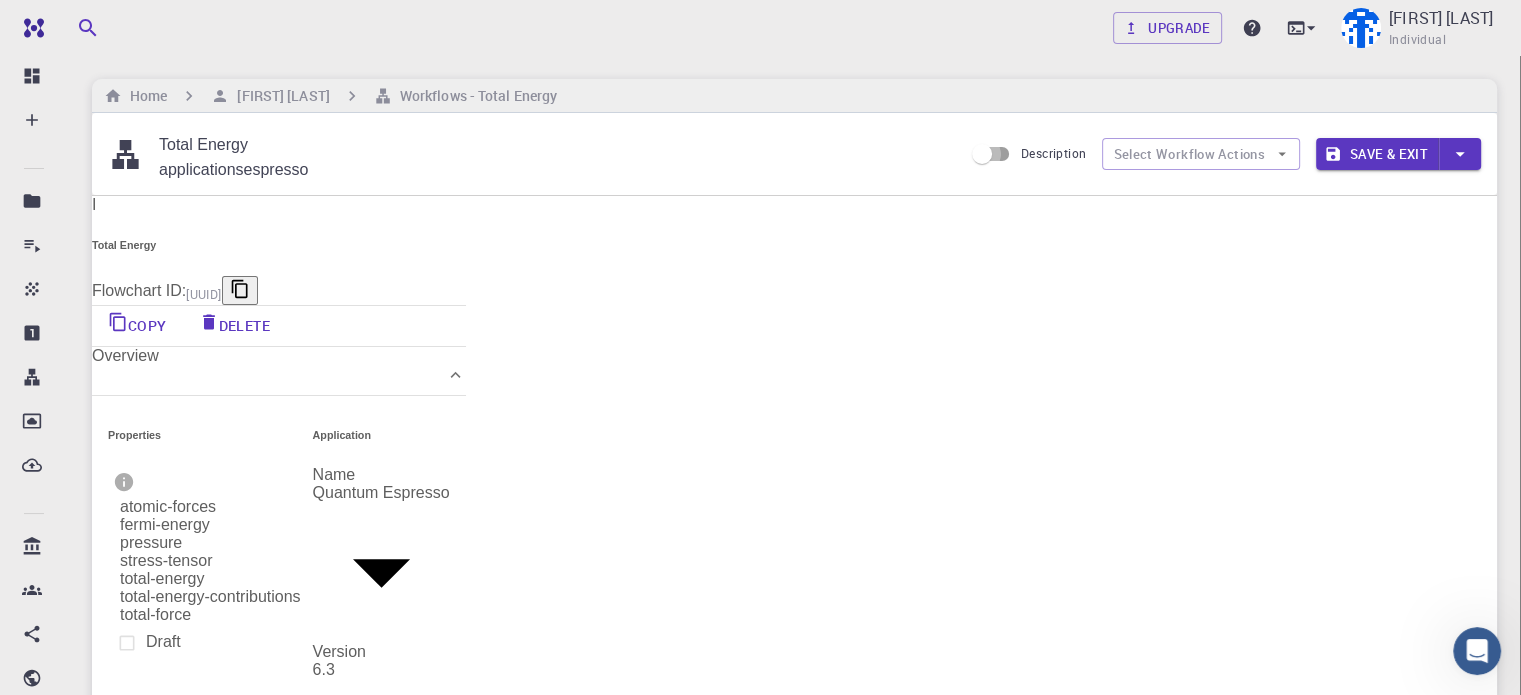 click on "Description" at bounding box center (982, 154) 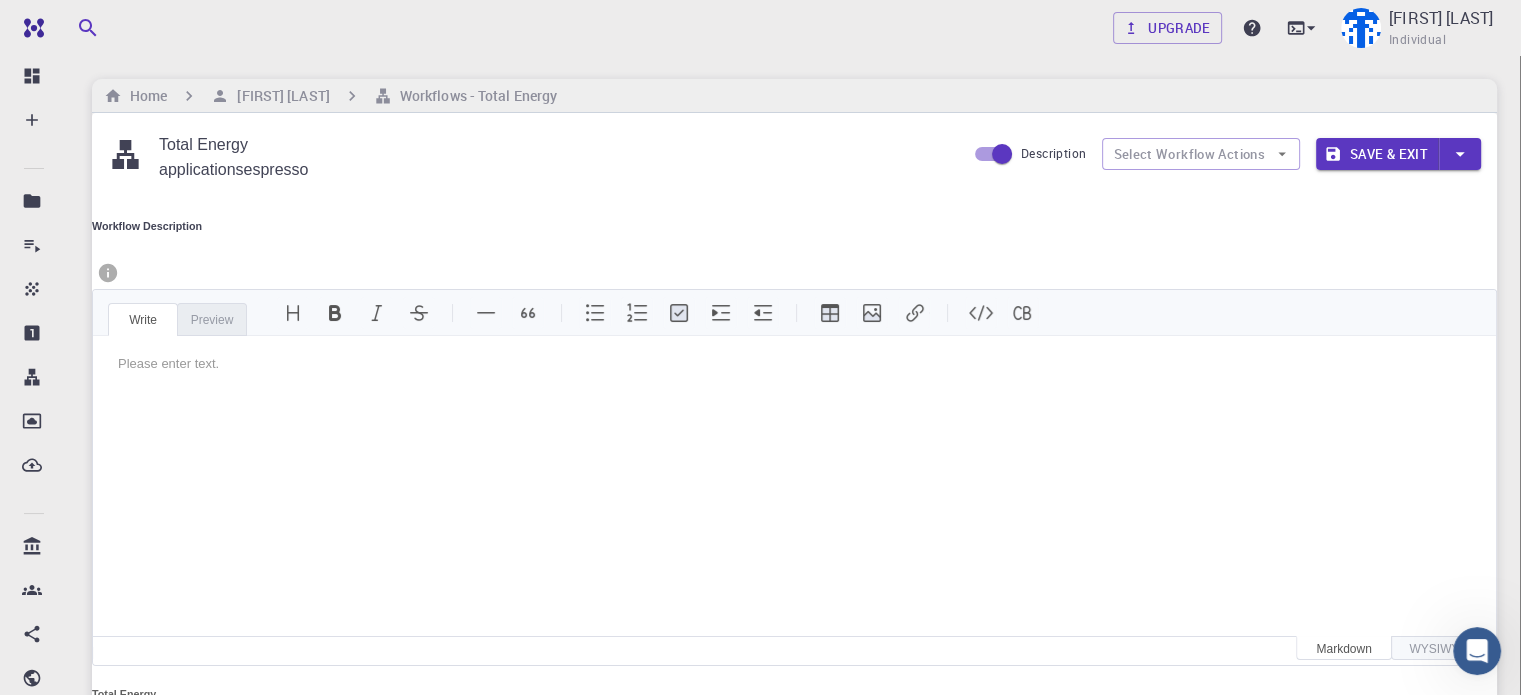 scroll, scrollTop: 0, scrollLeft: 0, axis: both 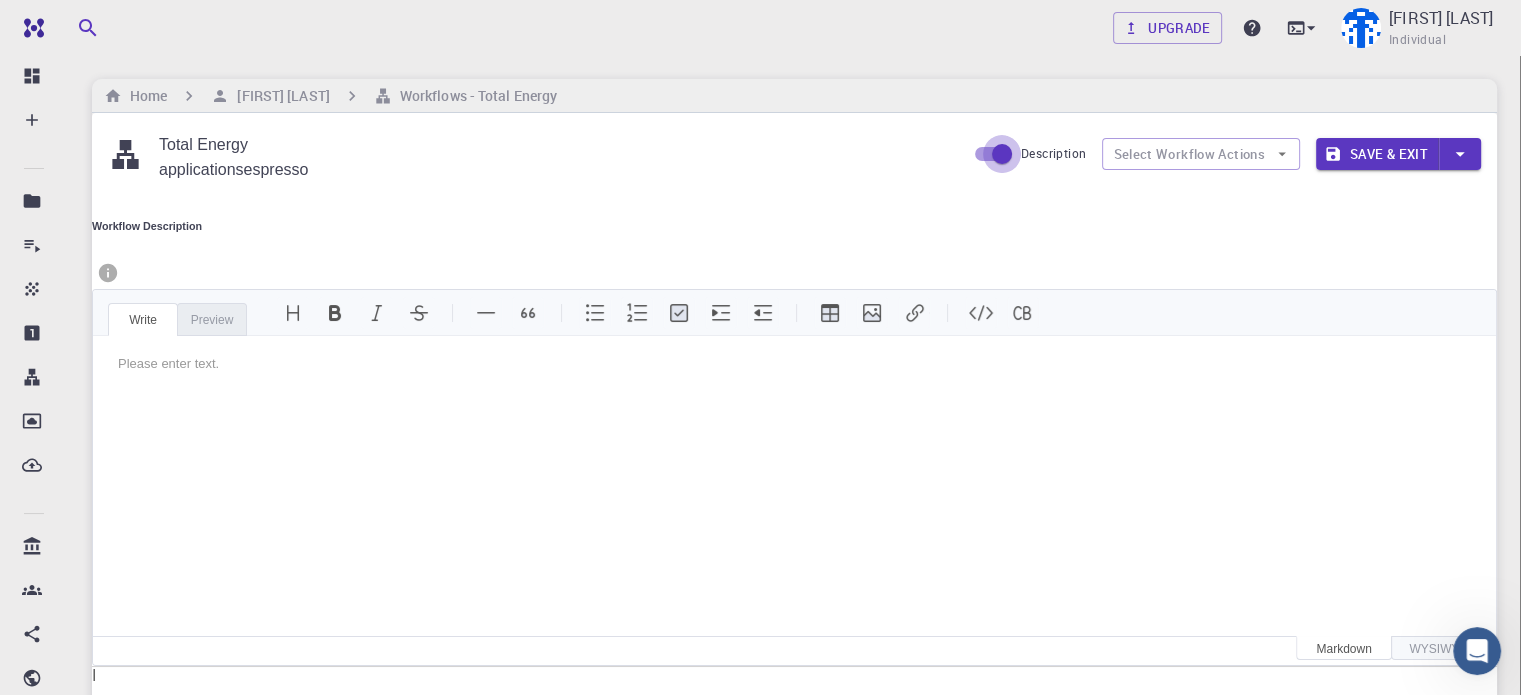 click on "Description" at bounding box center [1002, 154] 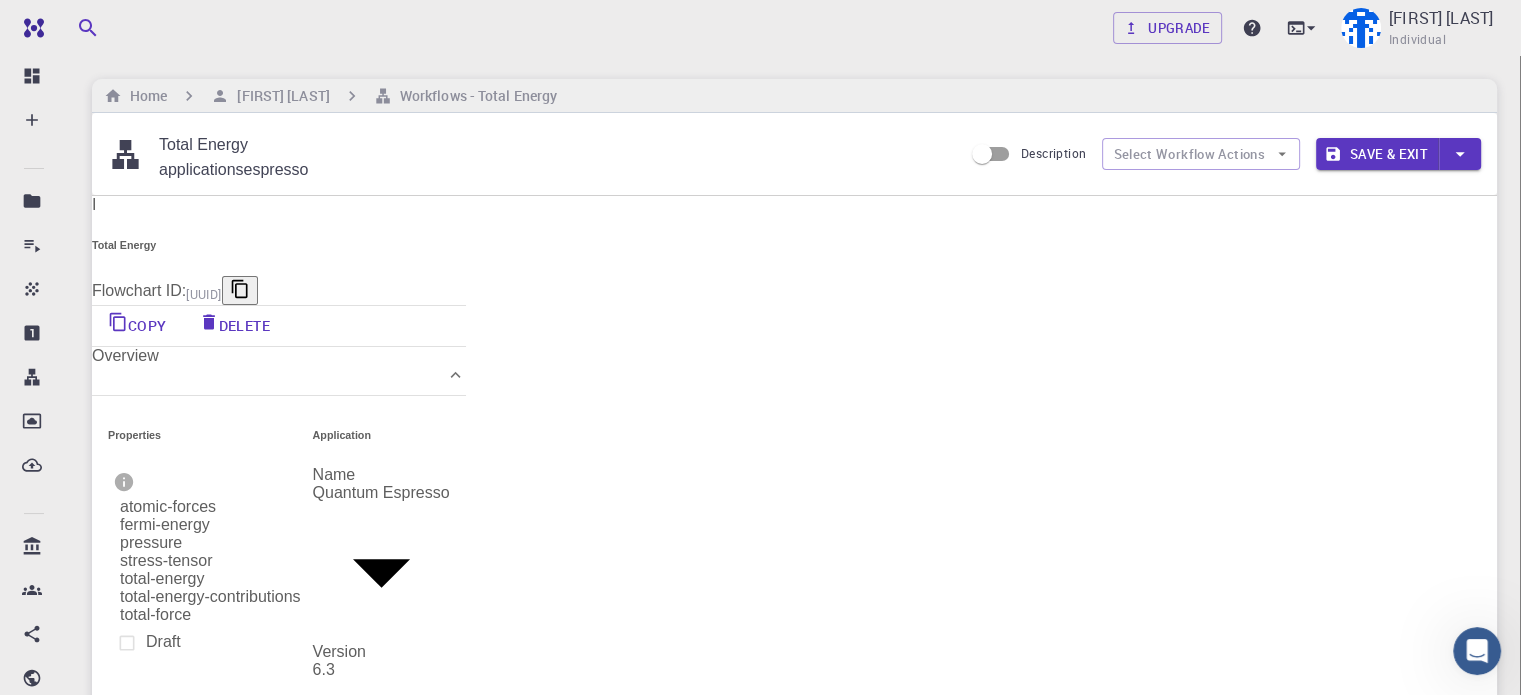 click on "Detailed view" at bounding box center (334, 1333) 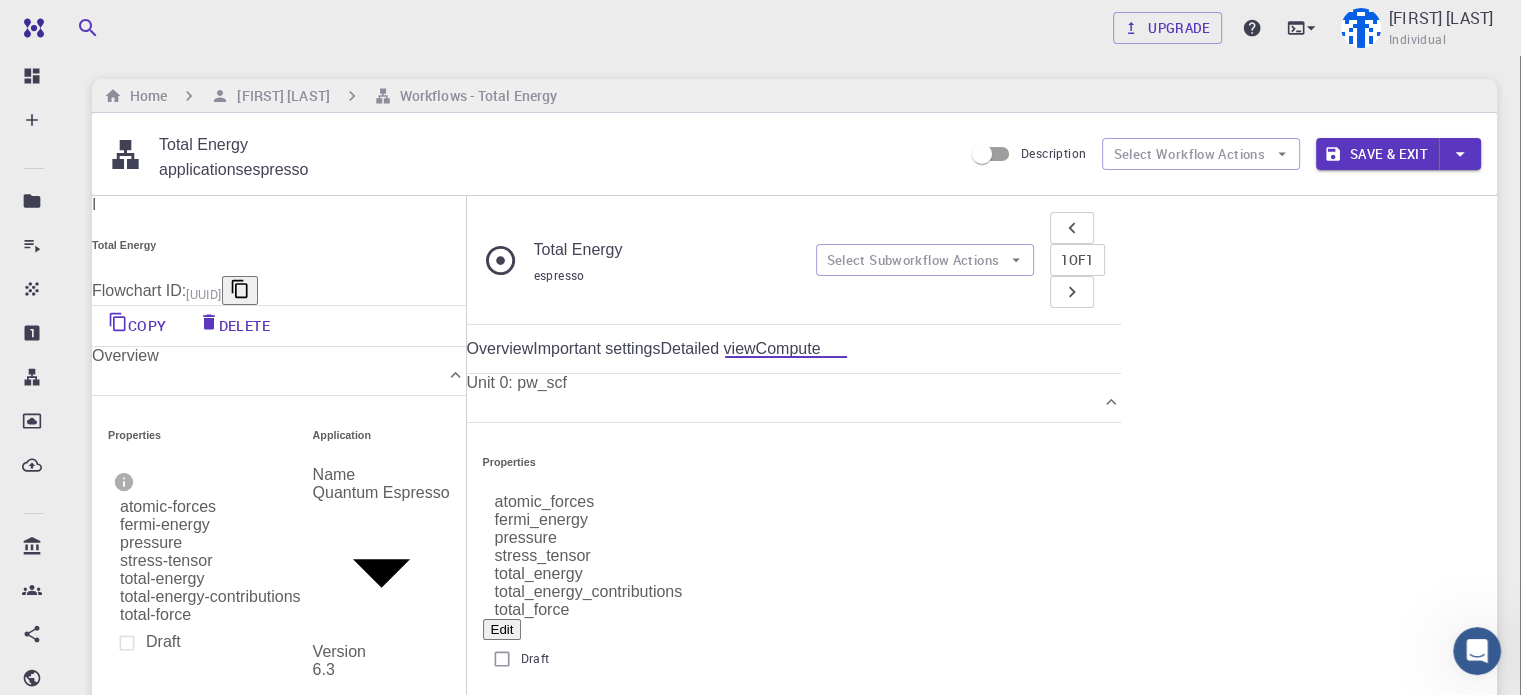 click on "Unit 0: pw_scf" at bounding box center (517, 383) 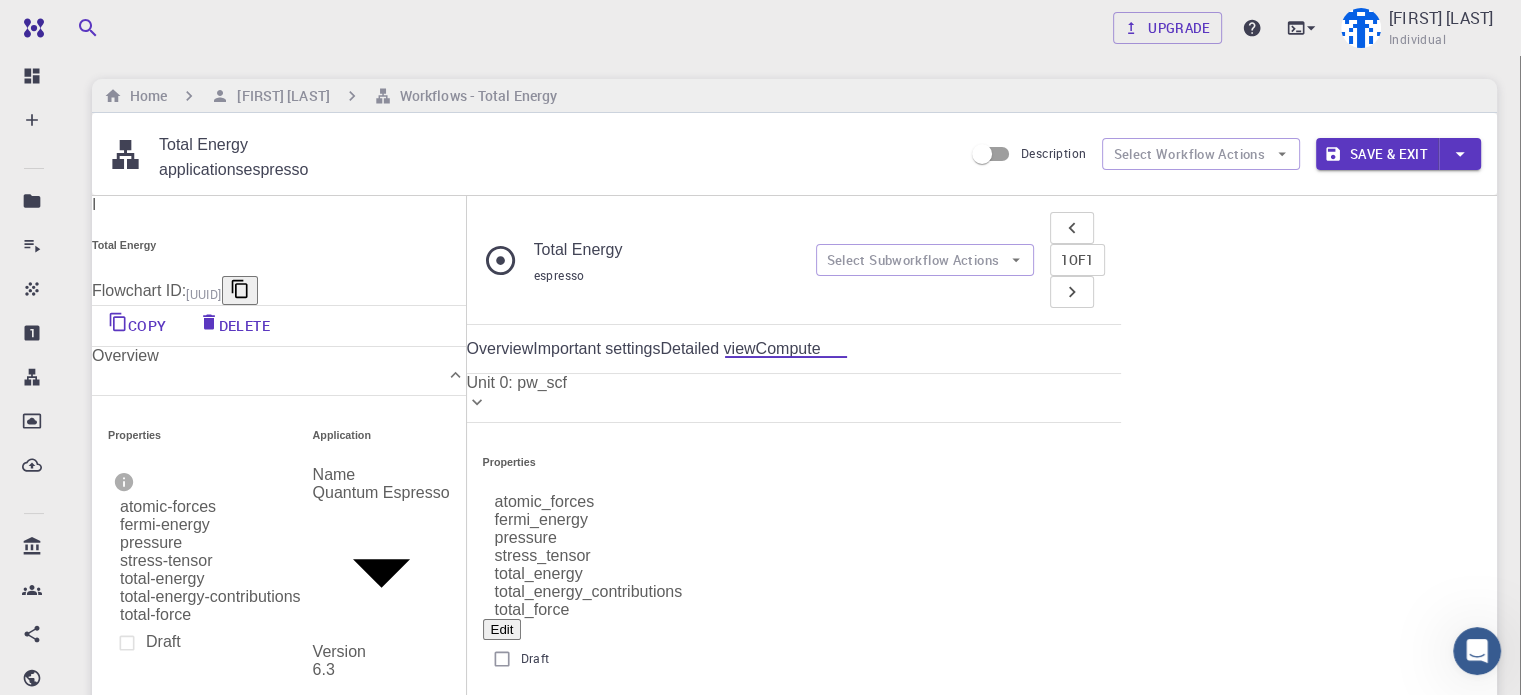 click on "Unit 0: pw_scf" at bounding box center [517, 383] 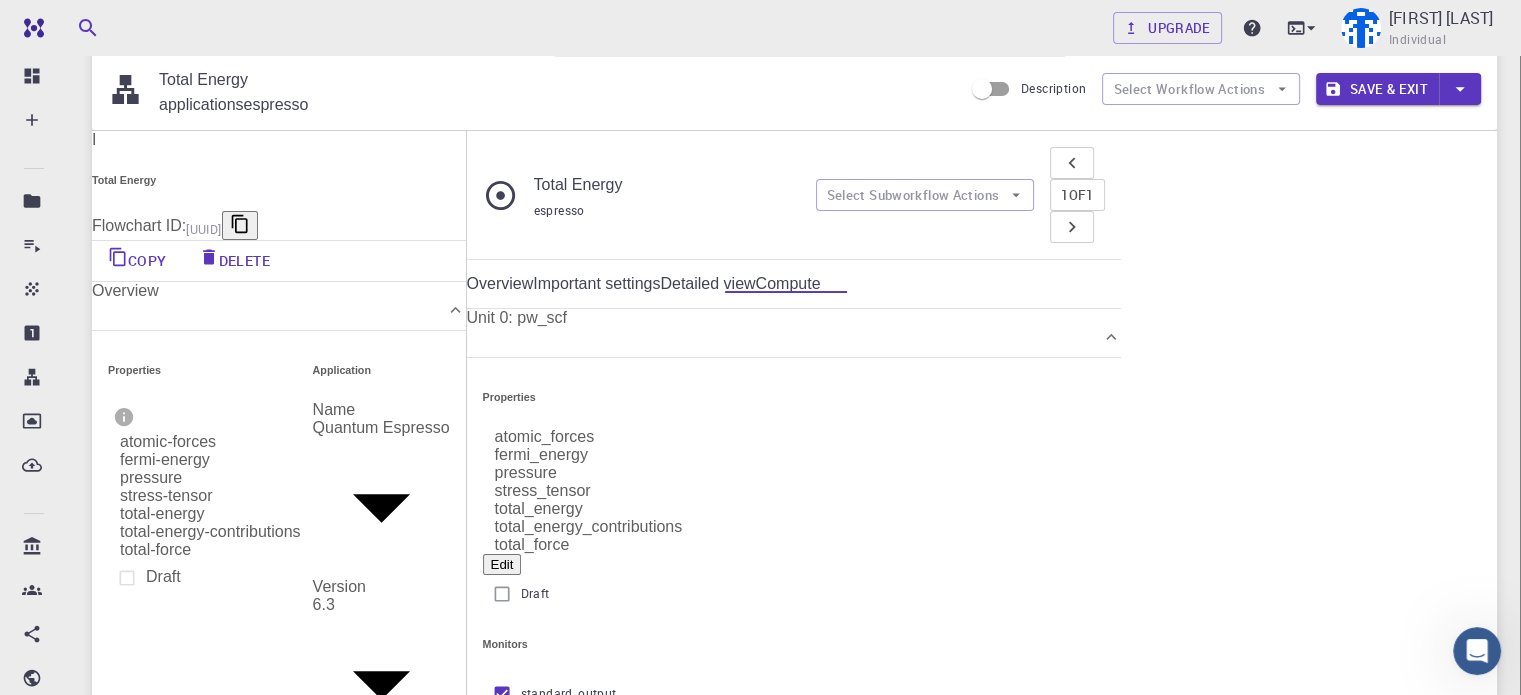 scroll, scrollTop: 100, scrollLeft: 0, axis: vertical 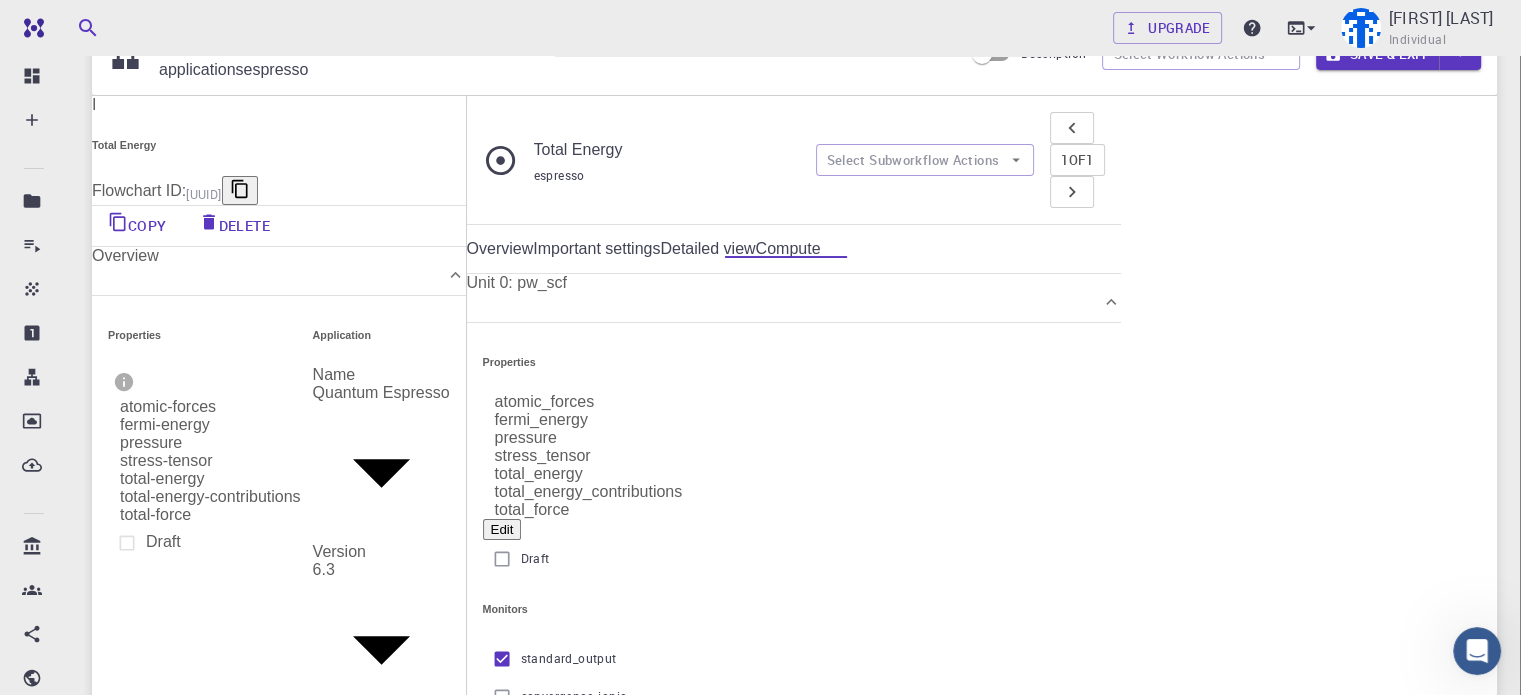 click on "Edit" at bounding box center [502, 529] 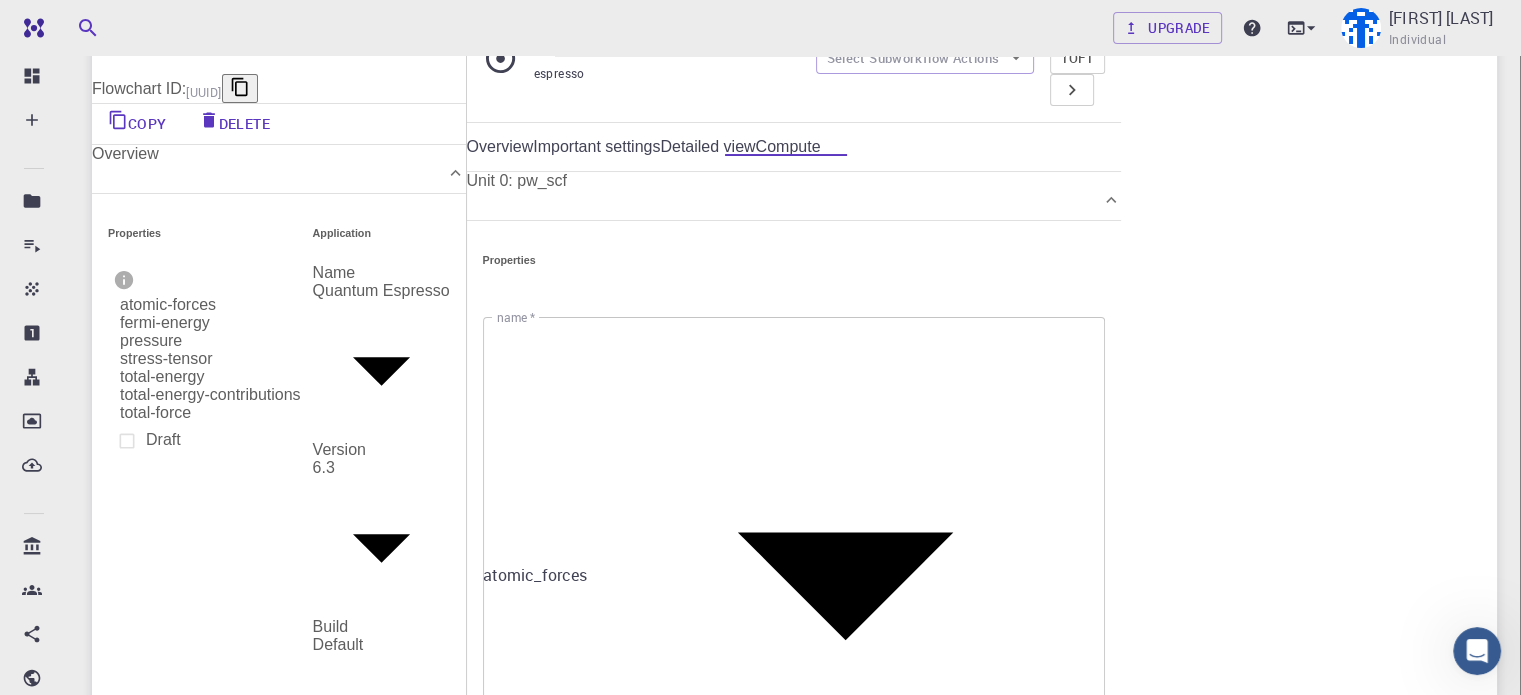 scroll, scrollTop: 200, scrollLeft: 0, axis: vertical 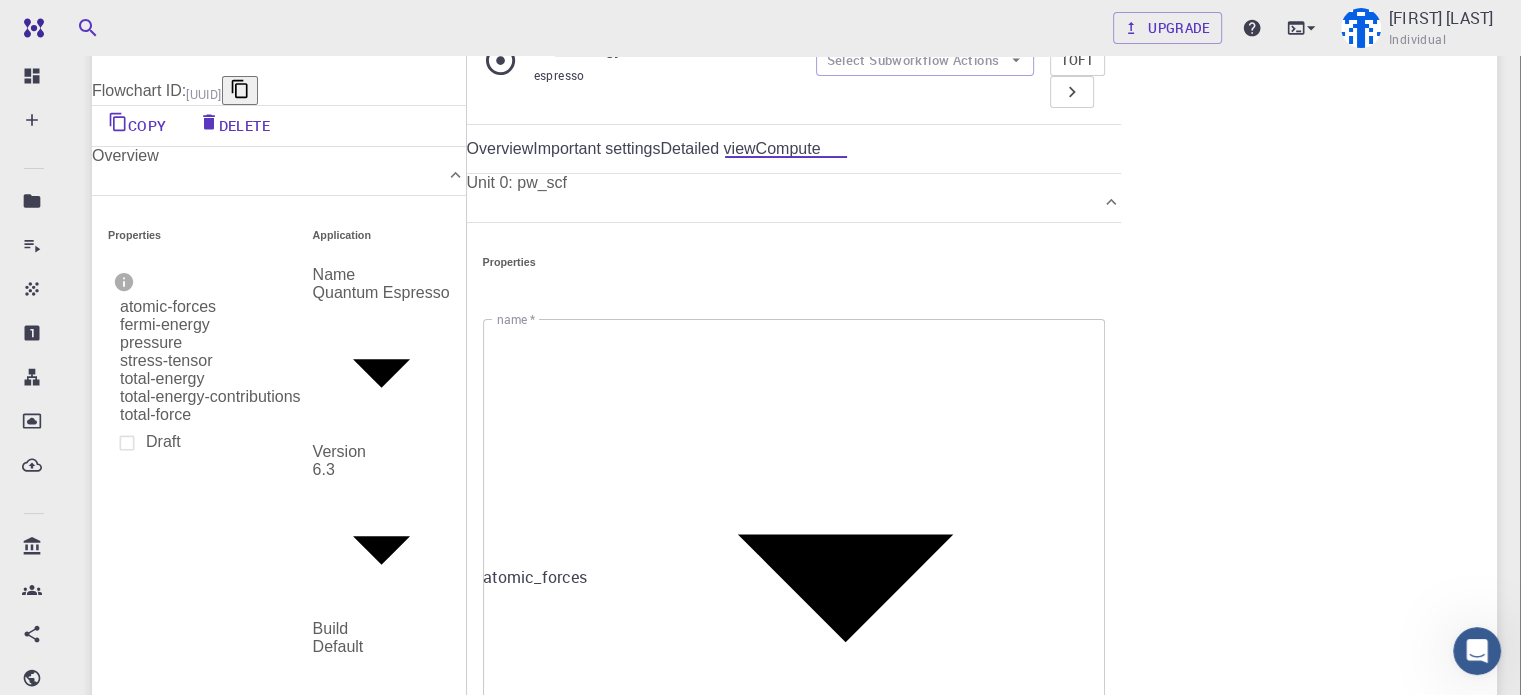 click 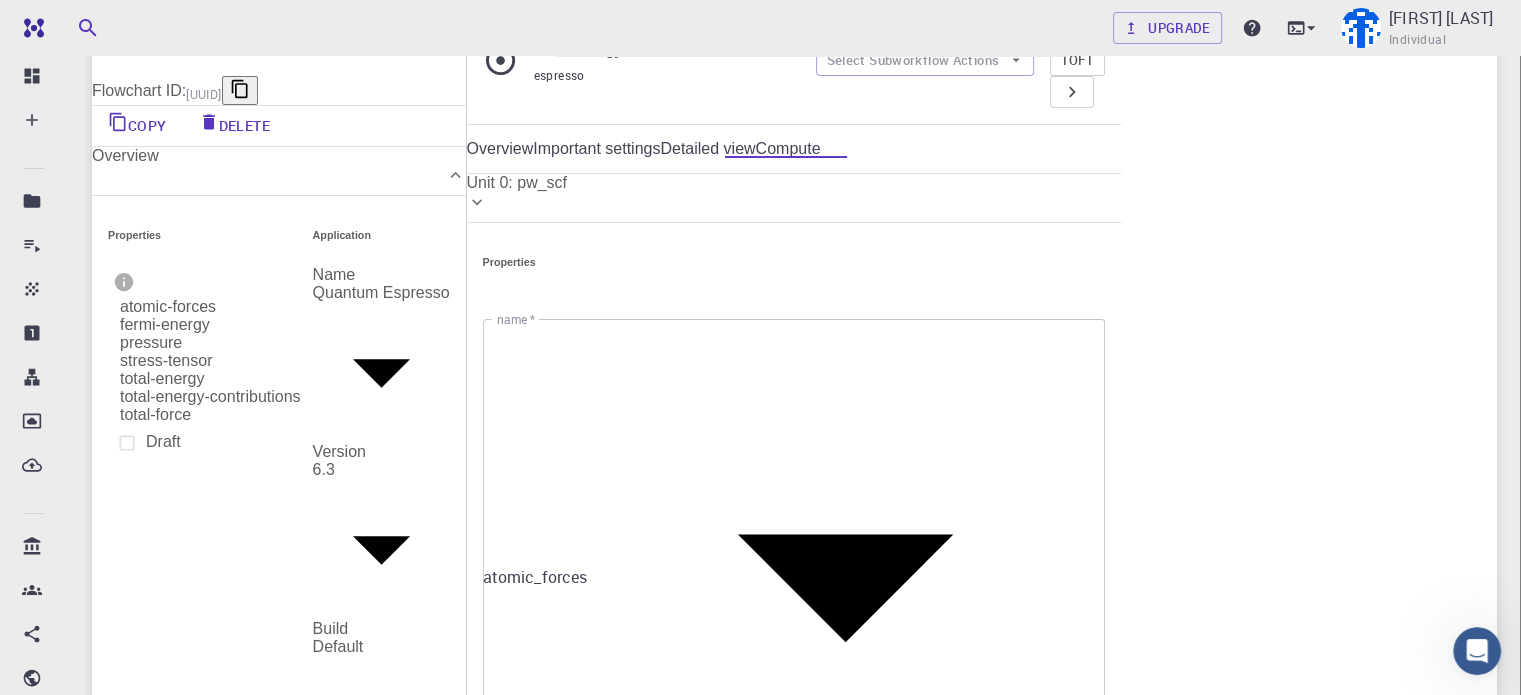 click on "Unit 0: pw_scf" at bounding box center [794, 198] 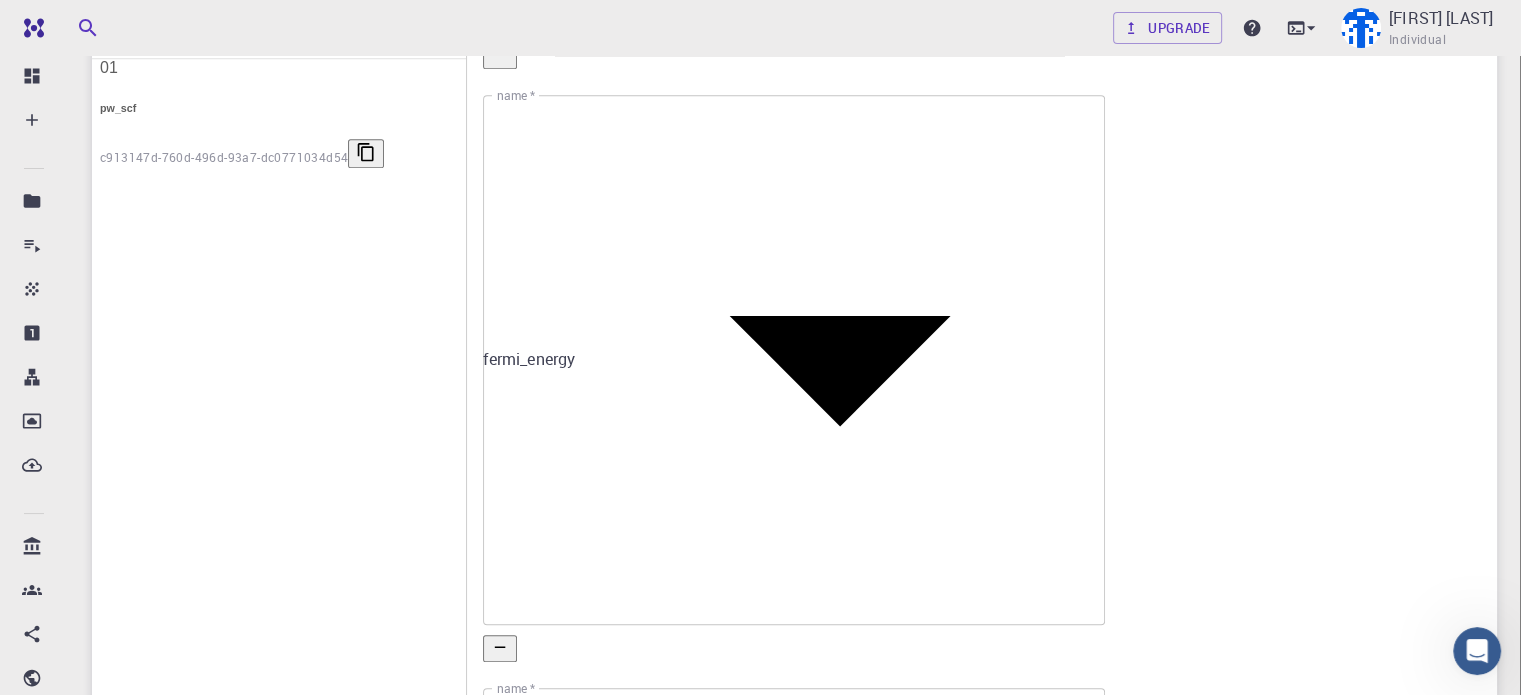 scroll, scrollTop: 1200, scrollLeft: 0, axis: vertical 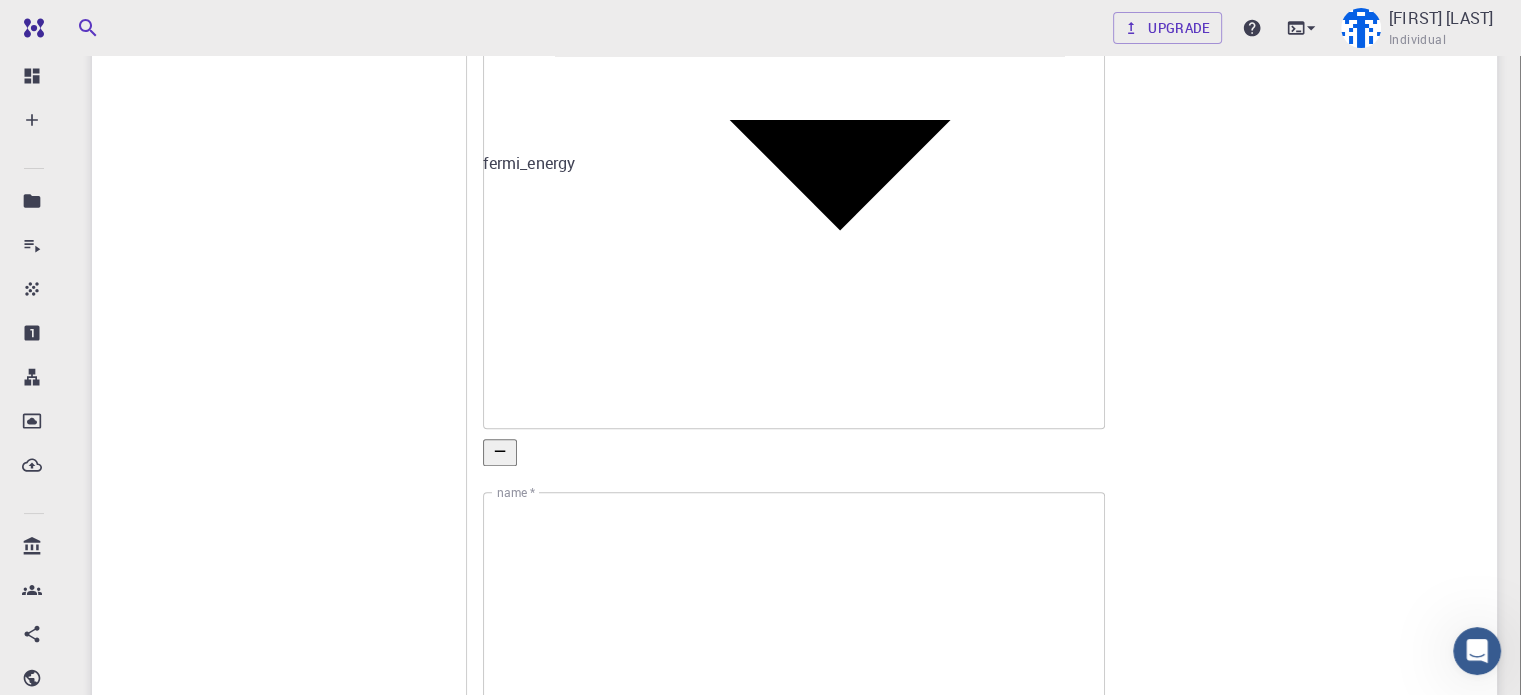 click on "Draft" at bounding box center (502, 3468) 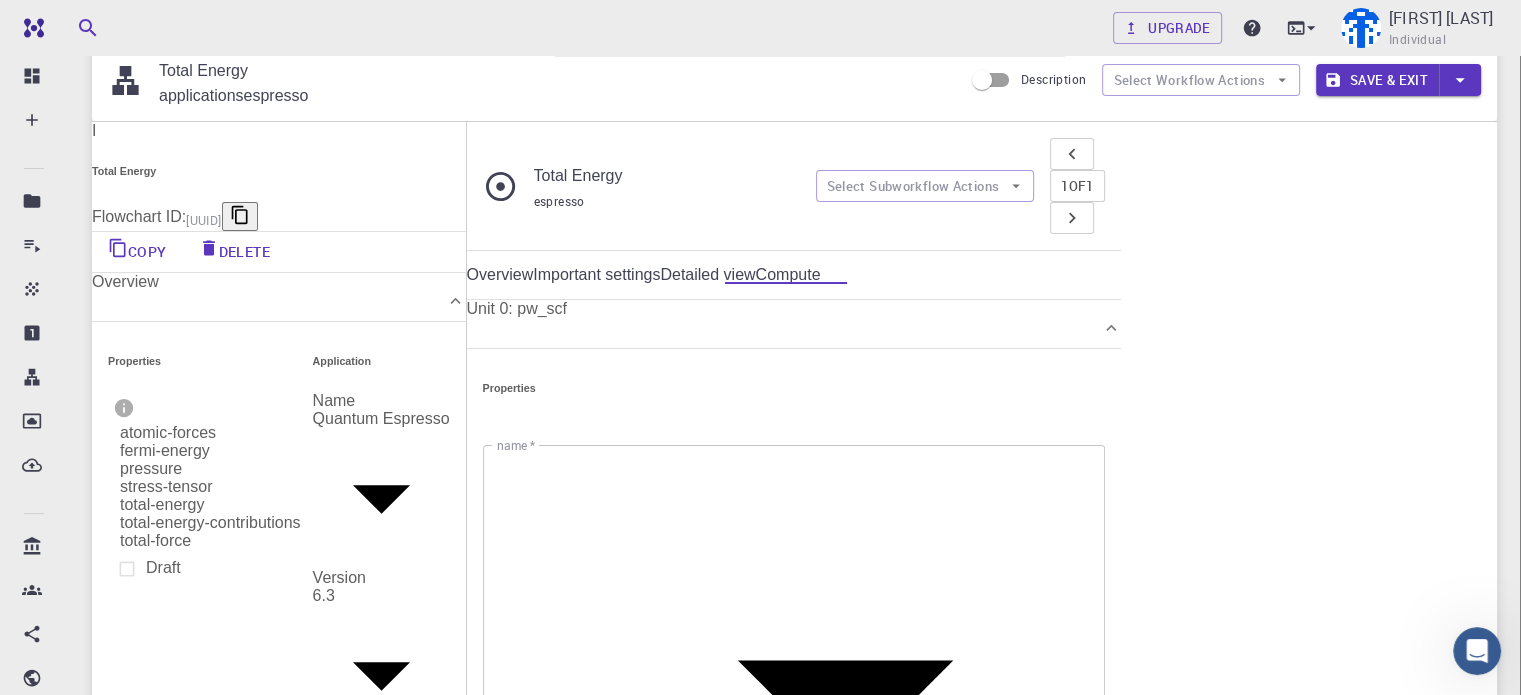 scroll, scrollTop: 0, scrollLeft: 0, axis: both 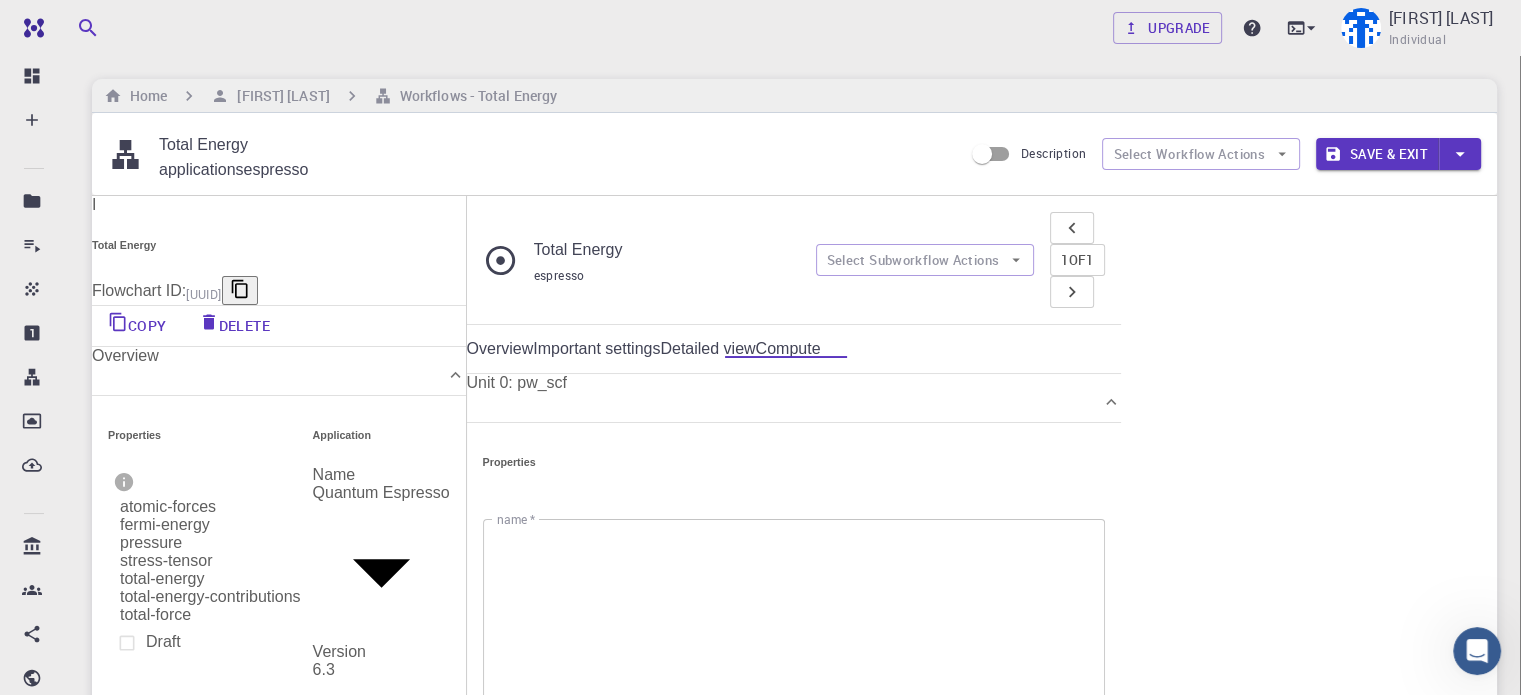 click on "Compute" at bounding box center [788, 349] 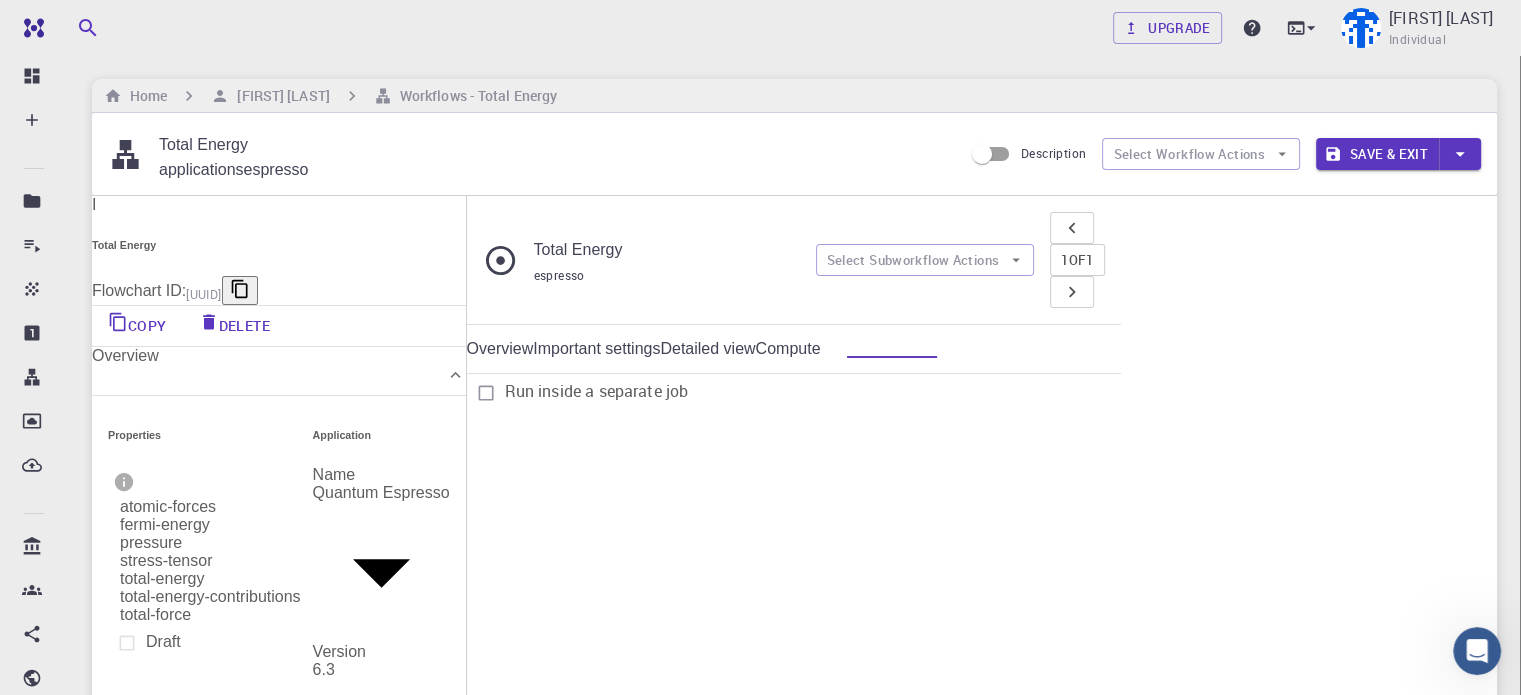 click on "Important settings" at bounding box center (596, 349) 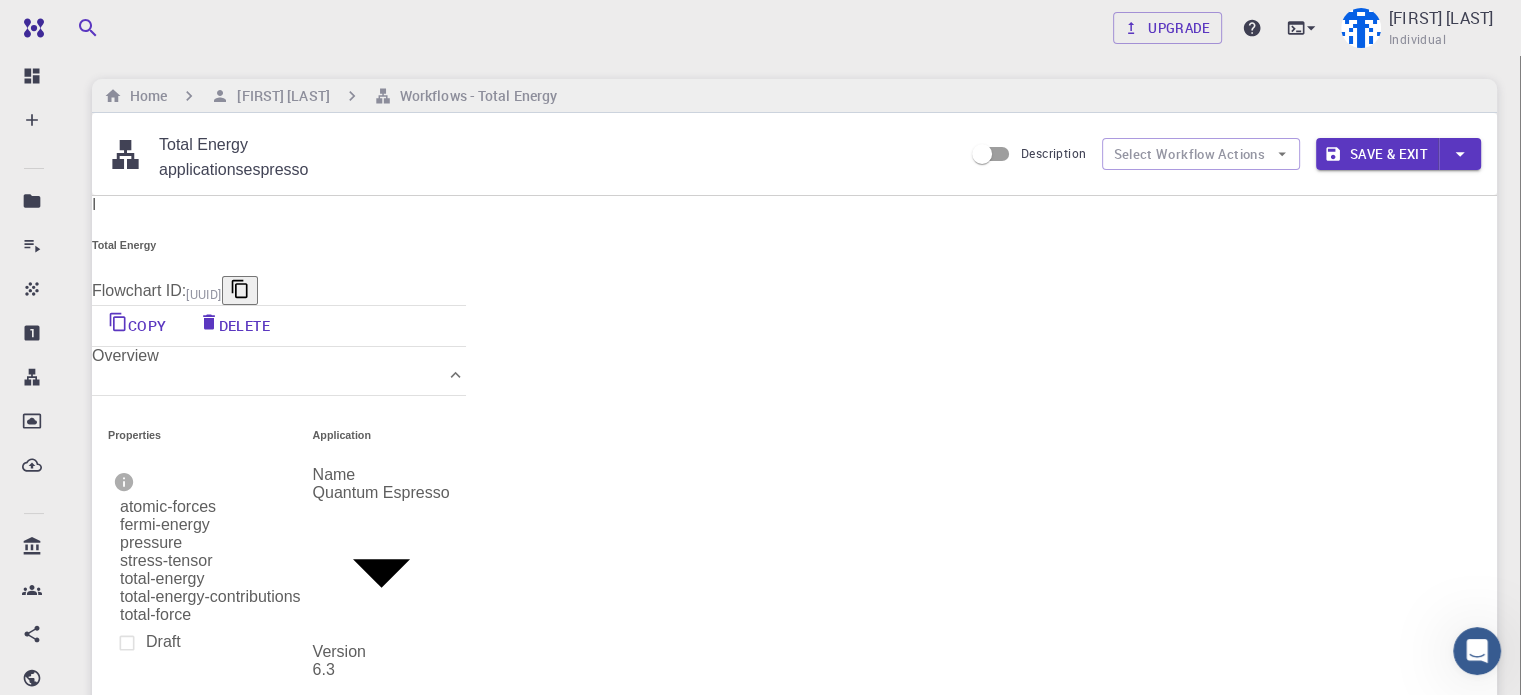 click on "Overview" at bounding box center [126, 1333] 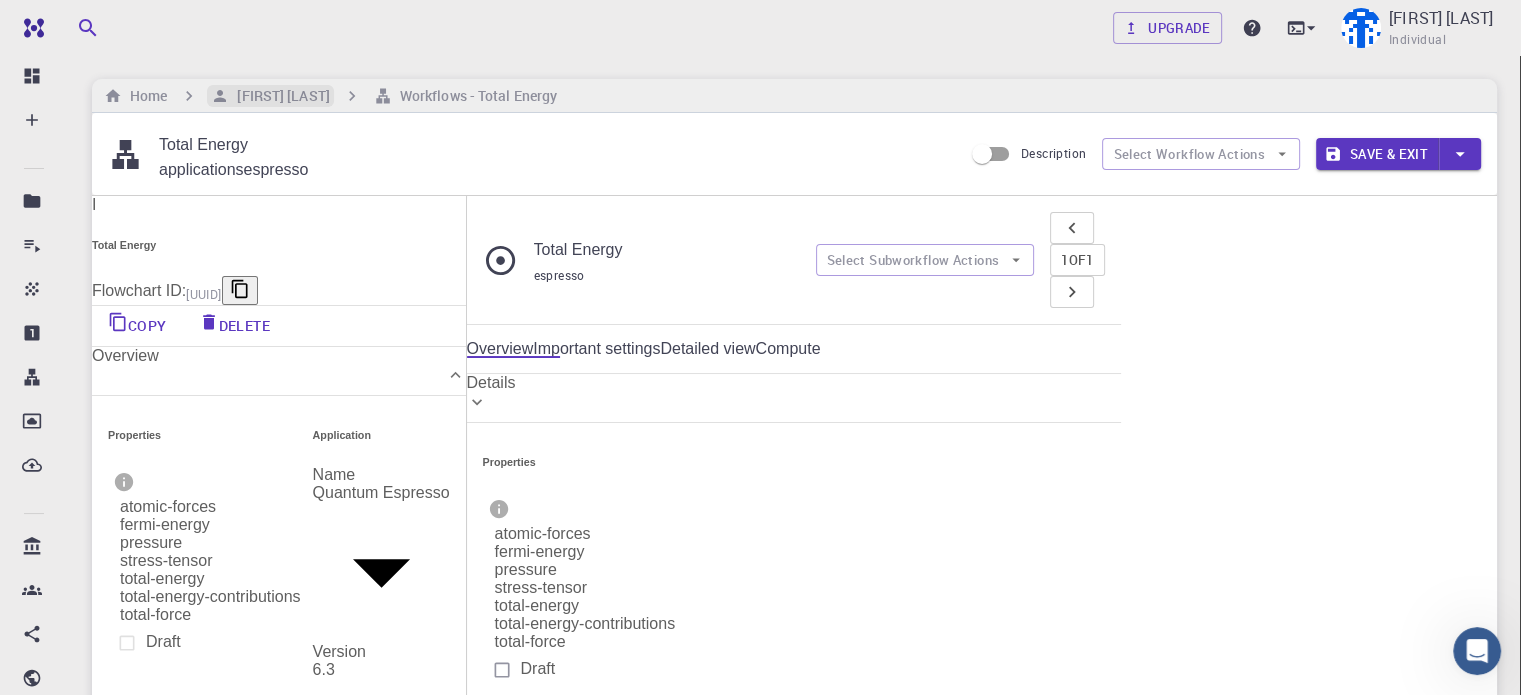 click on "[FIRST] [LAST]" at bounding box center [279, 96] 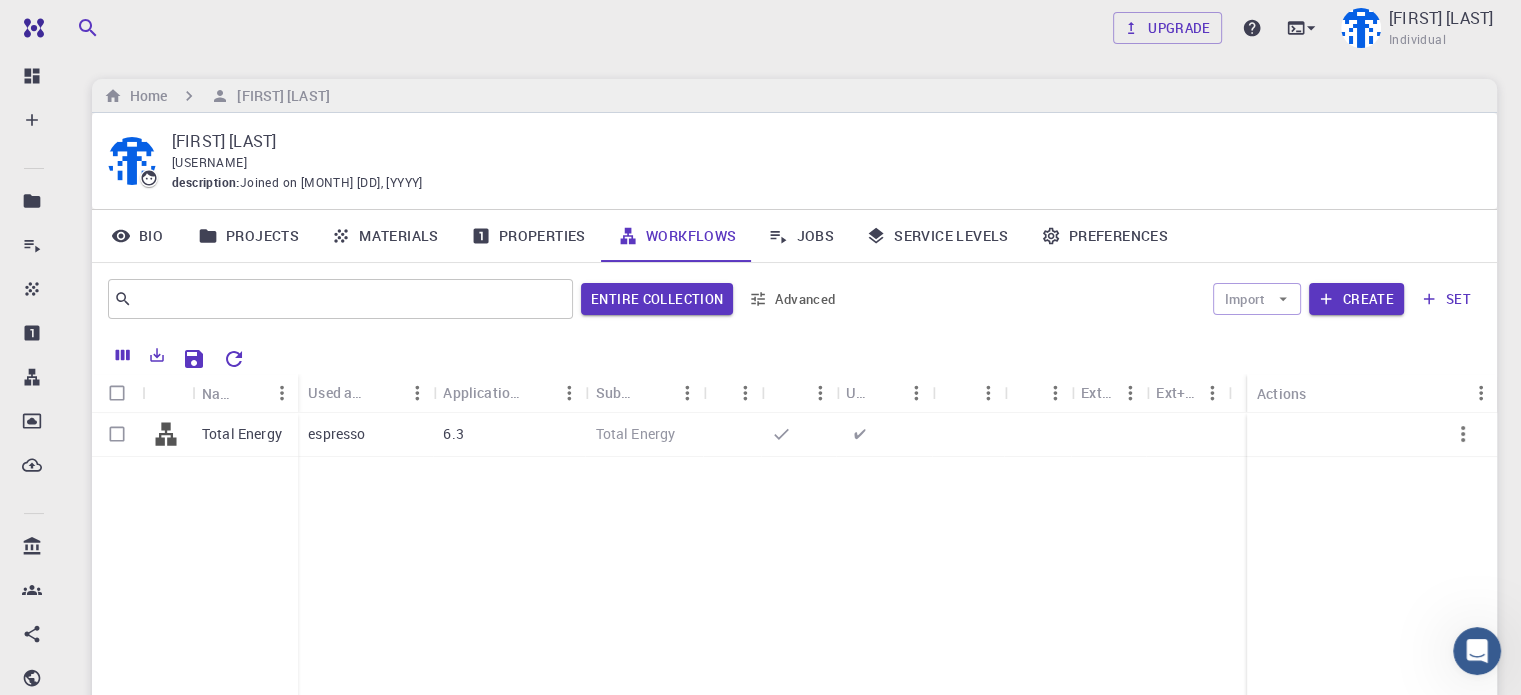 click 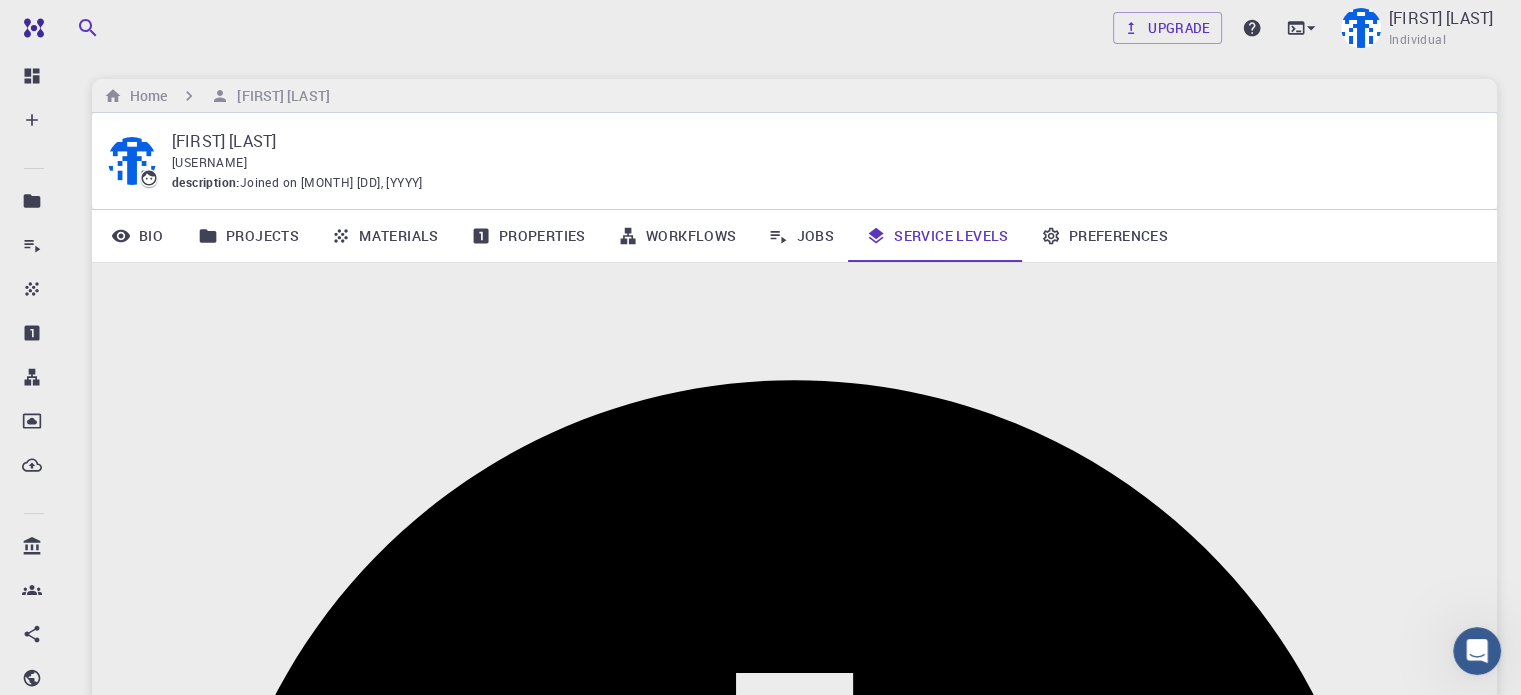 click on "Preferences" at bounding box center [1104, 236] 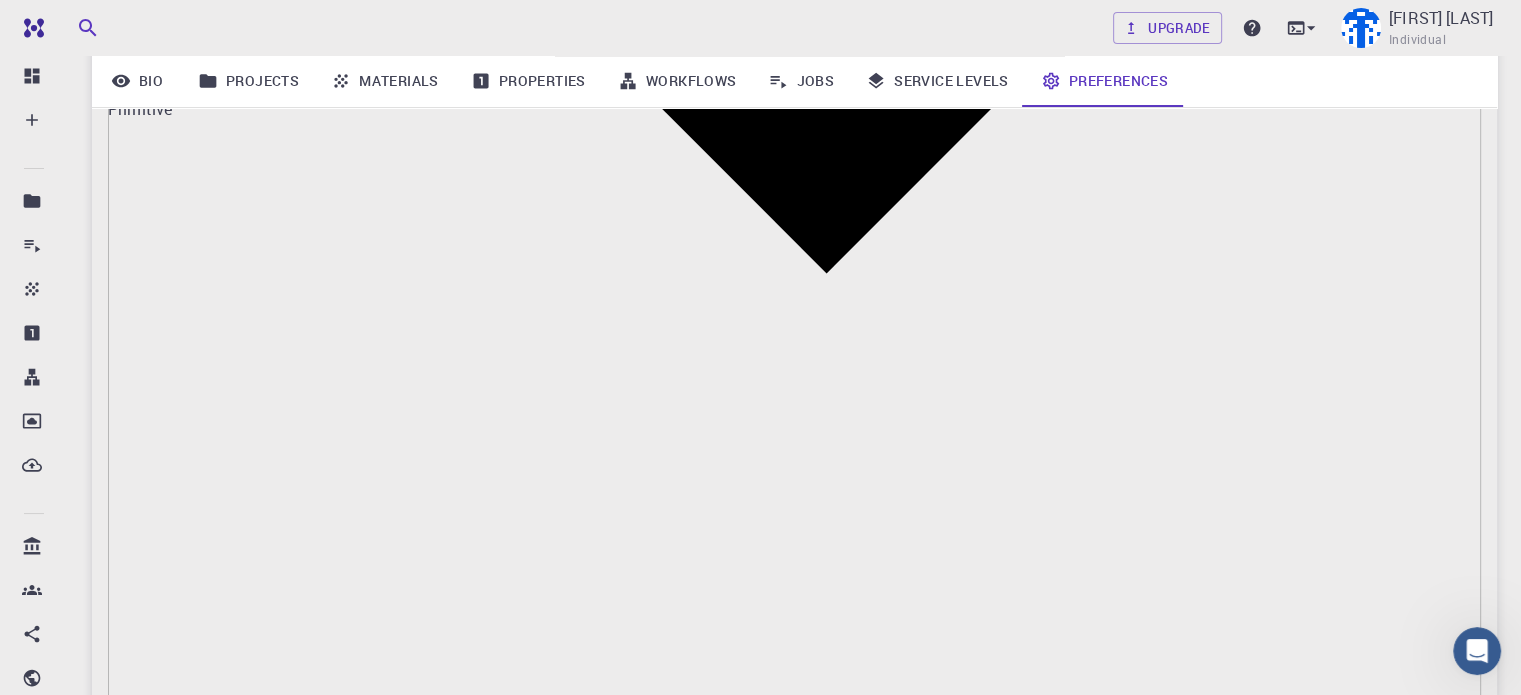 scroll, scrollTop: 1738, scrollLeft: 0, axis: vertical 